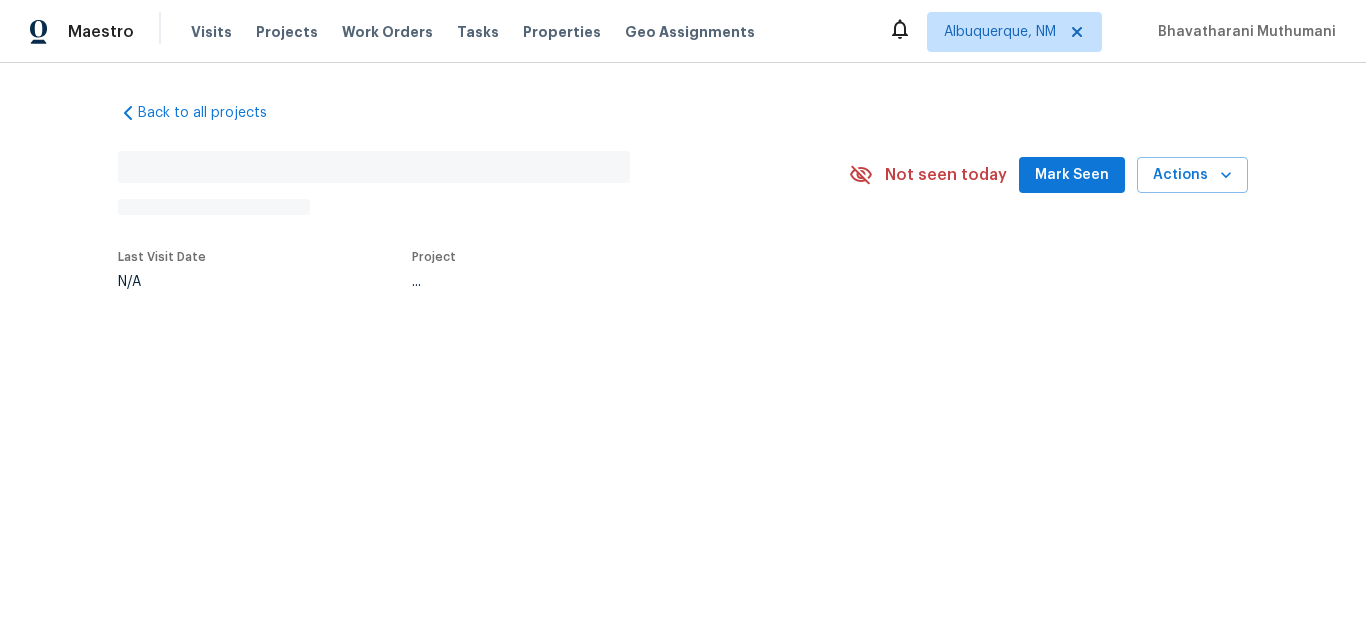 scroll, scrollTop: 0, scrollLeft: 0, axis: both 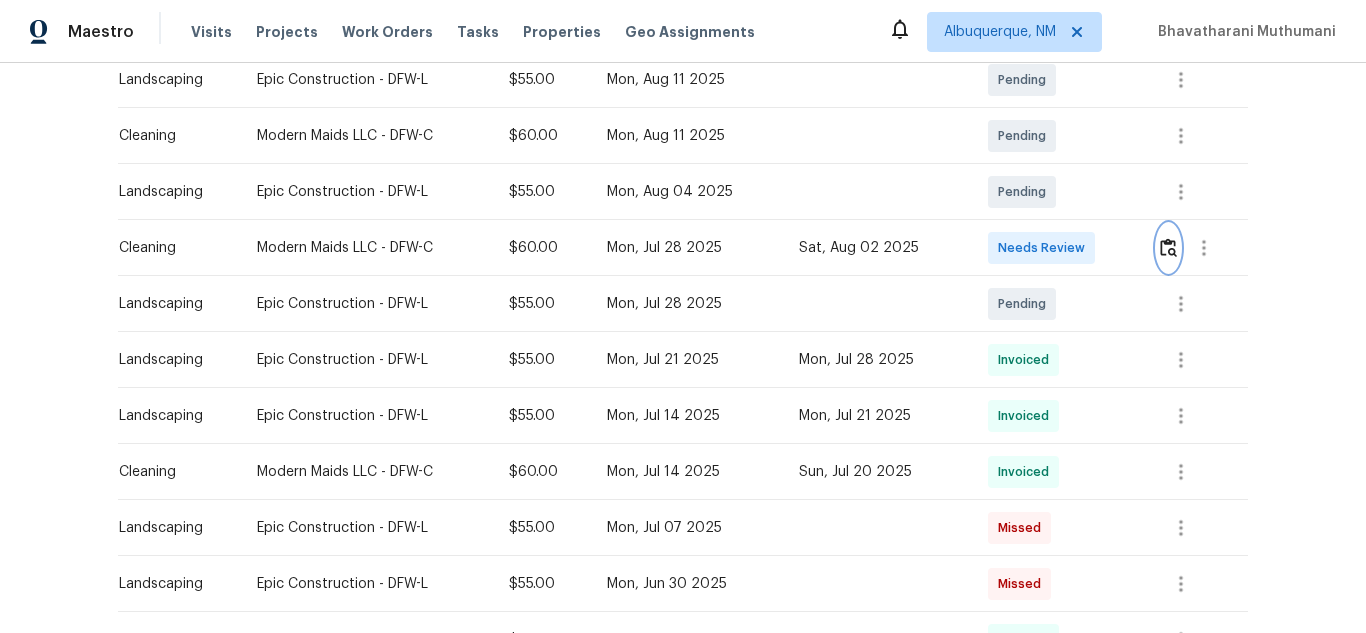 click at bounding box center (1168, 247) 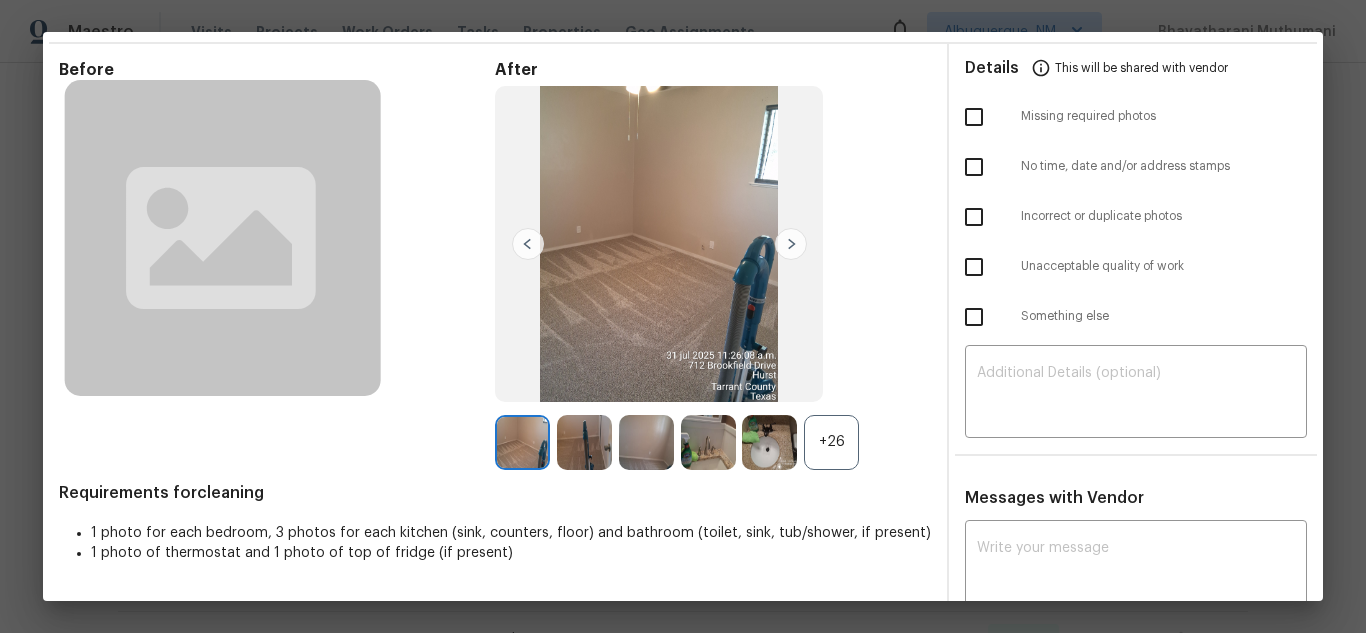 scroll, scrollTop: 100, scrollLeft: 0, axis: vertical 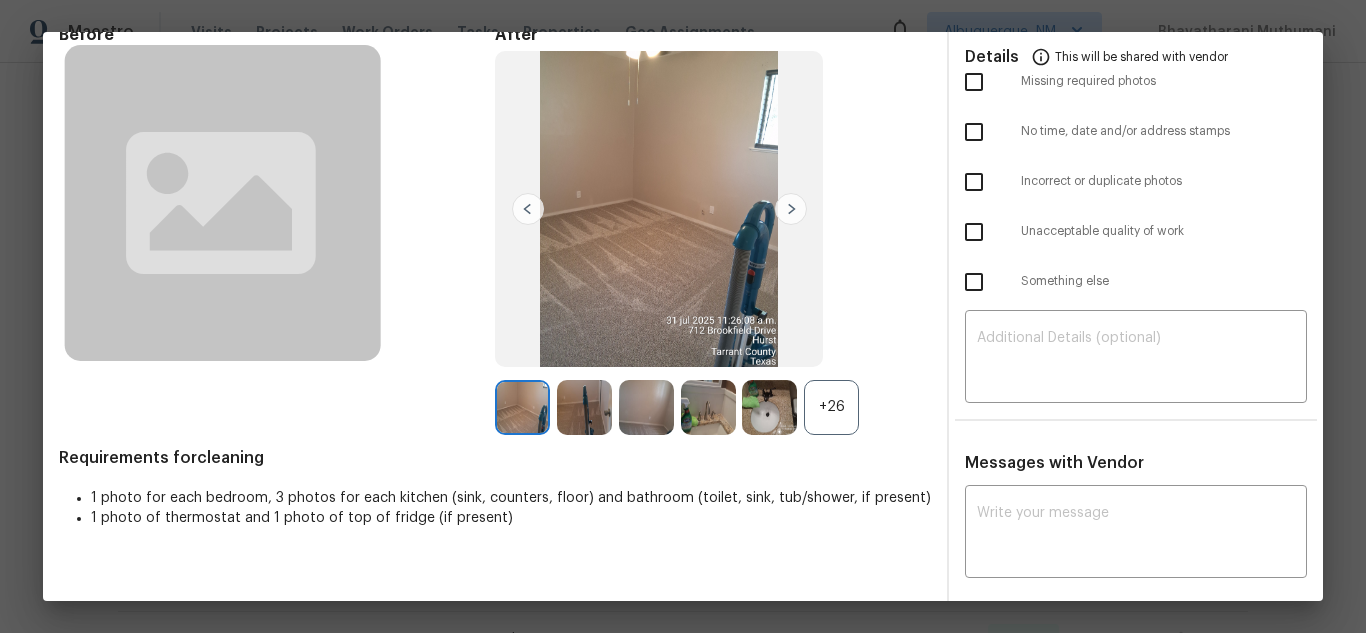 click at bounding box center [769, 407] 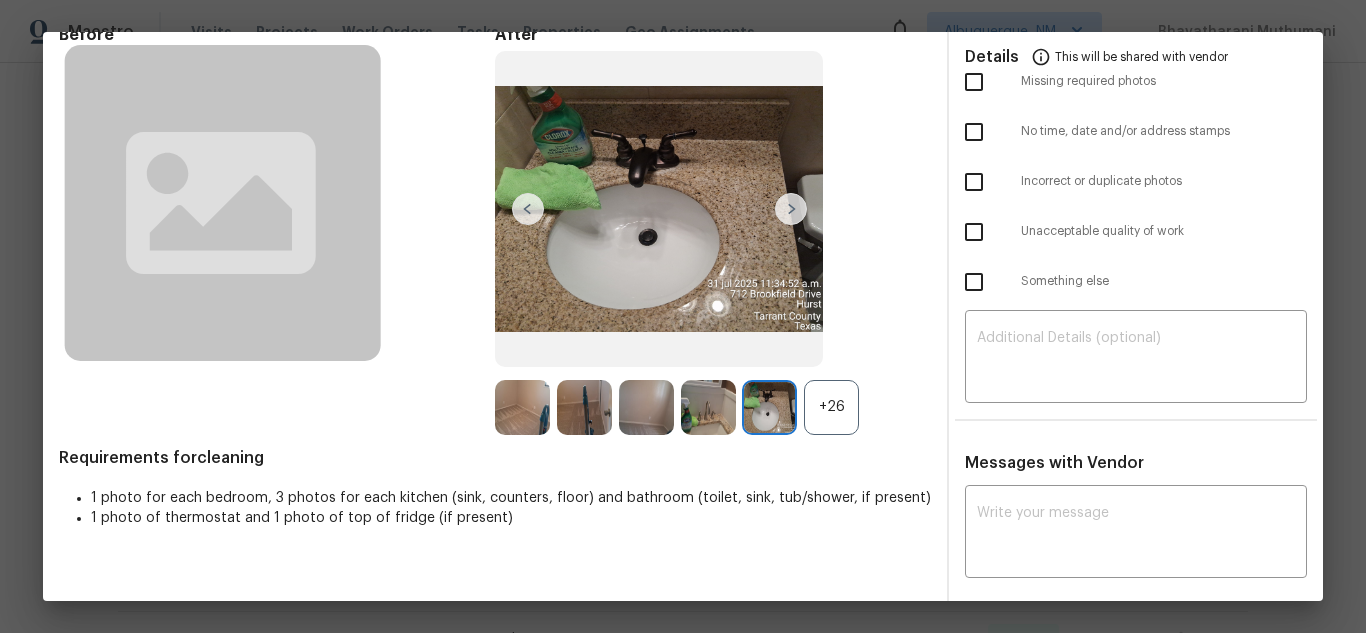 click on "+26" at bounding box center (831, 407) 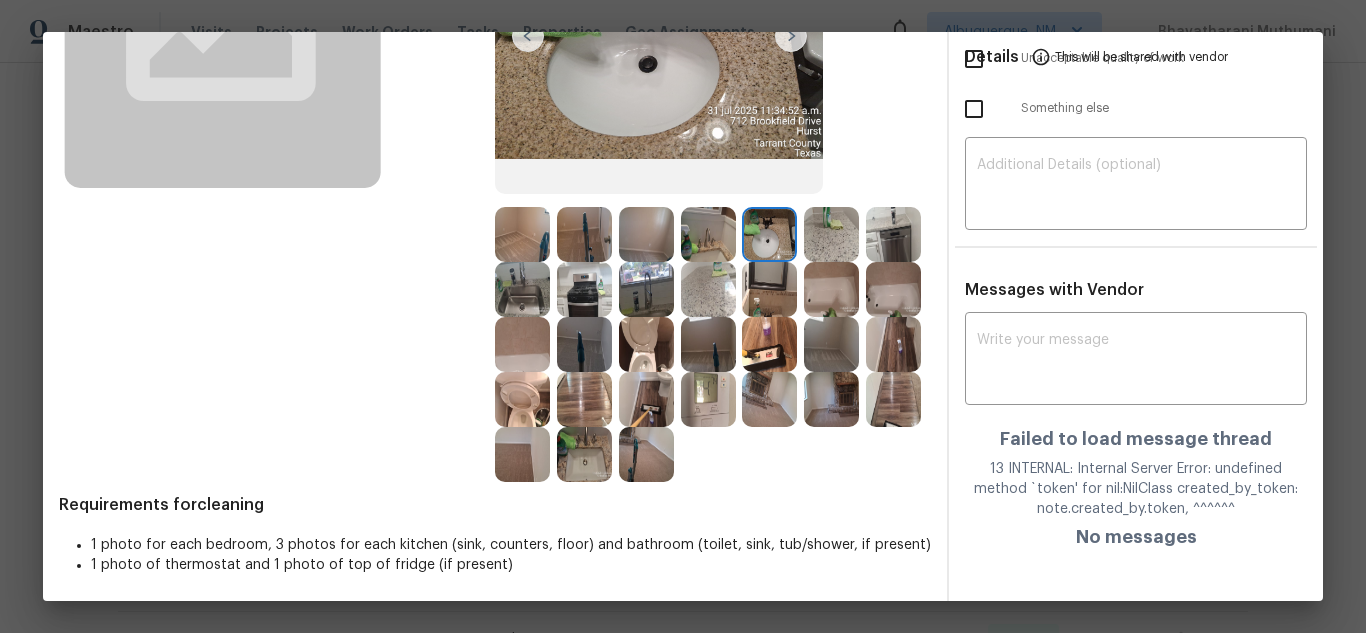 scroll, scrollTop: 328, scrollLeft: 0, axis: vertical 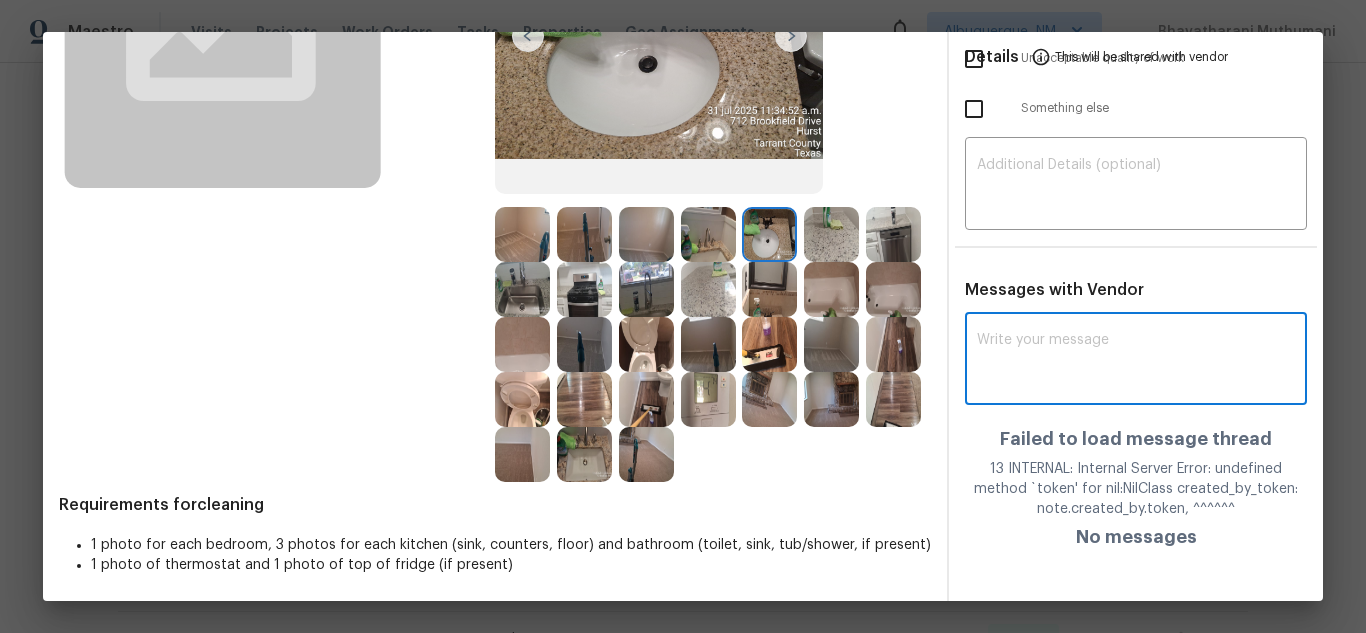 click at bounding box center [1136, 361] 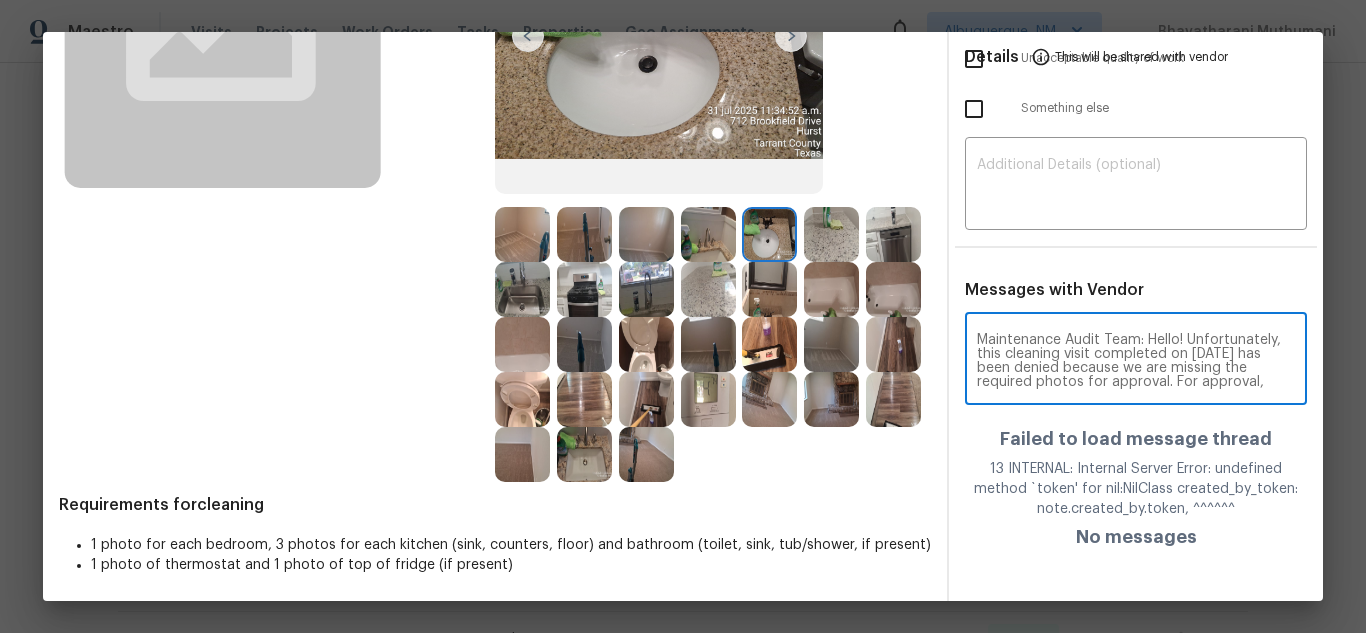 scroll, scrollTop: 224, scrollLeft: 0, axis: vertical 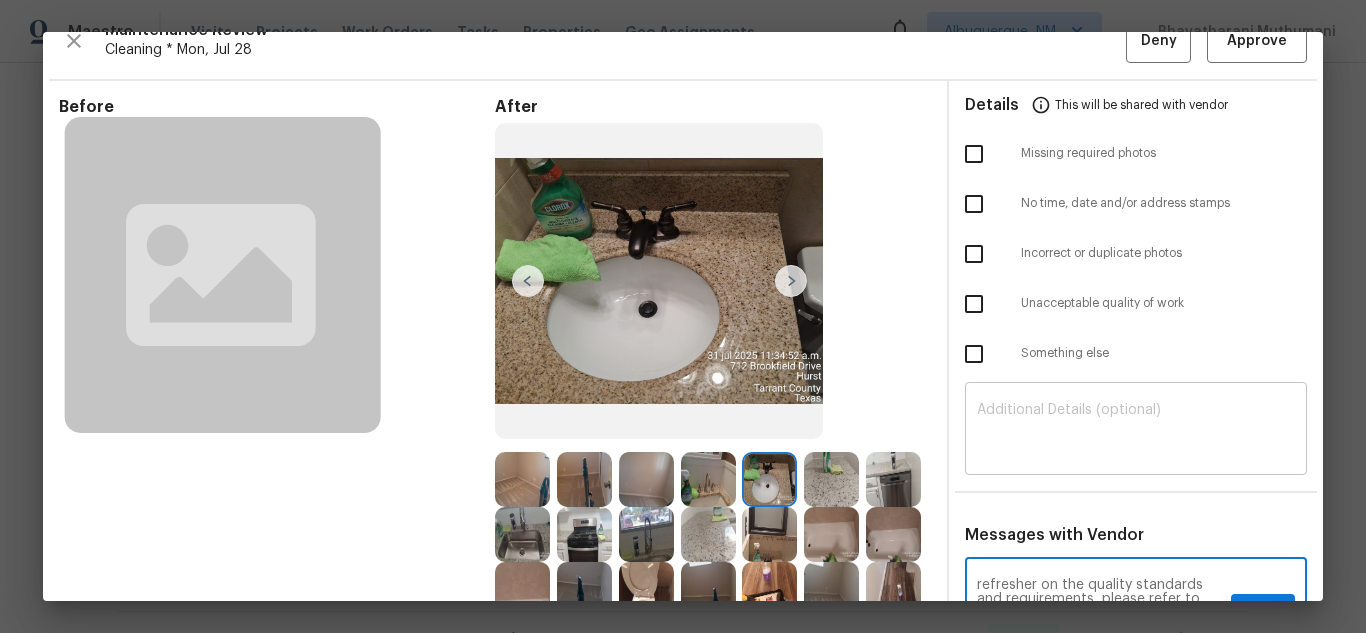 type on "Maintenance Audit Team: Hello! Unfortunately, this cleaning visit completed on 08/02/2025 has been denied because we are missing the required photos for approval. For approval, please upload kitchen floor only if the correct or missing photos were taken on the same day the visit was completed. If those photos are available, they must be uploaded within 48 hours of the original visit date. If the required photos were not taken on the day of the visit, the denial will remain in place. If you or your team need a refresher on the quality standards and requirements, please refer to the updated Standards of Work that have been distributed via email. Thank you!" 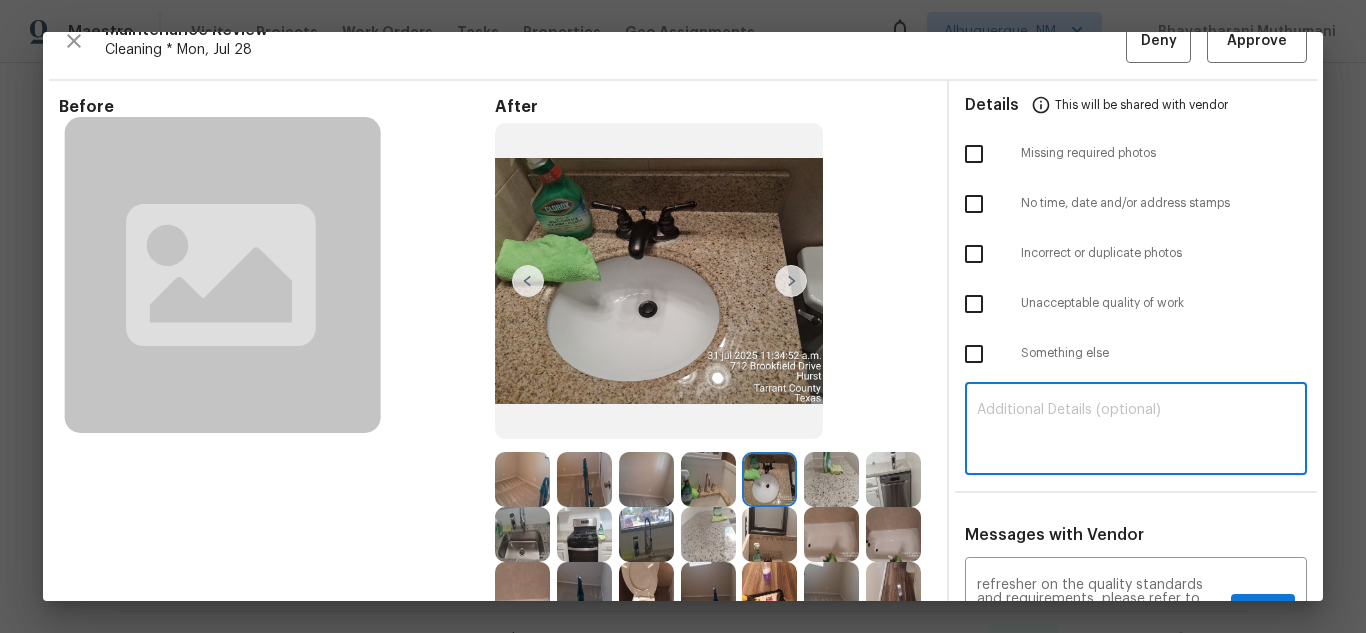 paste on "Maintenance Audit Team: Hello! Unfortunately, this cleaning visit completed on 08/02/2025 has been denied because we are missing the required photos for approval. For approval, please upload kitchen floor only if the correct or missing photos were taken on the same day the visit was completed. If those photos are available, they must be uploaded within 48 hours of the original visit date. If the required photos were not taken on the day of the visit, the denial will remain in place. If you or your team need a refresher on the quality standards and requirements, please refer to the updated Standards of Work that have been distributed via email. Thank you!" 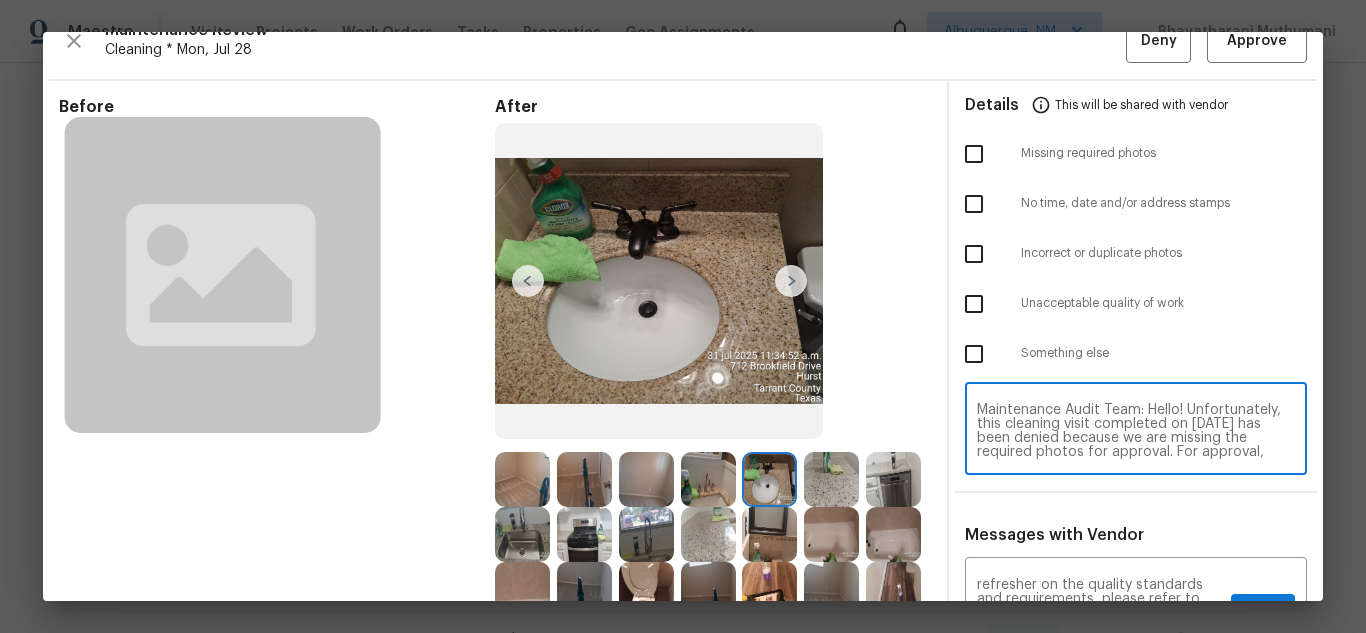 scroll, scrollTop: 168, scrollLeft: 0, axis: vertical 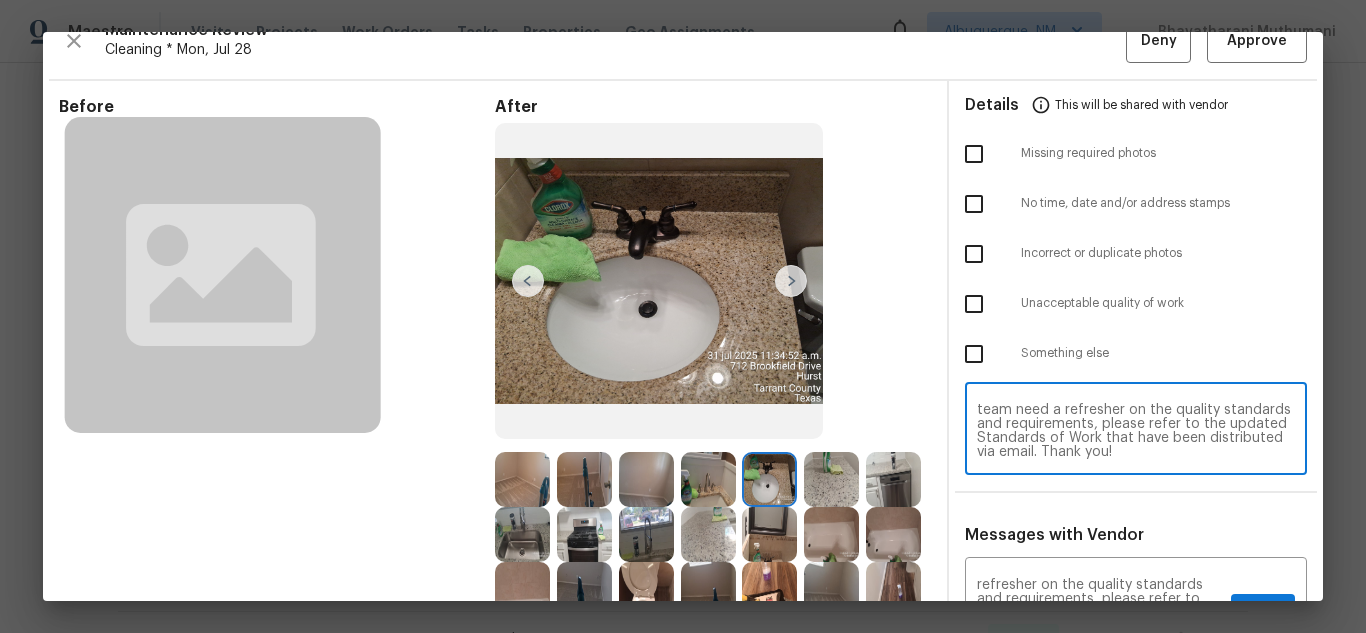 type on "Maintenance Audit Team: Hello! Unfortunately, this cleaning visit completed on 08/02/2025 has been denied because we are missing the required photos for approval. For approval, please upload kitchen floor only if the correct or missing photos were taken on the same day the visit was completed. If those photos are available, they must be uploaded within 48 hours of the original visit date. If the required photos were not taken on the day of the visit, the denial will remain in place. If you or your team need a refresher on the quality standards and requirements, please refer to the updated Standards of Work that have been distributed via email. Thank you!" 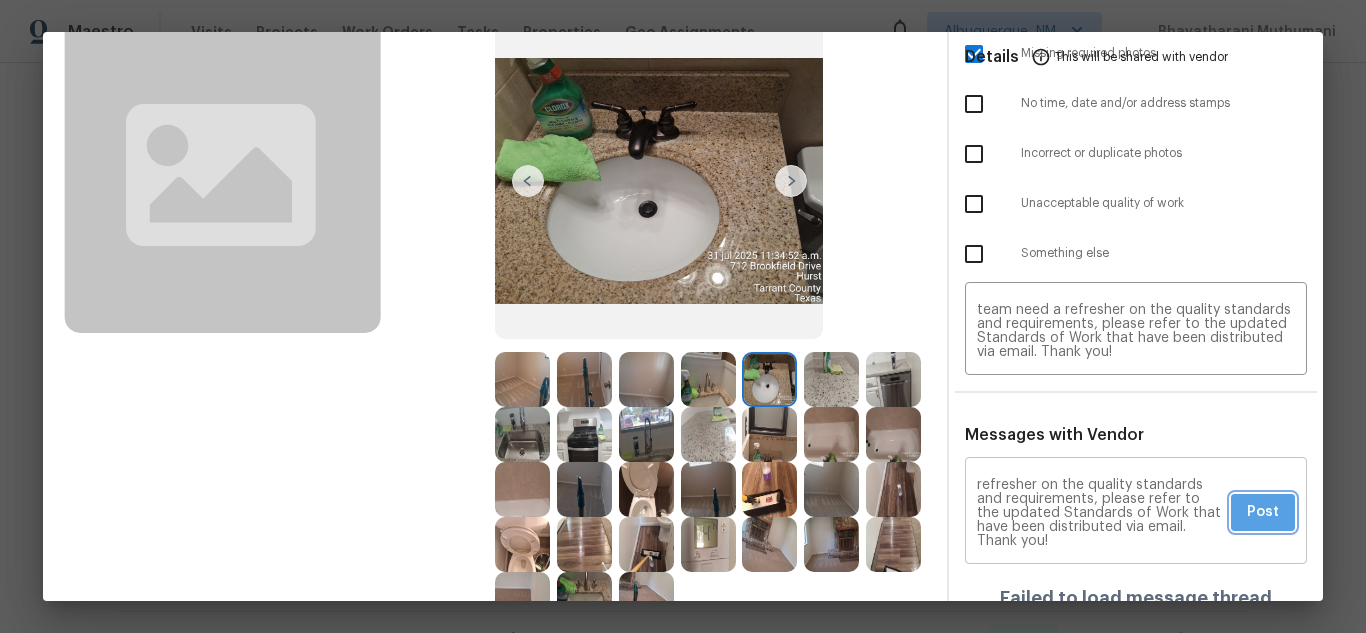 click on "Post" at bounding box center (1263, 512) 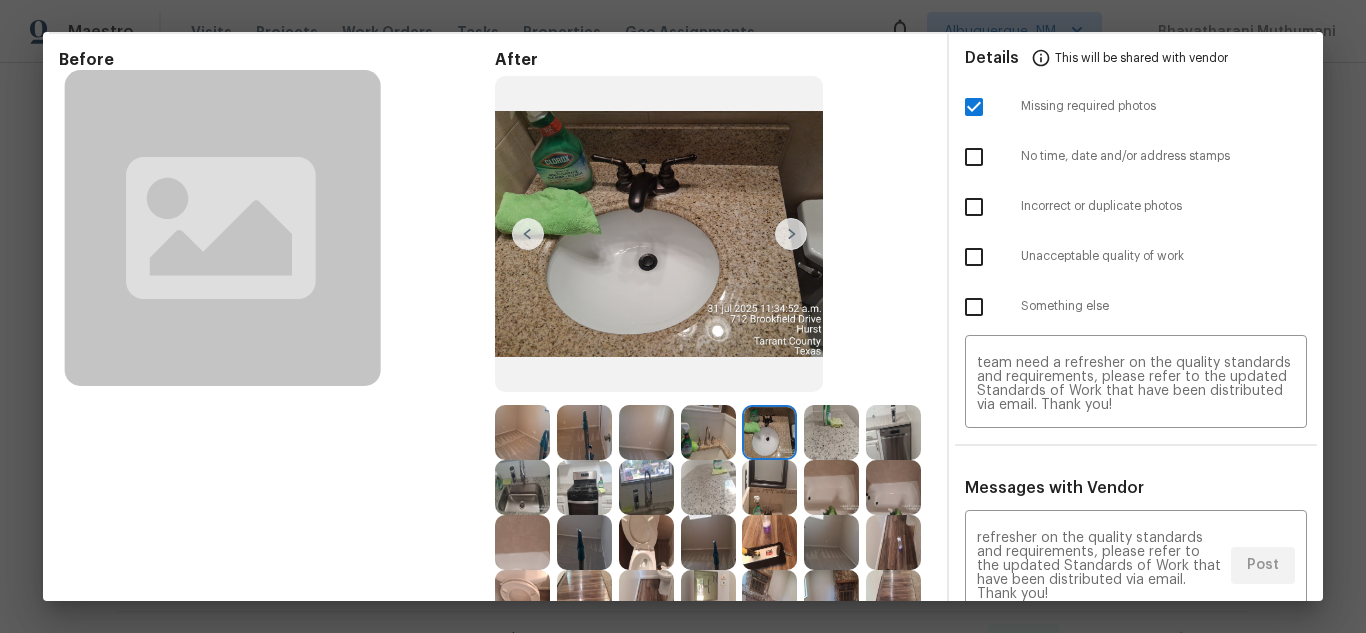 scroll, scrollTop: 0, scrollLeft: 0, axis: both 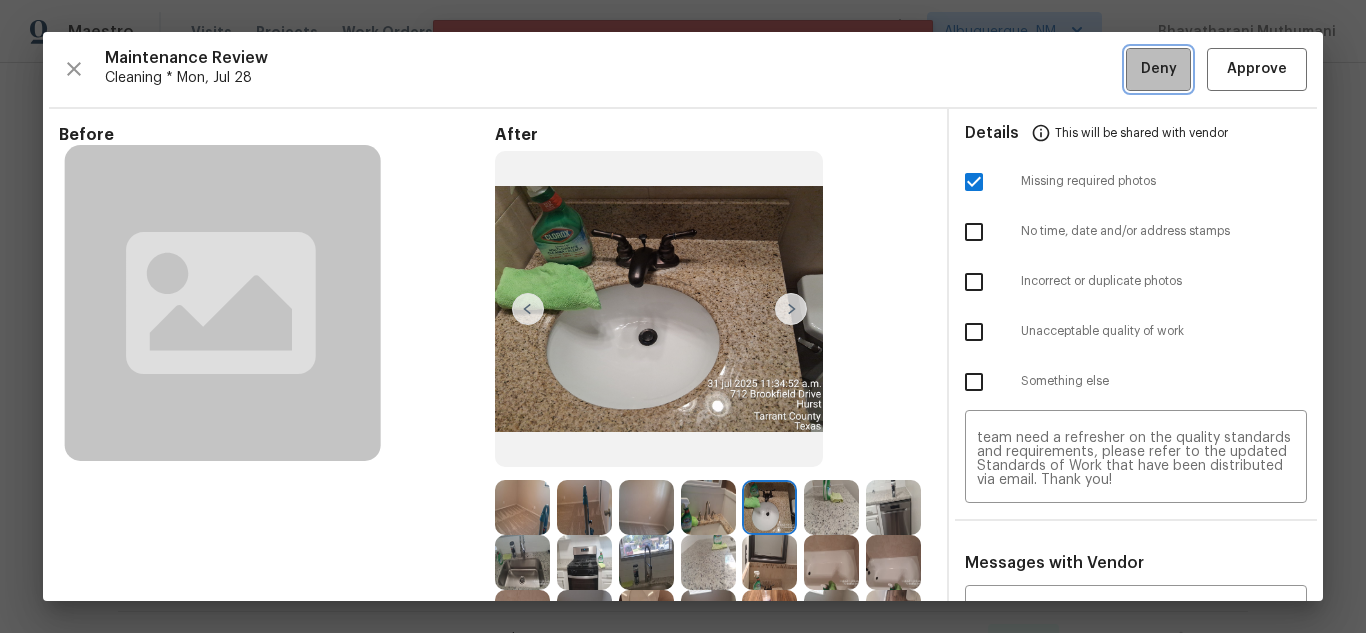 click on "Deny" at bounding box center (1159, 69) 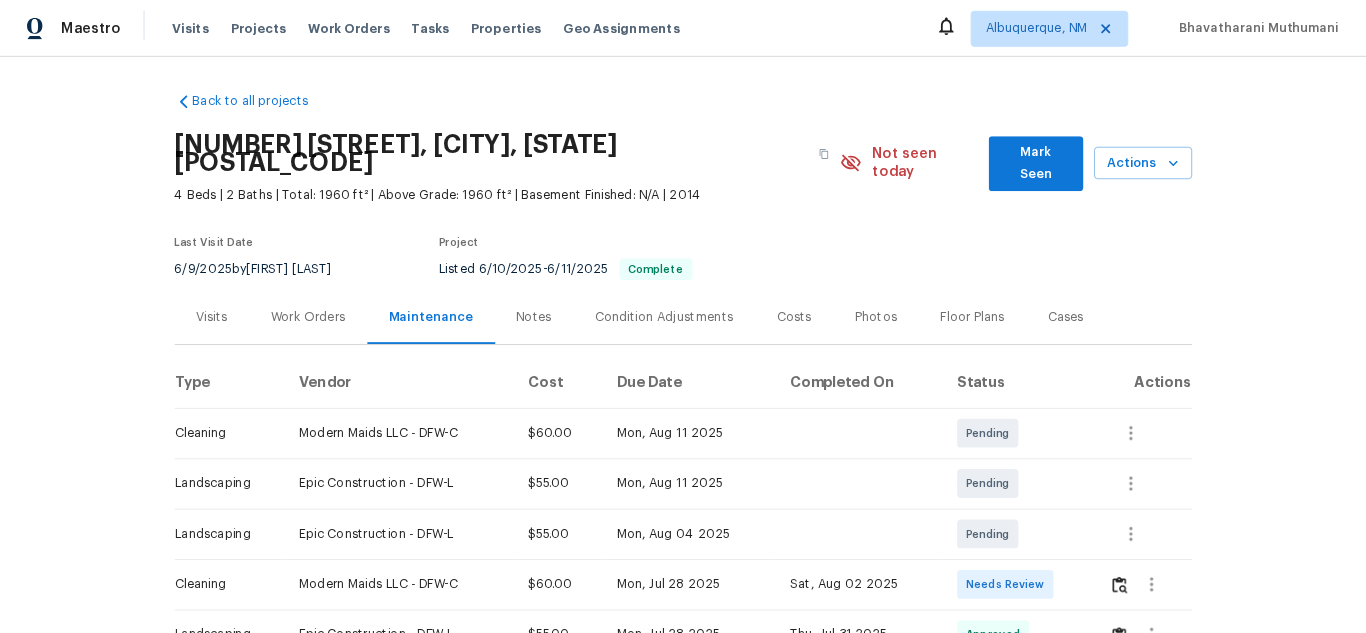 scroll, scrollTop: 0, scrollLeft: 0, axis: both 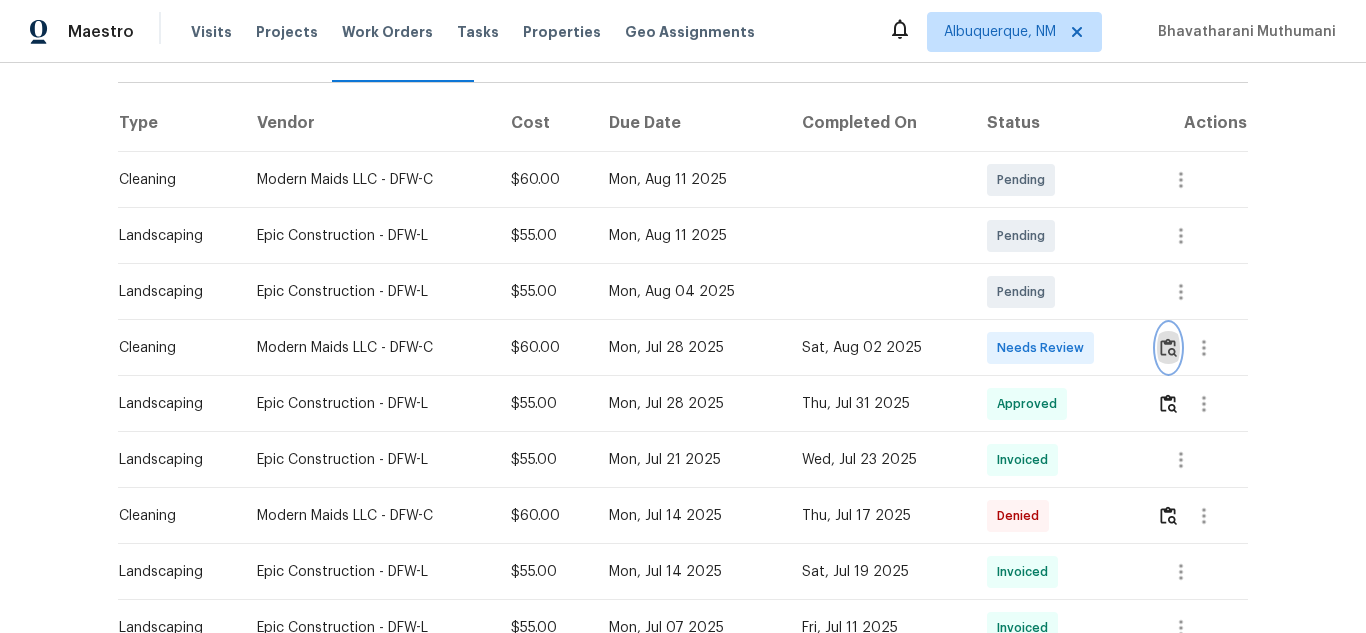 click at bounding box center (1168, 347) 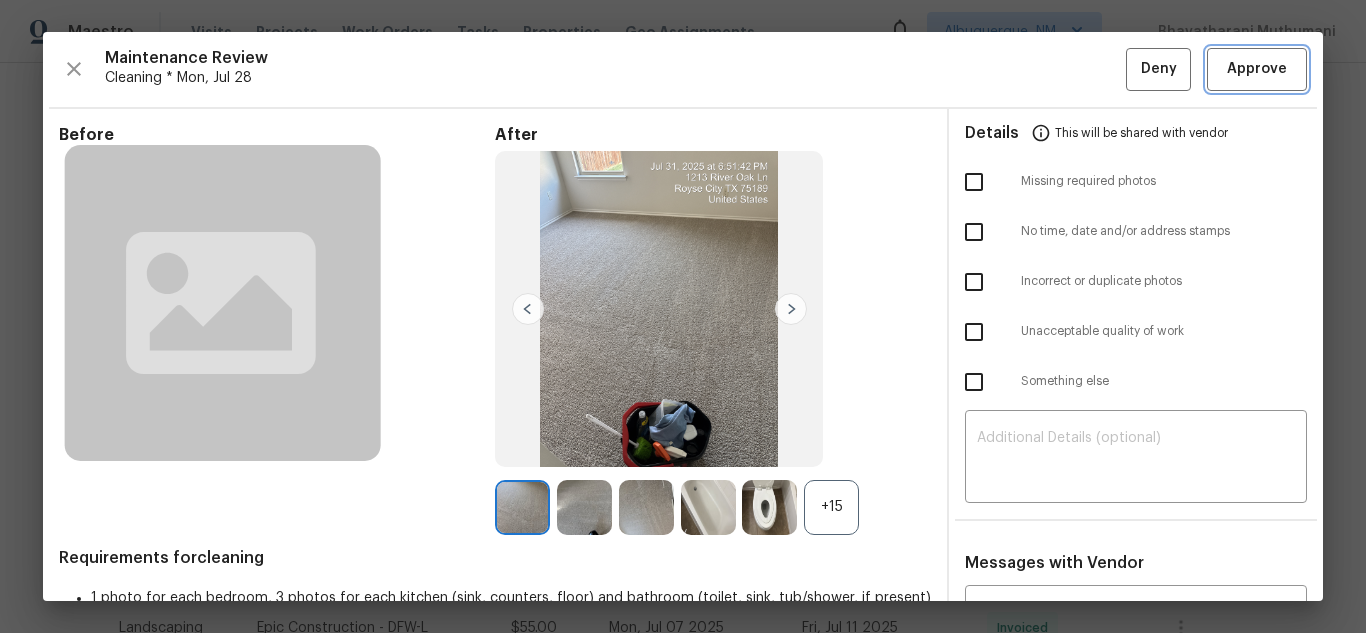 click on "Approve" at bounding box center (1257, 69) 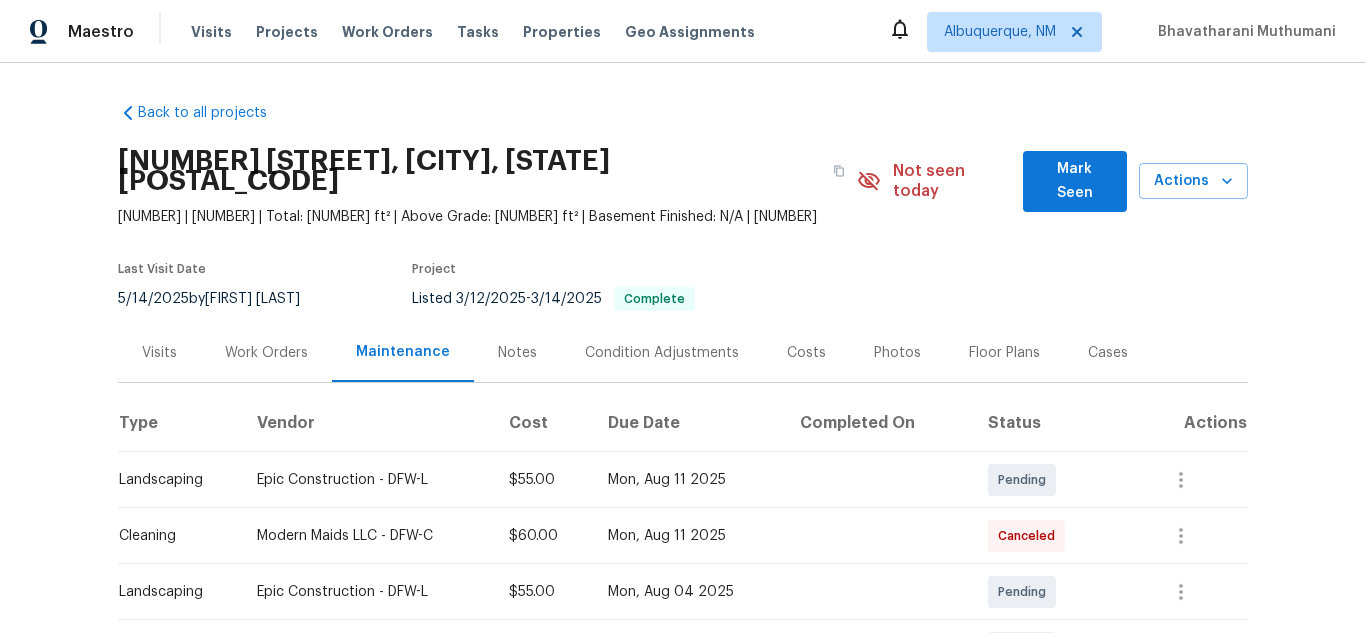 scroll, scrollTop: 0, scrollLeft: 0, axis: both 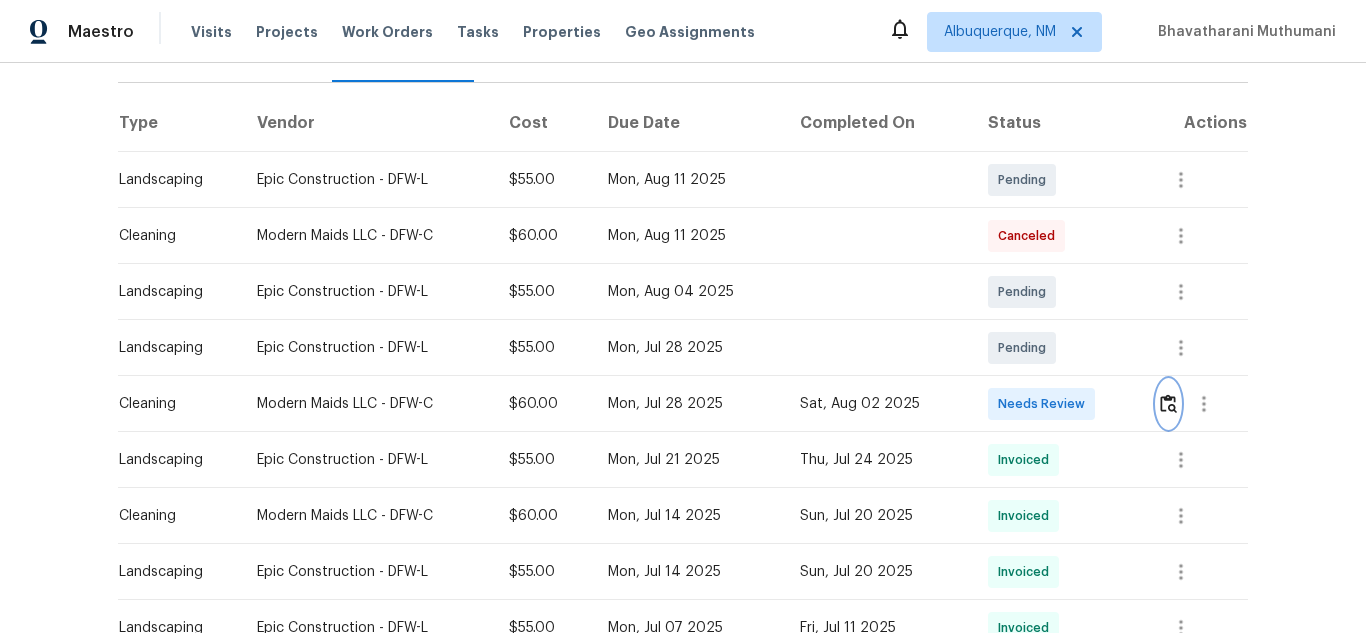 click at bounding box center [1168, 403] 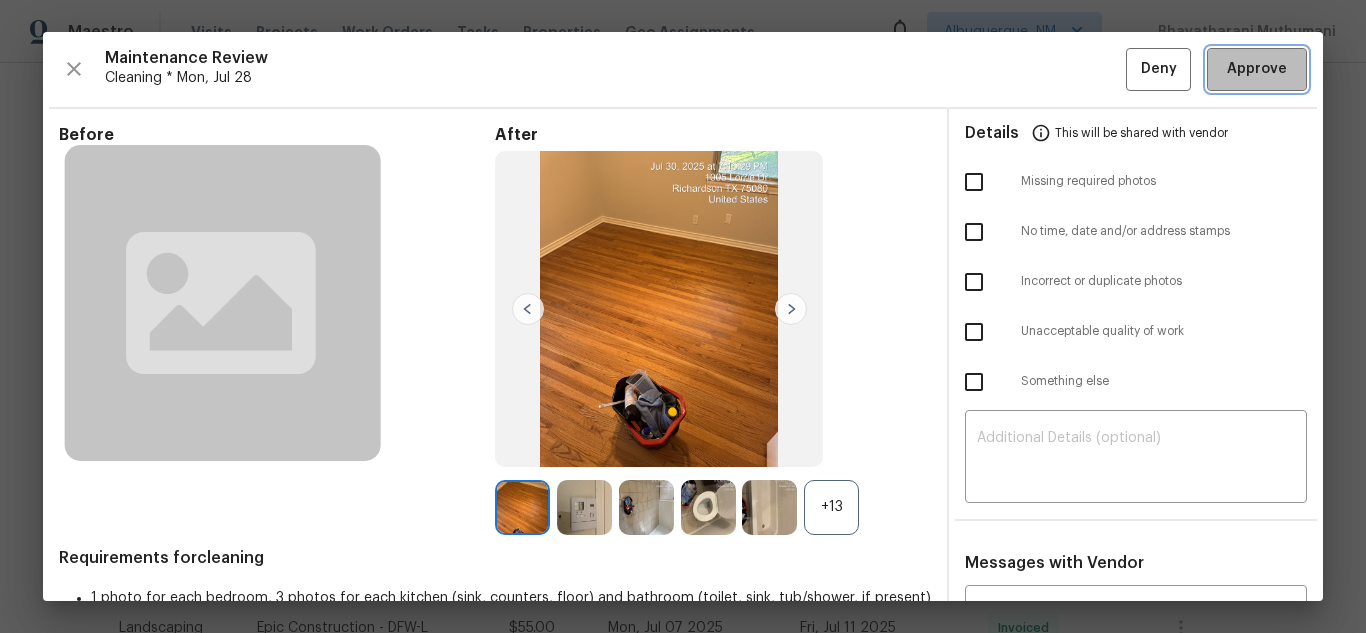 click on "Approve" at bounding box center [1257, 69] 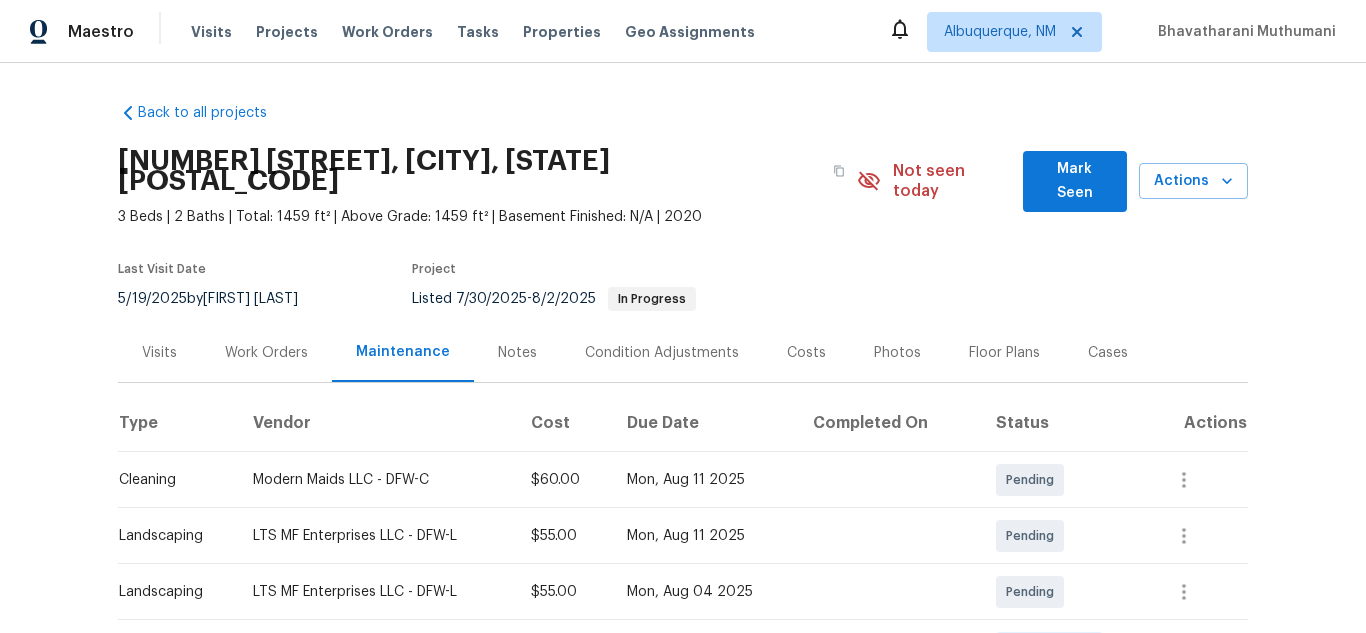 scroll, scrollTop: 0, scrollLeft: 0, axis: both 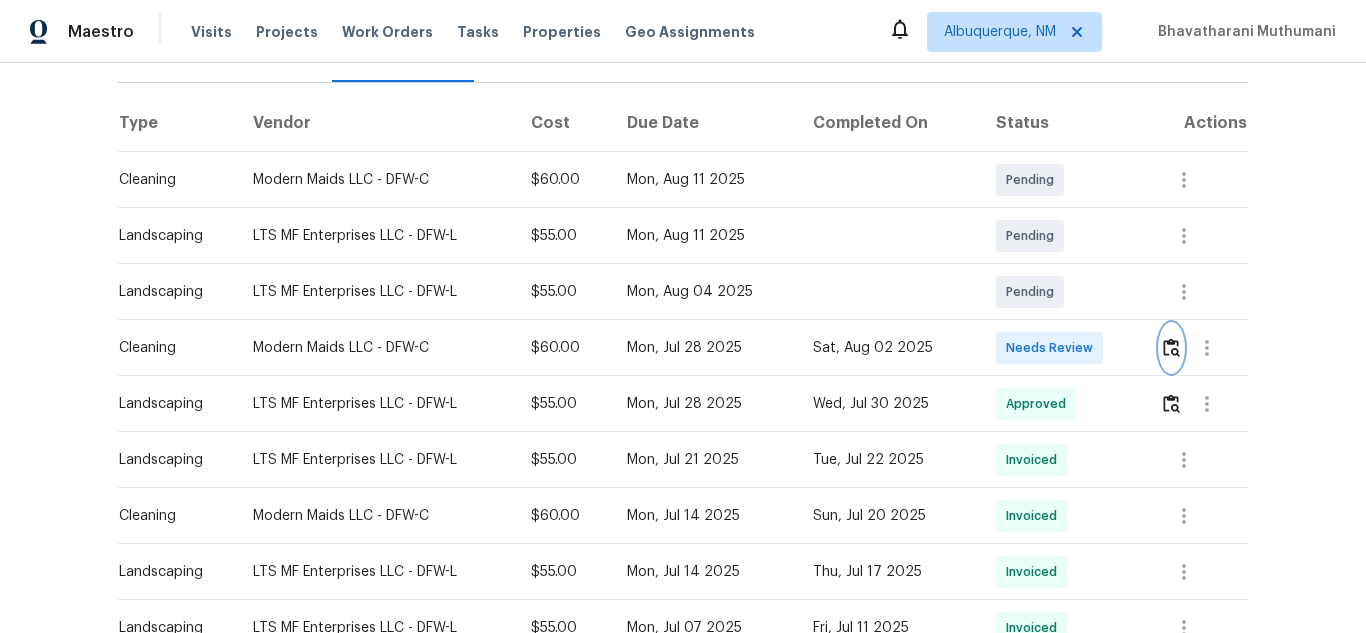 click at bounding box center (1171, 347) 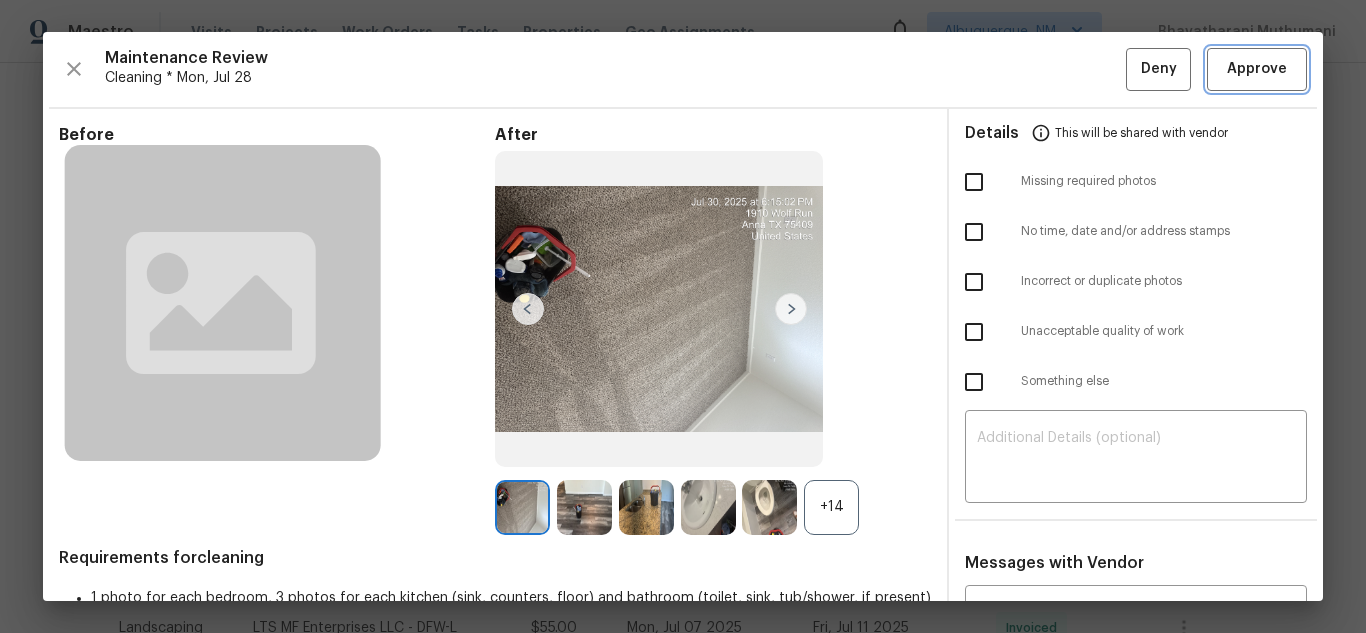 click on "Approve" at bounding box center (1257, 69) 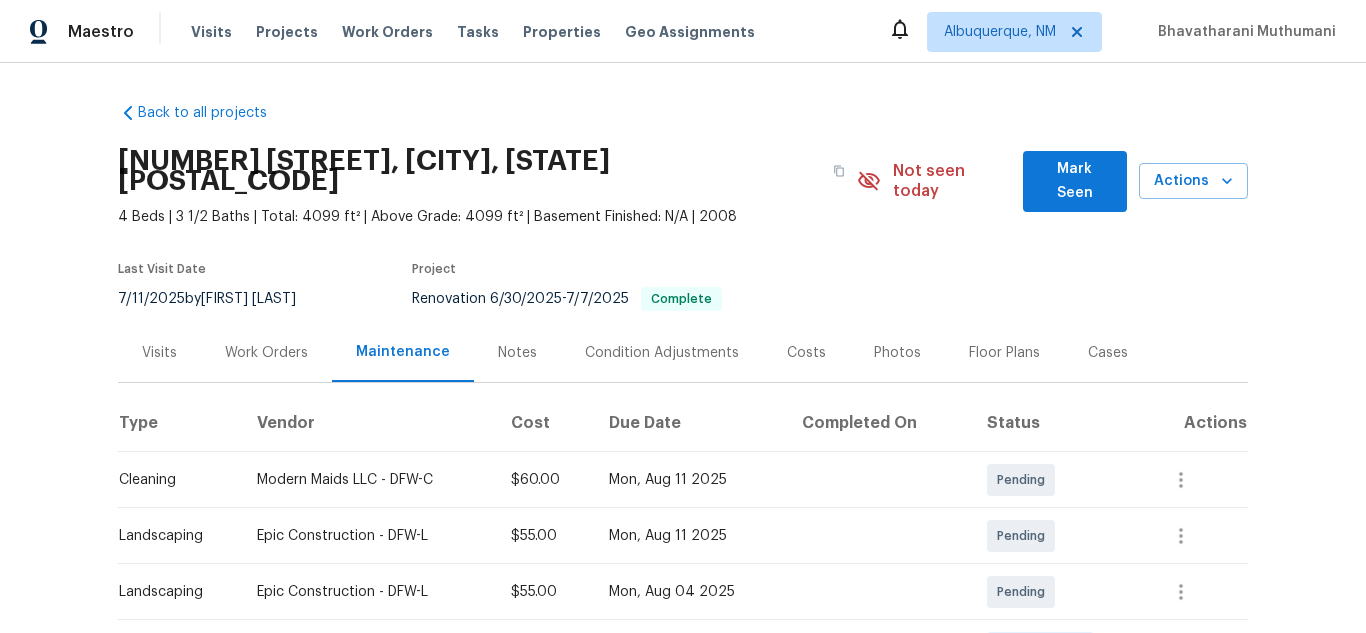 scroll, scrollTop: 0, scrollLeft: 0, axis: both 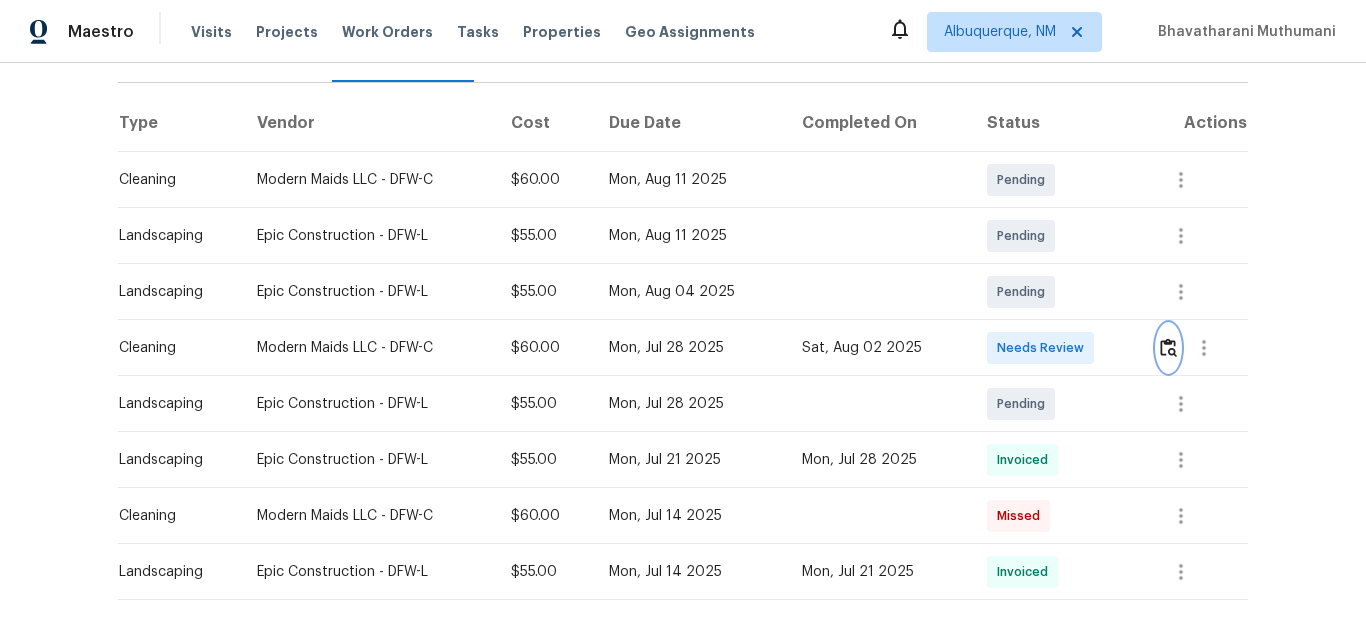 click at bounding box center [1168, 348] 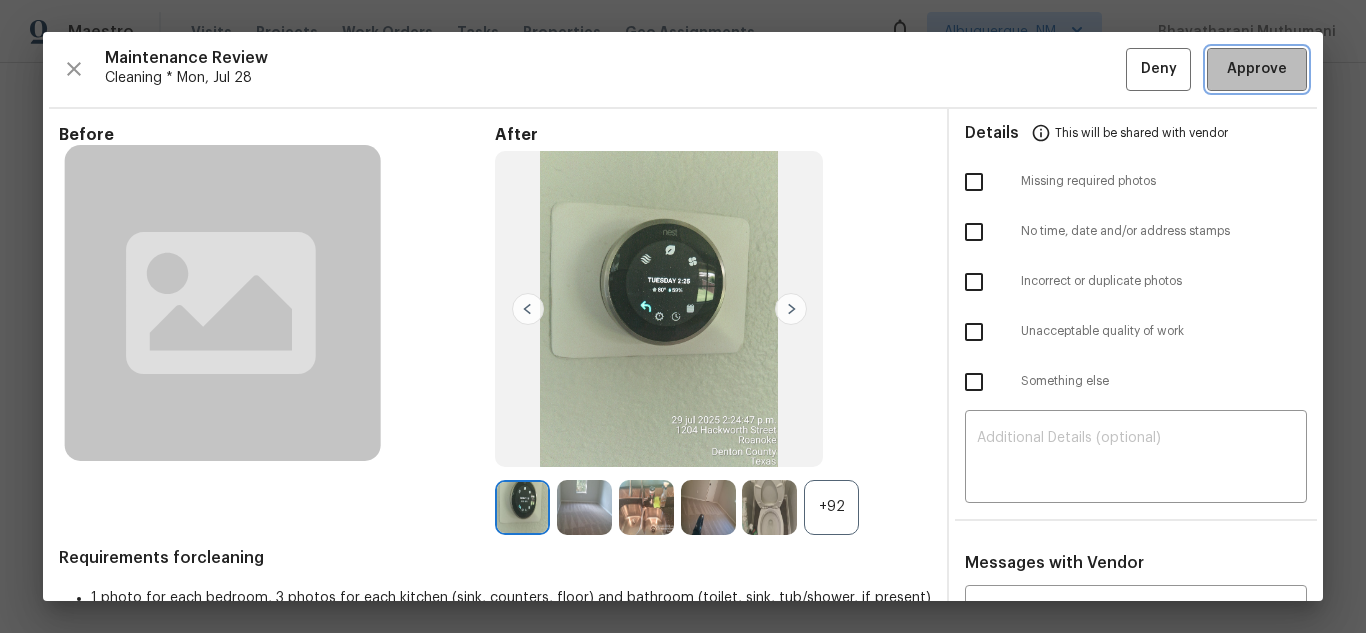 click on "Approve" at bounding box center [1257, 69] 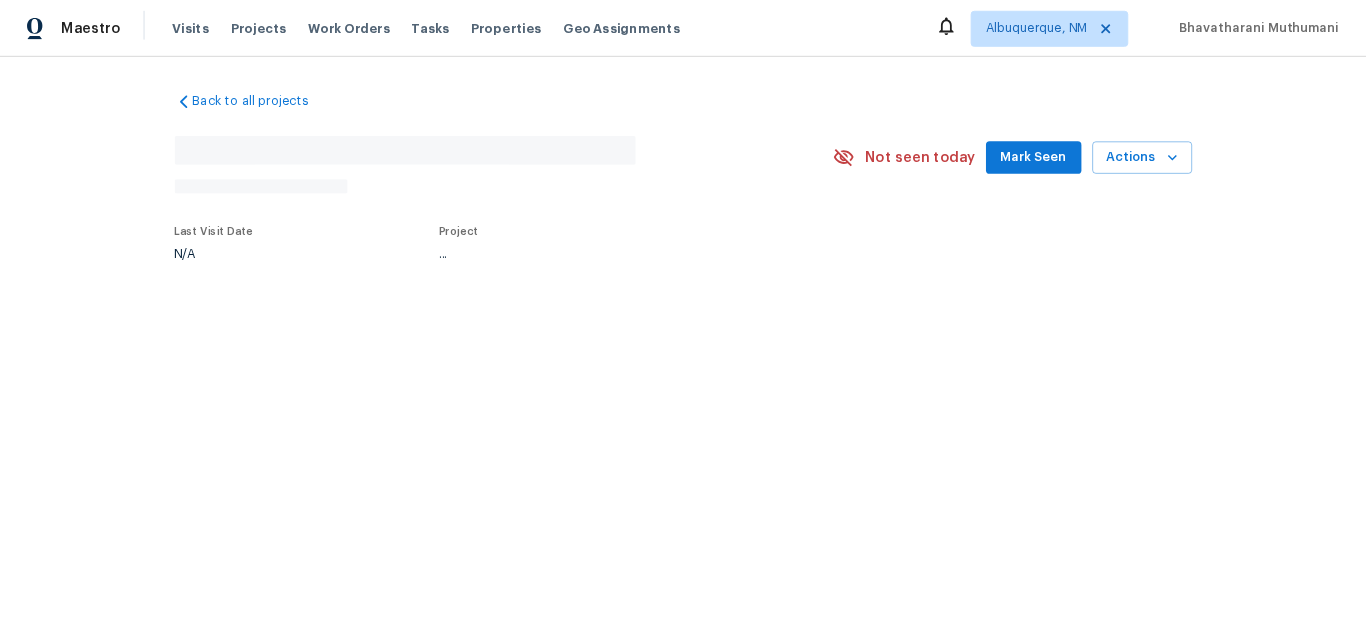 scroll, scrollTop: 0, scrollLeft: 0, axis: both 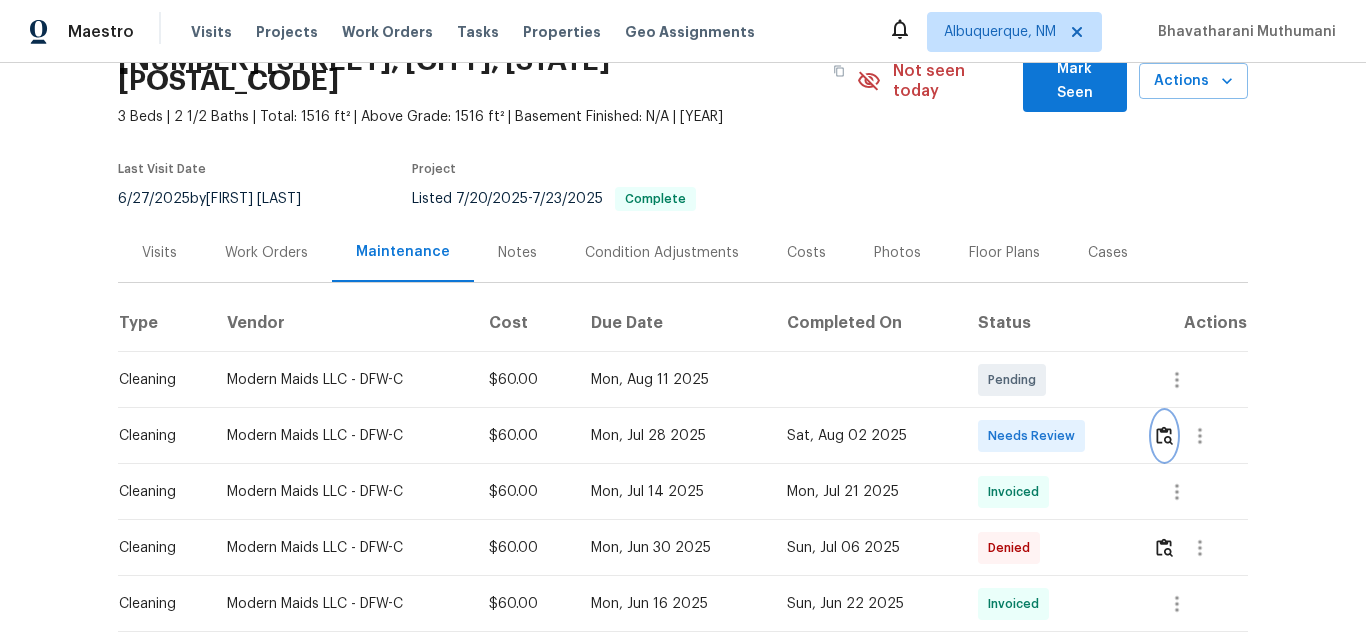 click at bounding box center (1164, 435) 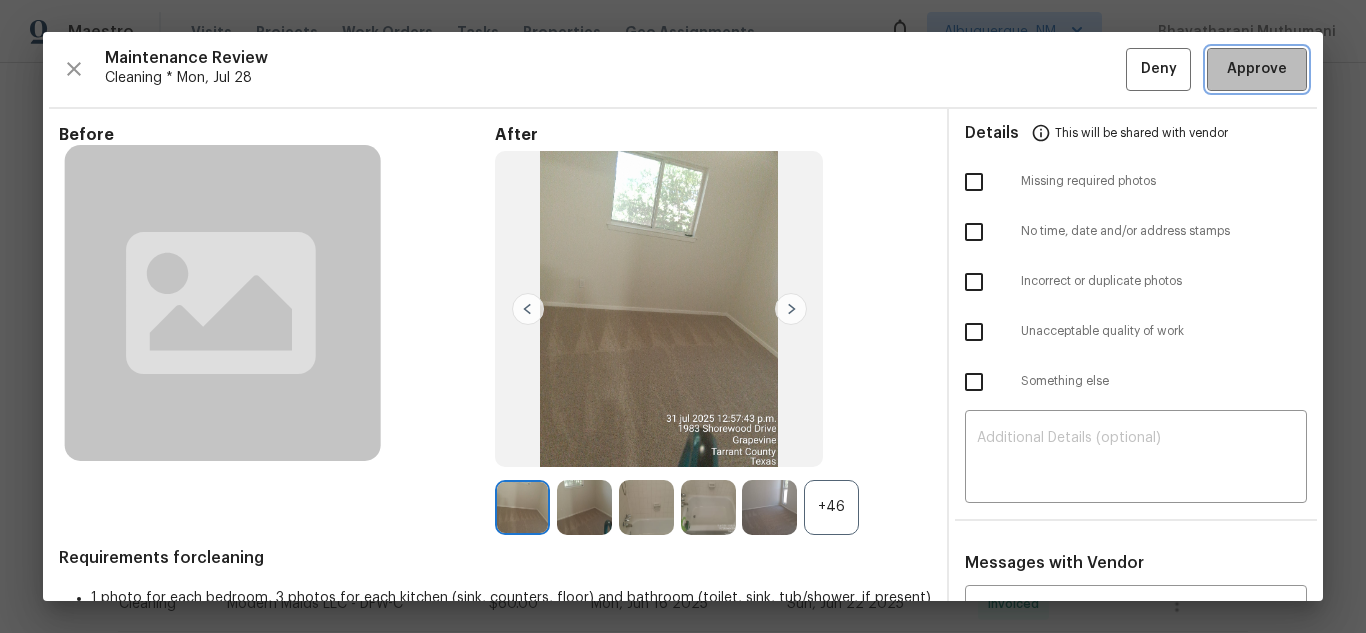 click on "Approve" at bounding box center (1257, 69) 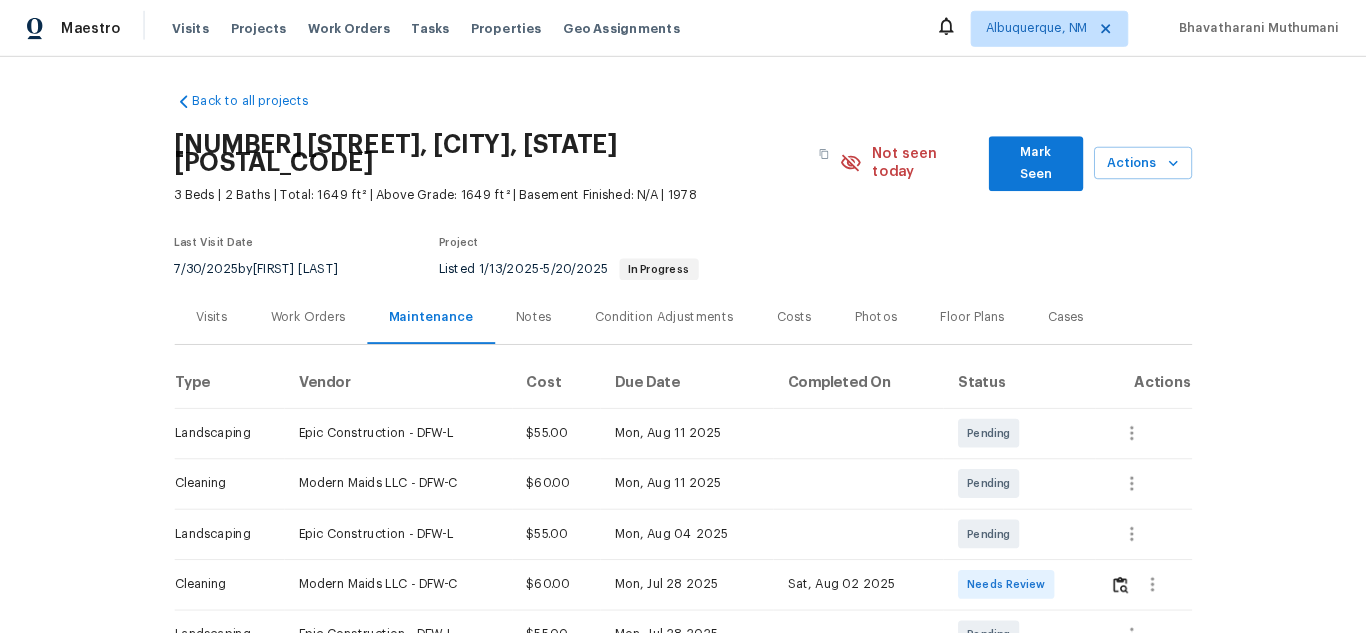 scroll, scrollTop: 0, scrollLeft: 0, axis: both 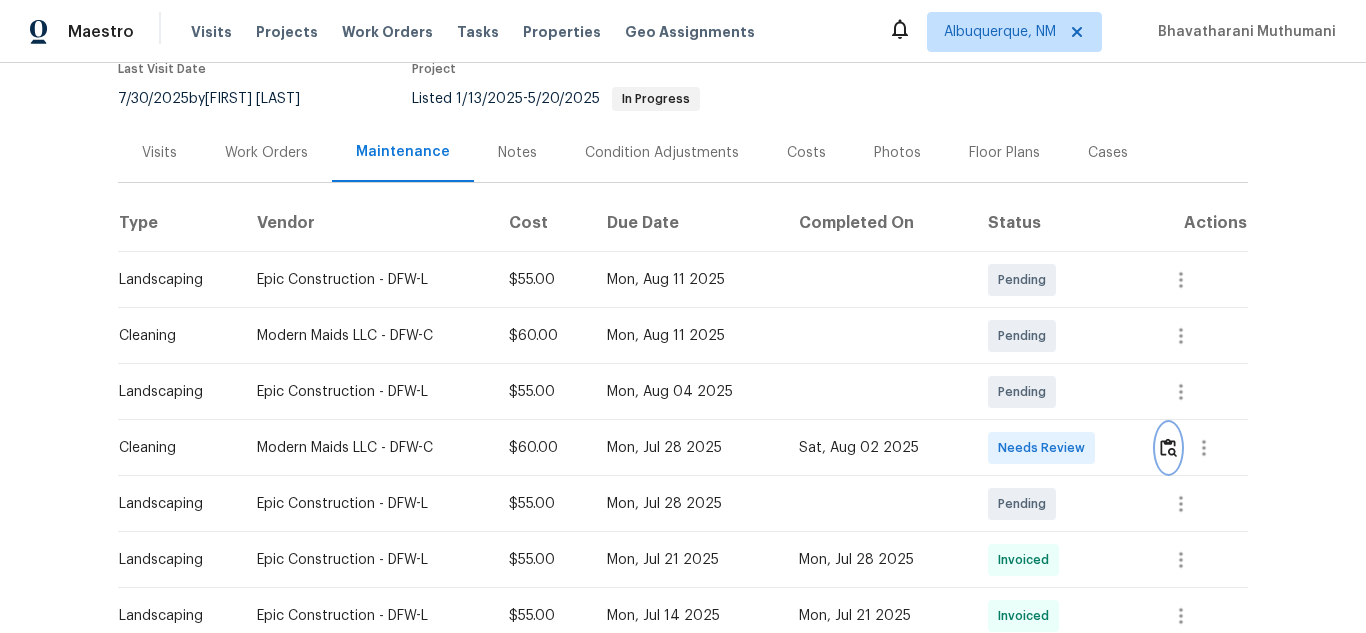 click at bounding box center [1168, 447] 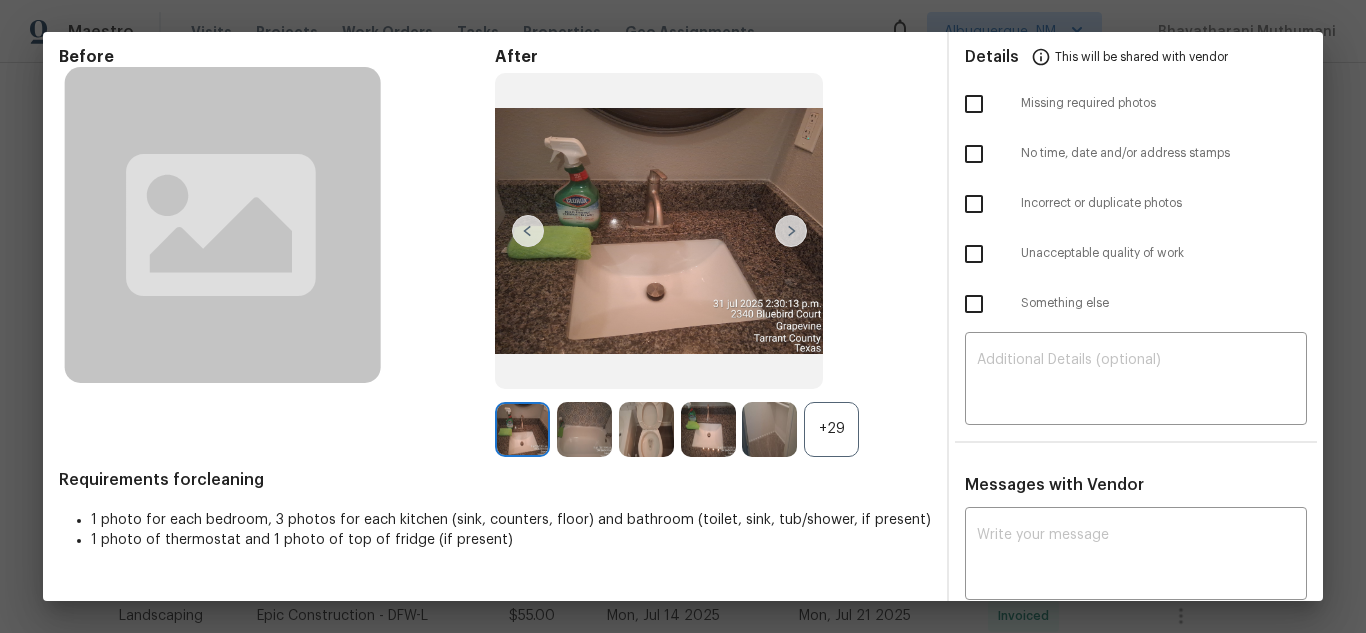 scroll, scrollTop: 200, scrollLeft: 0, axis: vertical 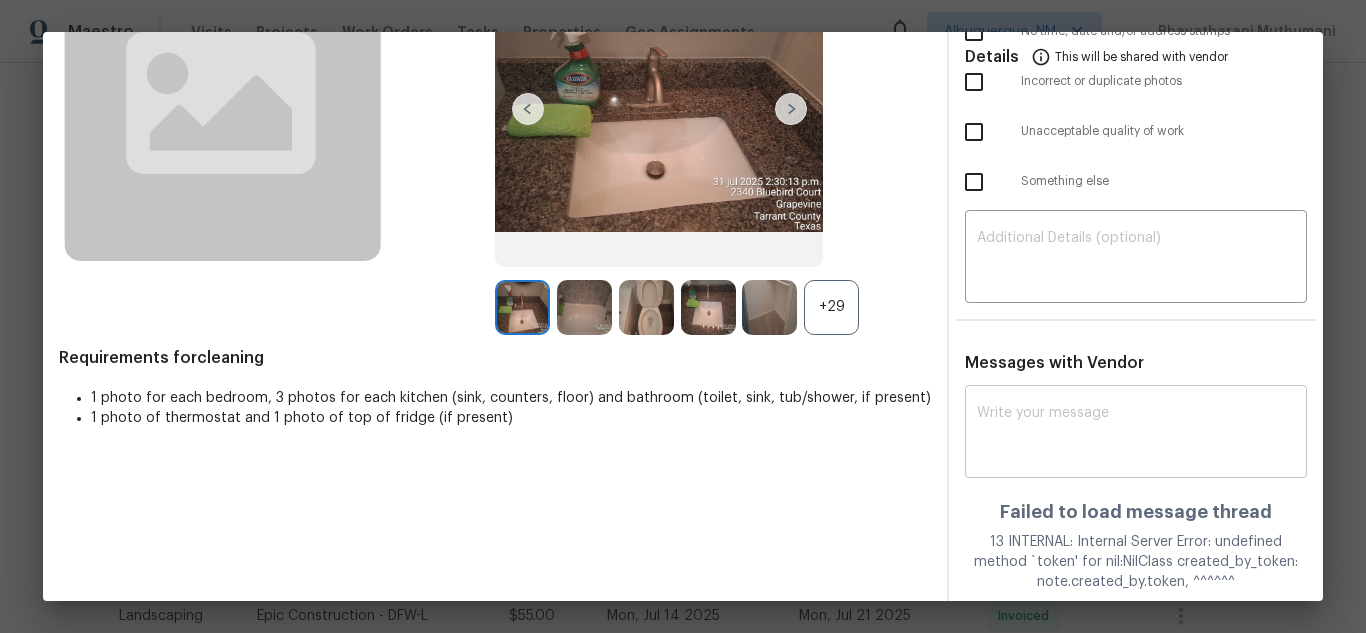click at bounding box center (1136, 434) 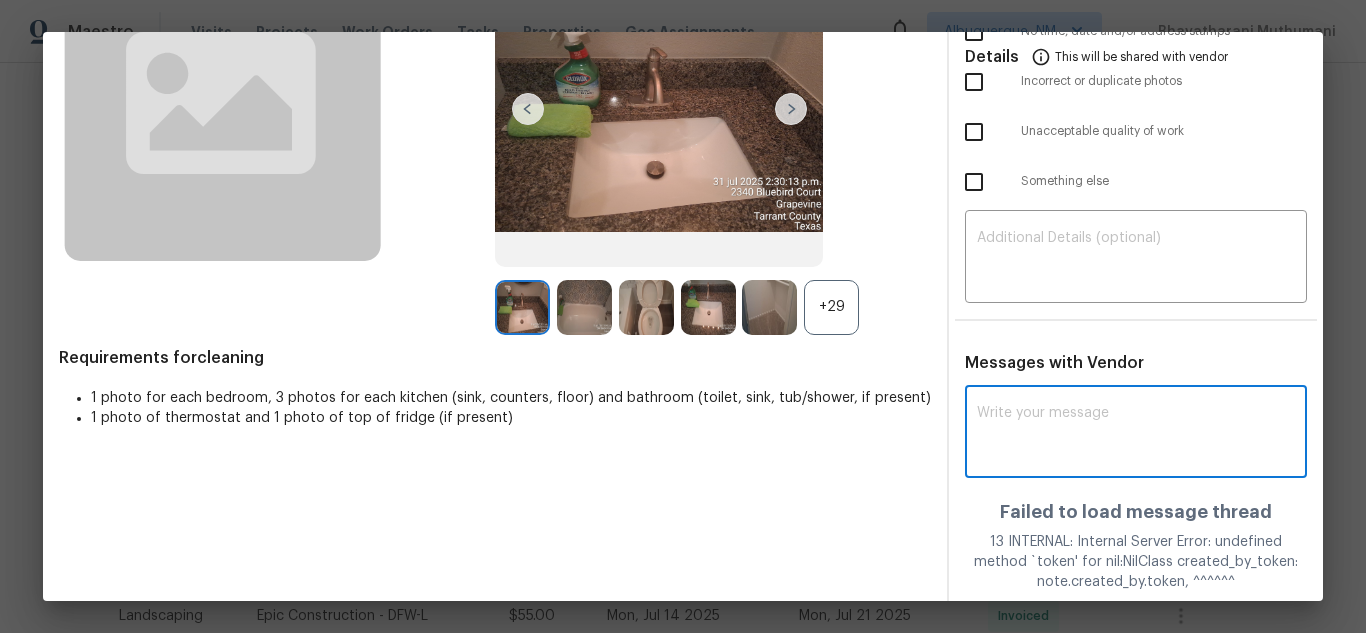paste on "Maintenance Audit Team: Hello! Unfortunately, this cleaning visit completed on 08/02/2025 has been denied because we are missing the required photos for approval. For approval, please upload one bedroom only if the correct or missing photos were taken on the same day the visit was completed. If those photos are available, they must be uploaded within 48 hours of the original visit date. If the required photos were not taken on the day of the visit, the denial will remain in place. If you or your team need a refresher on the quality standards and requirements, please refer to the updated Standards of Work that have been distributed via email. Thank you!" 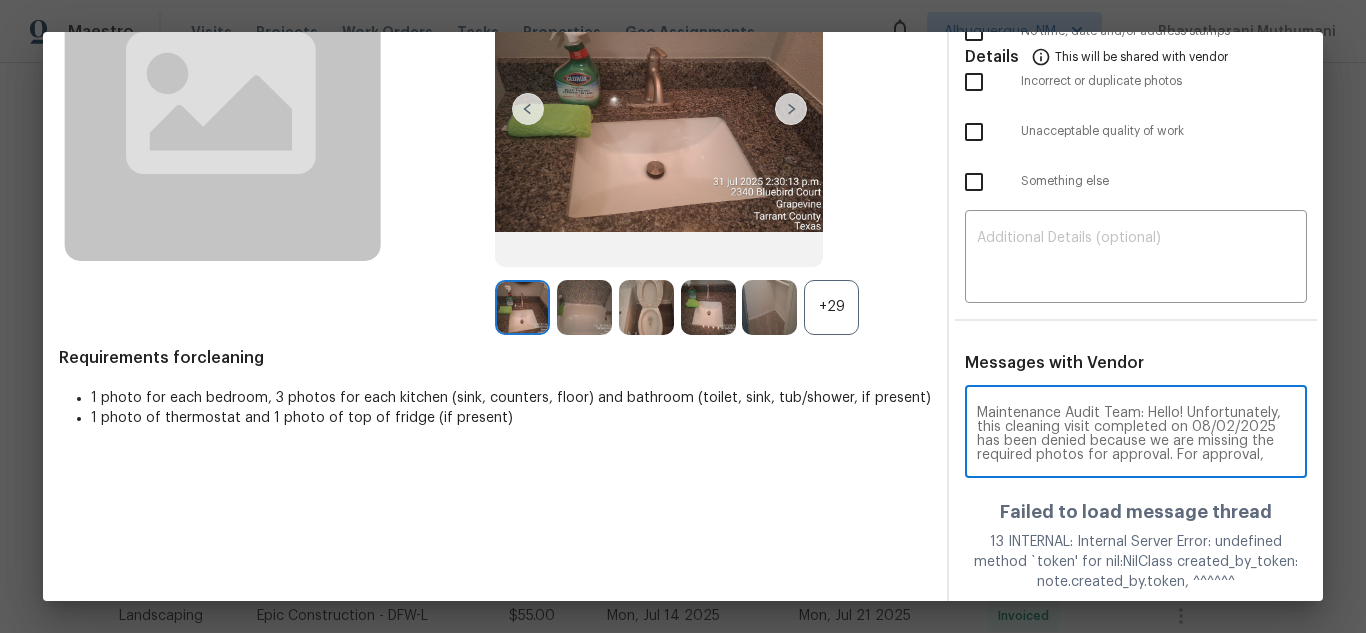 scroll, scrollTop: 224, scrollLeft: 0, axis: vertical 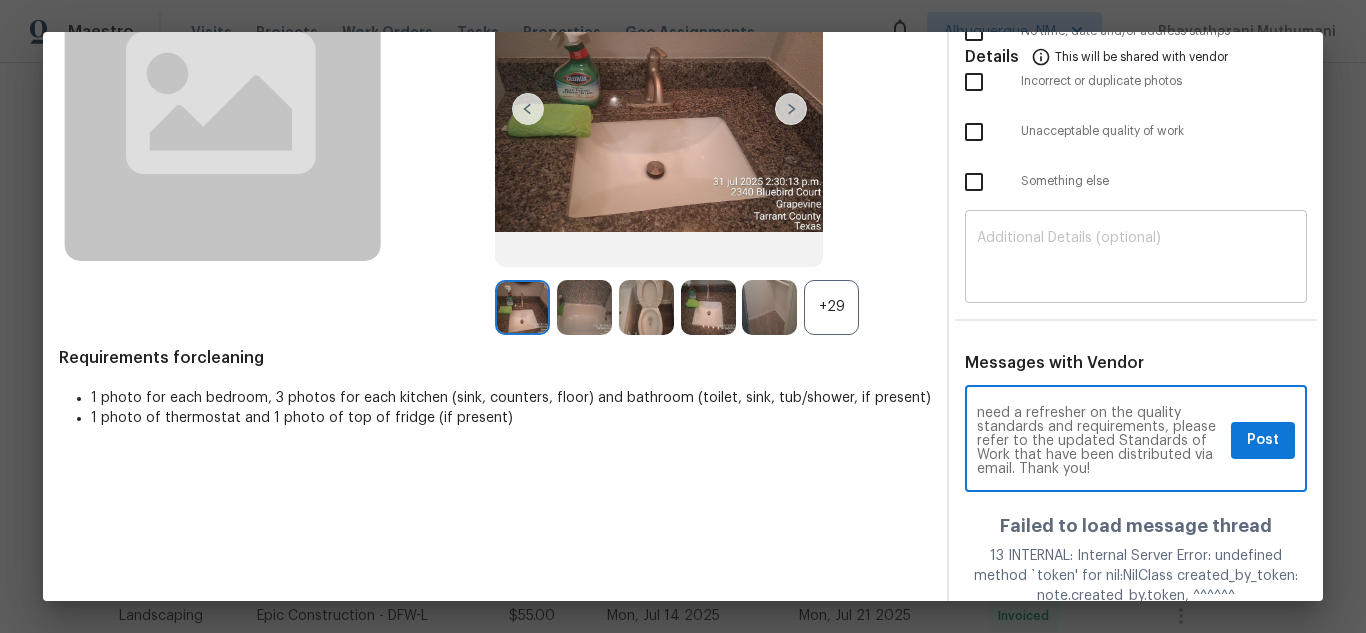 type on "Maintenance Audit Team: Hello! Unfortunately, this cleaning visit completed on 08/02/2025 has been denied because we are missing the required photos for approval. For approval, please upload one bedroom only if the correct or missing photos were taken on the same day the visit was completed. If those photos are available, they must be uploaded within 48 hours of the original visit date. If the required photos were not taken on the day of the visit, the denial will remain in place. If you or your team need a refresher on the quality standards and requirements, please refer to the updated Standards of Work that have been distributed via email. Thank you!" 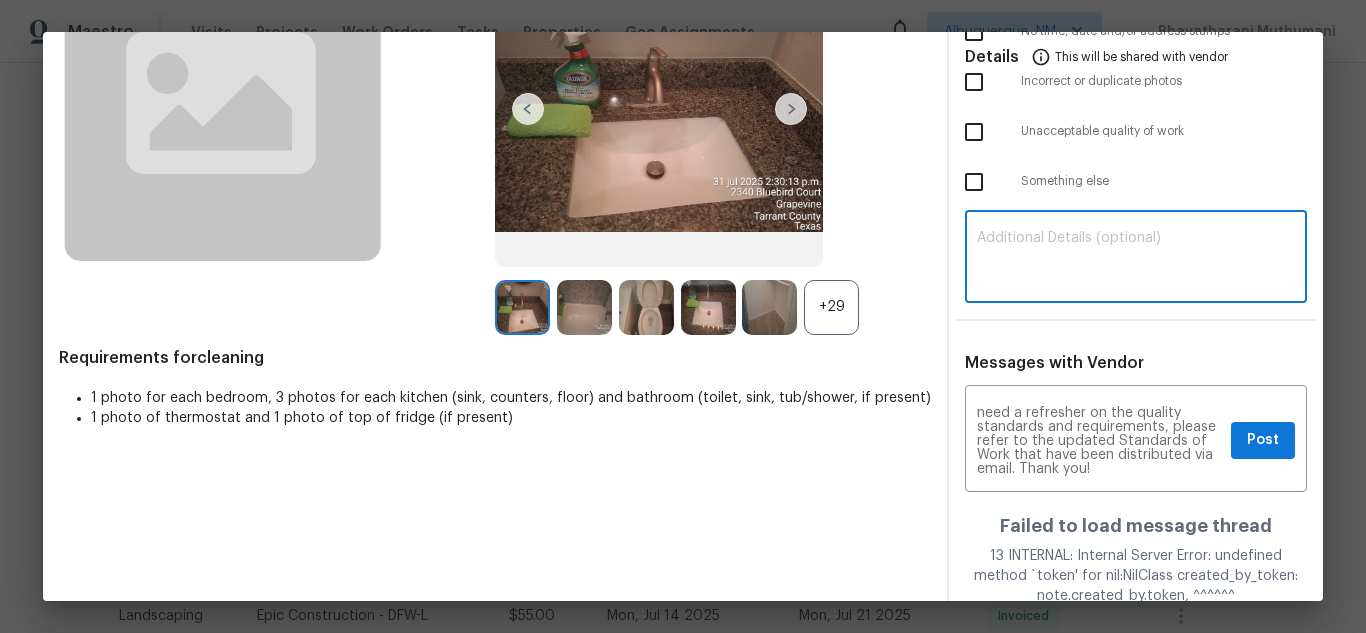 click at bounding box center (1136, 259) 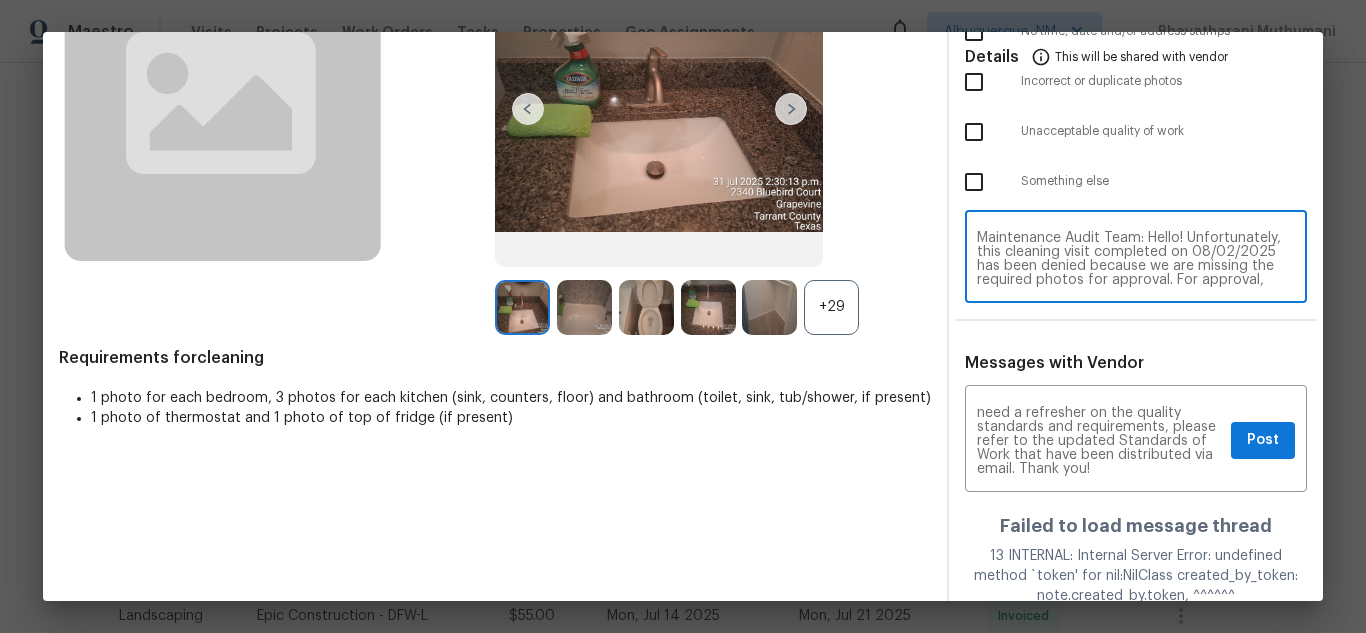scroll, scrollTop: 168, scrollLeft: 0, axis: vertical 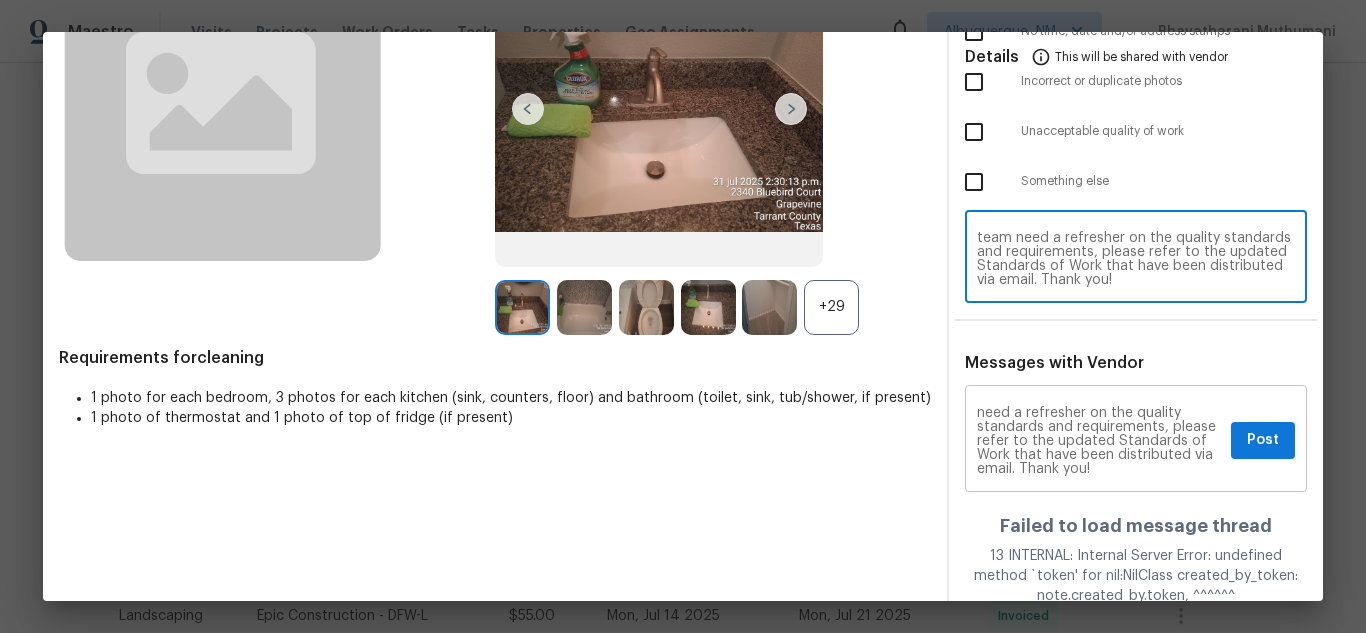 type on "Maintenance Audit Team: Hello! Unfortunately, this cleaning visit completed on 08/02/2025 has been denied because we are missing the required photos for approval. For approval, please upload one bedroom only if the correct or missing photos were taken on the same day the visit was completed. If those photos are available, they must be uploaded within 48 hours of the original visit date. If the required photos were not taken on the day of the visit, the denial will remain in place. If you or your team need a refresher on the quality standards and requirements, please refer to the updated Standards of Work that have been distributed via email. Thank you!" 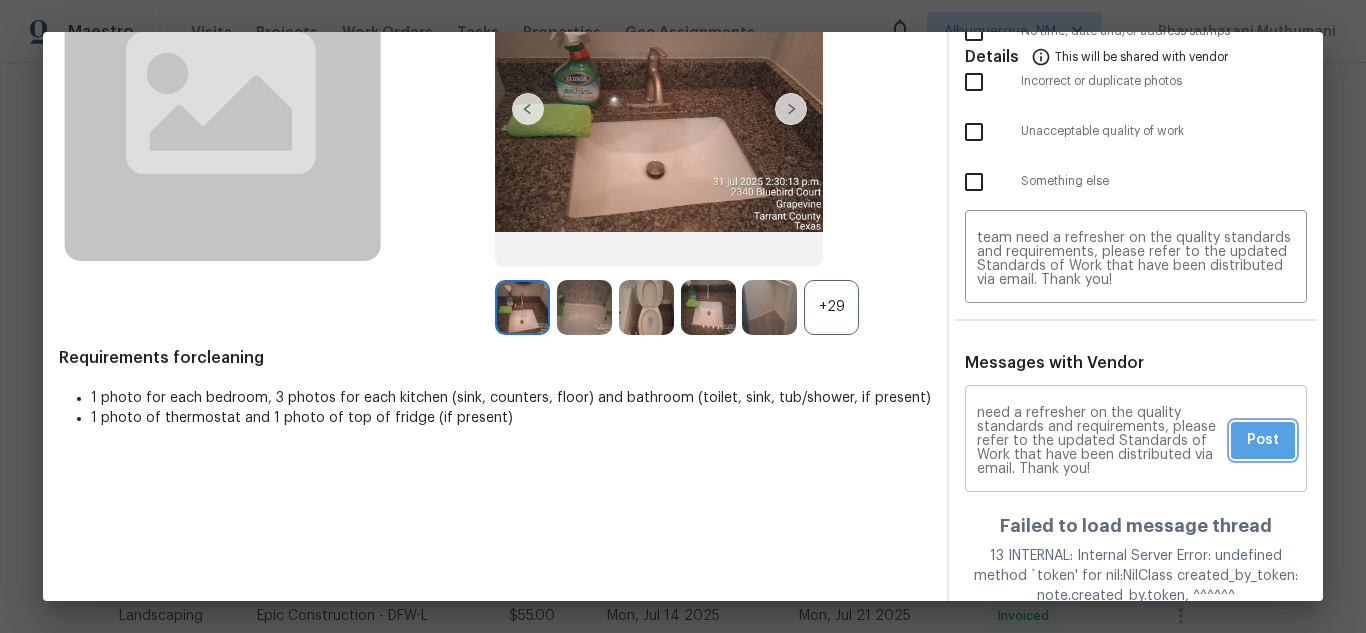 click on "Post" at bounding box center (1263, 440) 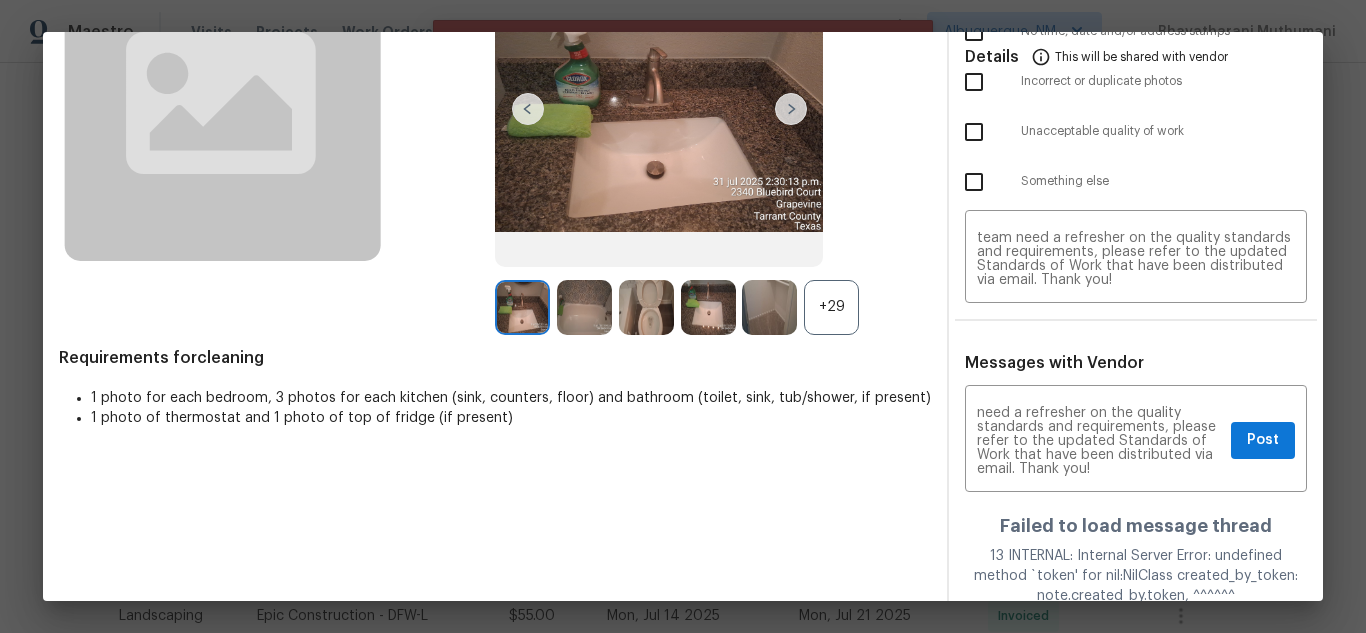 scroll, scrollTop: 0, scrollLeft: 0, axis: both 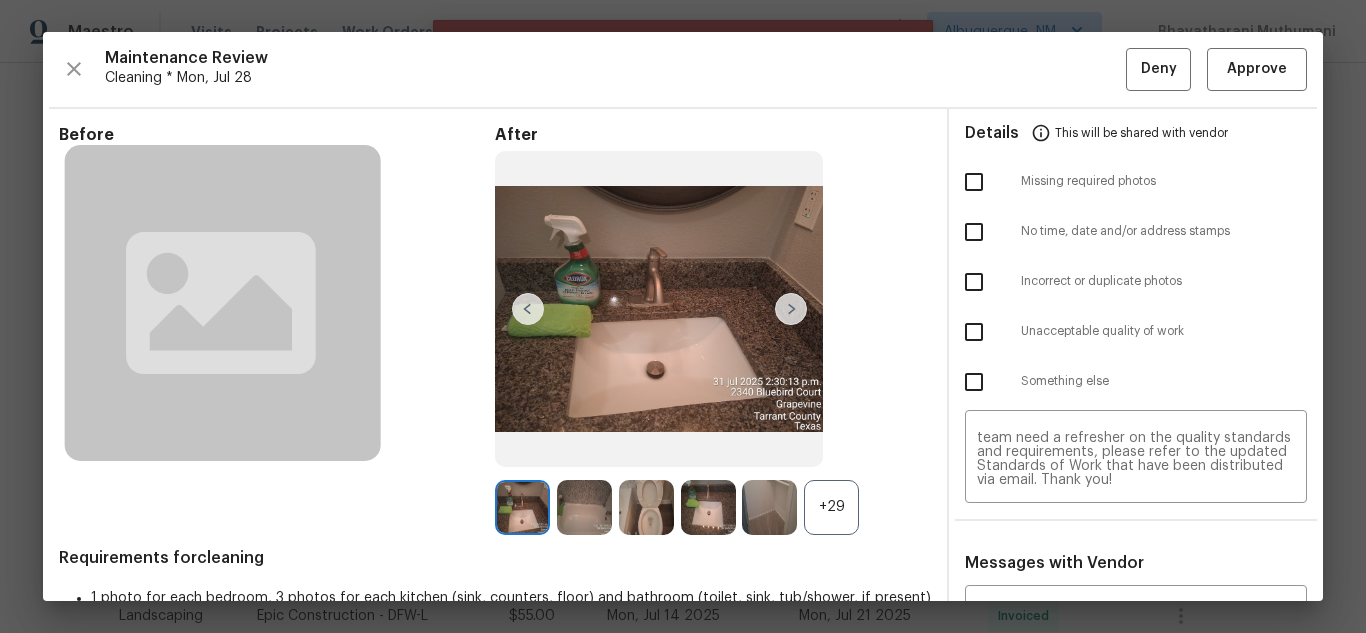 click at bounding box center (974, 182) 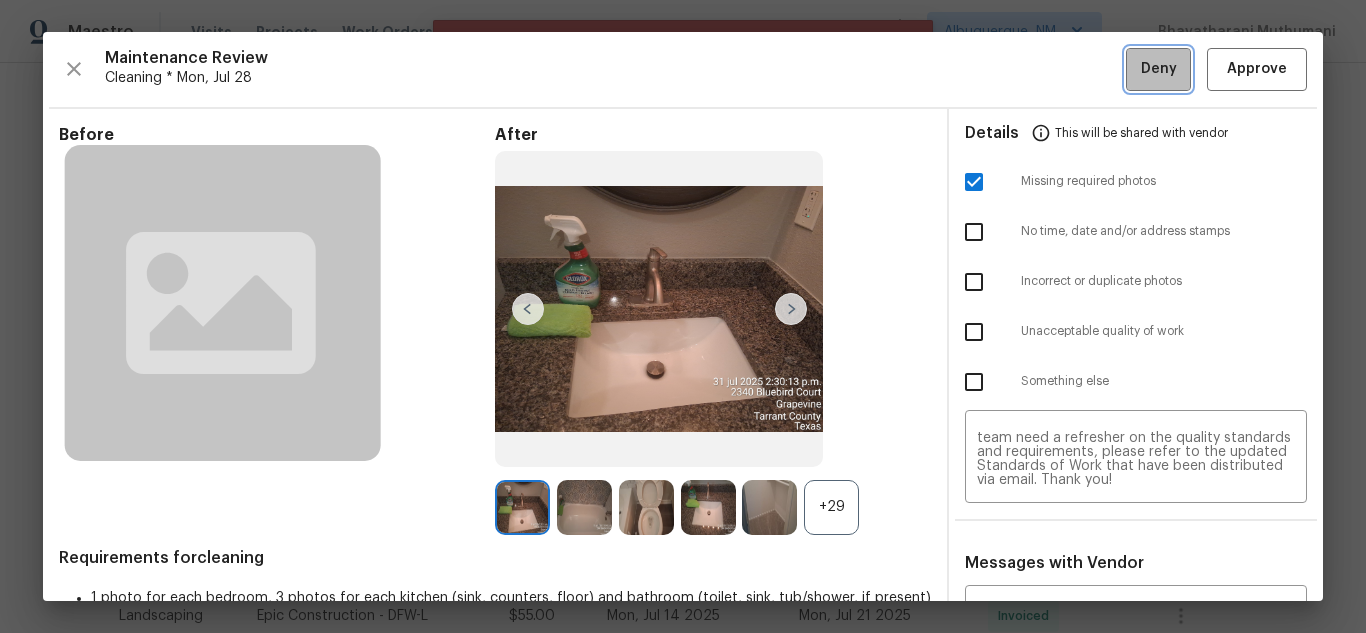 click on "Deny" at bounding box center (1159, 69) 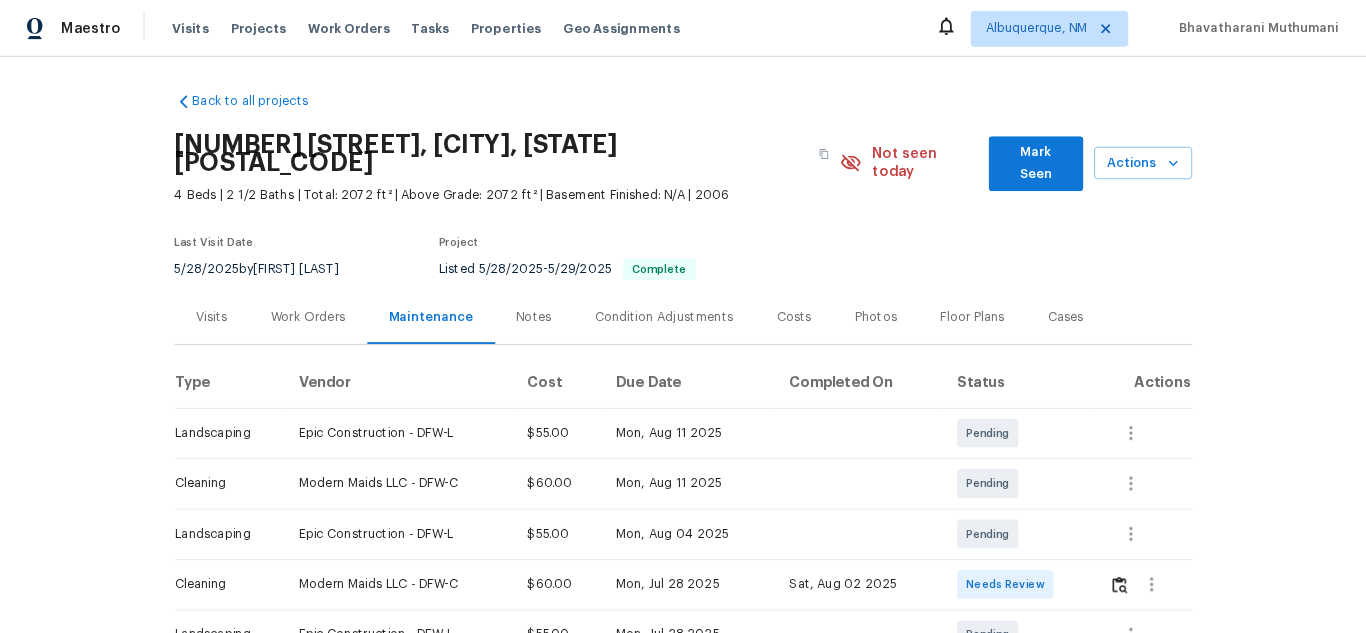 scroll, scrollTop: 0, scrollLeft: 0, axis: both 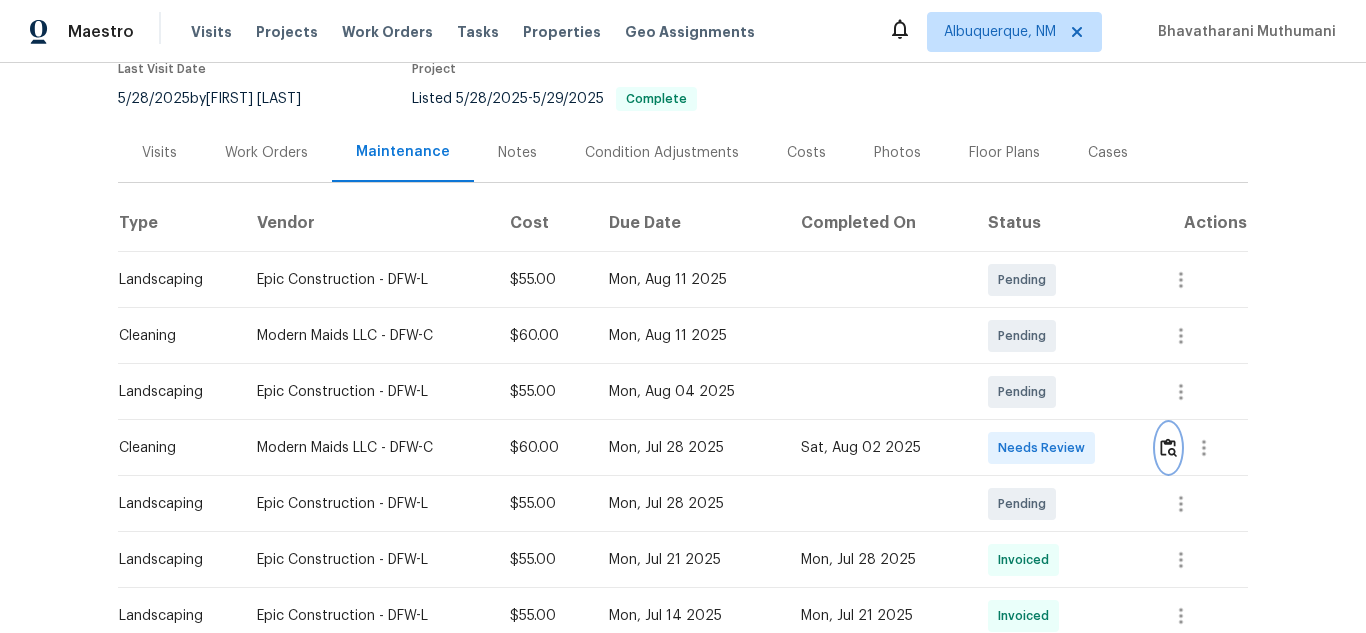 click at bounding box center [1168, 447] 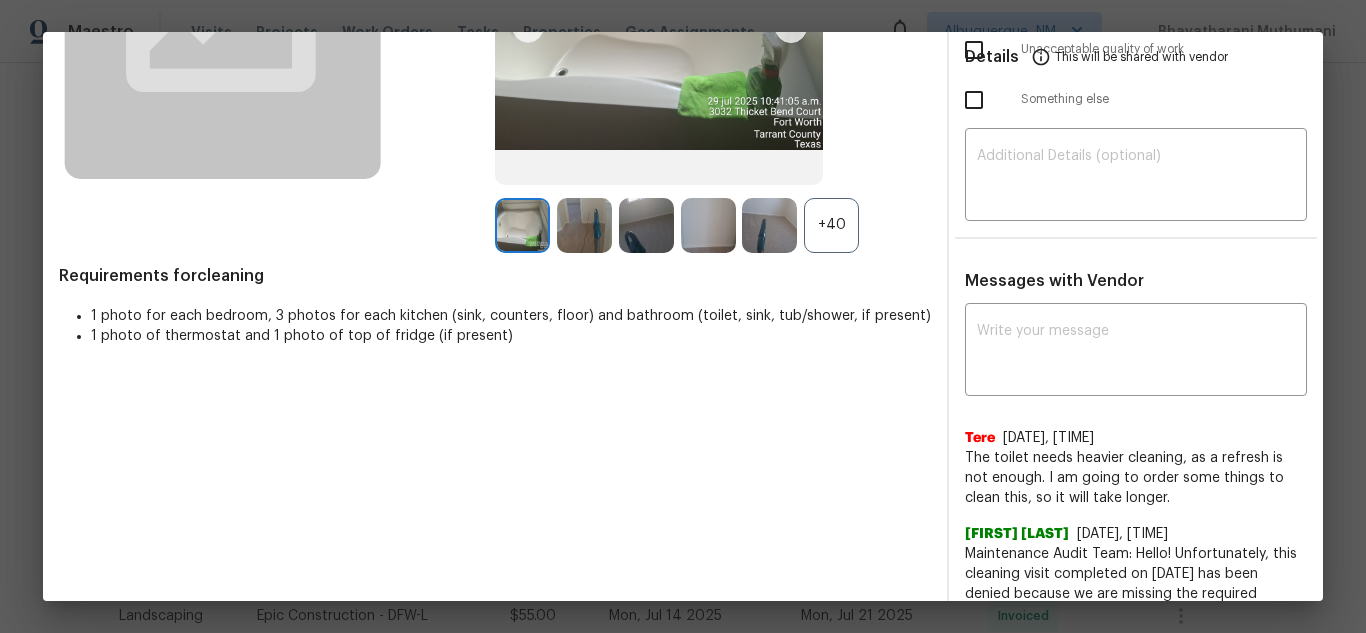 scroll, scrollTop: 300, scrollLeft: 0, axis: vertical 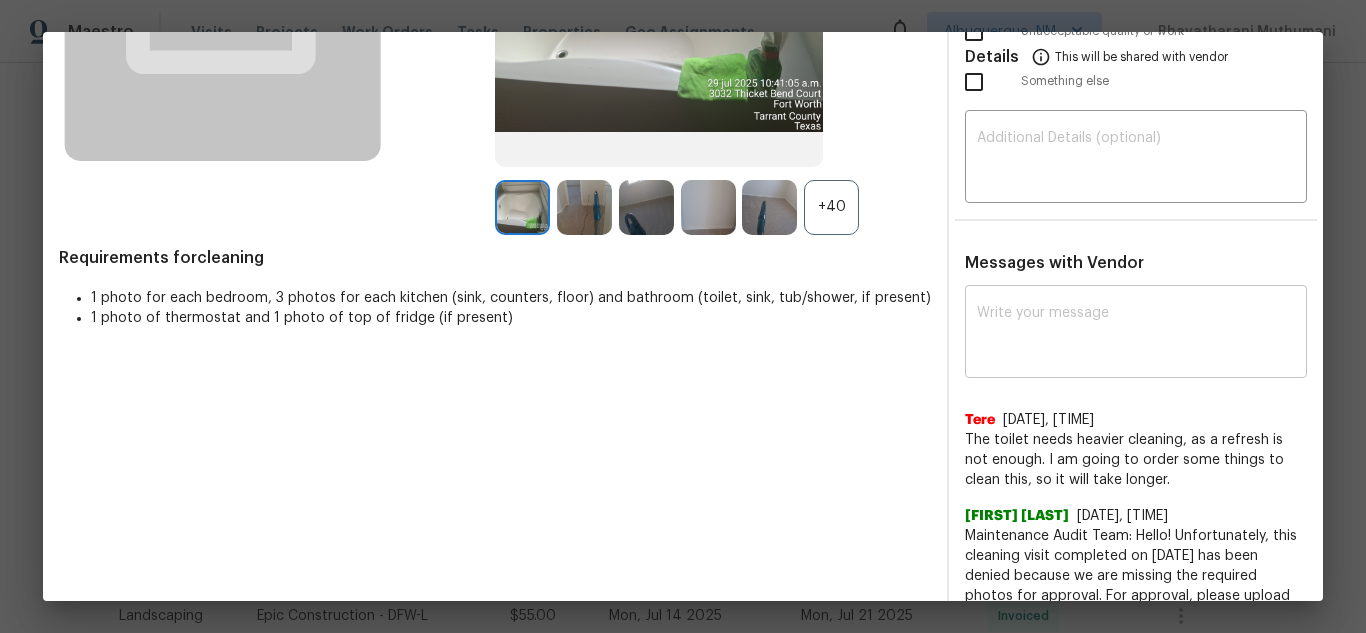 click at bounding box center (1136, 334) 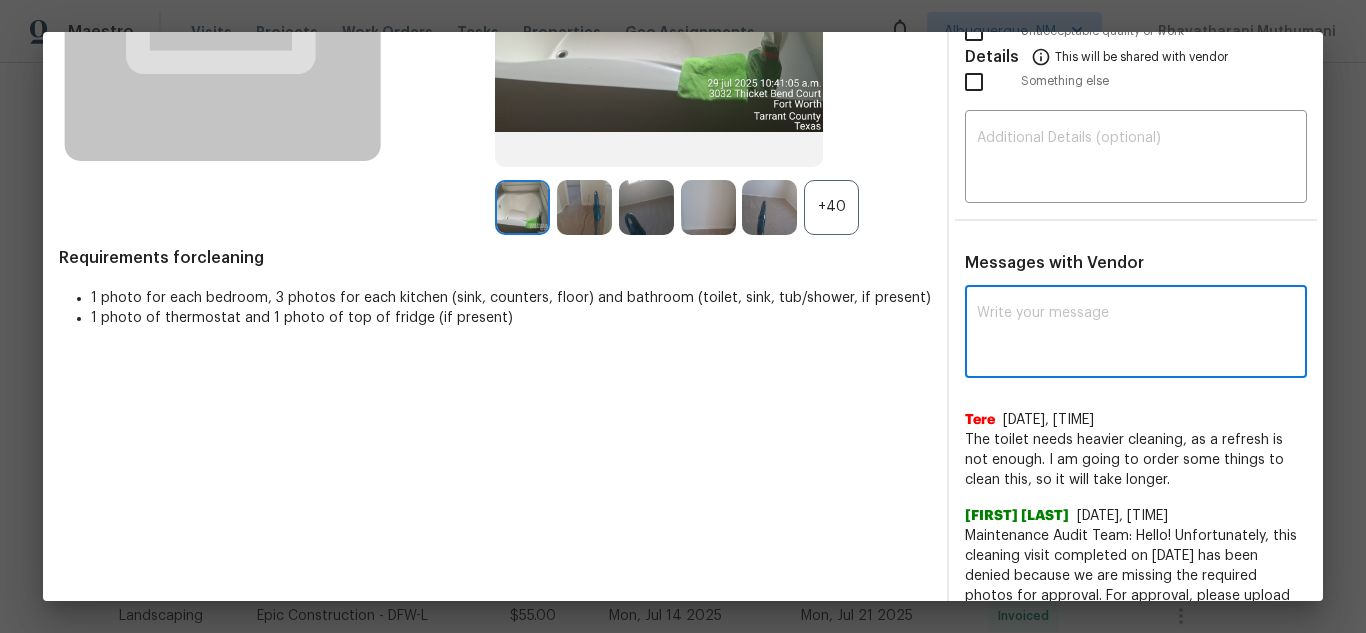 paste on "Maintenance Audit Team: Hello! Unfortunately, this cleaning visit completed on 08/02/2025 has been denied because we are missing the required photos for approval. For approval, please upload one full view of bathroom sink only if the correct or missing photos were taken on the same day the visit was completed. If those photos are available, they must be uploaded within 48 hours of the original visit date. If the required photos were not taken on the day of the visit, the denial will remain in place. If you or your team need a refresher on the quality standards and requirements, please refer to the updated Standards of Work that have been distributed via email. Thank you!" 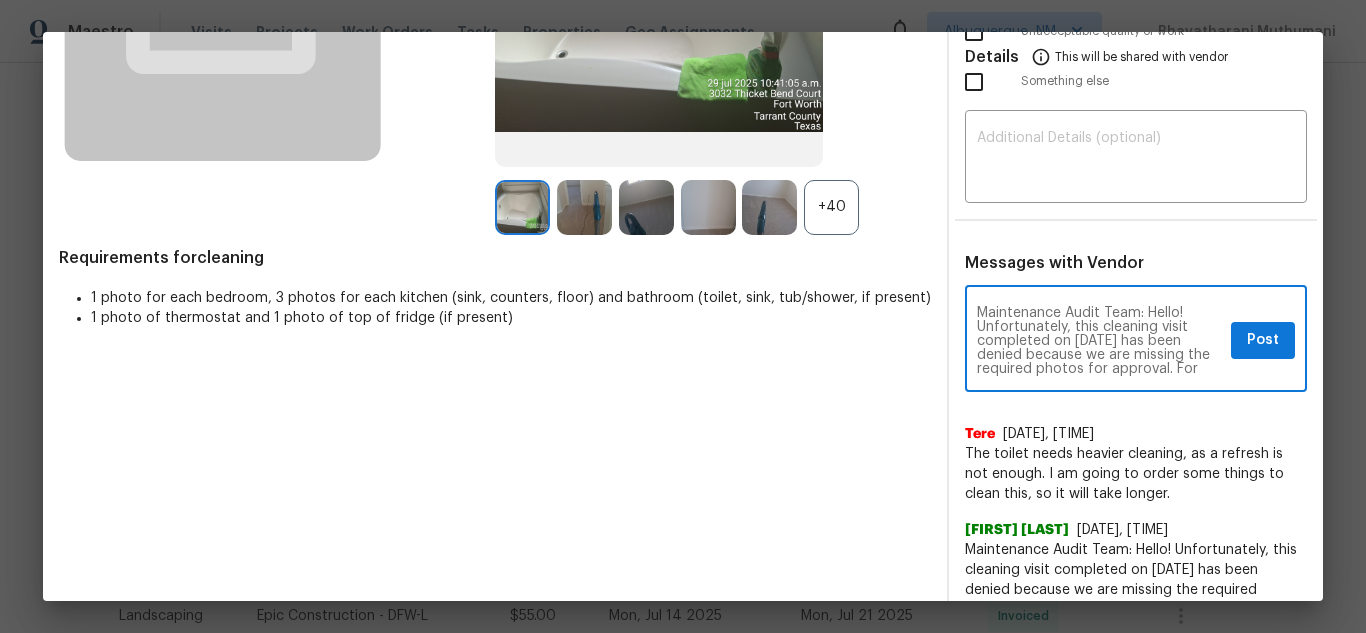 scroll, scrollTop: 238, scrollLeft: 0, axis: vertical 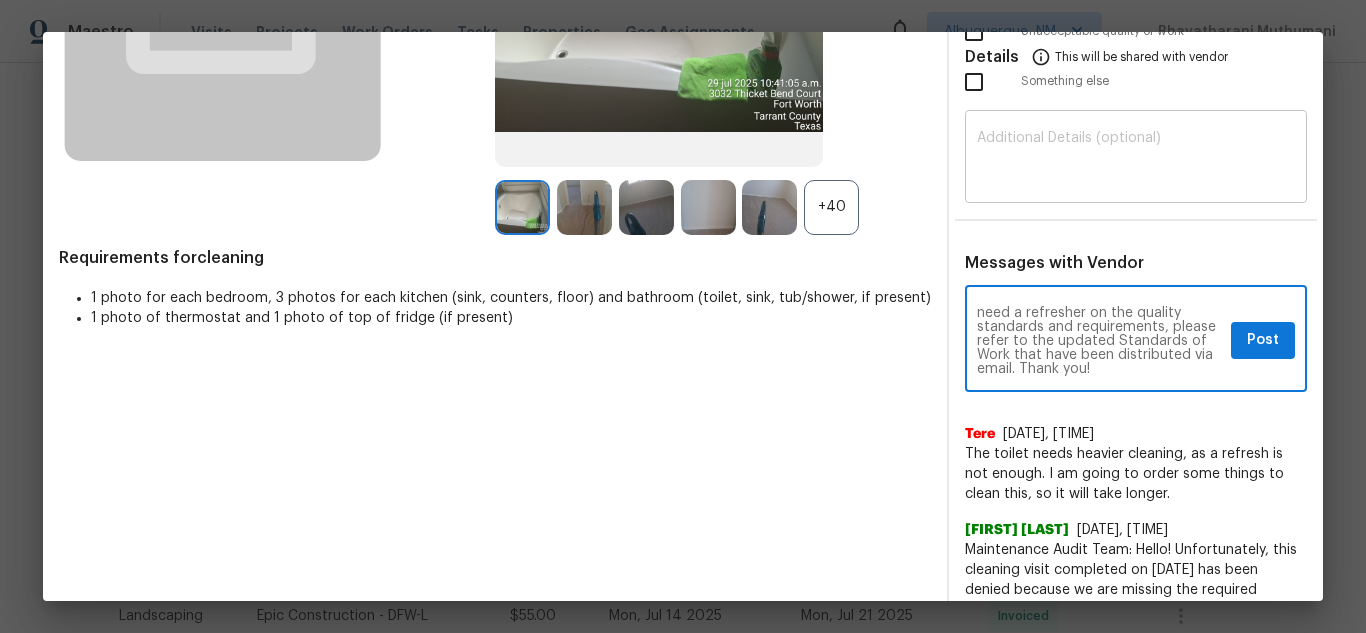 type on "Maintenance Audit Team: Hello! Unfortunately, this cleaning visit completed on 08/02/2025 has been denied because we are missing the required photos for approval. For approval, please upload one full view of bathroom sink only if the correct or missing photos were taken on the same day the visit was completed. If those photos are available, they must be uploaded within 48 hours of the original visit date. If the required photos were not taken on the day of the visit, the denial will remain in place. If you or your team need a refresher on the quality standards and requirements, please refer to the updated Standards of Work that have been distributed via email. Thank you!" 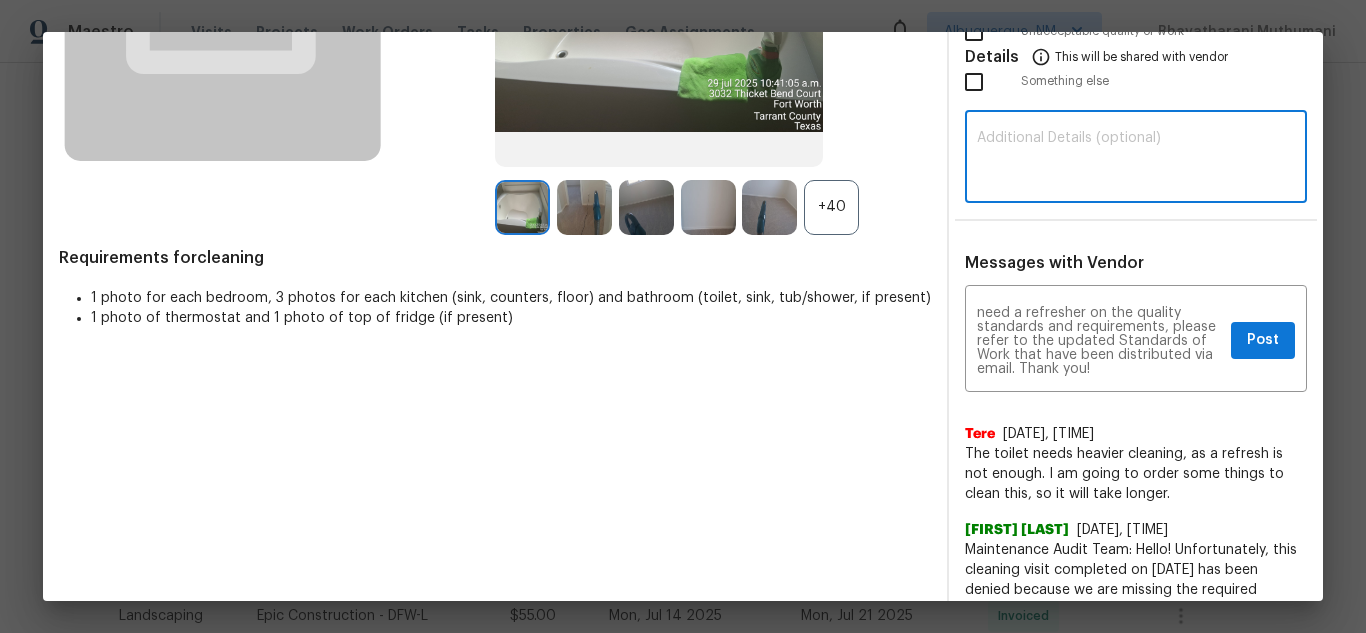 click at bounding box center [1136, 159] 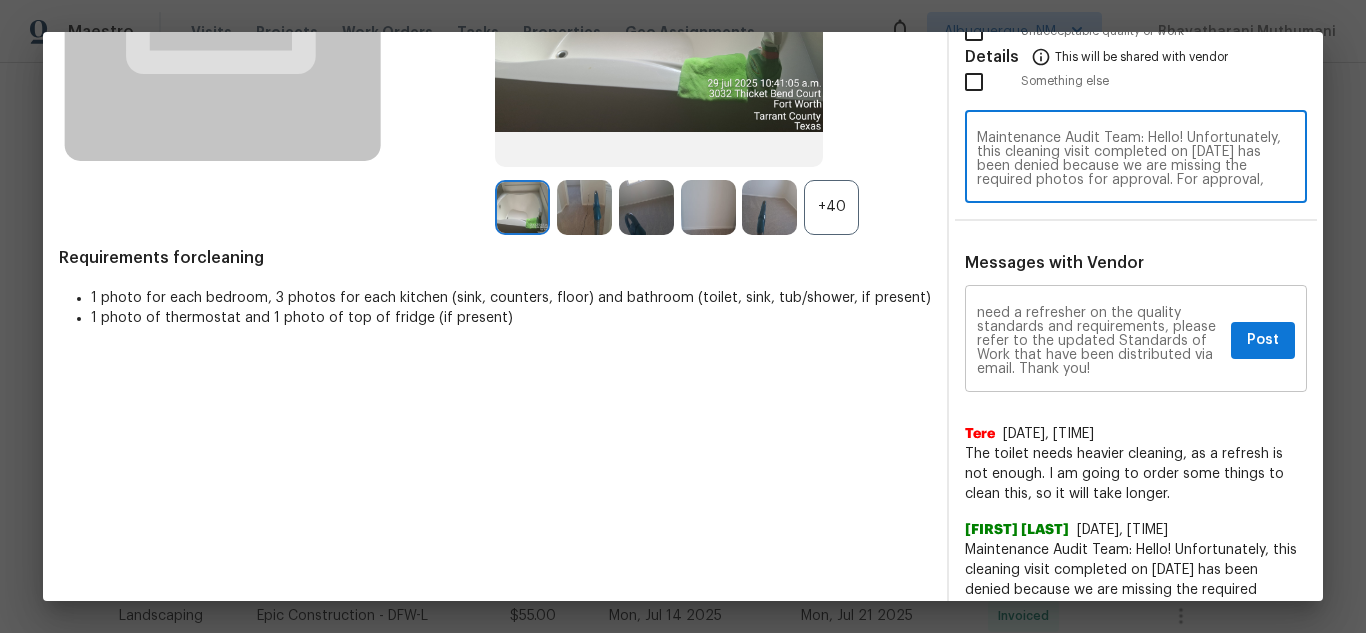 scroll, scrollTop: 168, scrollLeft: 0, axis: vertical 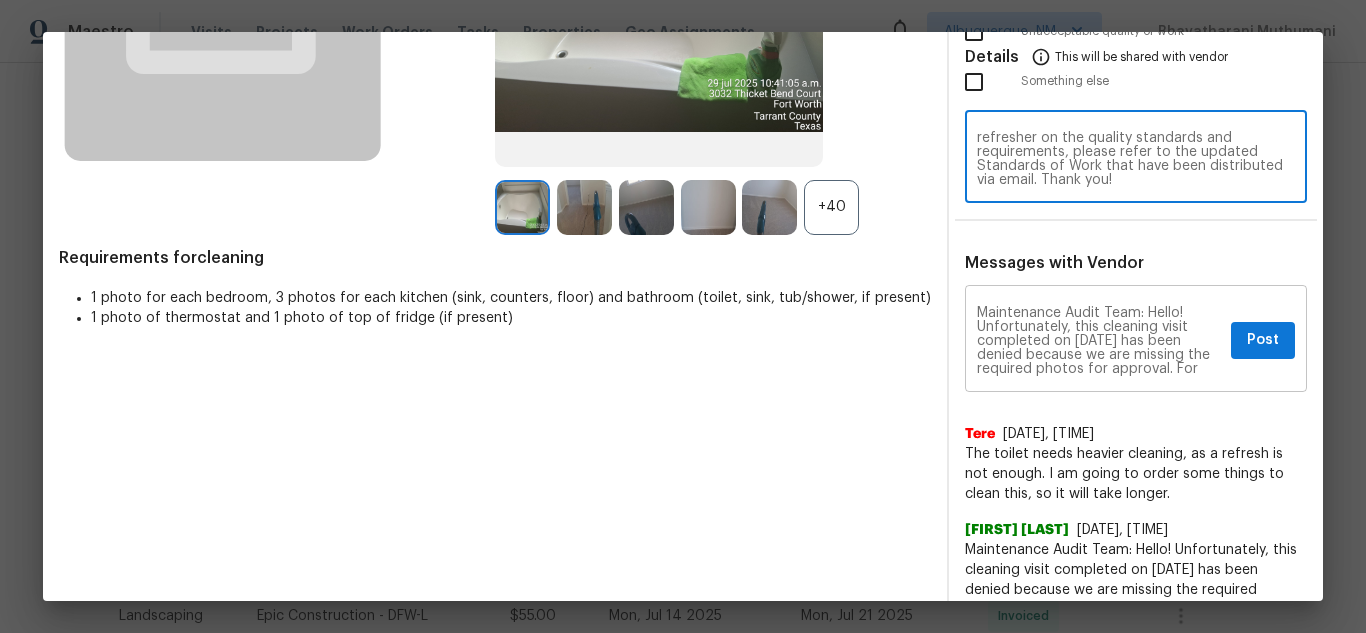 type on "Maintenance Audit Team: Hello! Unfortunately, this cleaning visit completed on 08/02/2025 has been denied because we are missing the required photos for approval. For approval, please upload one full view of bathroom sink only if the correct or missing photos were taken on the same day the visit was completed. If those photos are available, they must be uploaded within 48 hours of the original visit date. If the required photos were not taken on the day of the visit, the denial will remain in place. If you or your team need a refresher on the quality standards and requirements, please refer to the updated Standards of Work that have been distributed via email. Thank you!" 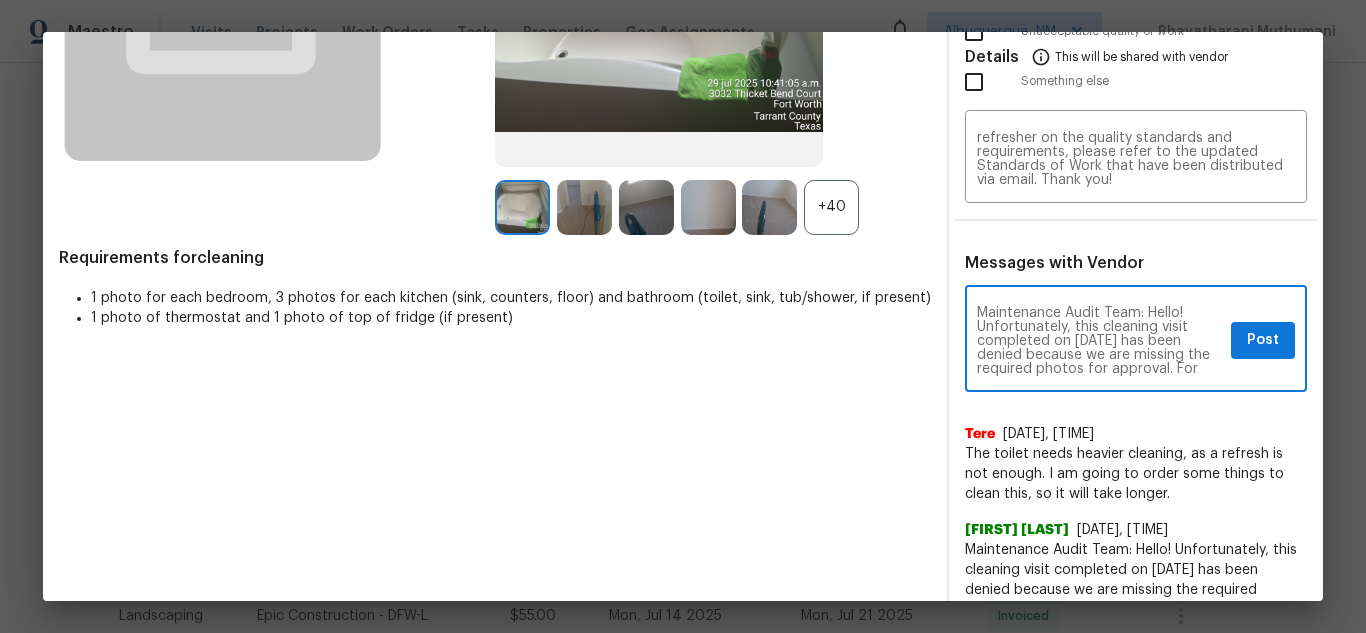 scroll, scrollTop: 40, scrollLeft: 0, axis: vertical 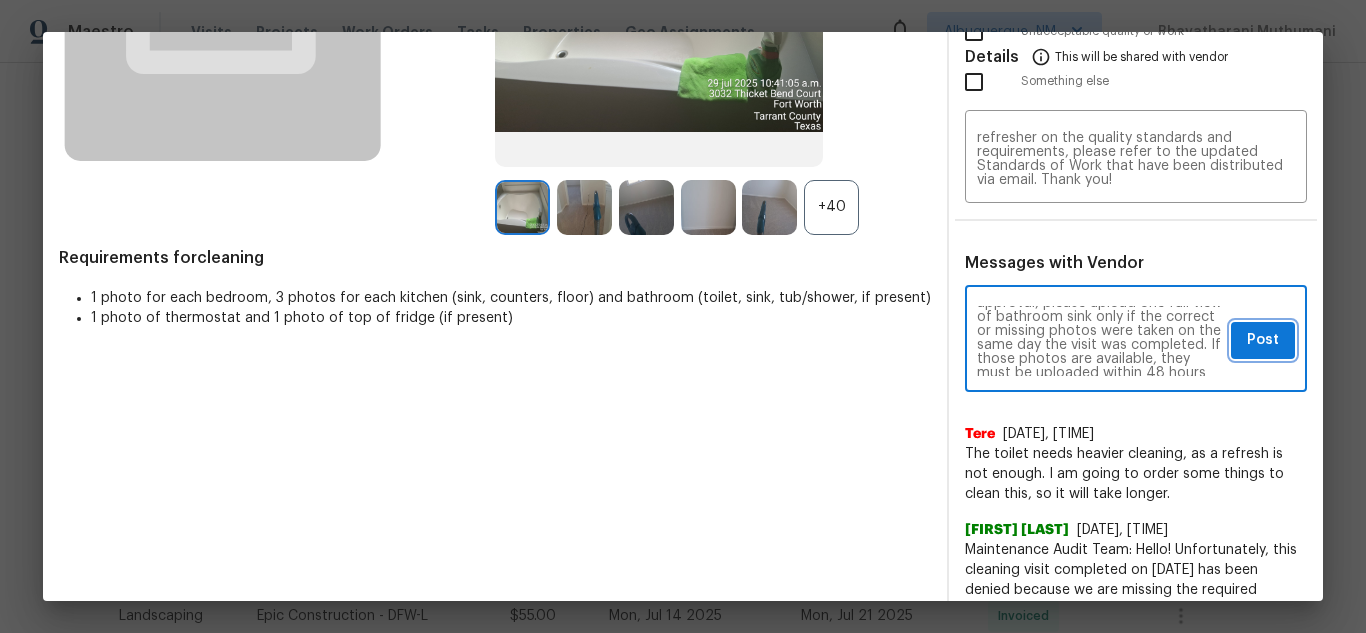 click on "Post" at bounding box center (1263, 340) 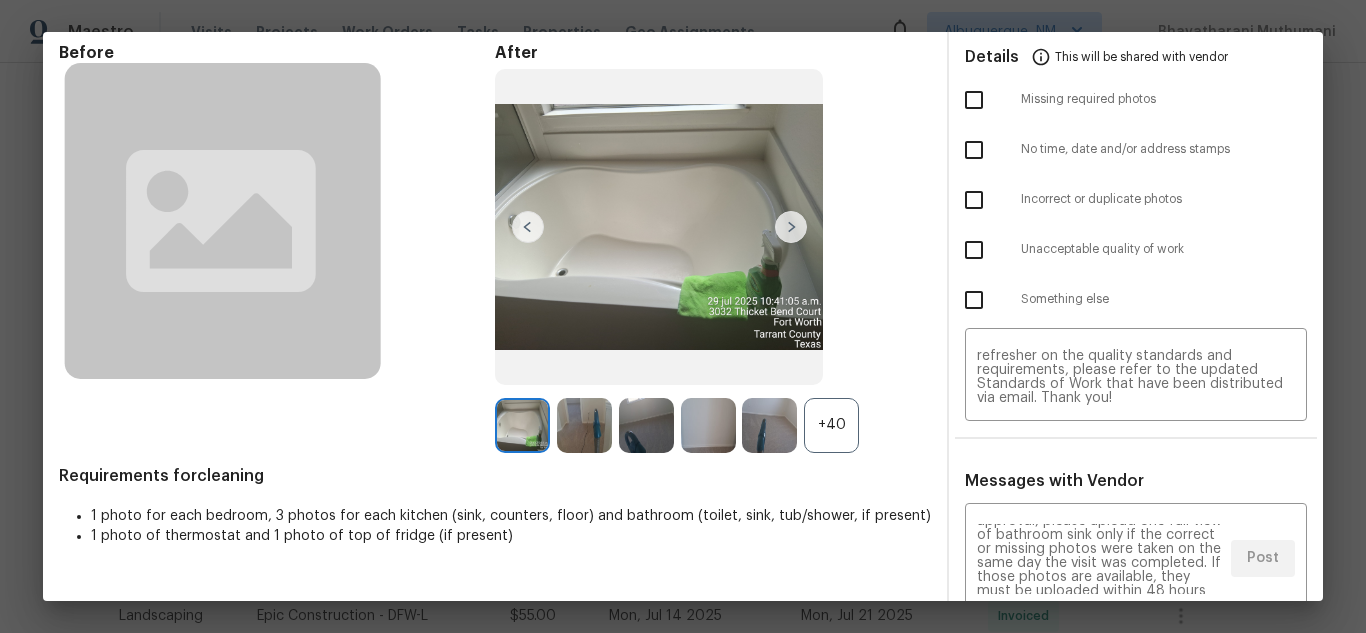 scroll, scrollTop: 0, scrollLeft: 0, axis: both 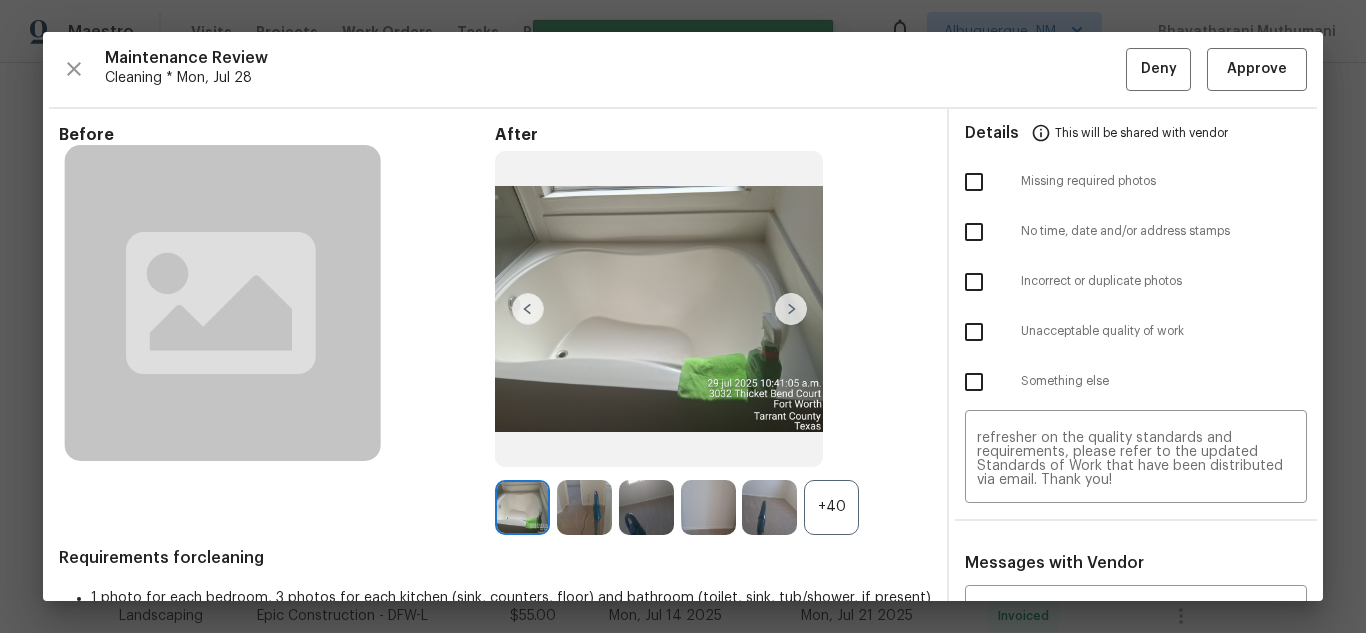 type 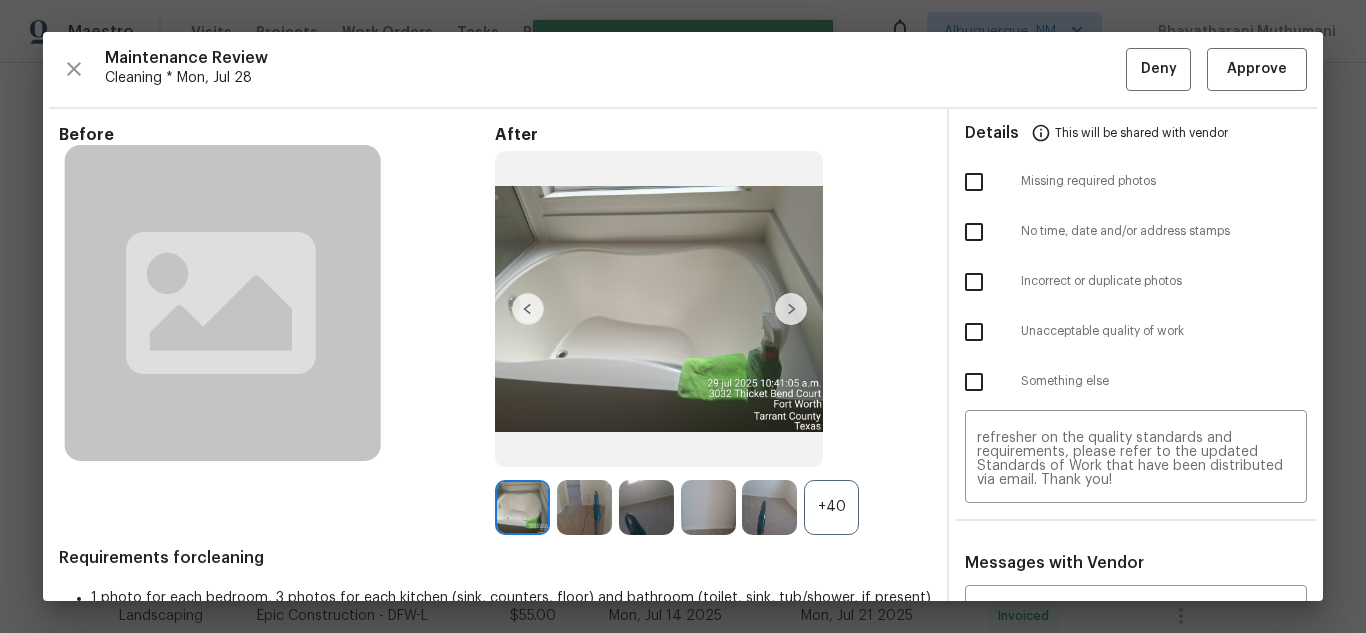 scroll, scrollTop: 0, scrollLeft: 0, axis: both 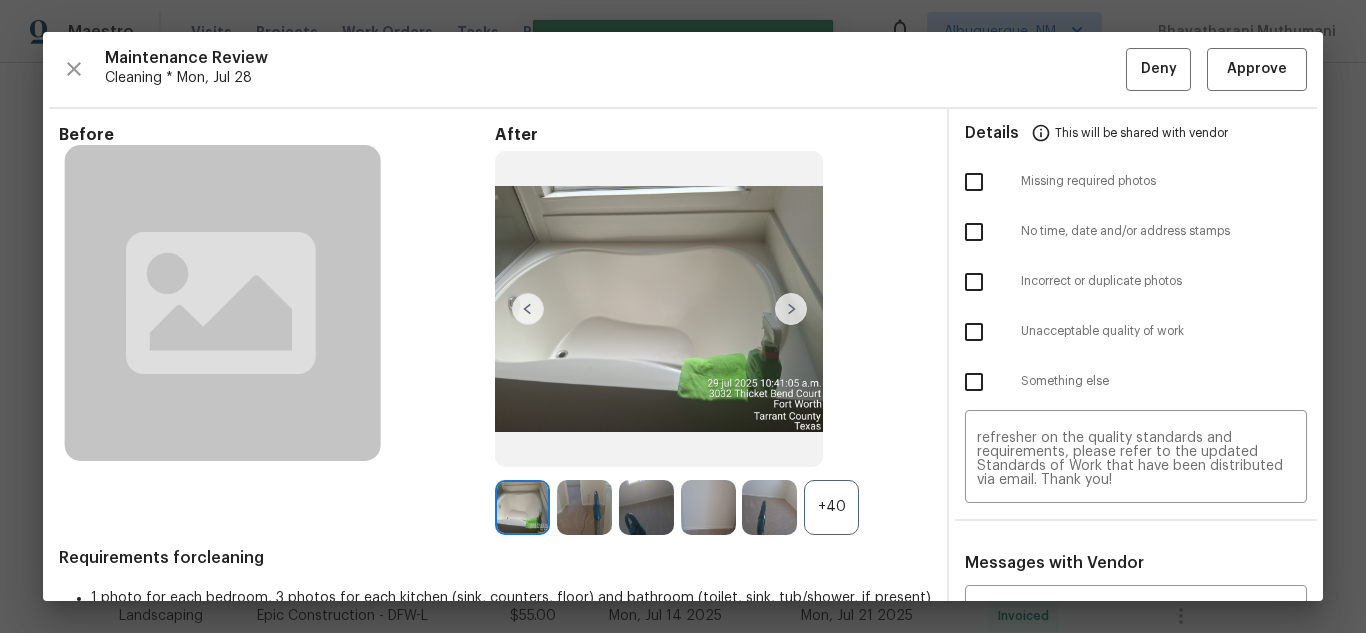 click at bounding box center (974, 182) 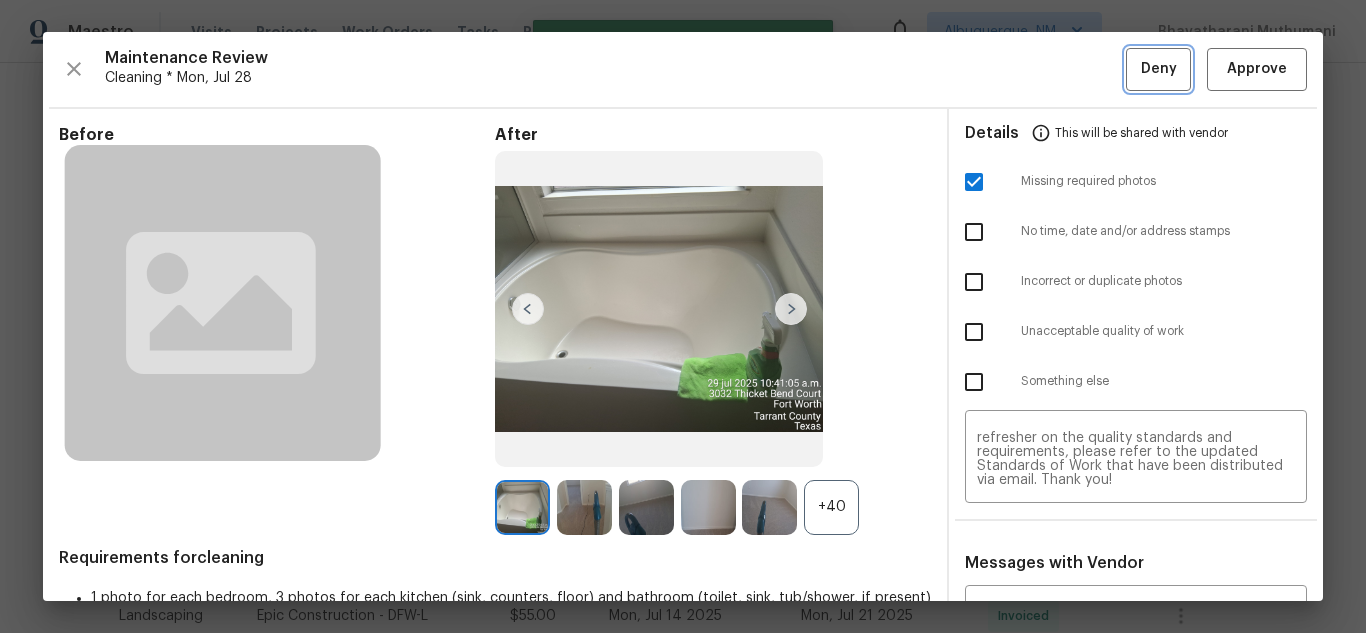 click on "Deny" at bounding box center (1159, 69) 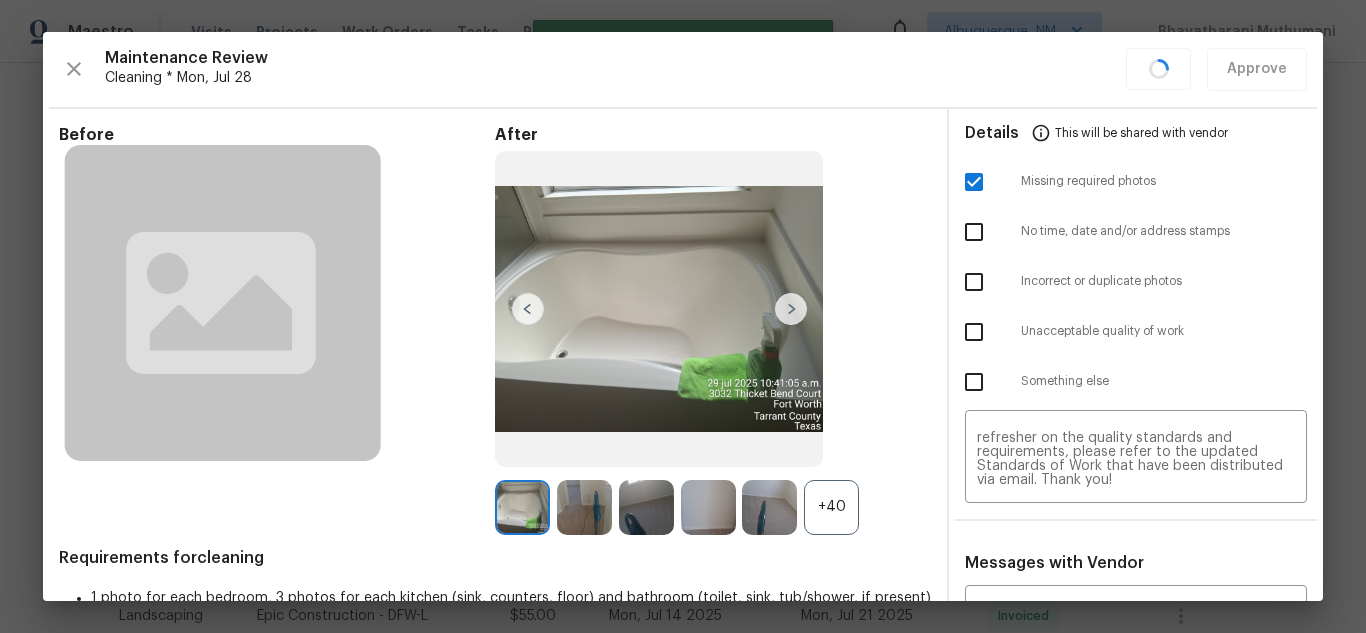scroll, scrollTop: 0, scrollLeft: 0, axis: both 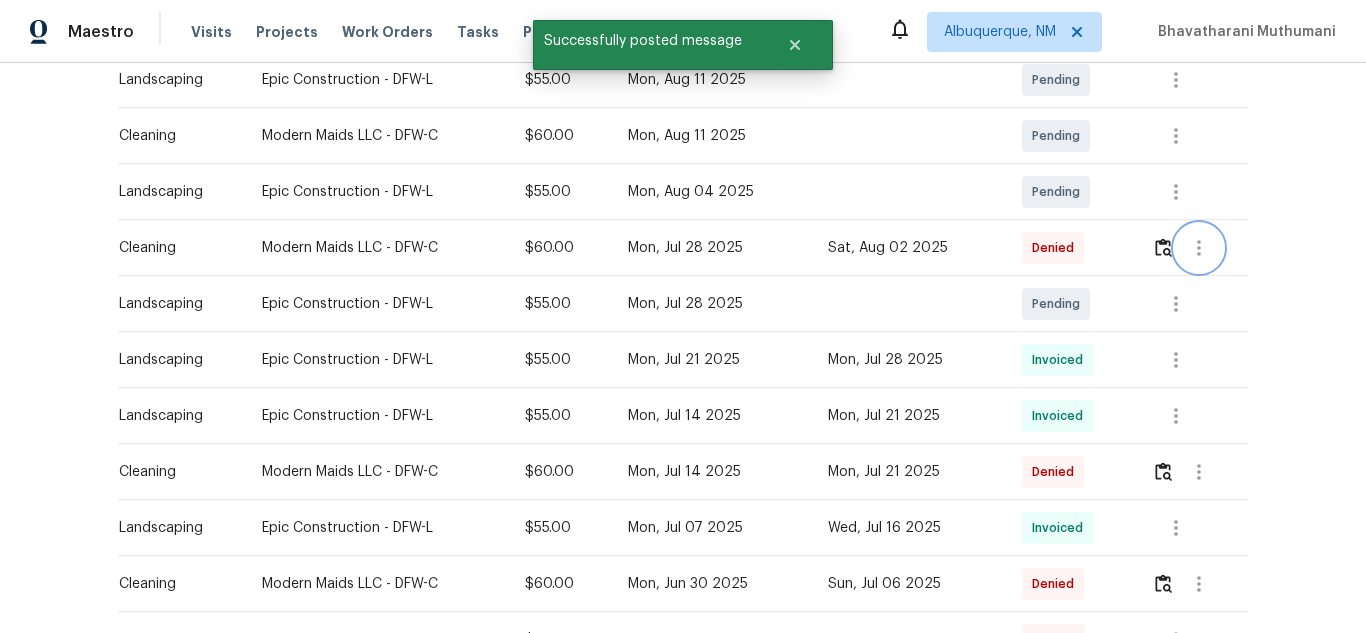 click at bounding box center [1199, 248] 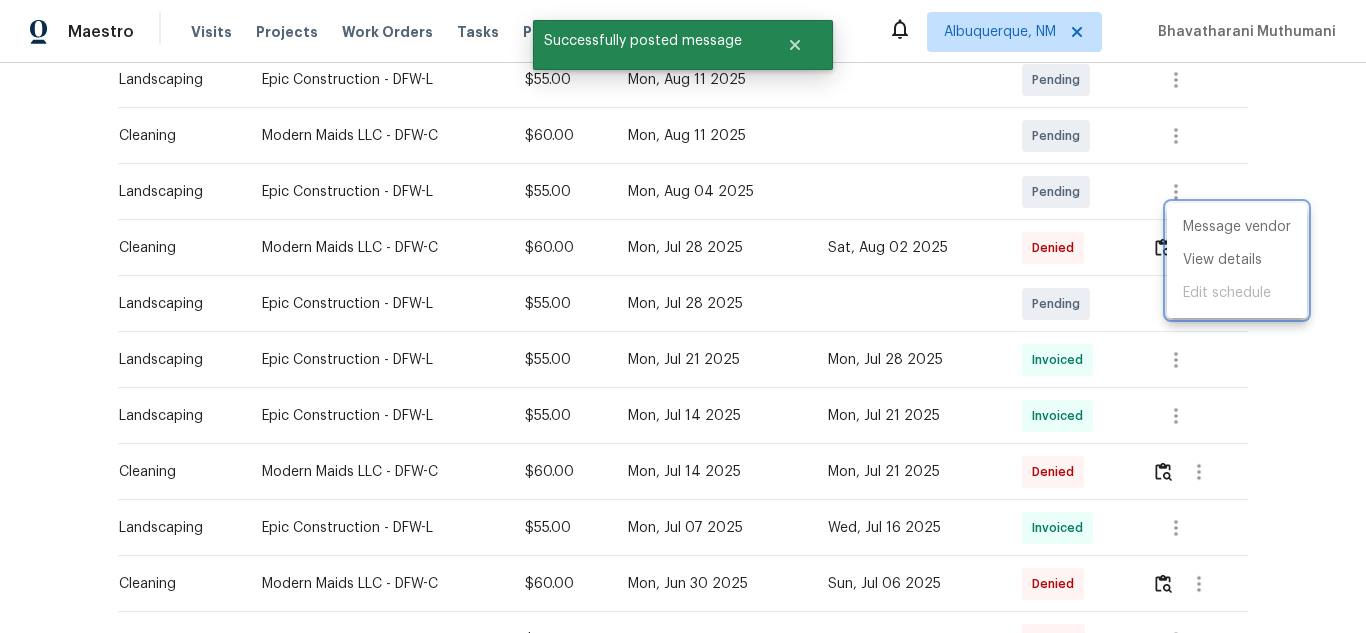 click at bounding box center [683, 316] 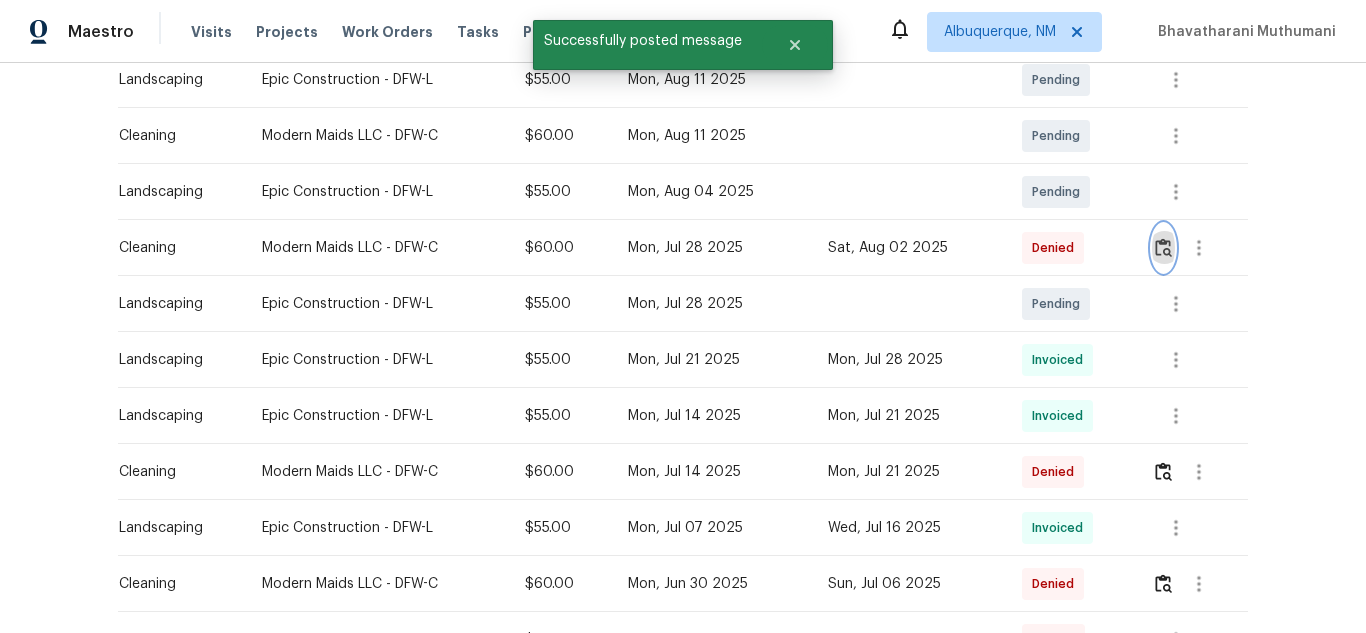 click at bounding box center (1163, 247) 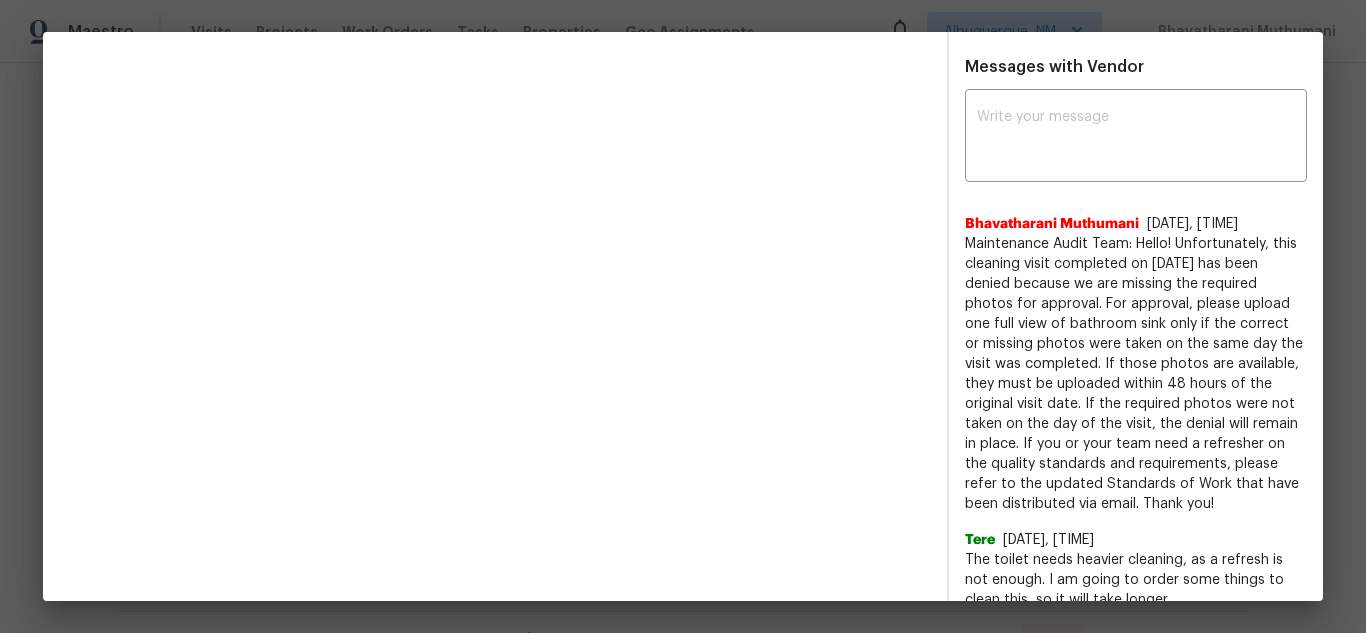 scroll, scrollTop: 672, scrollLeft: 0, axis: vertical 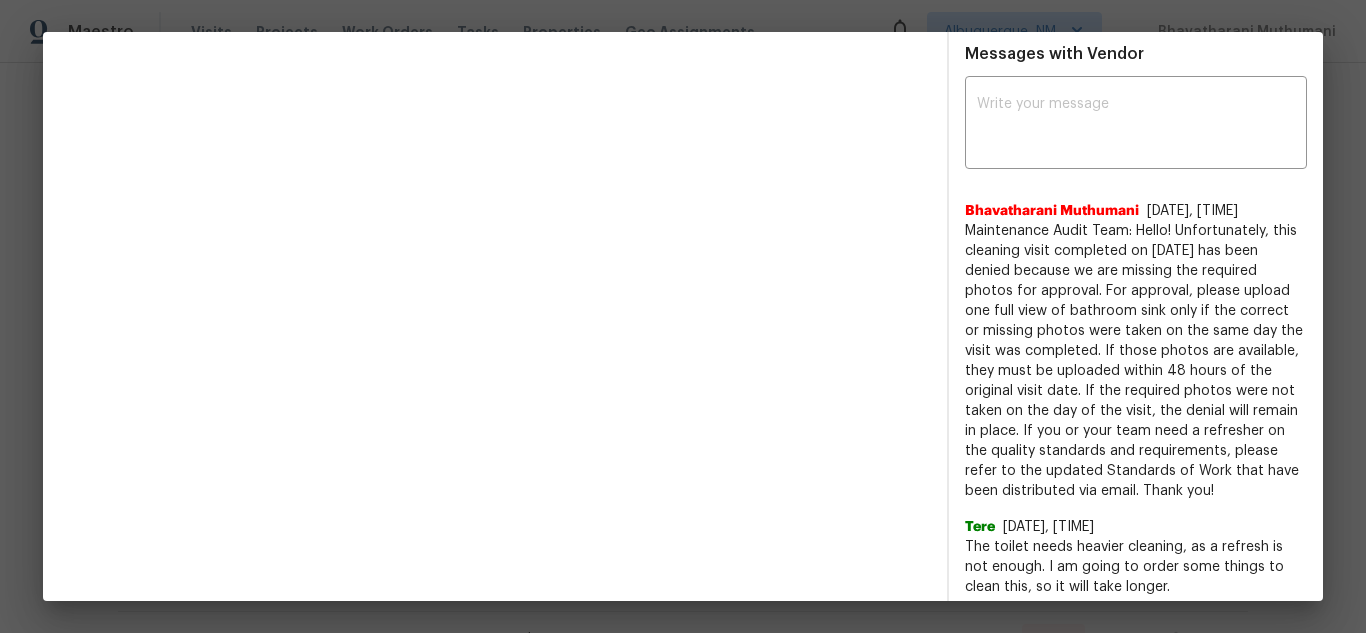 click on "Before After  +40 Requirements for  cleaning 1 photo for each bedroom, 3 photos for each kitchen (sink, counters, floor) and bathroom (toilet, sink, tub/shower, if present) 1 photo of thermostat and 1 photo of top of fridge (if present)" at bounding box center [495, 289] 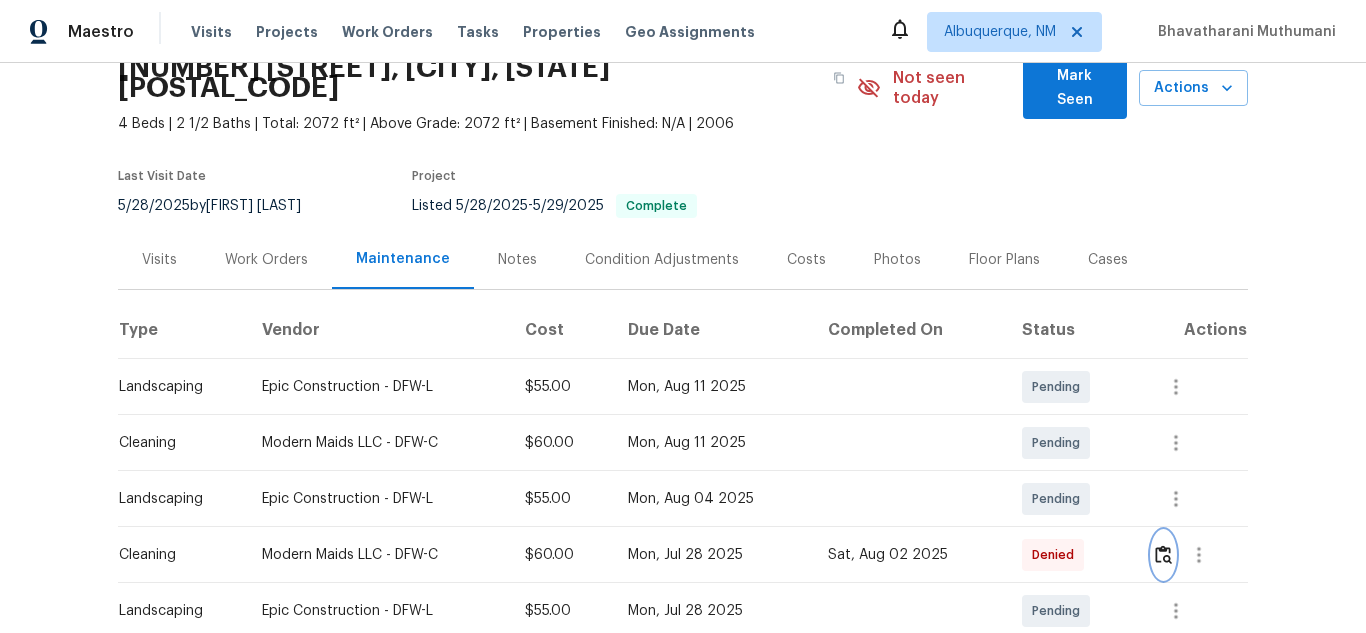 scroll, scrollTop: 0, scrollLeft: 0, axis: both 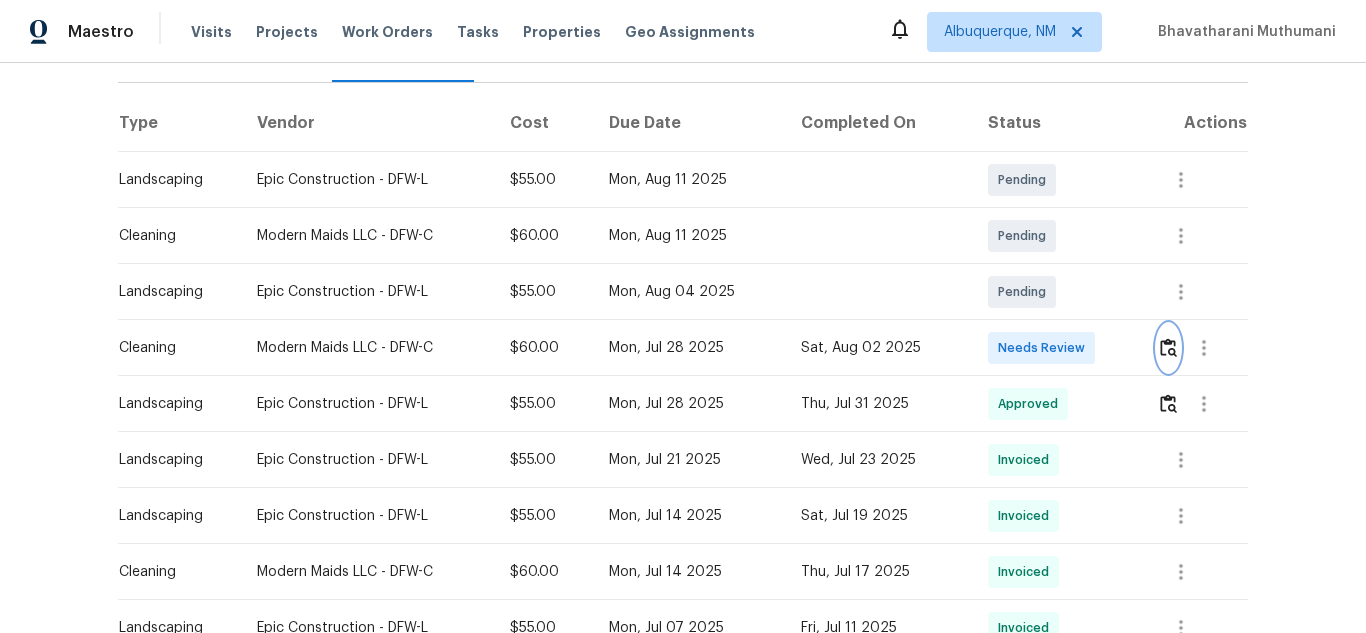 click at bounding box center (1168, 347) 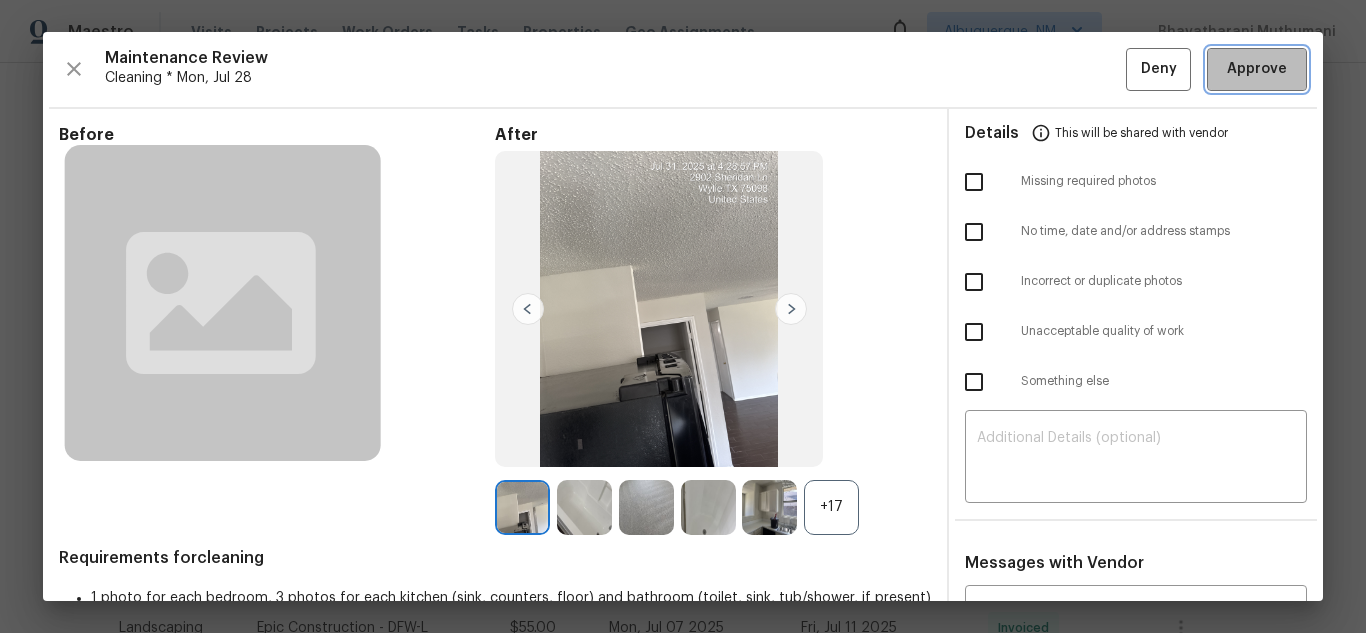 click on "Approve" at bounding box center (1257, 69) 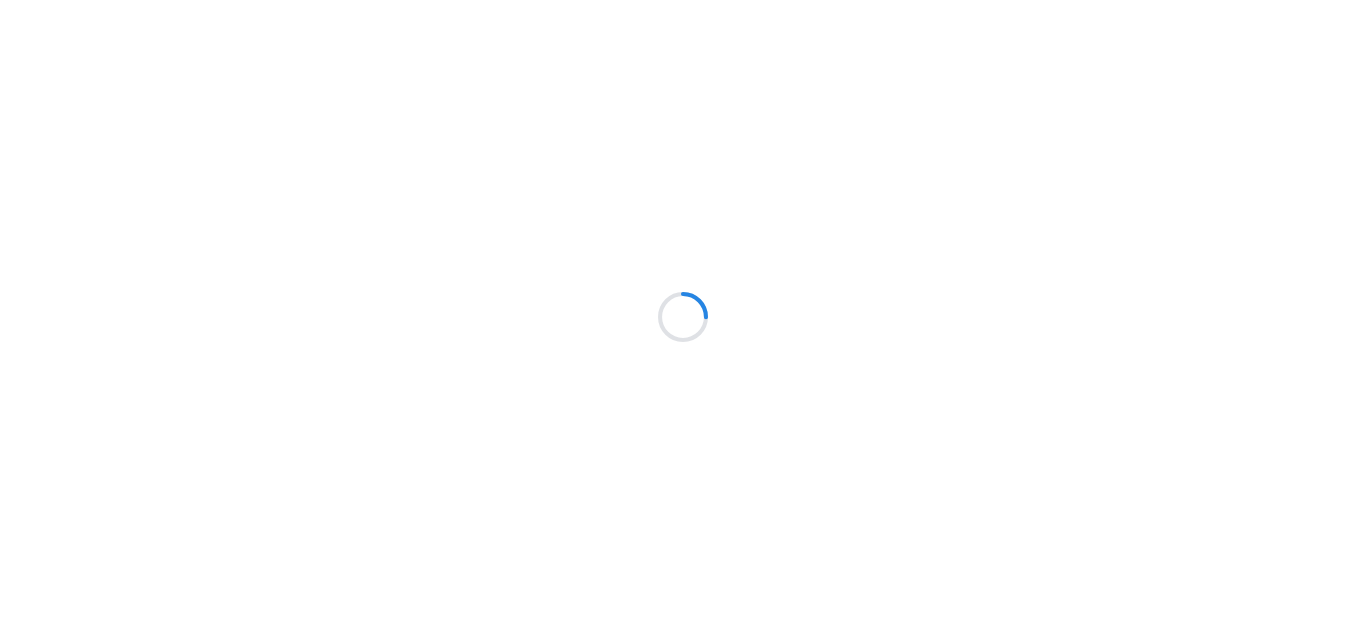 scroll, scrollTop: 0, scrollLeft: 0, axis: both 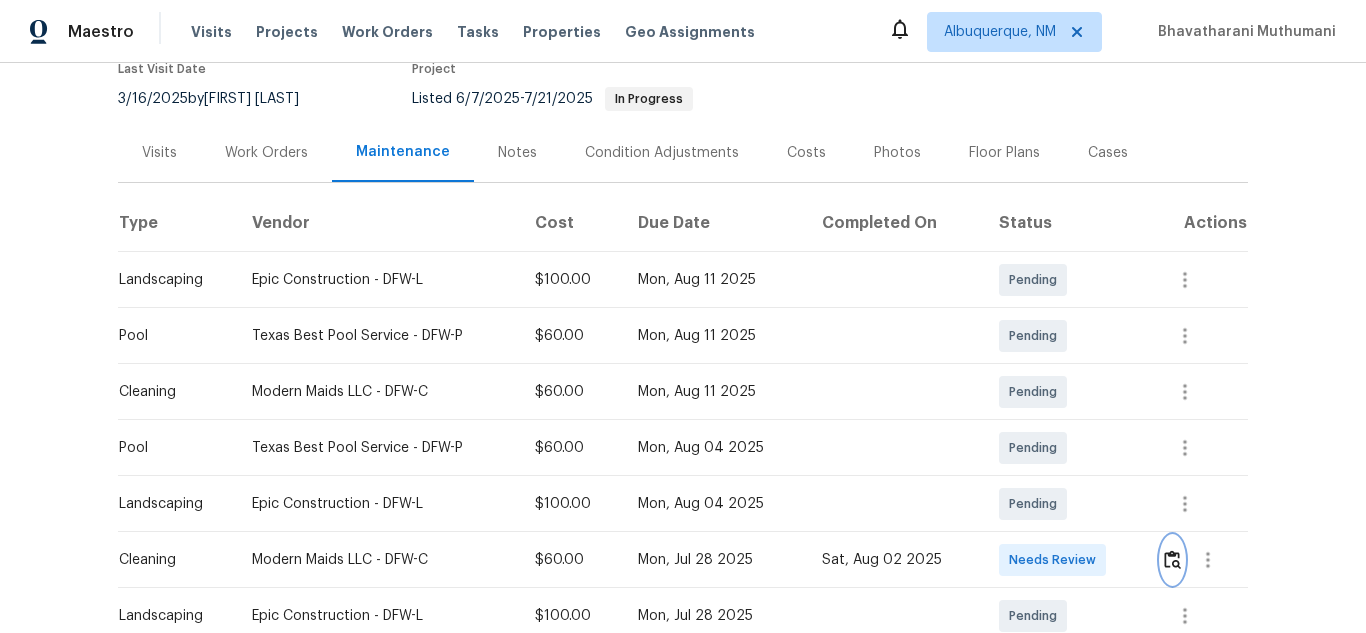click at bounding box center (1172, 559) 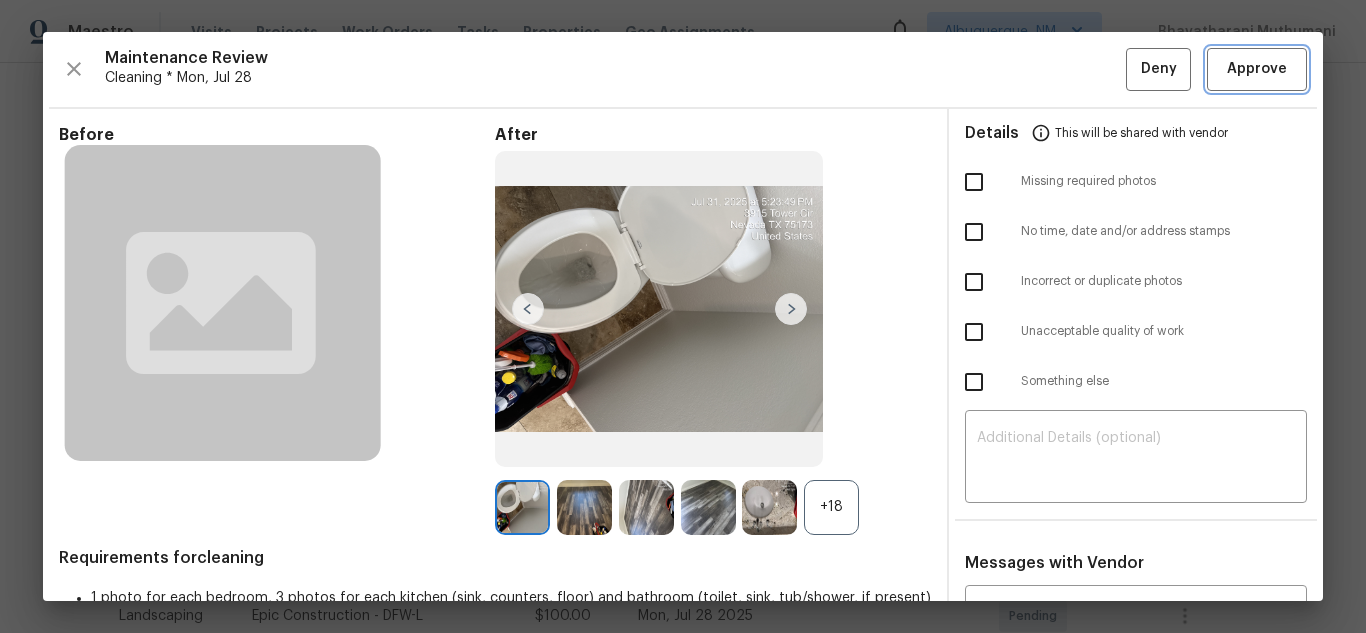 click on "Approve" at bounding box center [1257, 69] 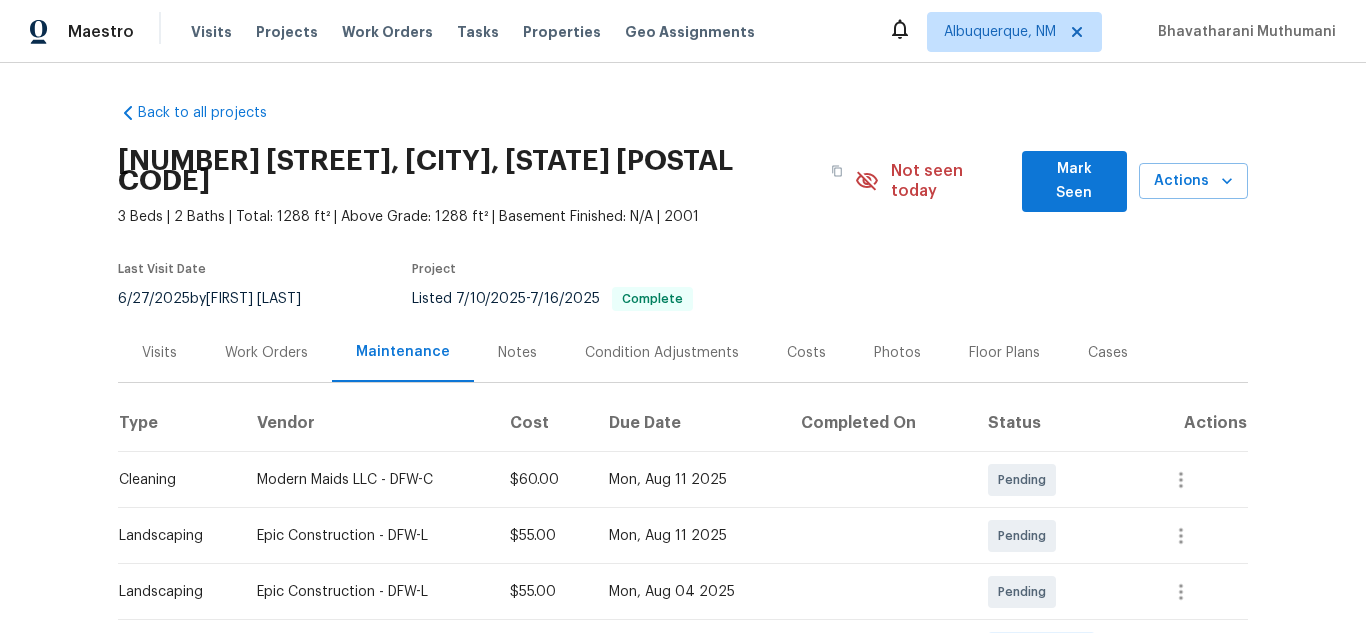 scroll, scrollTop: 0, scrollLeft: 0, axis: both 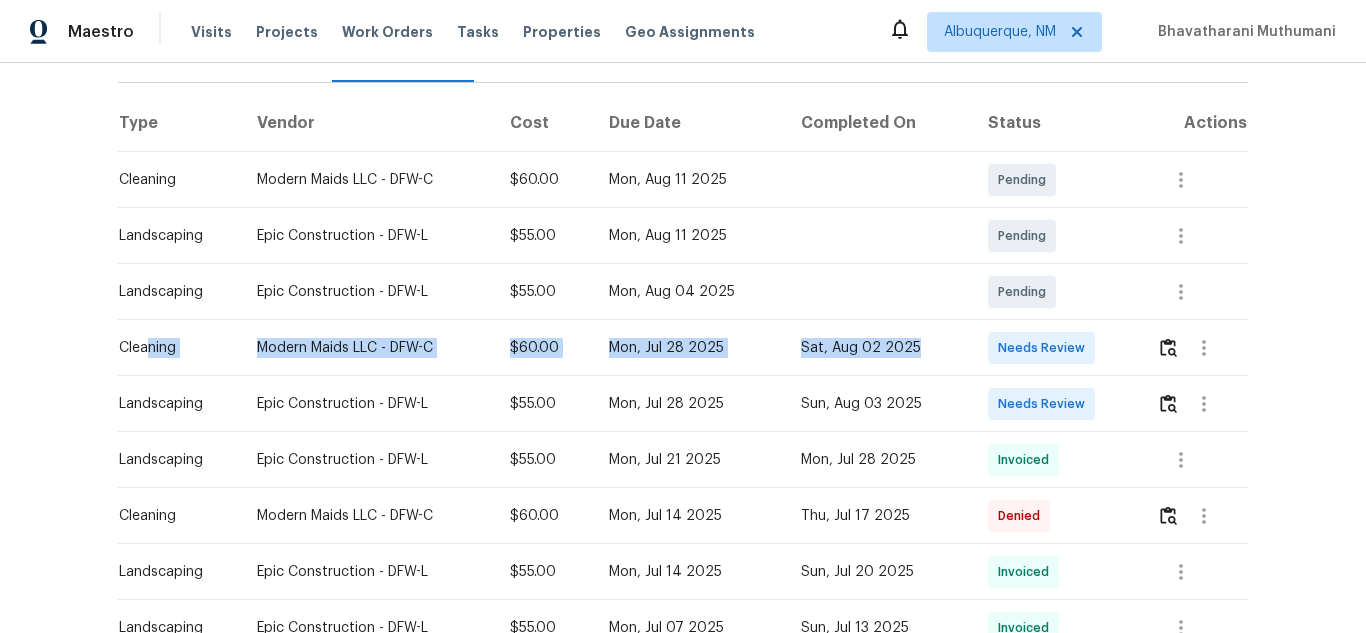 drag, startPoint x: 143, startPoint y: 325, endPoint x: 963, endPoint y: 301, distance: 820.35114 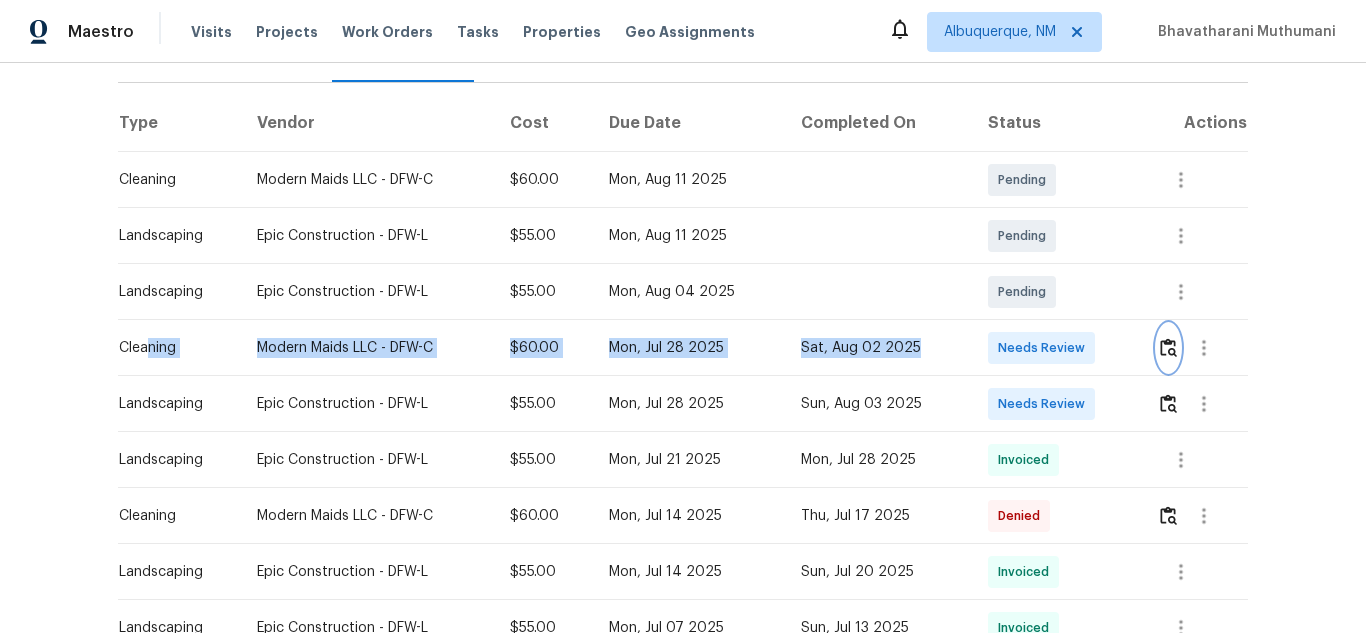 click at bounding box center (1168, 347) 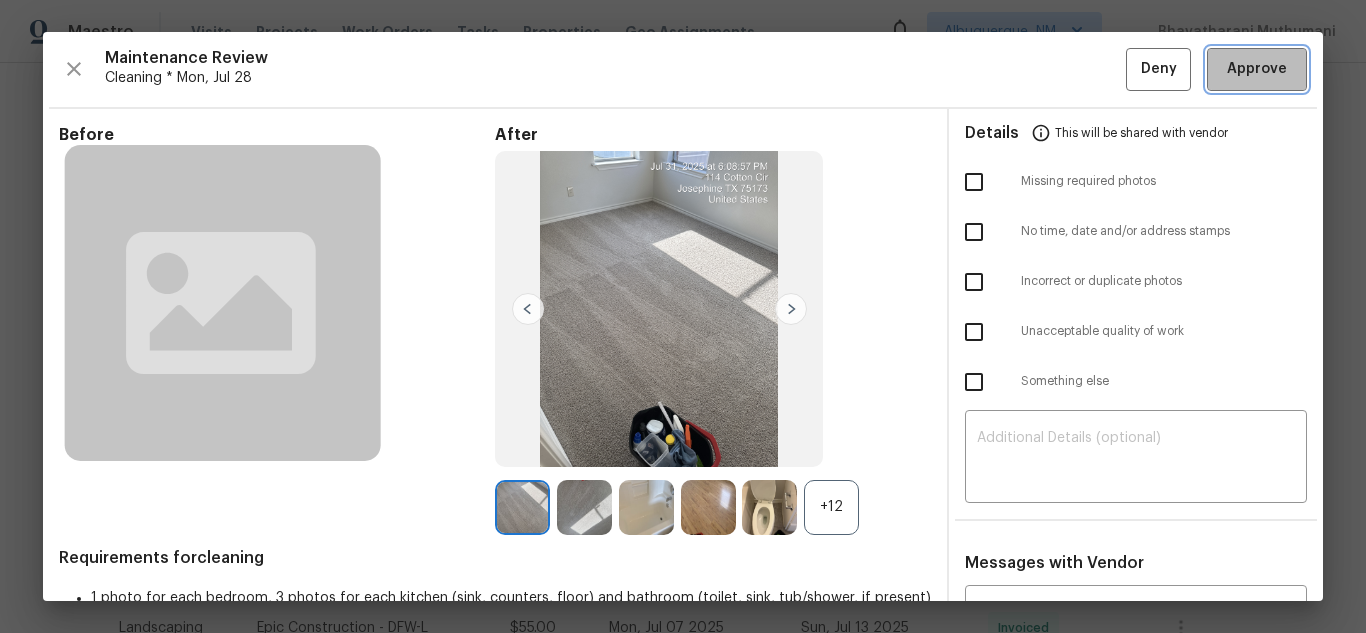 click on "Approve" at bounding box center [1257, 69] 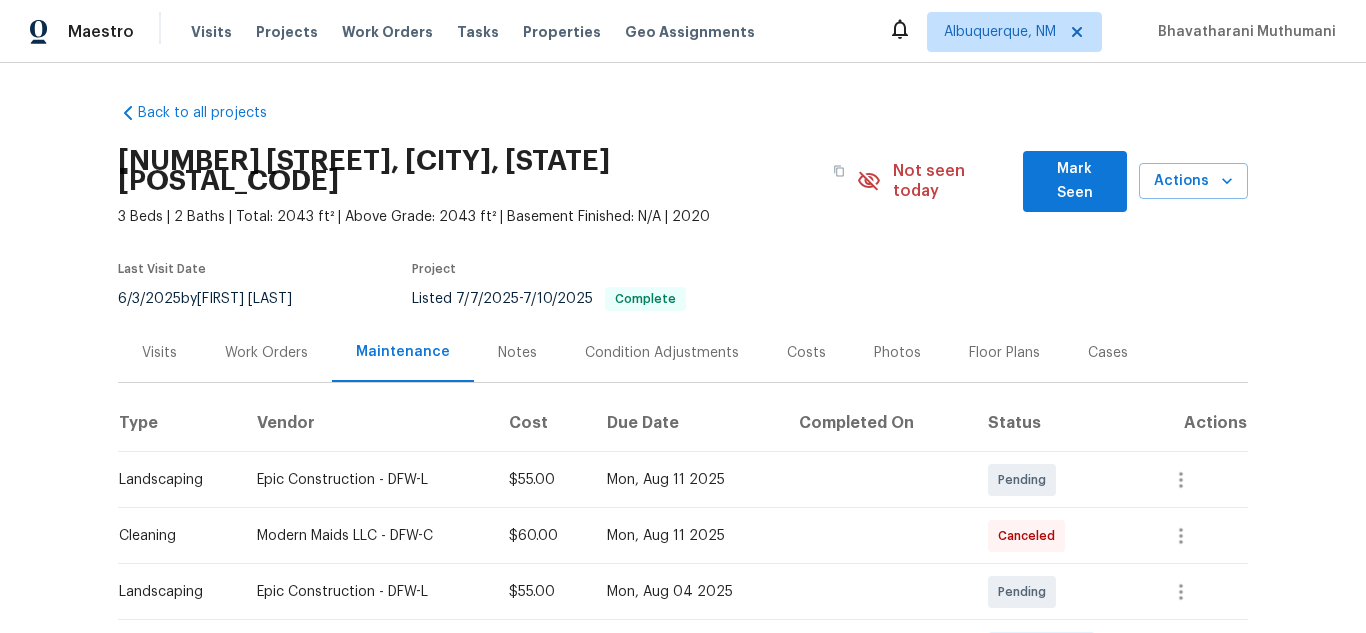 scroll, scrollTop: 0, scrollLeft: 0, axis: both 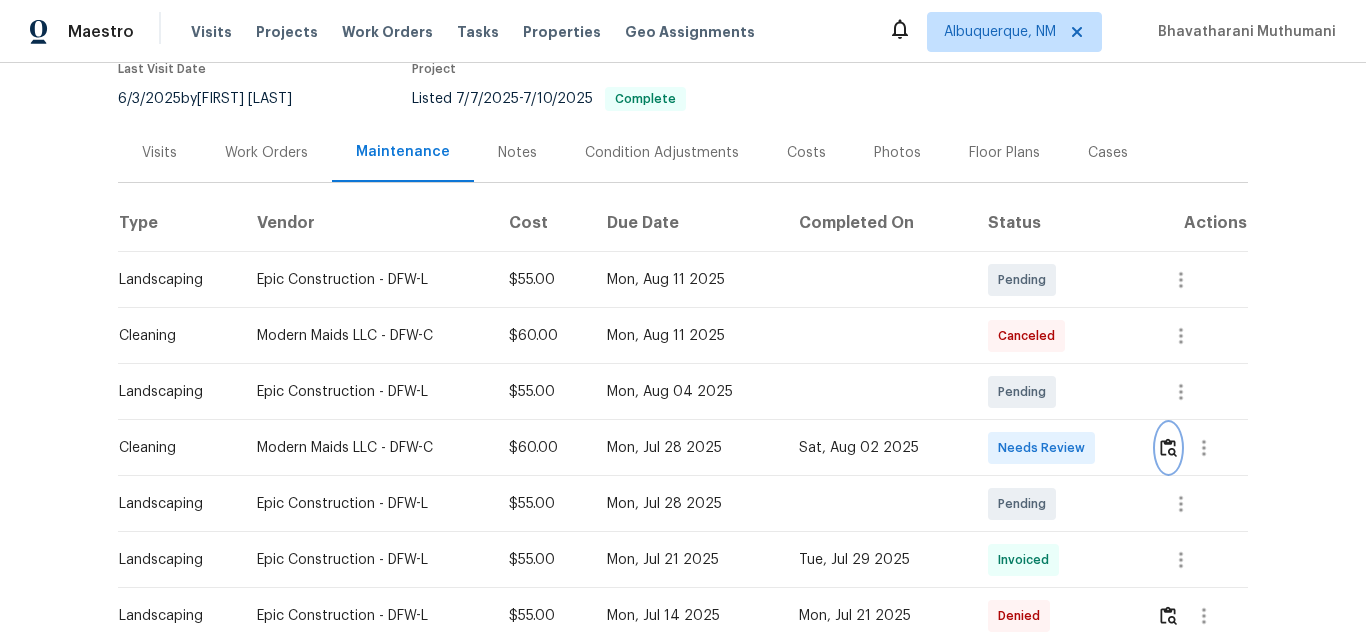 click at bounding box center (1168, 447) 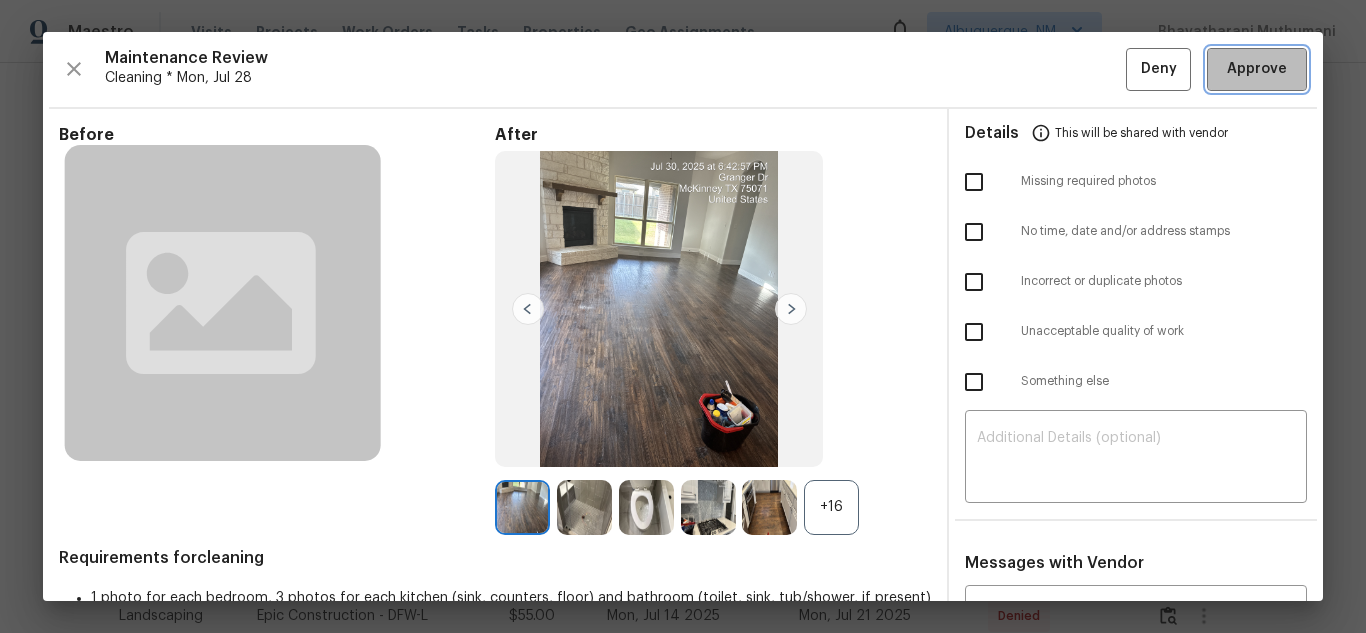 click on "Approve" at bounding box center [1257, 69] 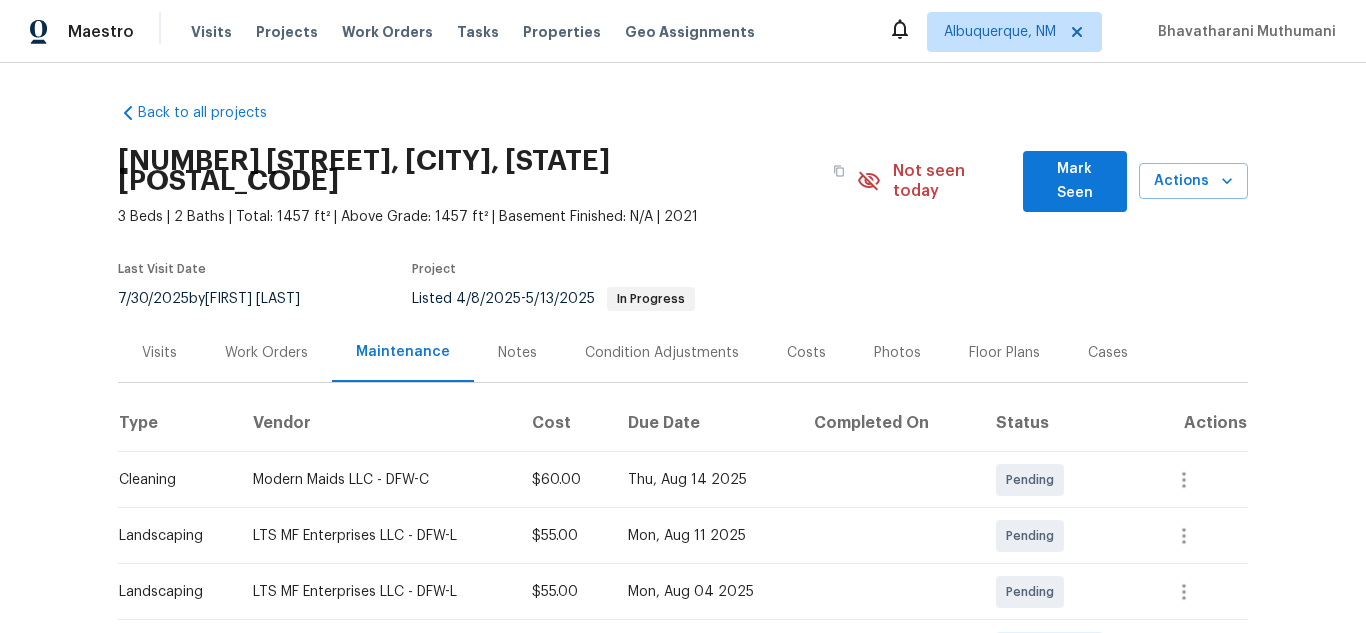 scroll, scrollTop: 0, scrollLeft: 0, axis: both 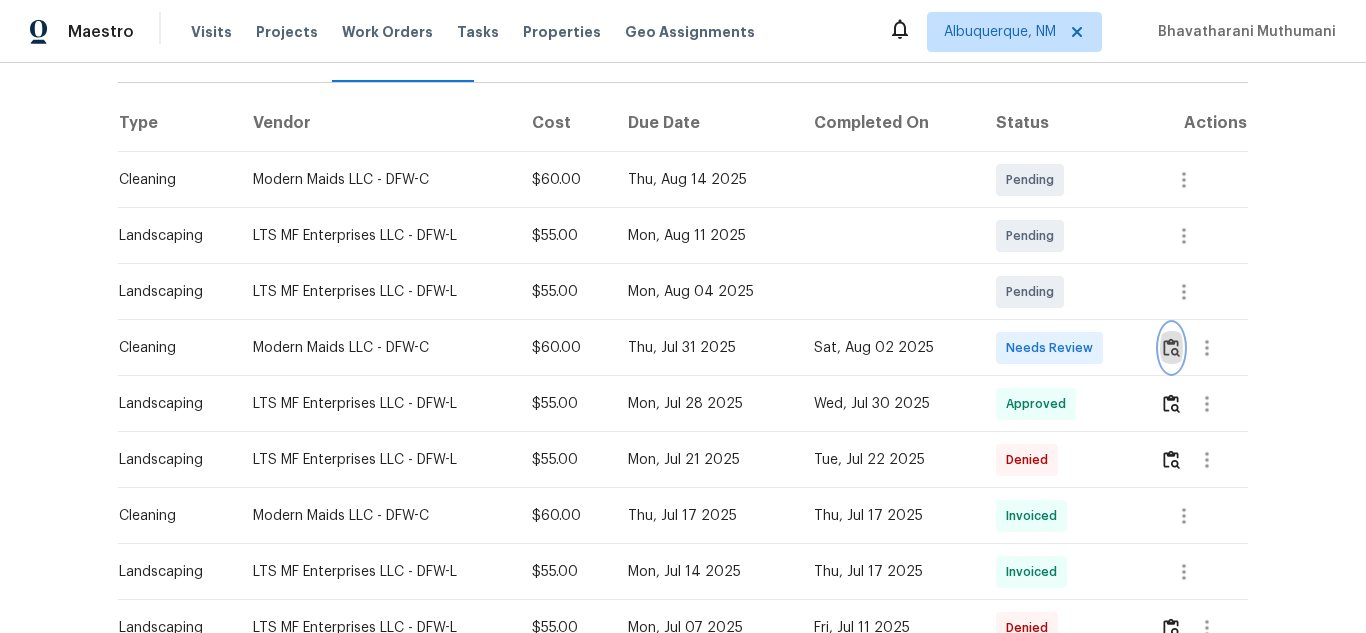click at bounding box center (1171, 347) 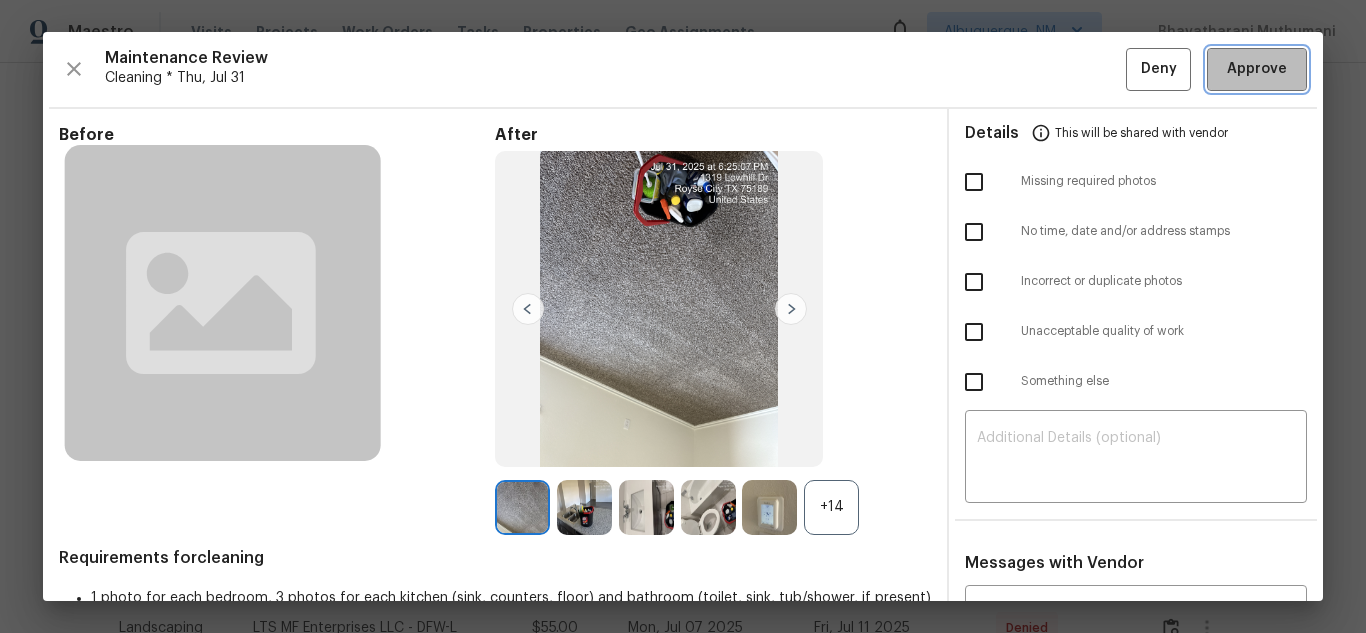 click on "Approve" at bounding box center (1257, 69) 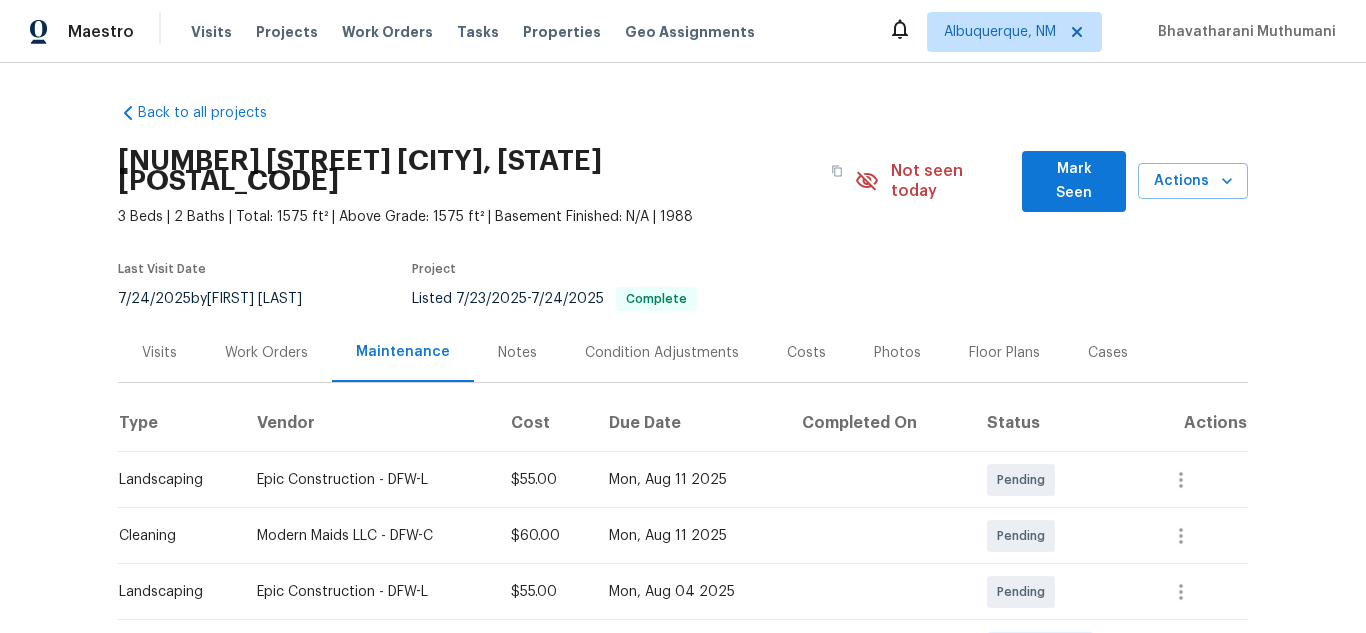 scroll, scrollTop: 0, scrollLeft: 0, axis: both 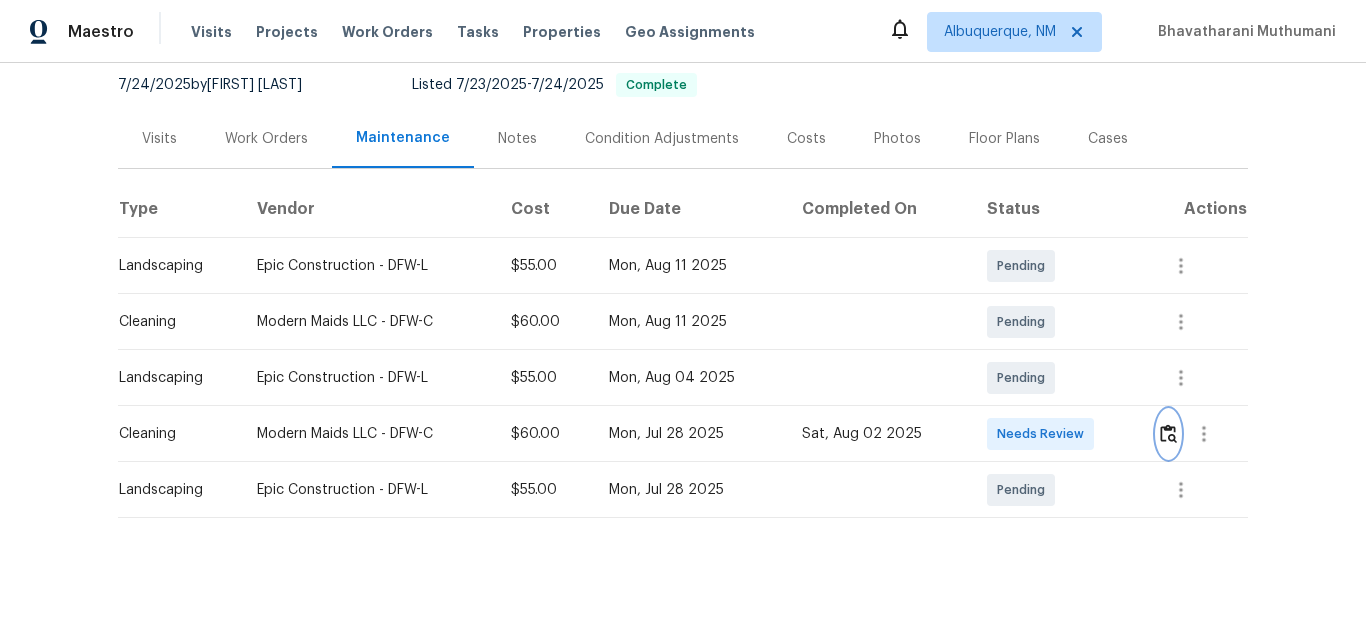 click at bounding box center [1168, 433] 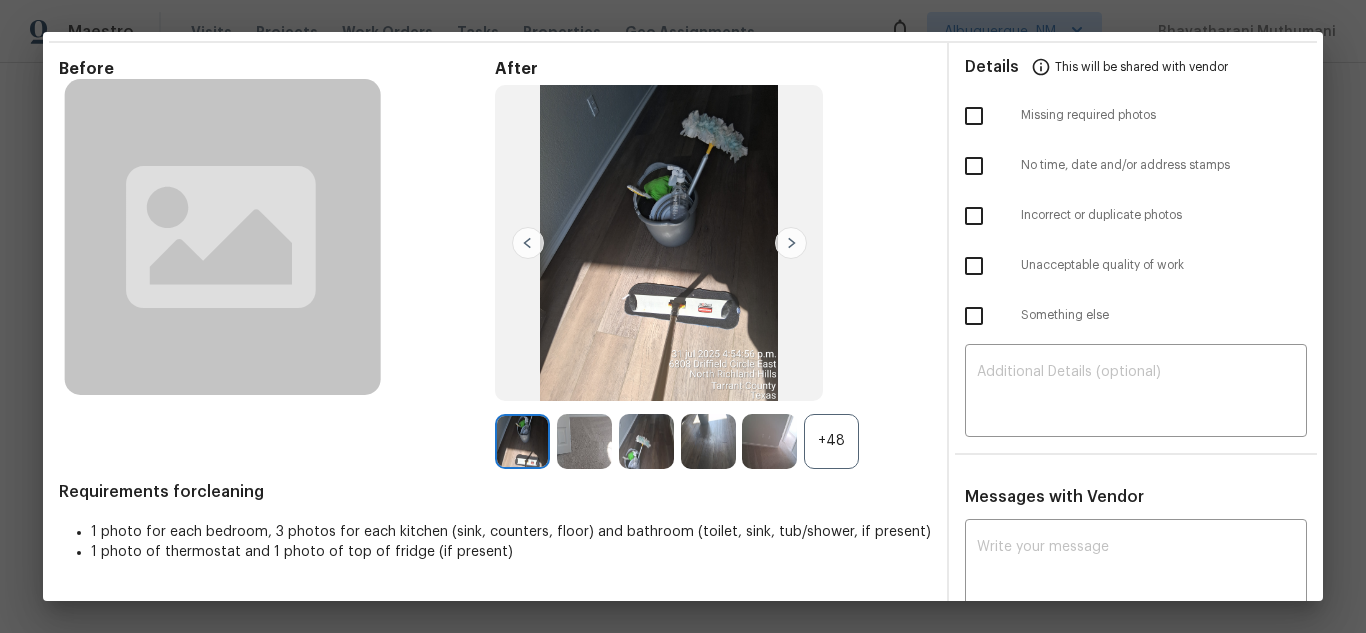 scroll, scrollTop: 100, scrollLeft: 0, axis: vertical 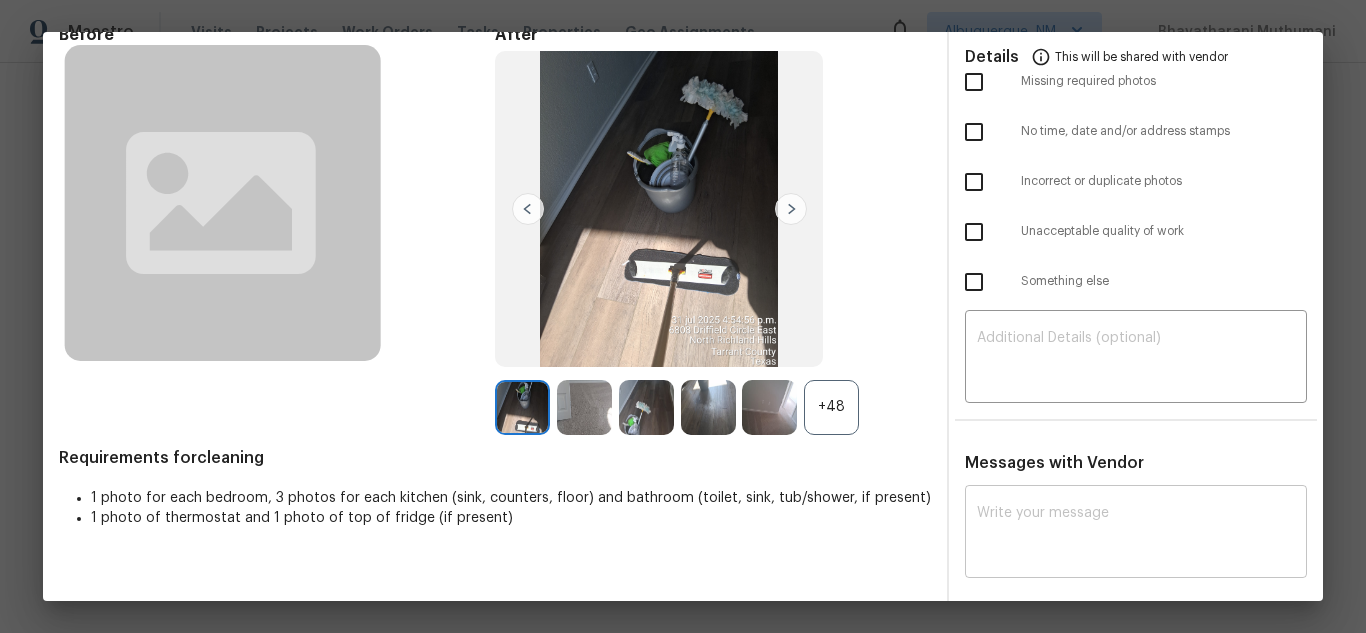 click at bounding box center [1136, 534] 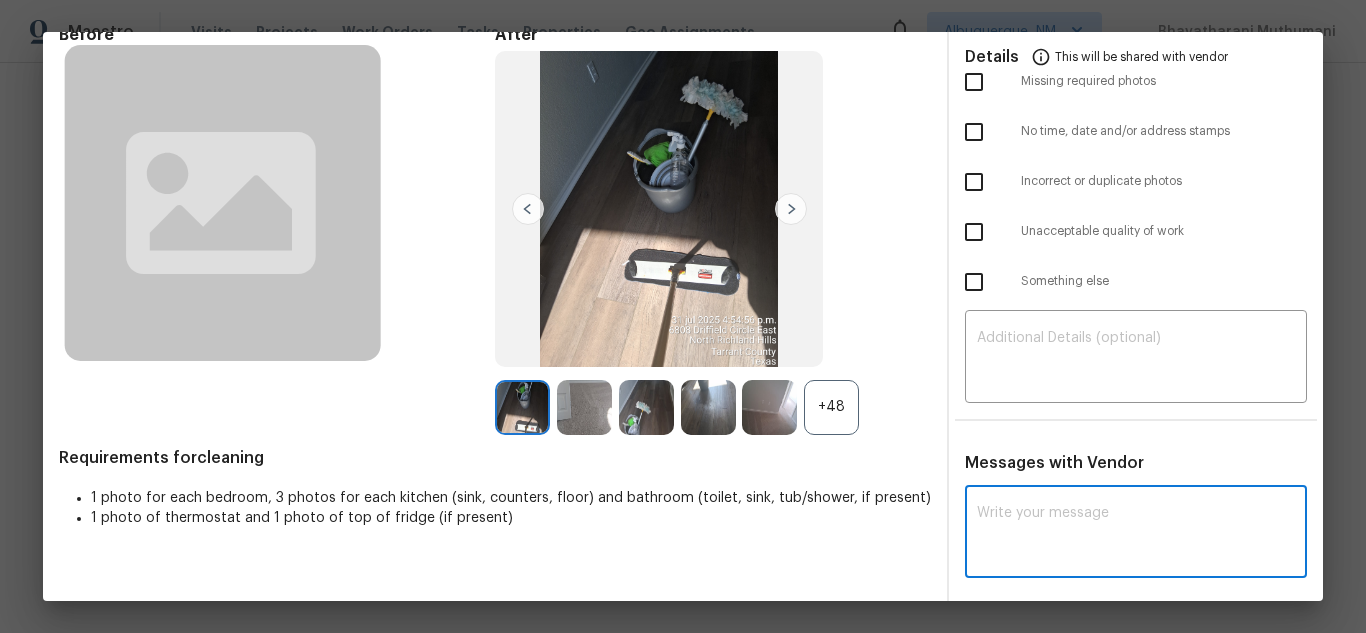 paste on "Maintenance Audit Team: Hello! Unfortunately, this cleaning visit completed on 08/02/2025 has been denied because we are missing the required photos for approval. For approval, please upload one full view of bathroom sink and thermostat needs to be clean  only if the correct or missing photos were taken on the same day the visit was completed. If those photos are available, they must be uploaded within 48 hours of the original visit date. If the required photos were not taken on the day of the visit, the denial will remain in place. If you or your team need a refresher on the quality standards and requirements, please refer to the updated Standards of Work that have been distributed via email. Thank you!" 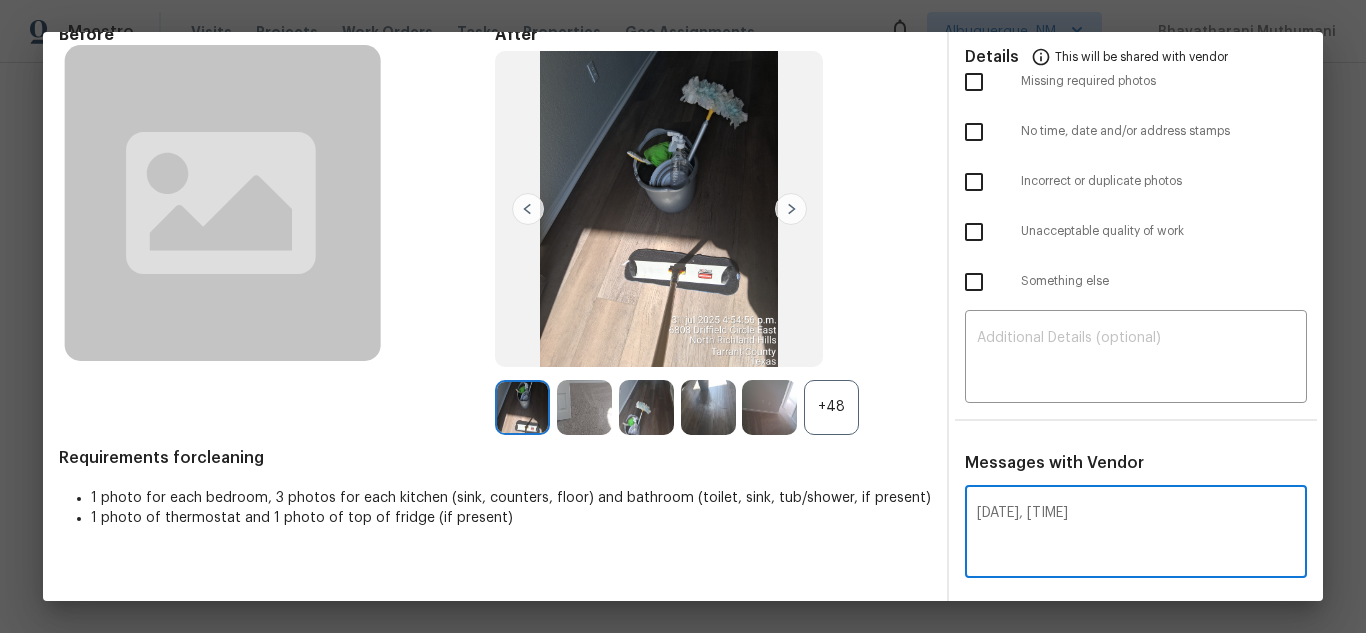 scroll, scrollTop: 252, scrollLeft: 0, axis: vertical 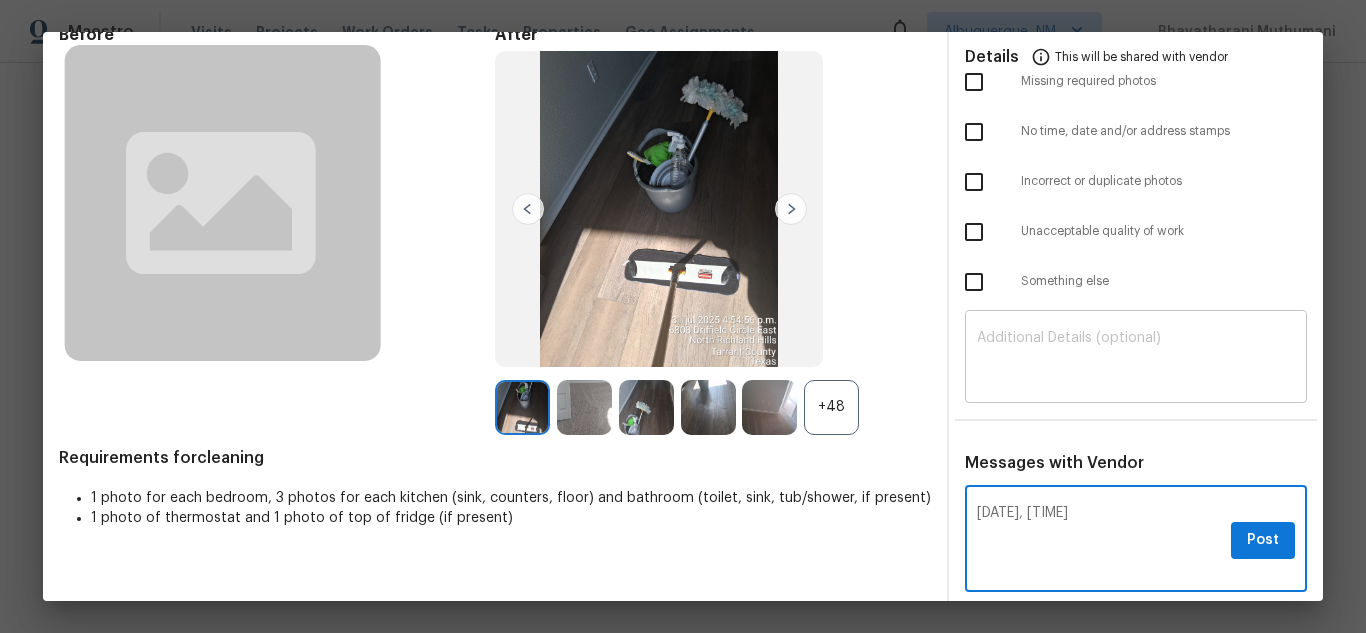 type on "Maintenance Audit Team: Hello! Unfortunately, this cleaning visit completed on 08/02/2025 has been denied because we are missing the required photos for approval. For approval, please upload one full view of bathroom sink and thermostat needs to be clean  only if the correct or missing photos were taken on the same day the visit was completed. If those photos are available, they must be uploaded within 48 hours of the original visit date. If the required photos were not taken on the day of the visit, the denial will remain in place. If you or your team need a refresher on the quality standards and requirements, please refer to the updated Standards of Work that have been distributed via email. Thank you!" 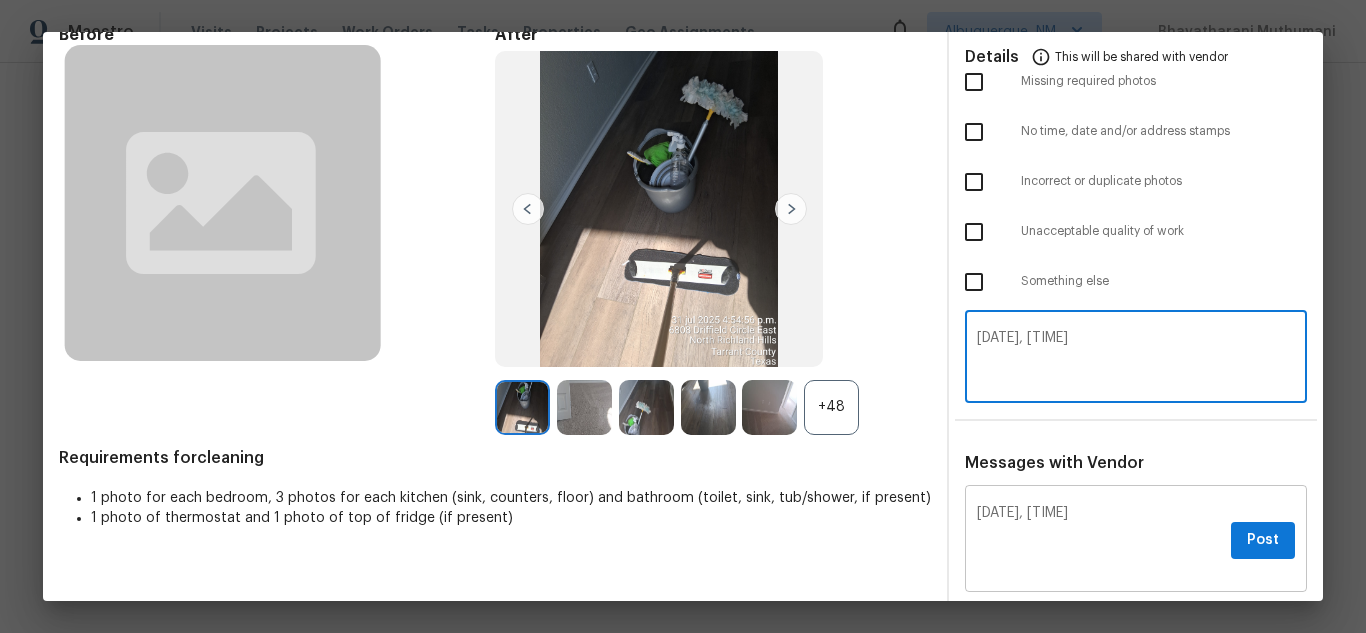 type on "Maintenance Audit Team: Hello! Unfortunately, this cleaning visit completed on 08/02/2025 has been denied because we are missing the required photos for approval. For approval, please upload one full view of bathroom sink and thermostat needs to be clean  only if the correct or missing photos were taken on the same day the visit was completed. If those photos are available, they must be uploaded within 48 hours of the original visit date. If the required photos were not taken on the day of the visit, the denial will remain in place. If you or your team need a refresher on the quality standards and requirements, please refer to the updated Standards of Work that have been distributed via email. Thank you!" 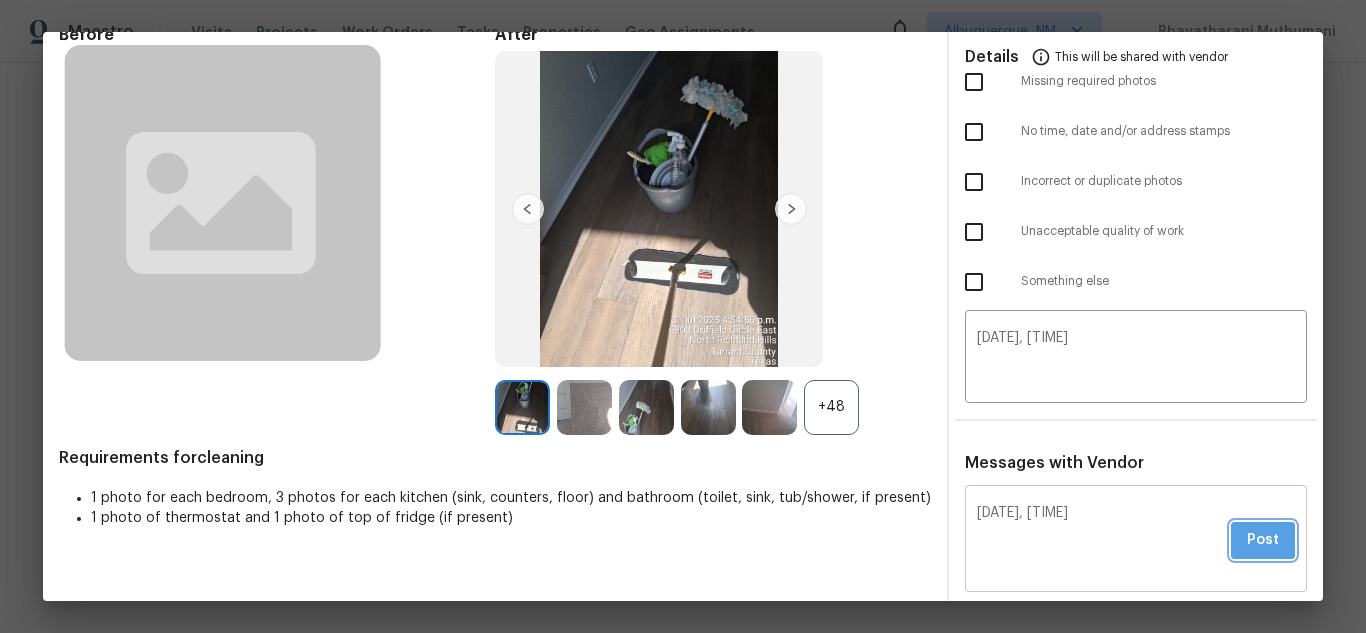 click on "Post" at bounding box center [1263, 540] 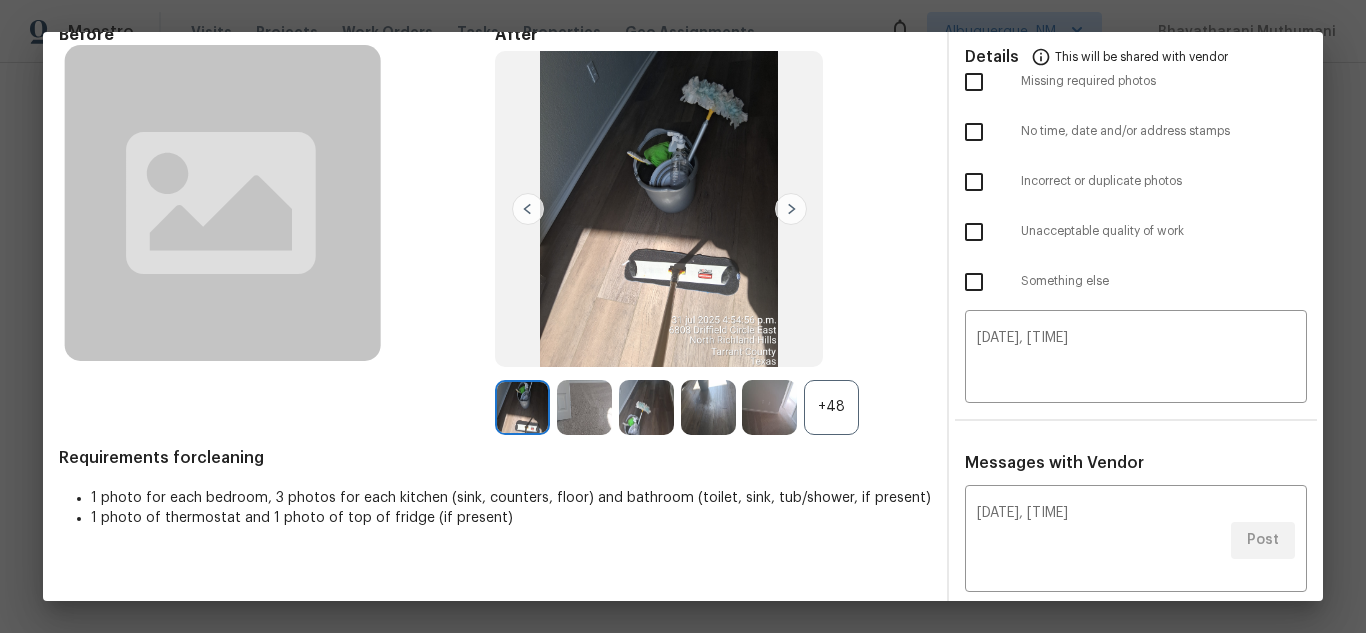 scroll, scrollTop: 0, scrollLeft: 0, axis: both 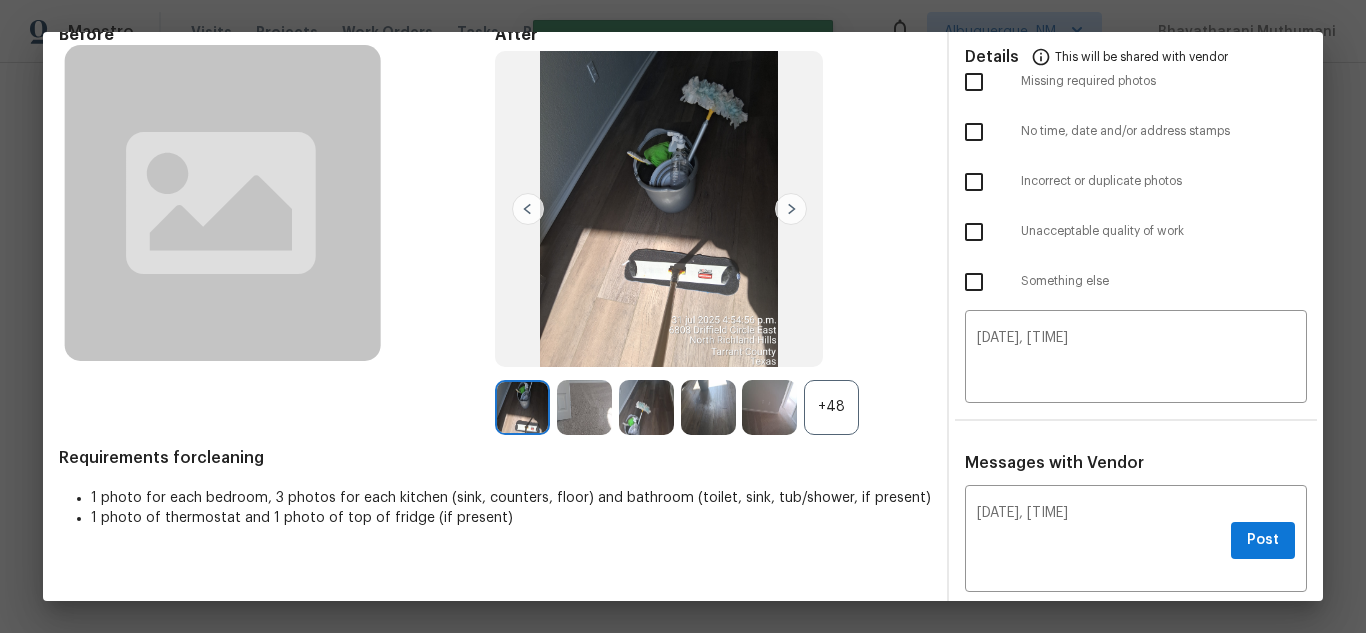 type 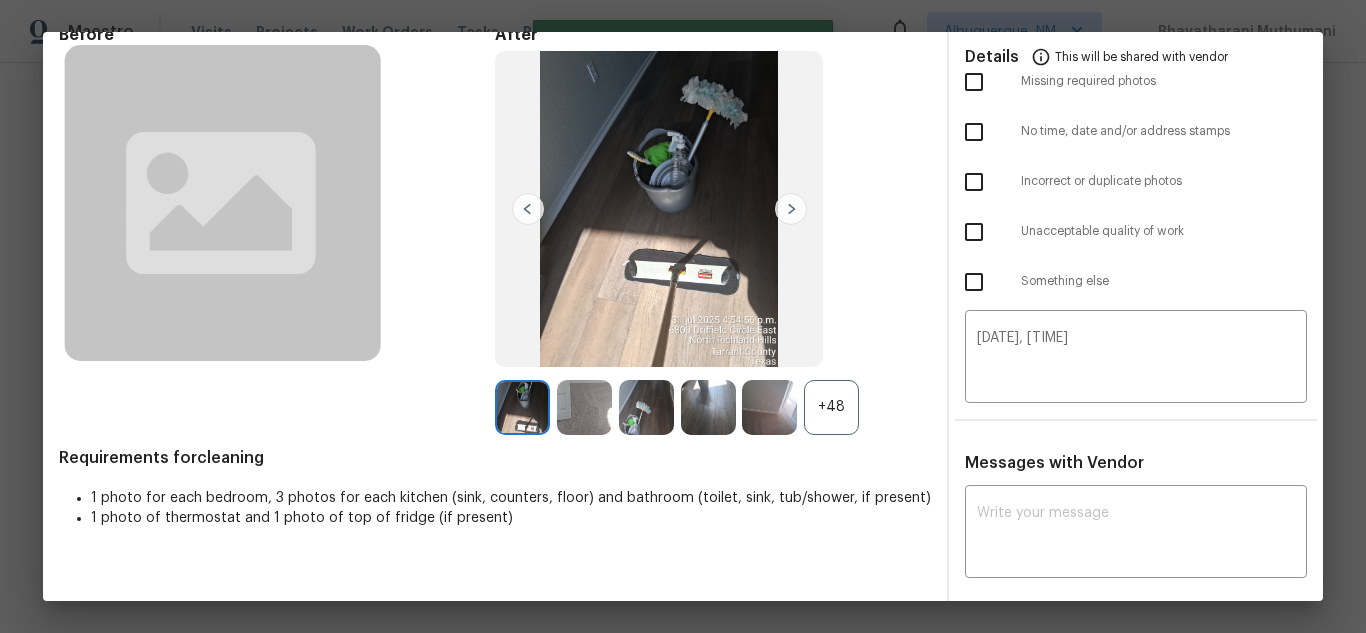 scroll, scrollTop: 0, scrollLeft: 0, axis: both 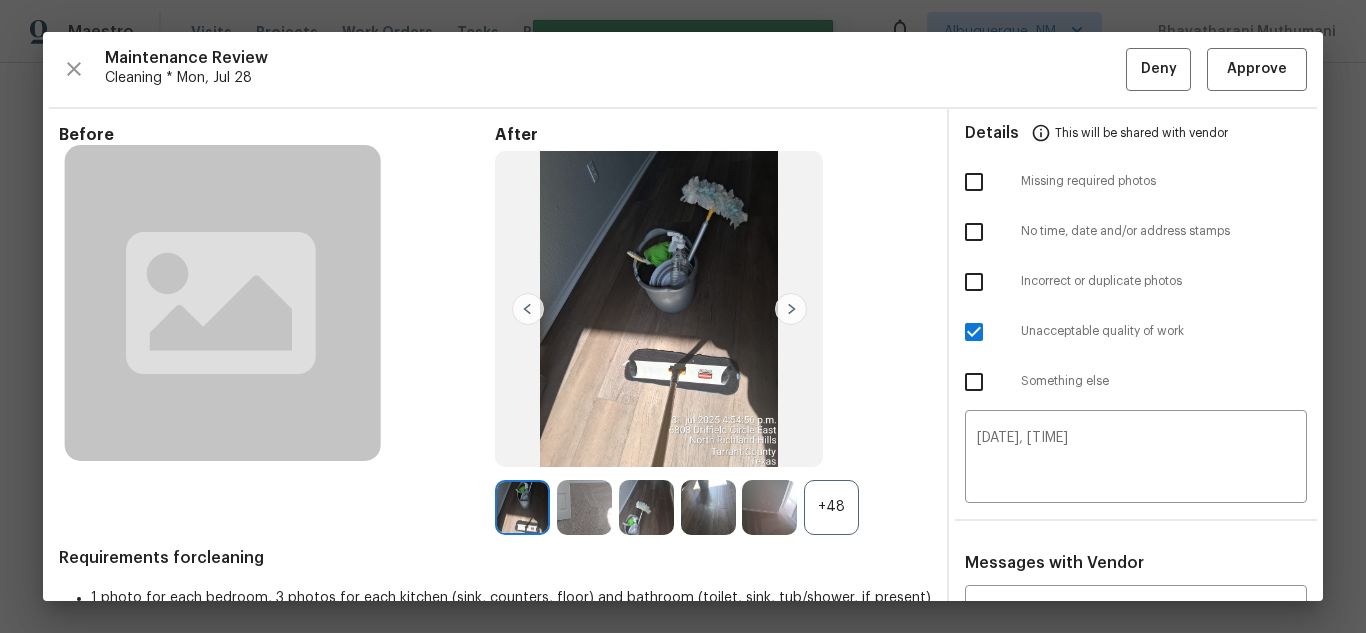 click at bounding box center (974, 182) 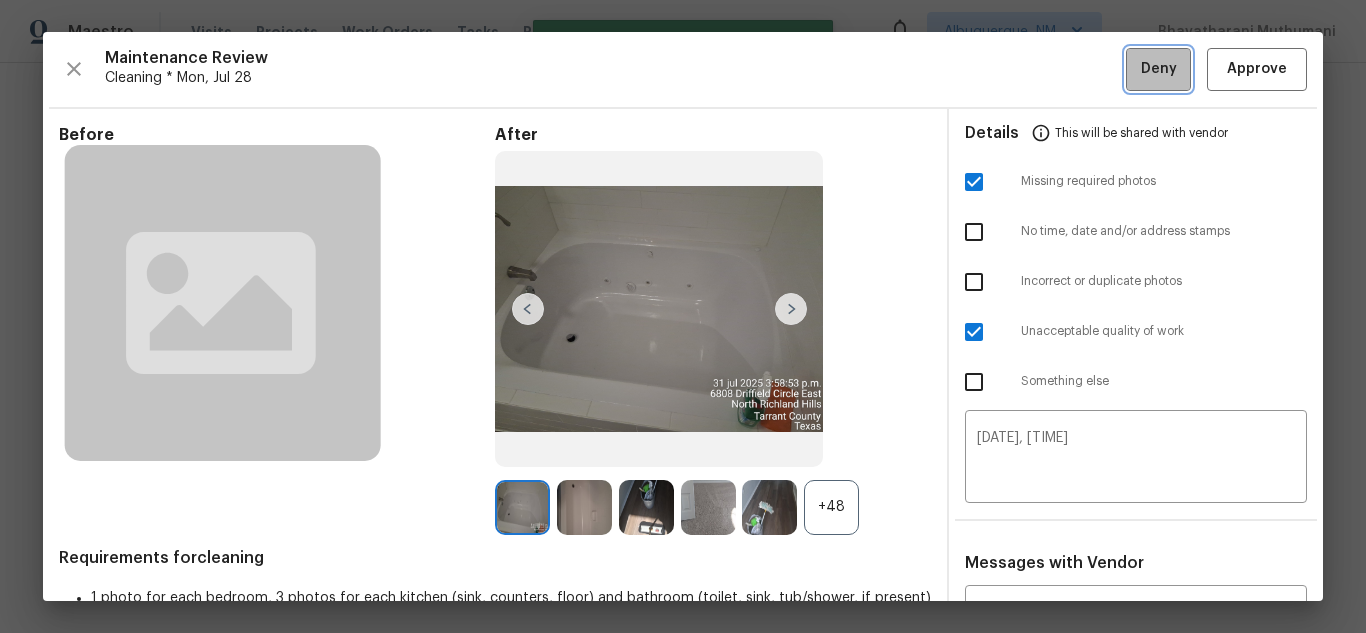 click on "Deny" at bounding box center (1158, 69) 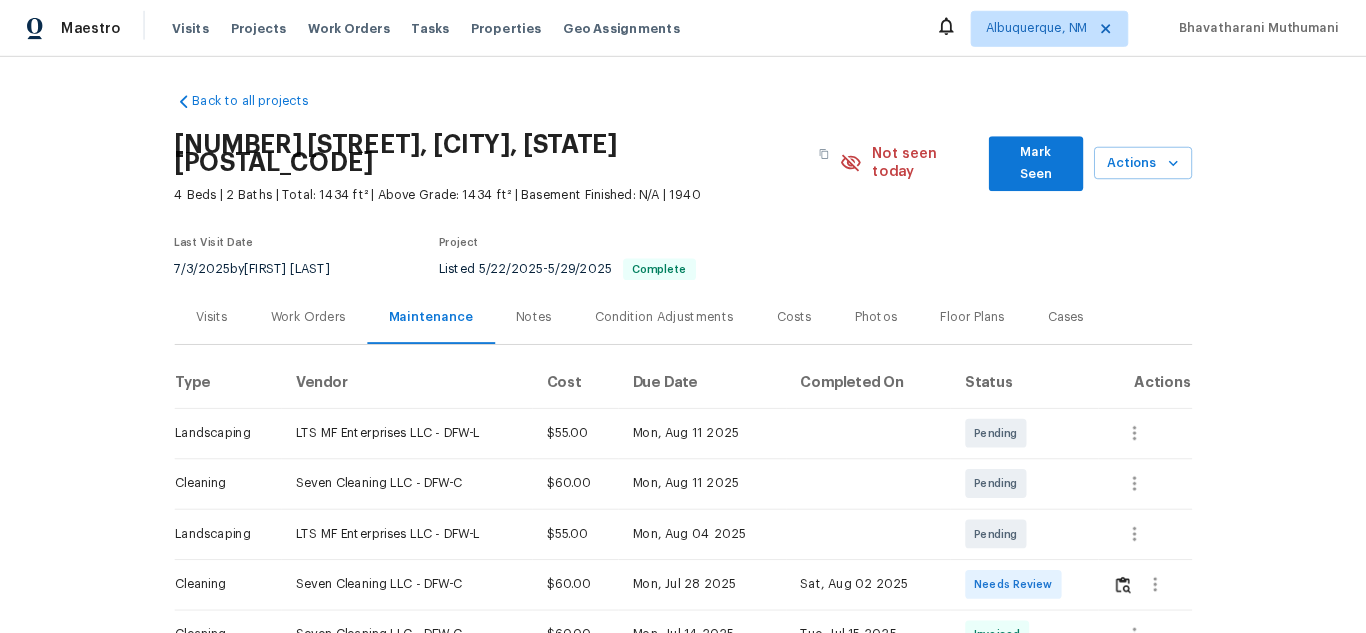 scroll, scrollTop: 0, scrollLeft: 0, axis: both 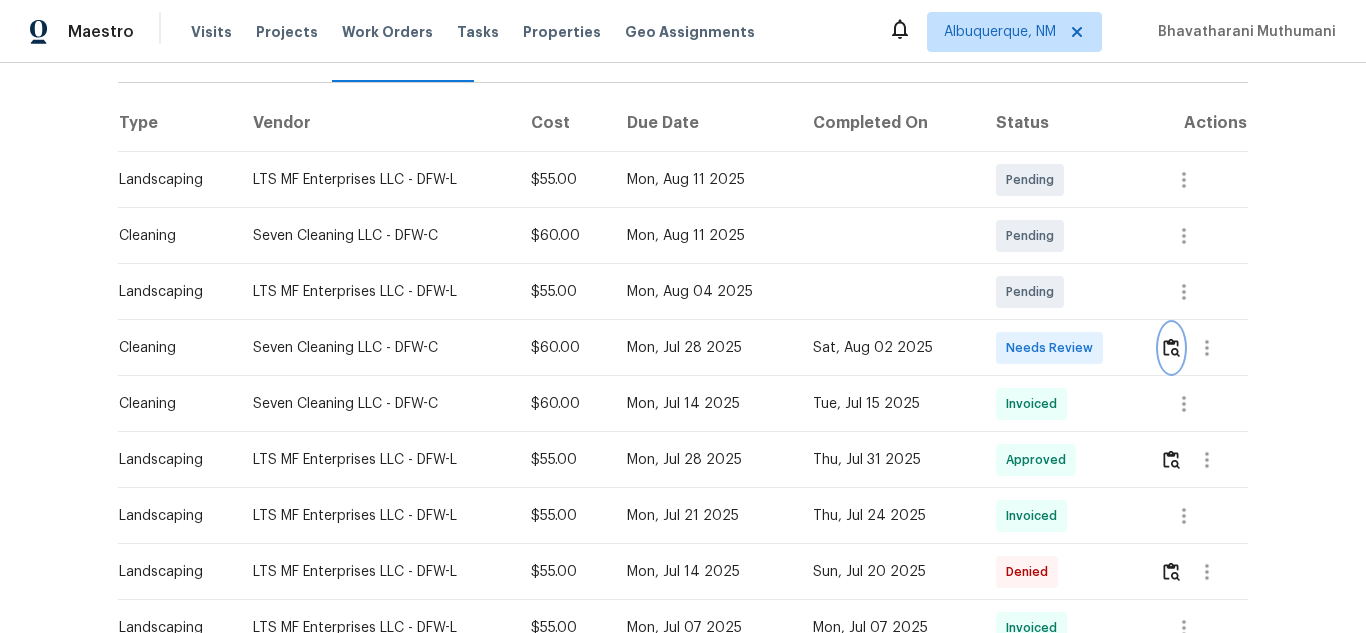 click at bounding box center (1171, 347) 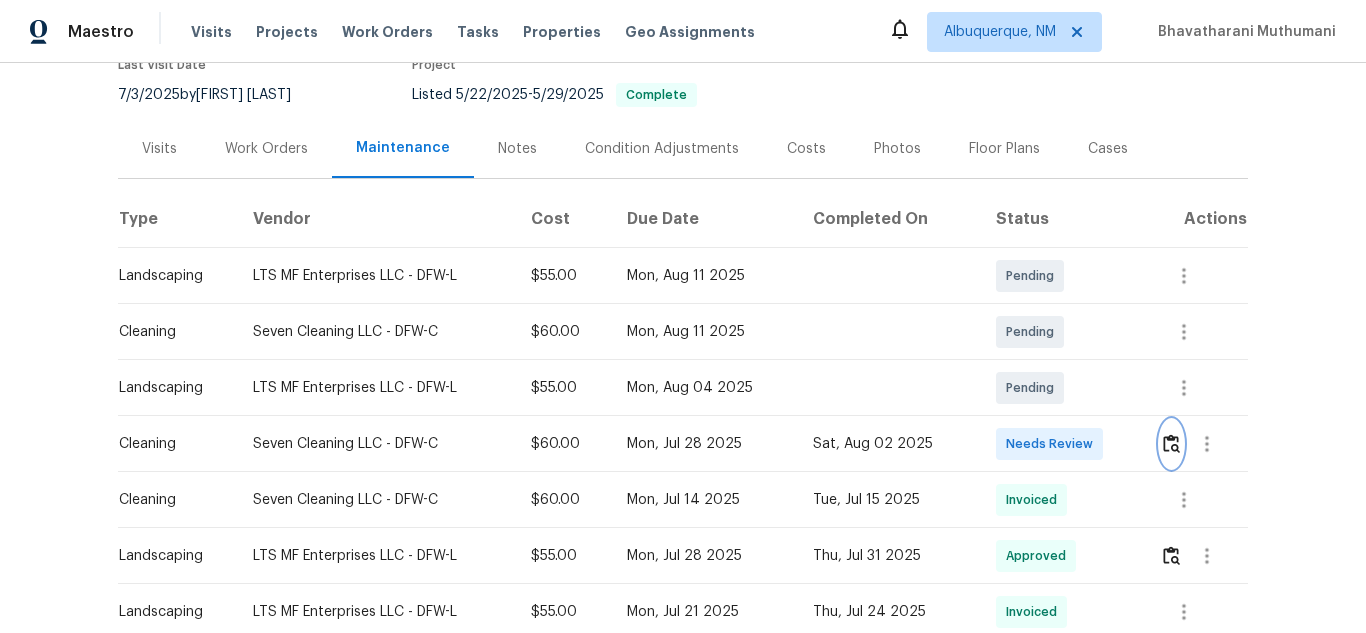 scroll, scrollTop: 200, scrollLeft: 0, axis: vertical 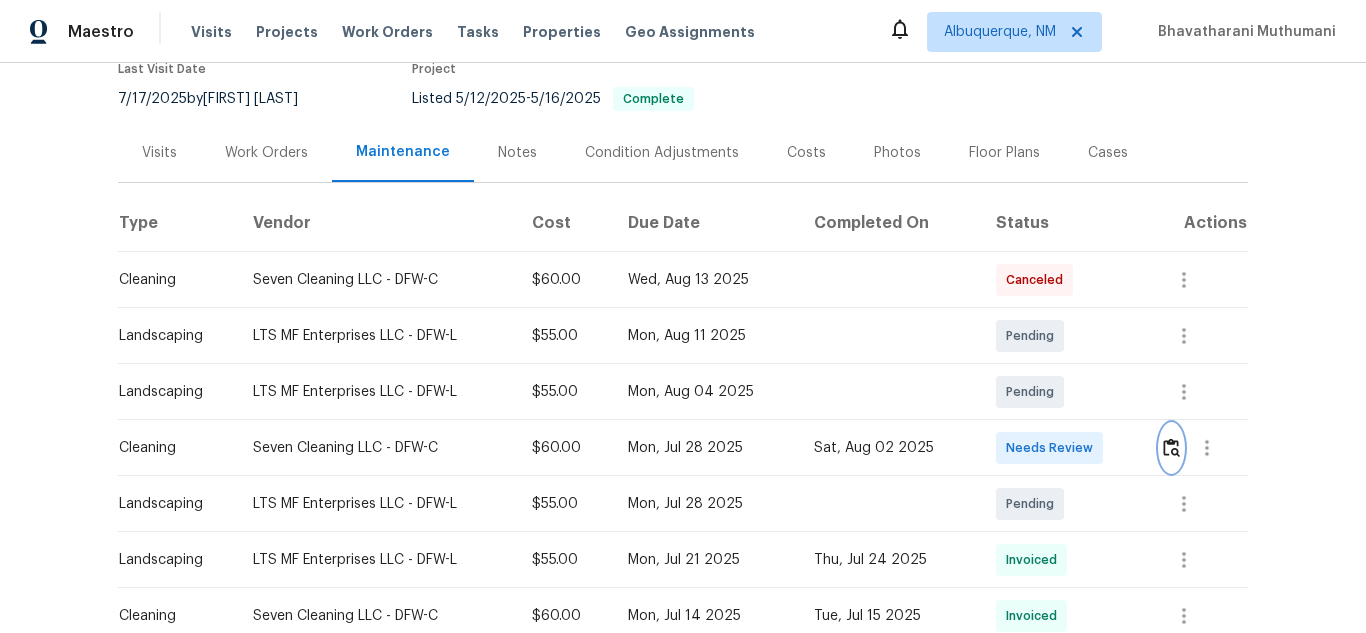 click at bounding box center (1171, 448) 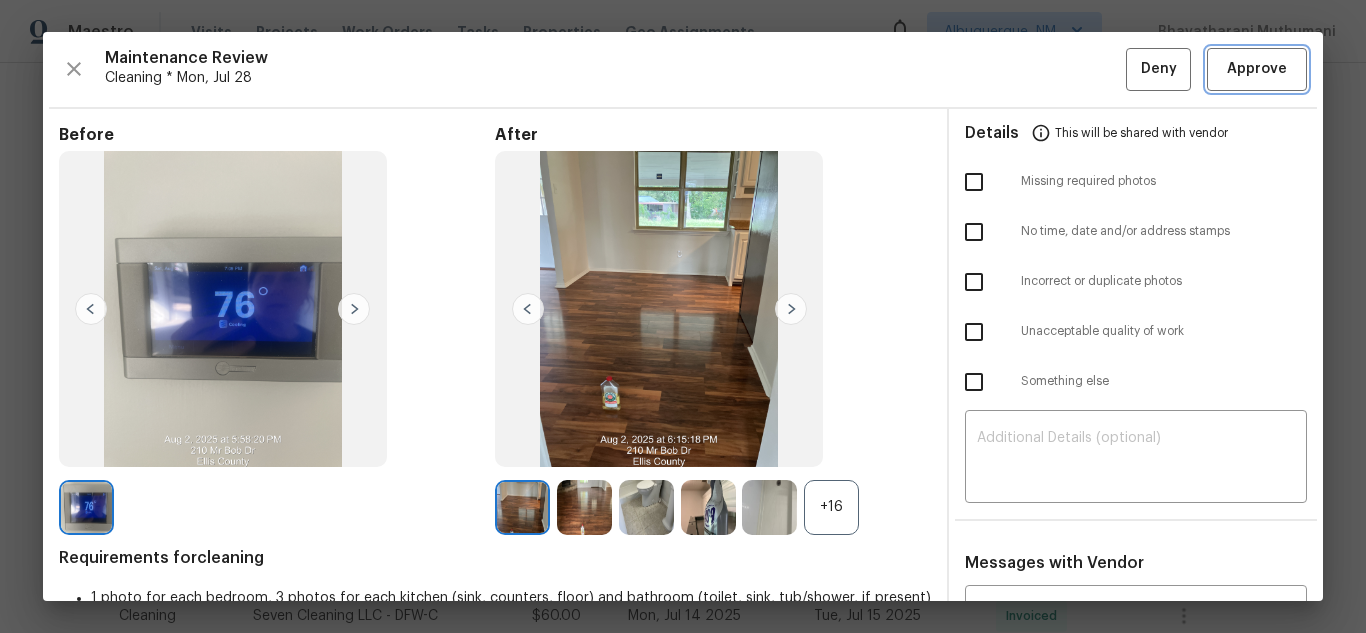 click on "Approve" at bounding box center [1257, 69] 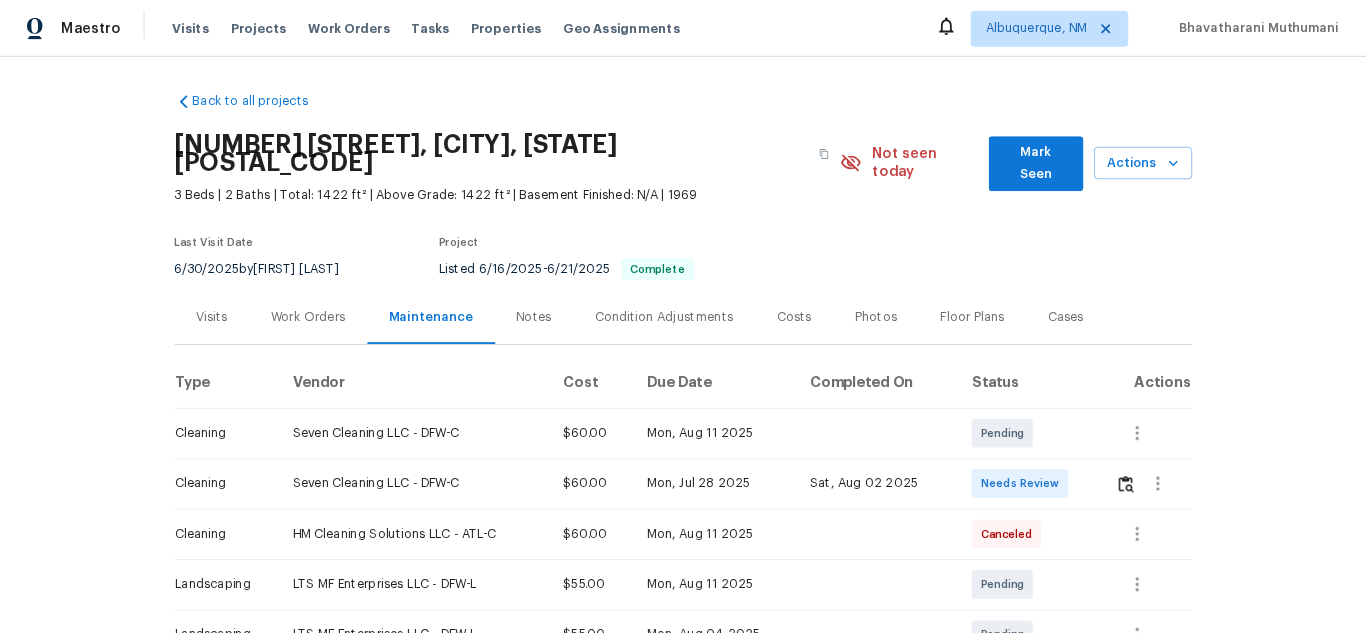 scroll, scrollTop: 0, scrollLeft: 0, axis: both 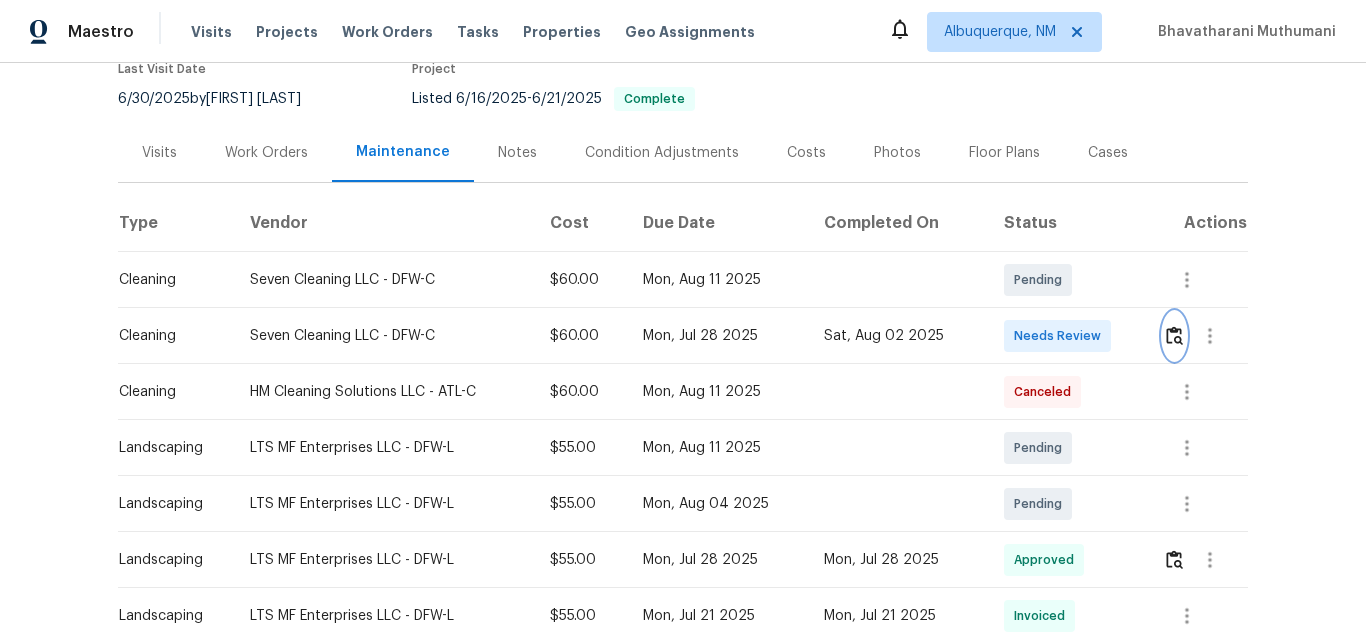 click at bounding box center [1174, 335] 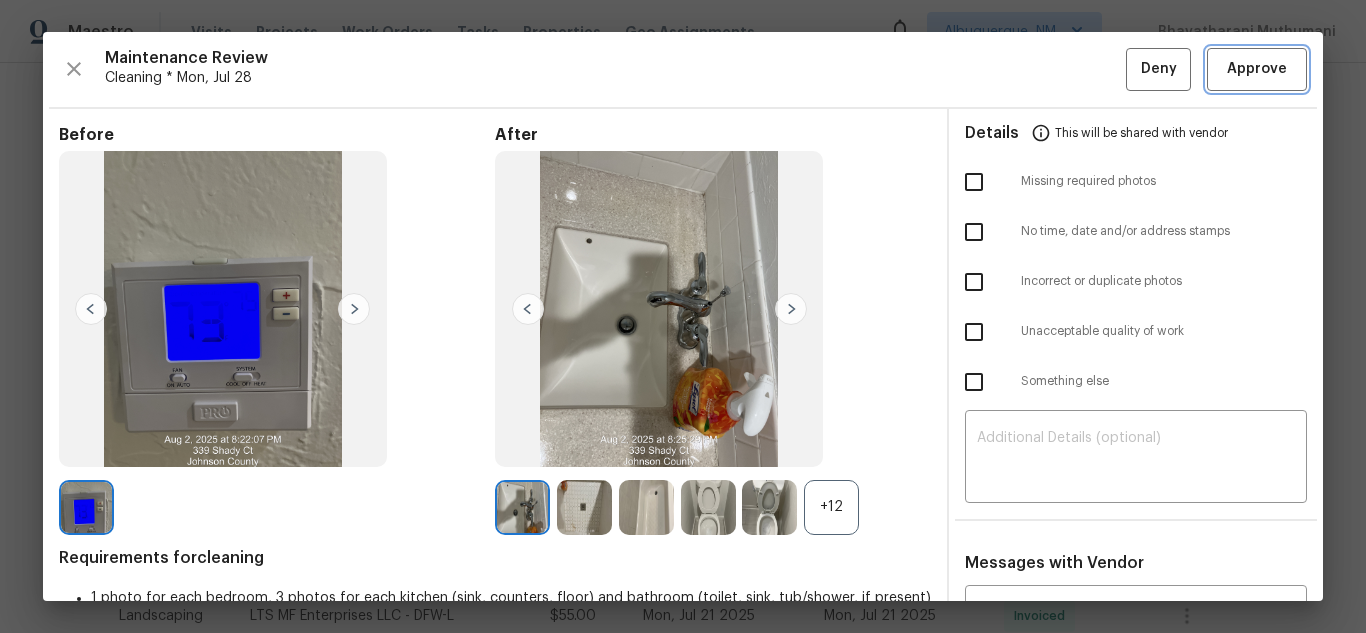 click on "Approve" at bounding box center (1257, 69) 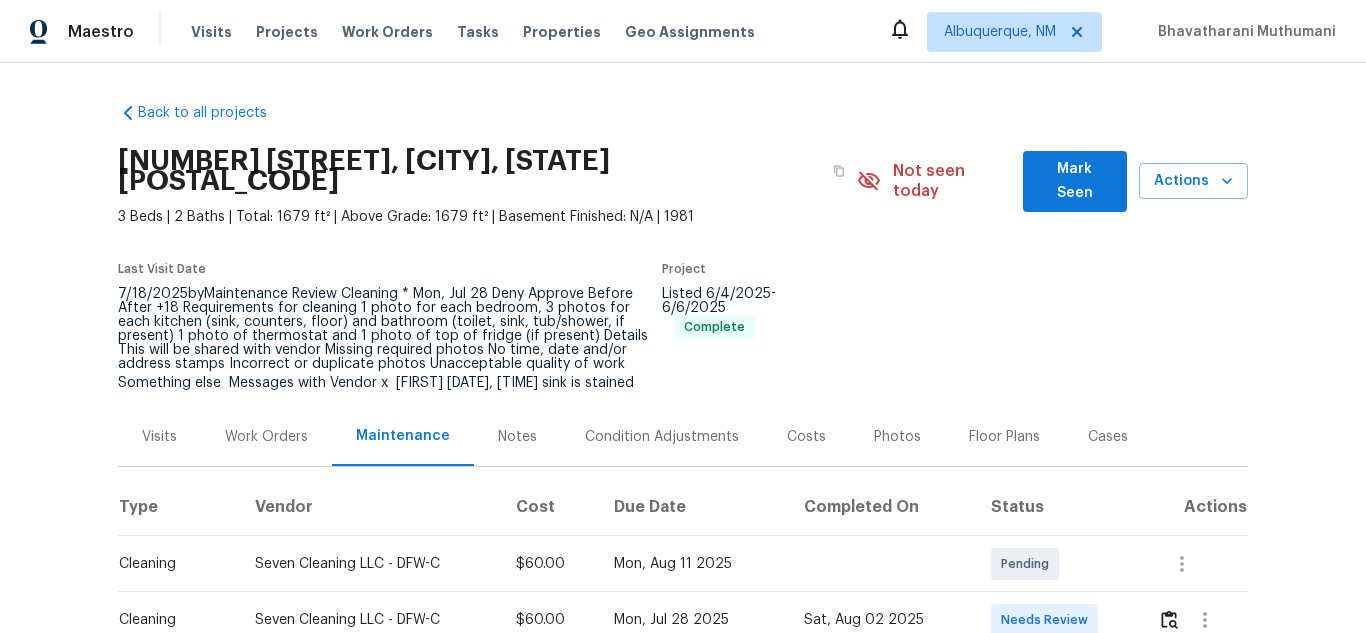 scroll, scrollTop: 0, scrollLeft: 0, axis: both 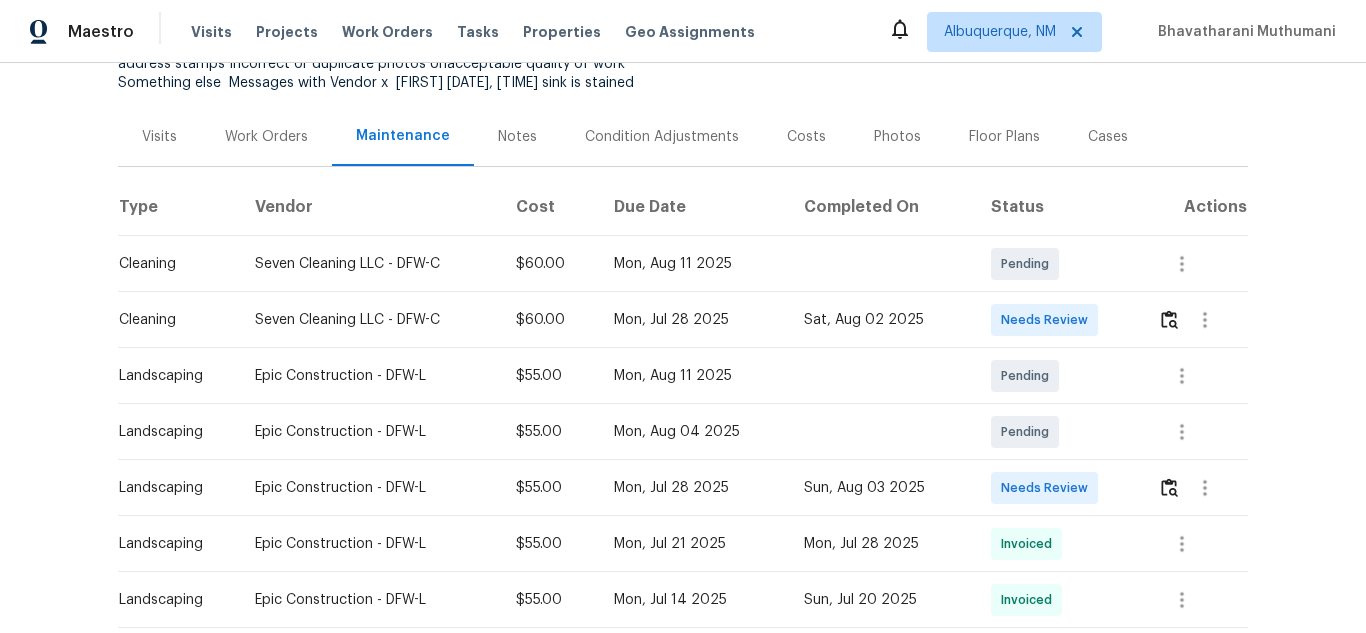 click at bounding box center (1195, 320) 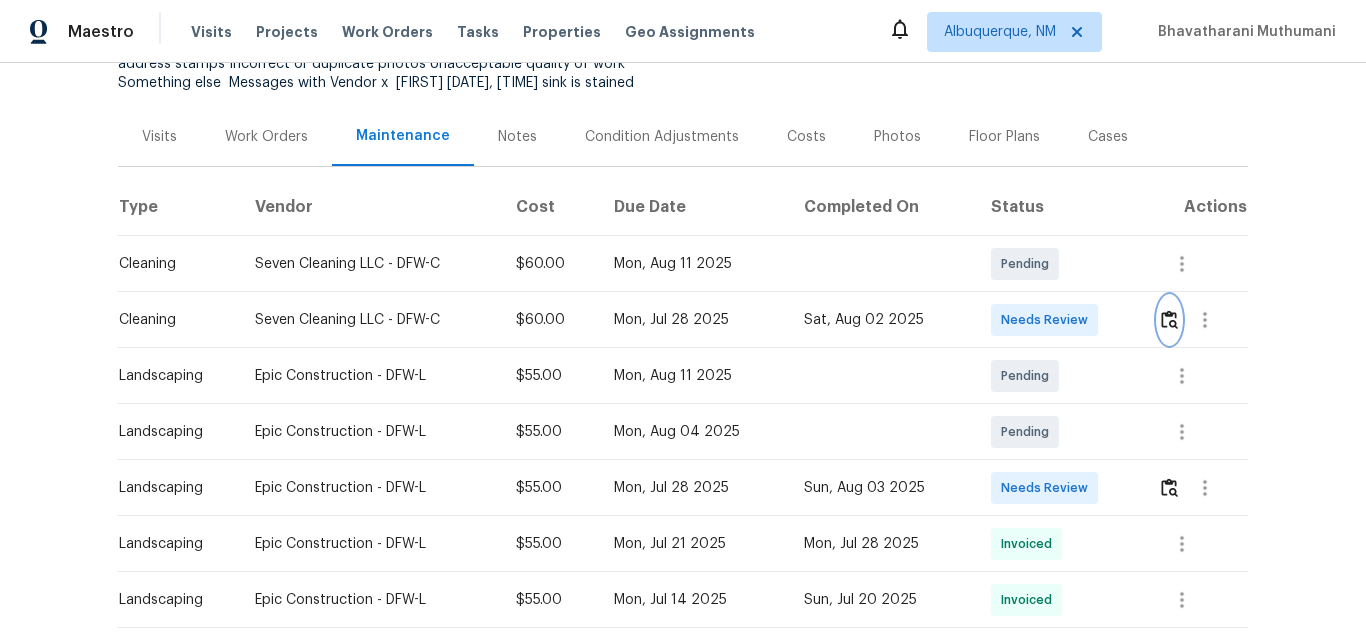 click at bounding box center (1169, 319) 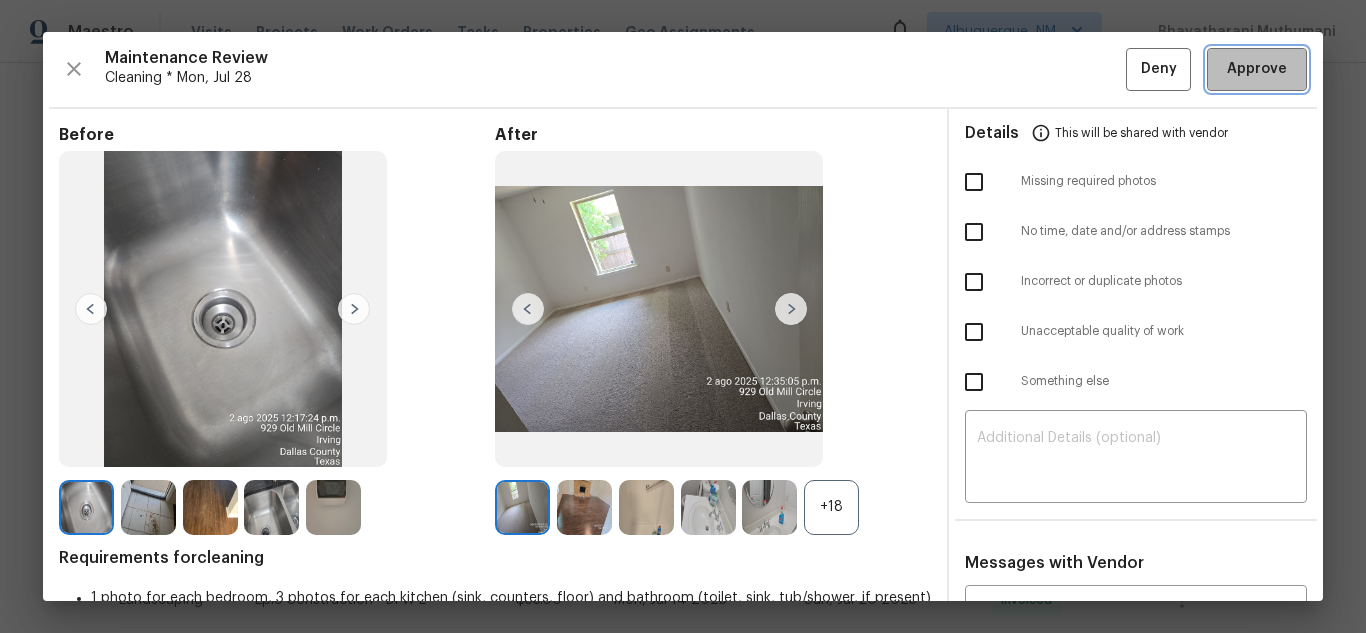 click on "Approve" at bounding box center [1257, 69] 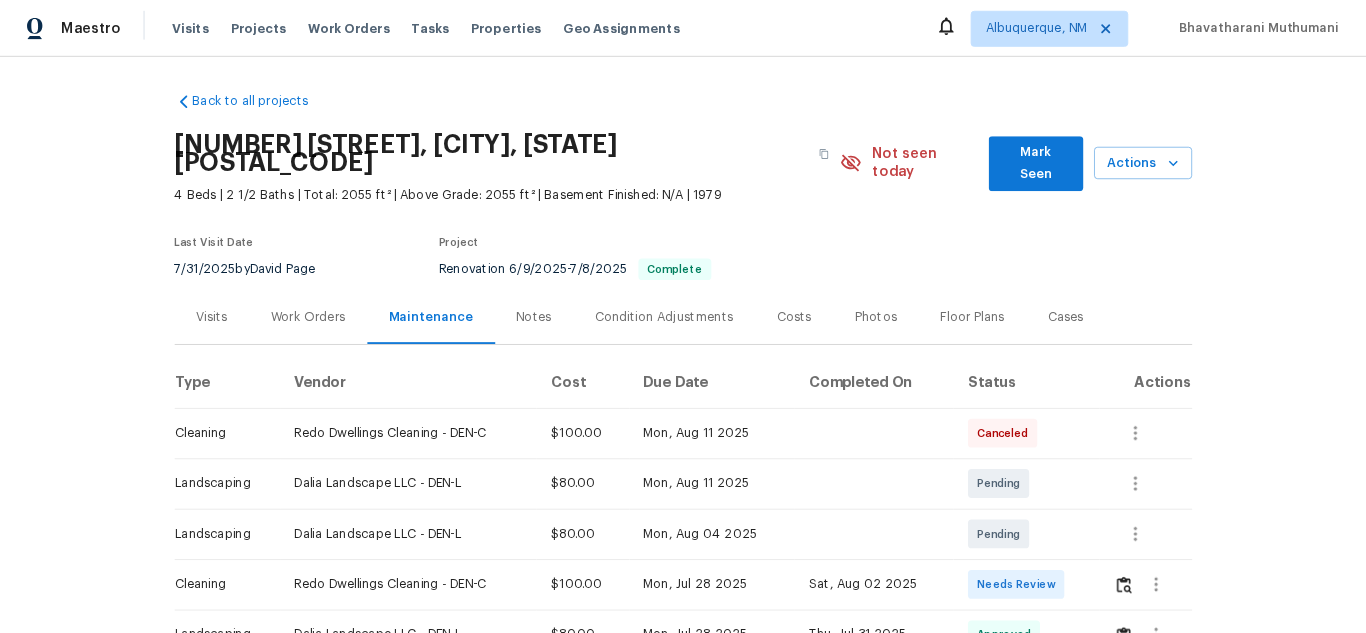scroll, scrollTop: 0, scrollLeft: 0, axis: both 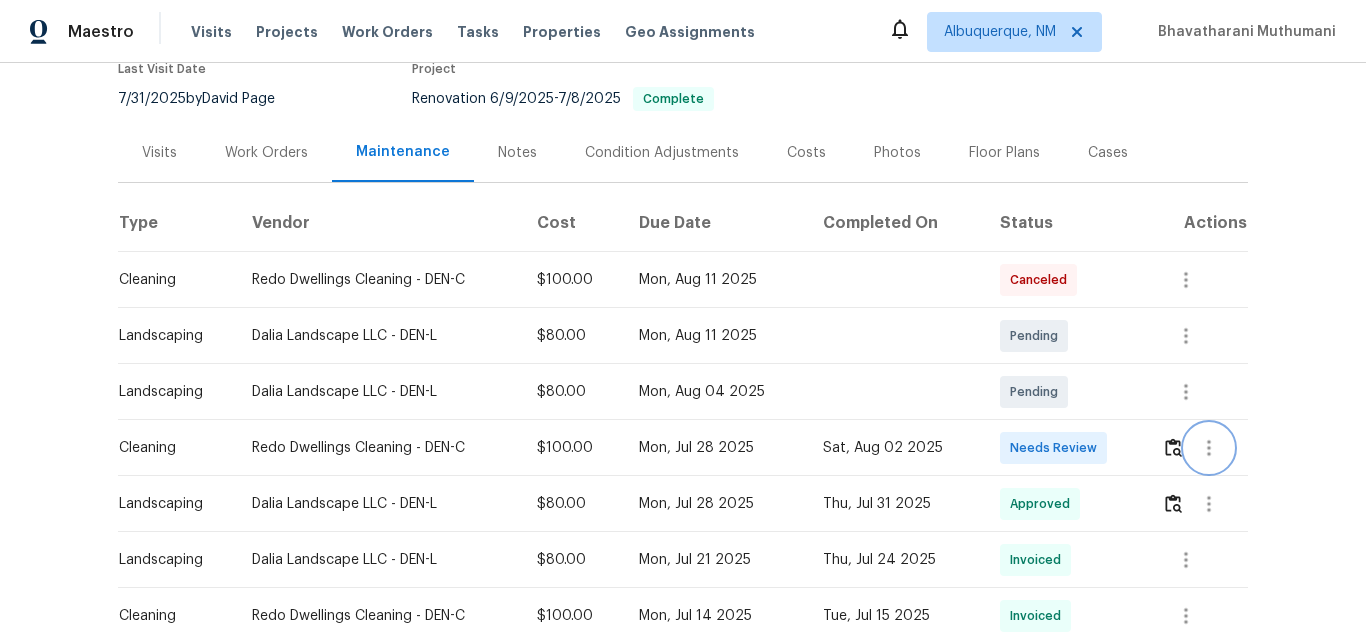 click at bounding box center (1209, 448) 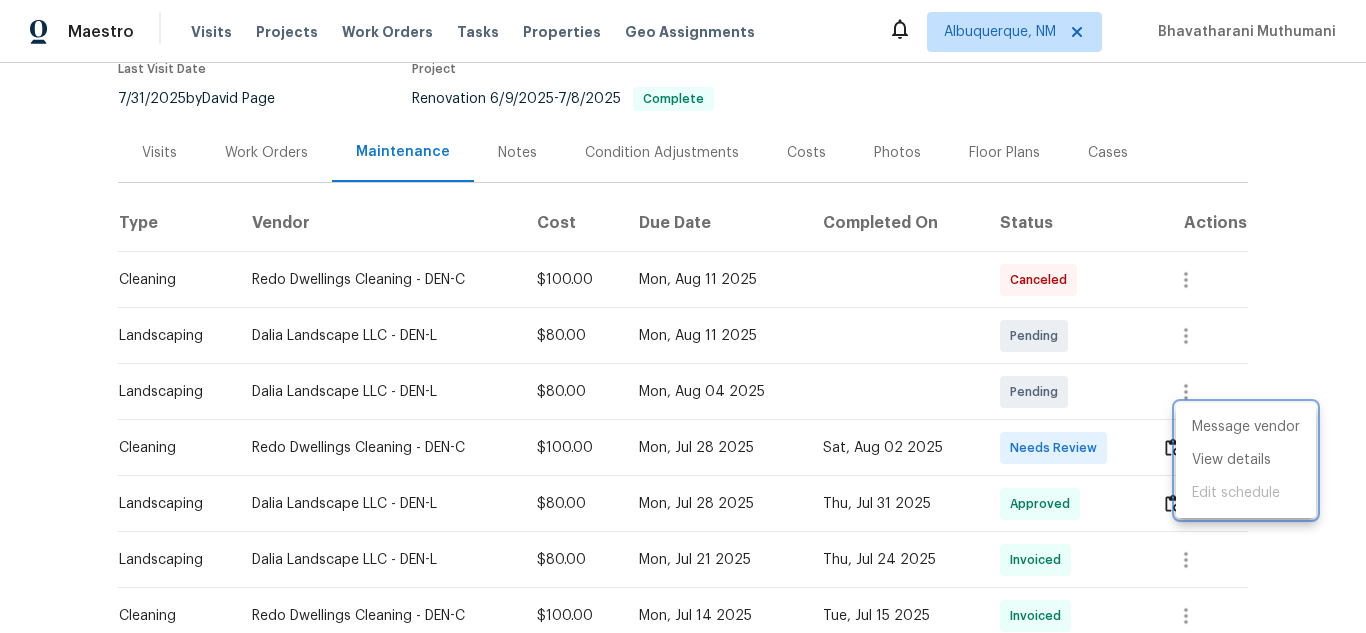 click at bounding box center (683, 316) 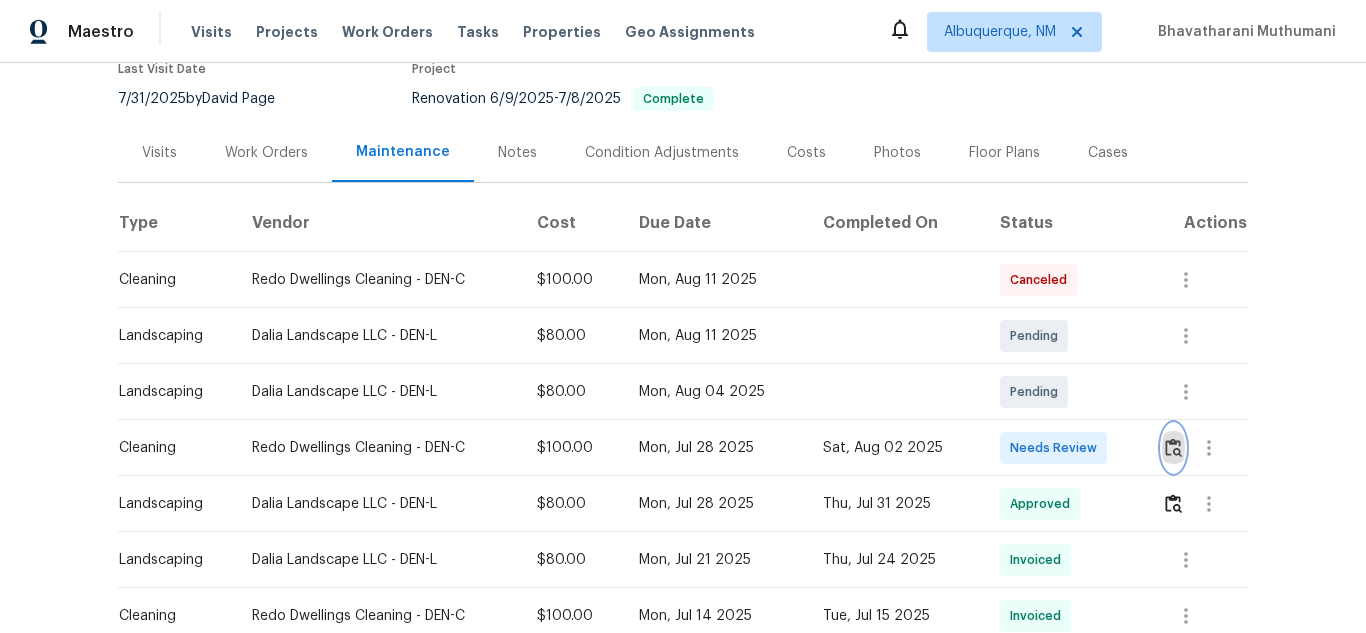 click at bounding box center (1173, 448) 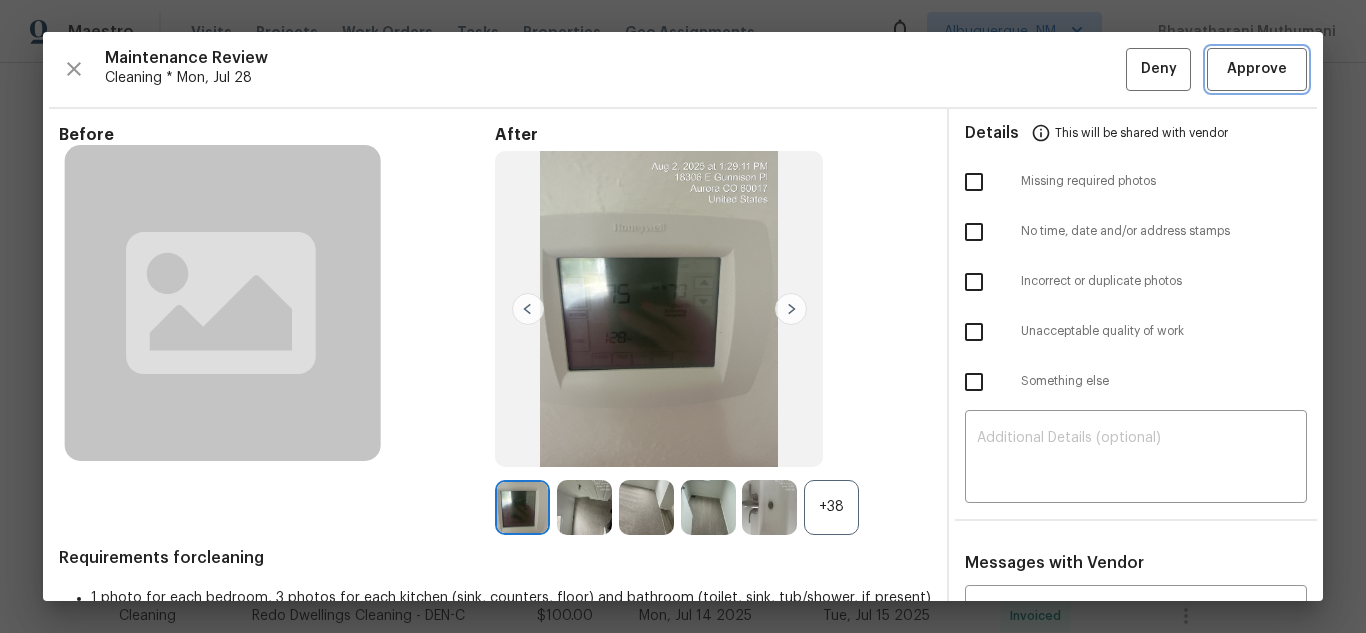 click on "Approve" at bounding box center [1257, 69] 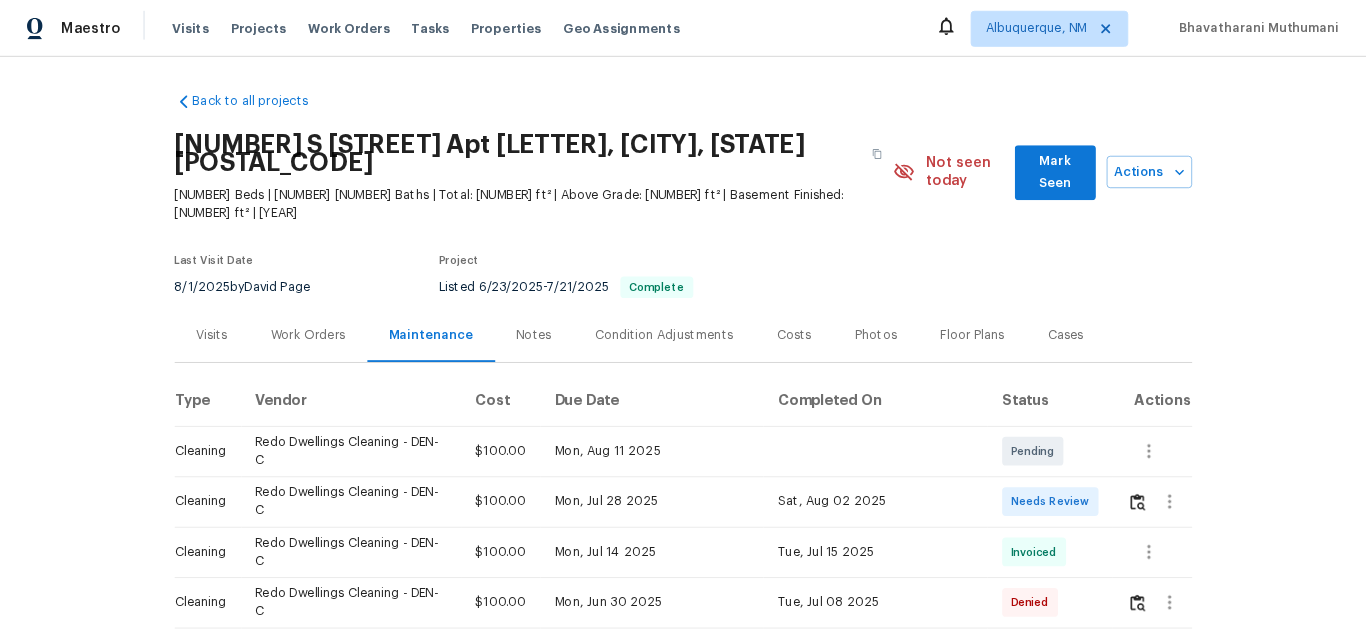 scroll, scrollTop: 0, scrollLeft: 0, axis: both 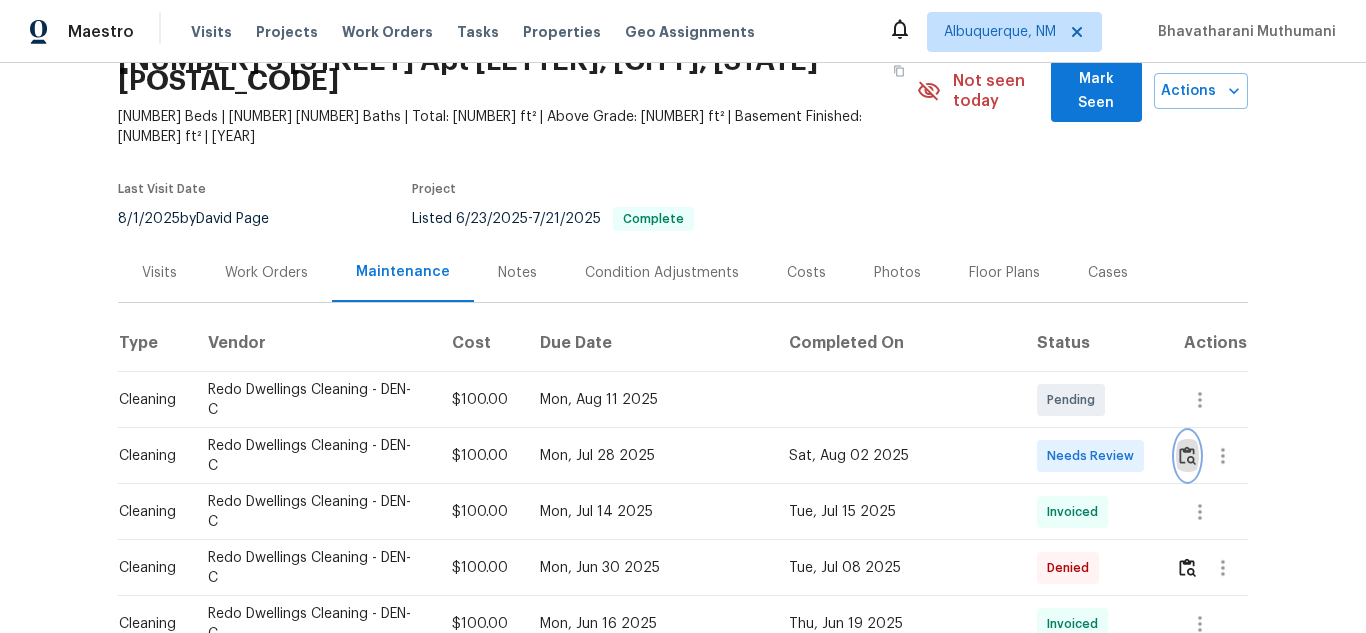 click at bounding box center (1187, 455) 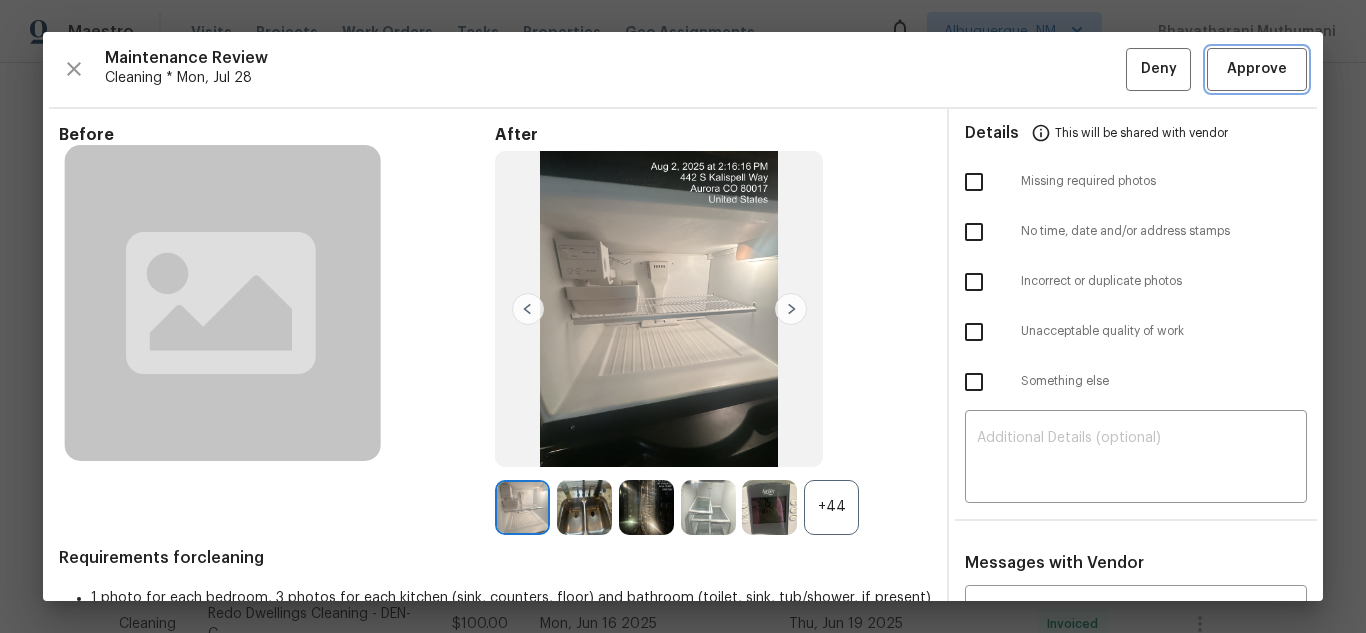 click on "Approve" at bounding box center [1257, 69] 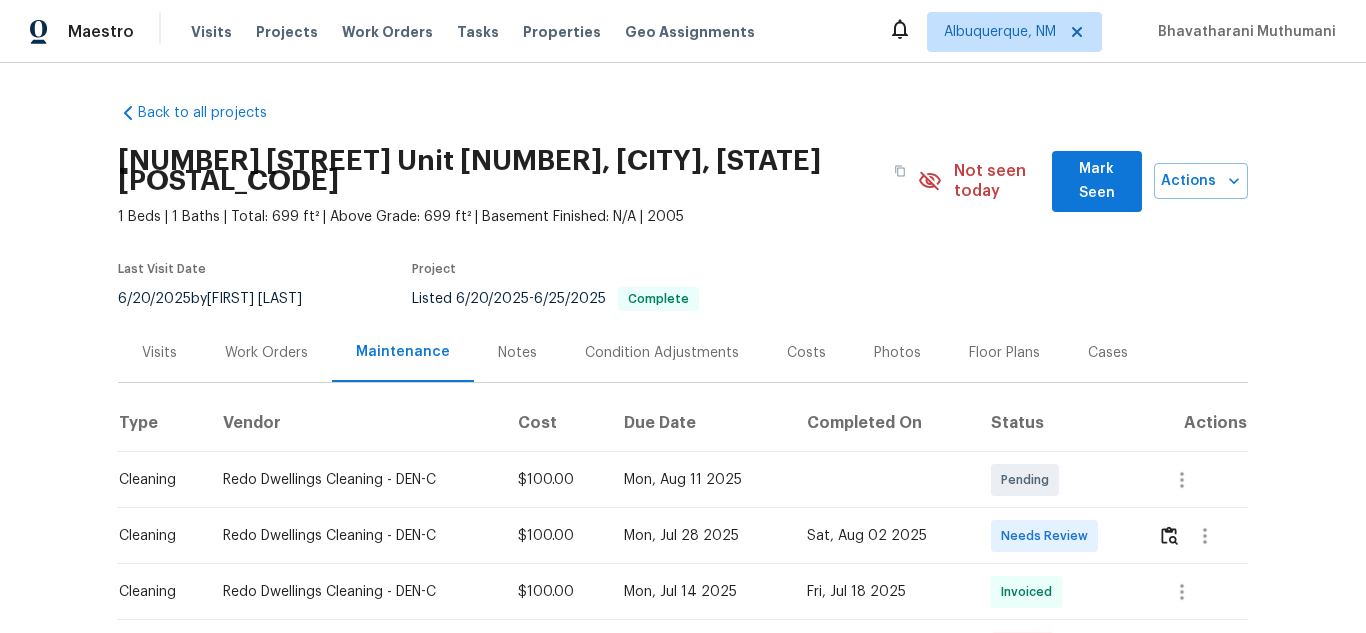 scroll, scrollTop: 0, scrollLeft: 0, axis: both 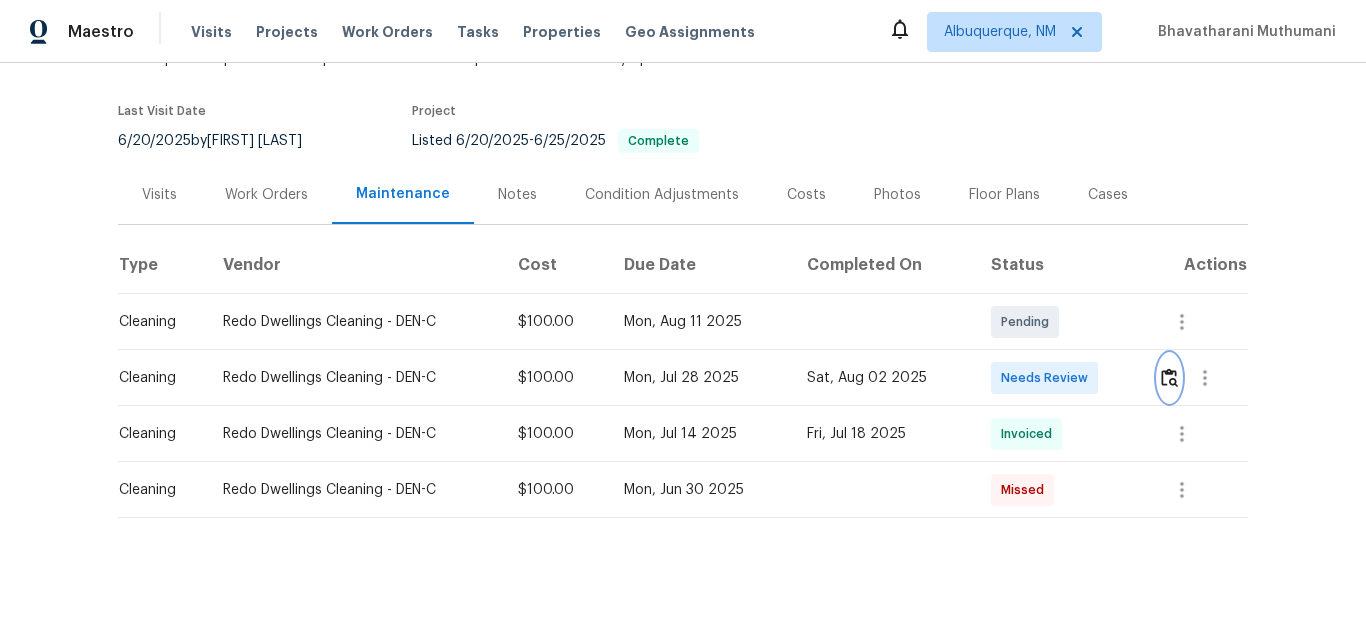 click at bounding box center [1169, 377] 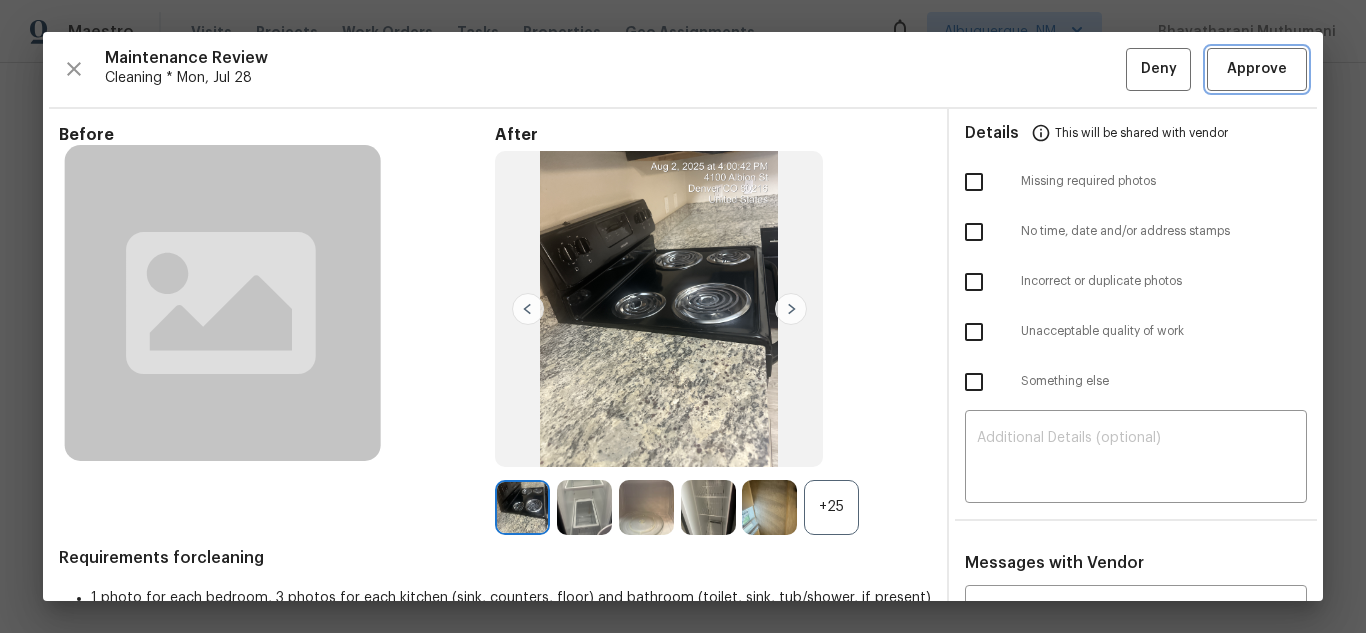 click on "Approve" at bounding box center (1257, 69) 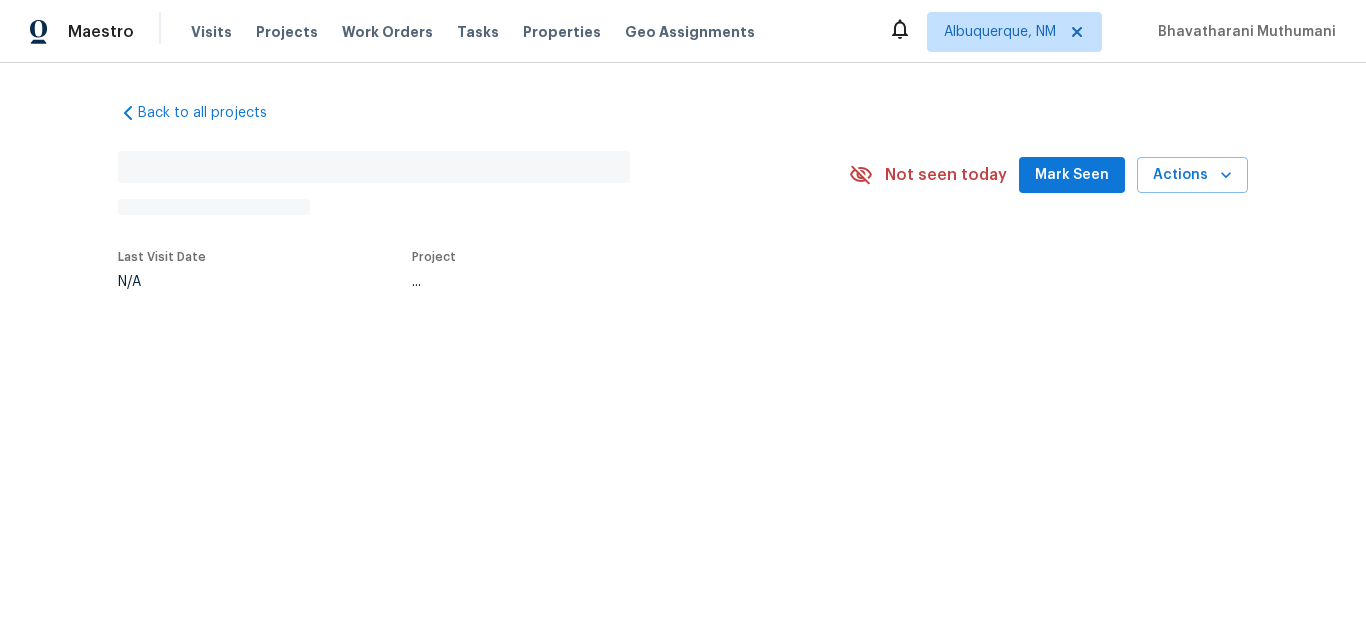 scroll, scrollTop: 0, scrollLeft: 0, axis: both 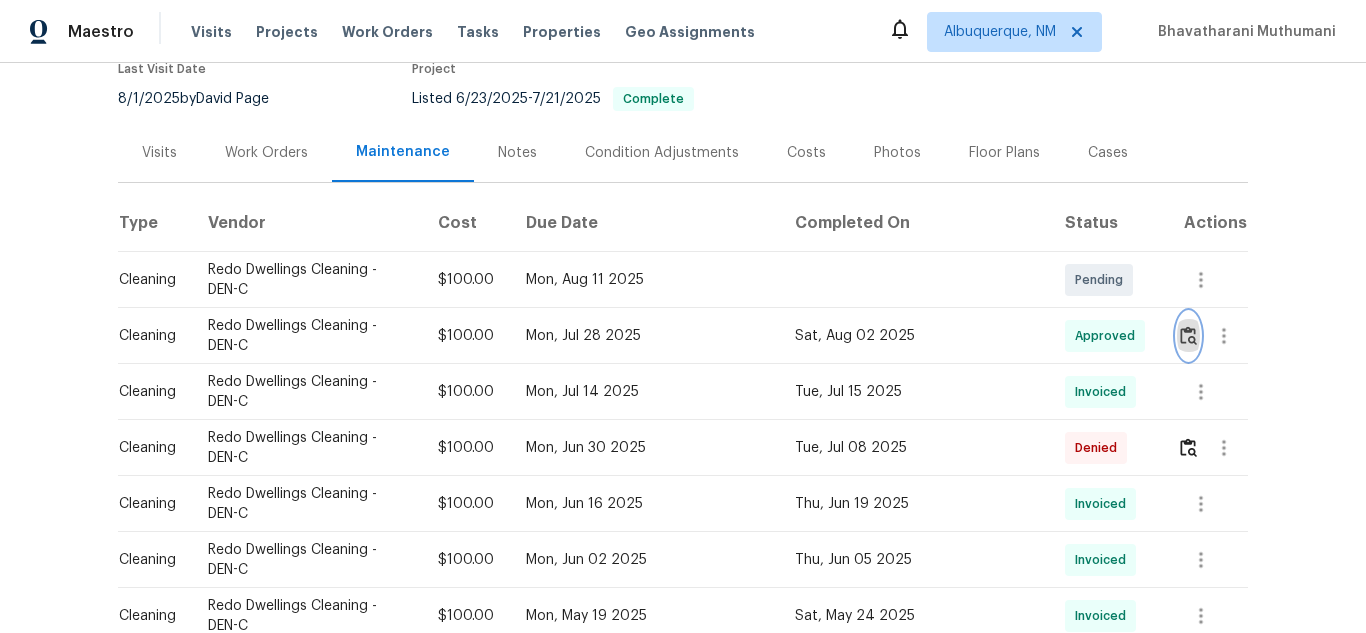 click at bounding box center (1188, 336) 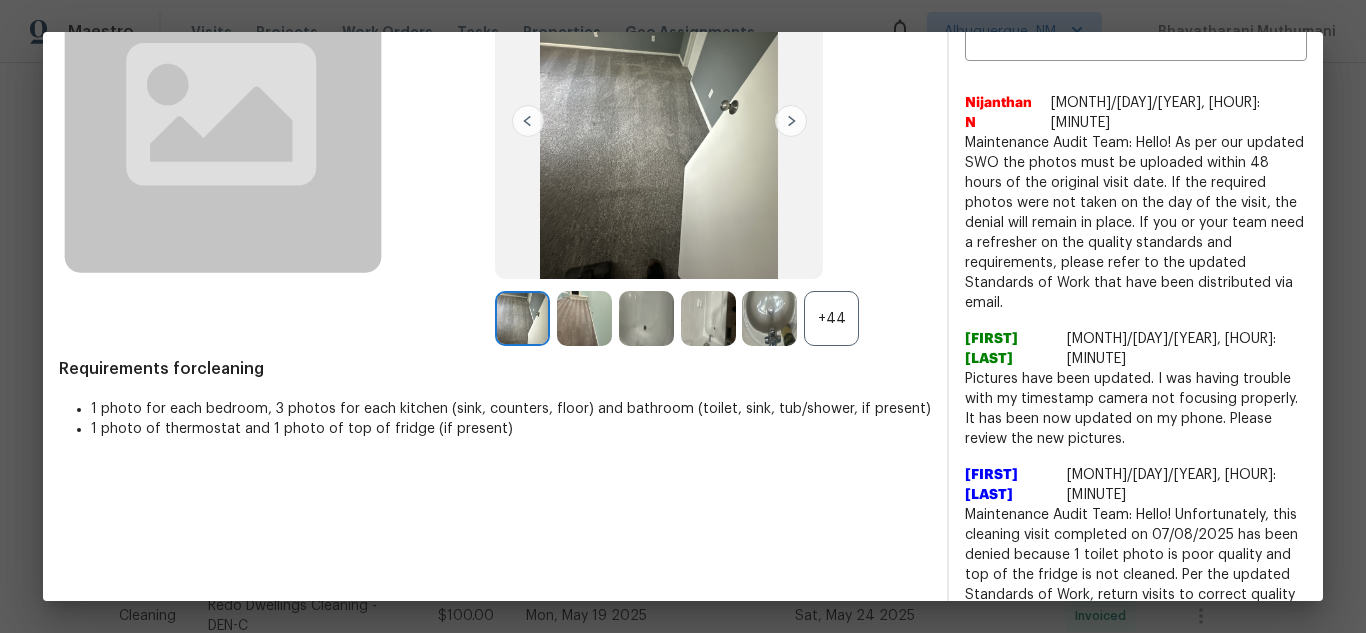 scroll, scrollTop: 200, scrollLeft: 0, axis: vertical 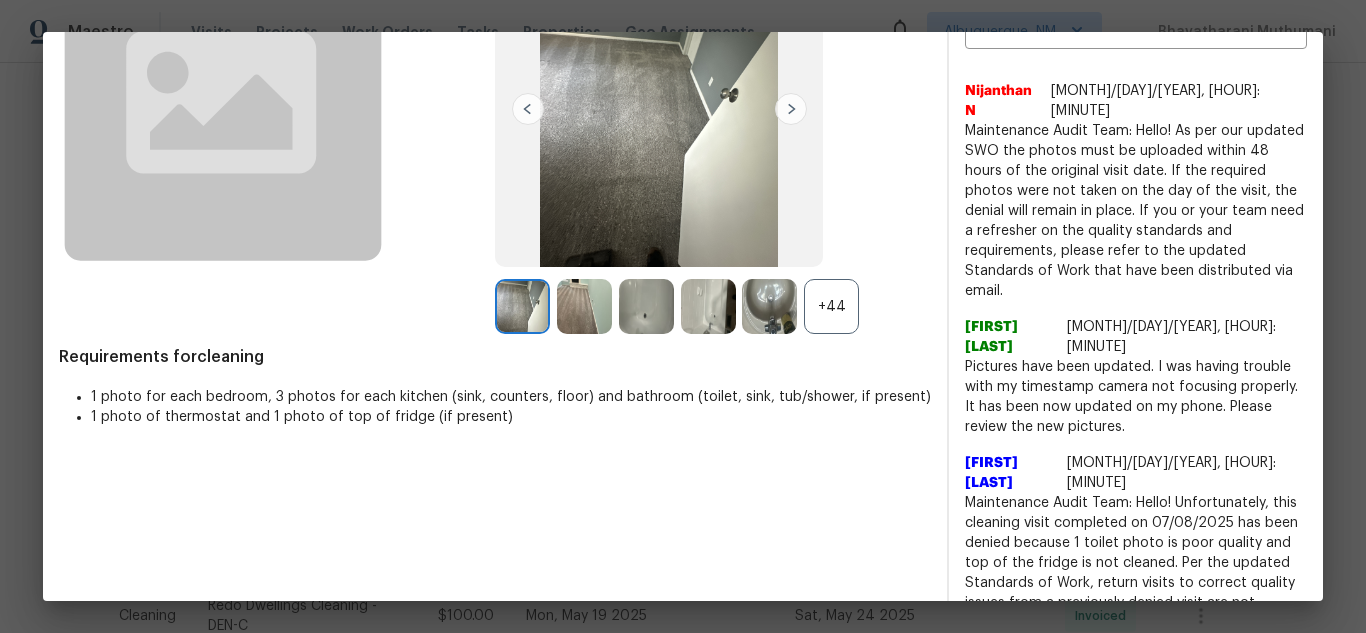 click on "+44" at bounding box center (831, 306) 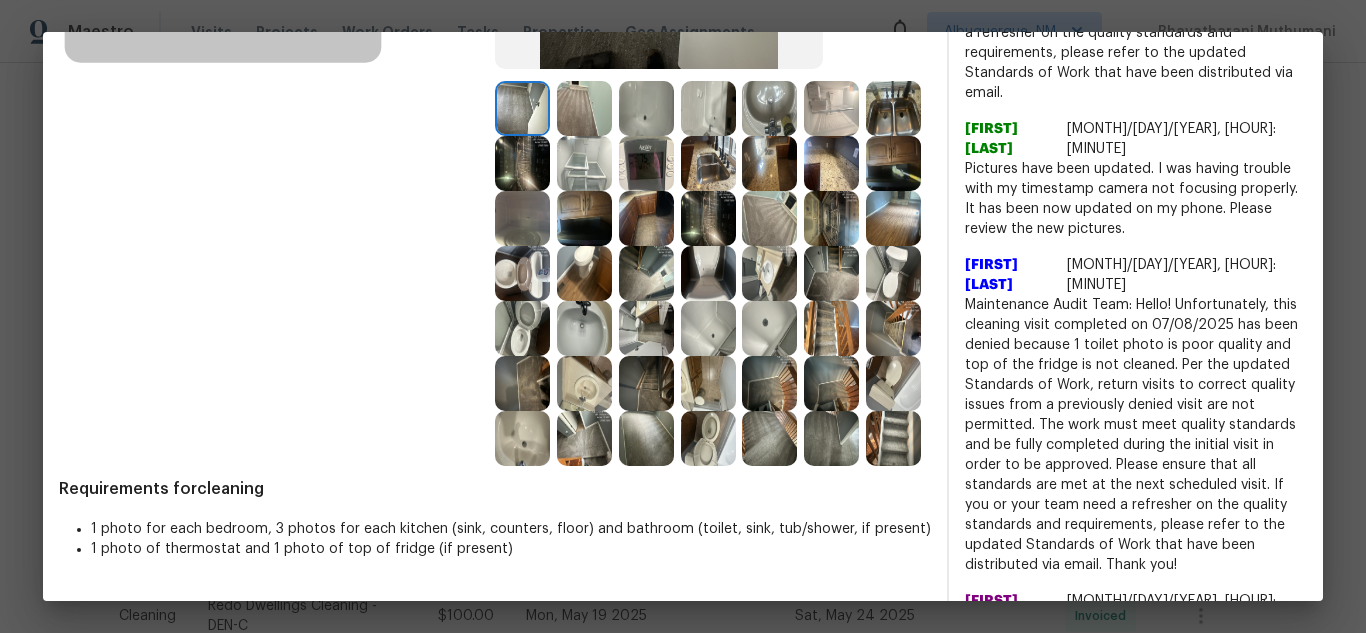 scroll, scrollTop: 400, scrollLeft: 0, axis: vertical 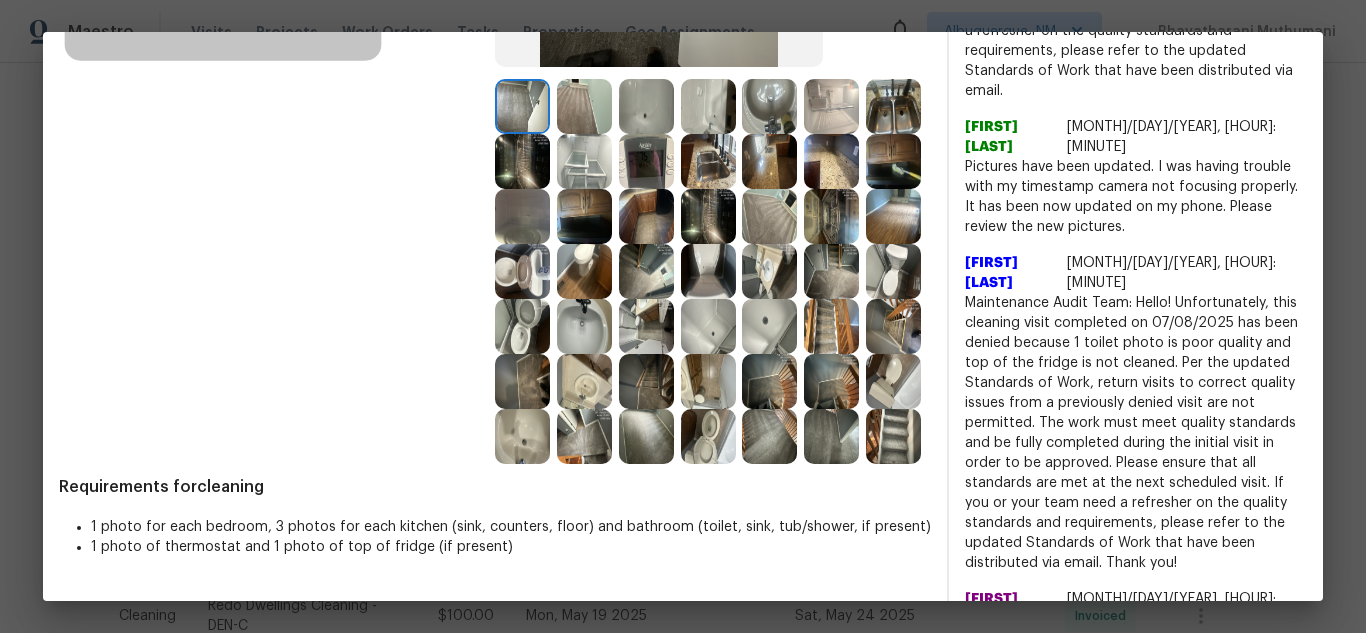 click at bounding box center [646, 161] 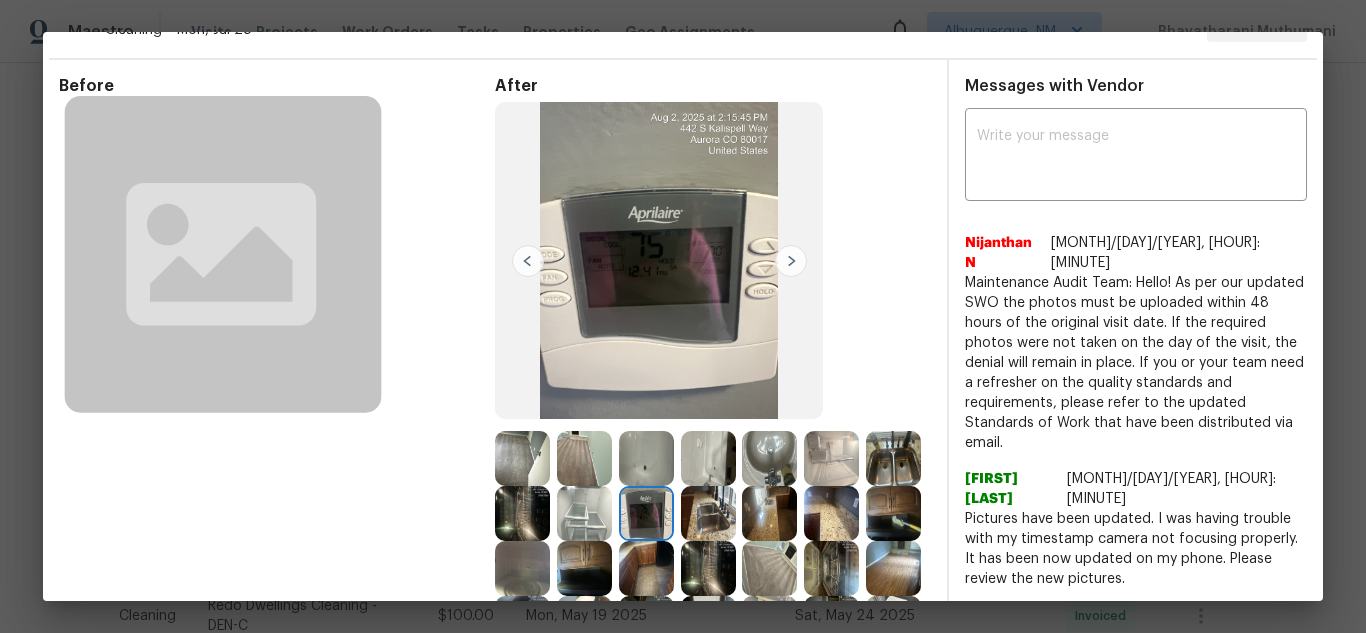 scroll, scrollTop: 0, scrollLeft: 0, axis: both 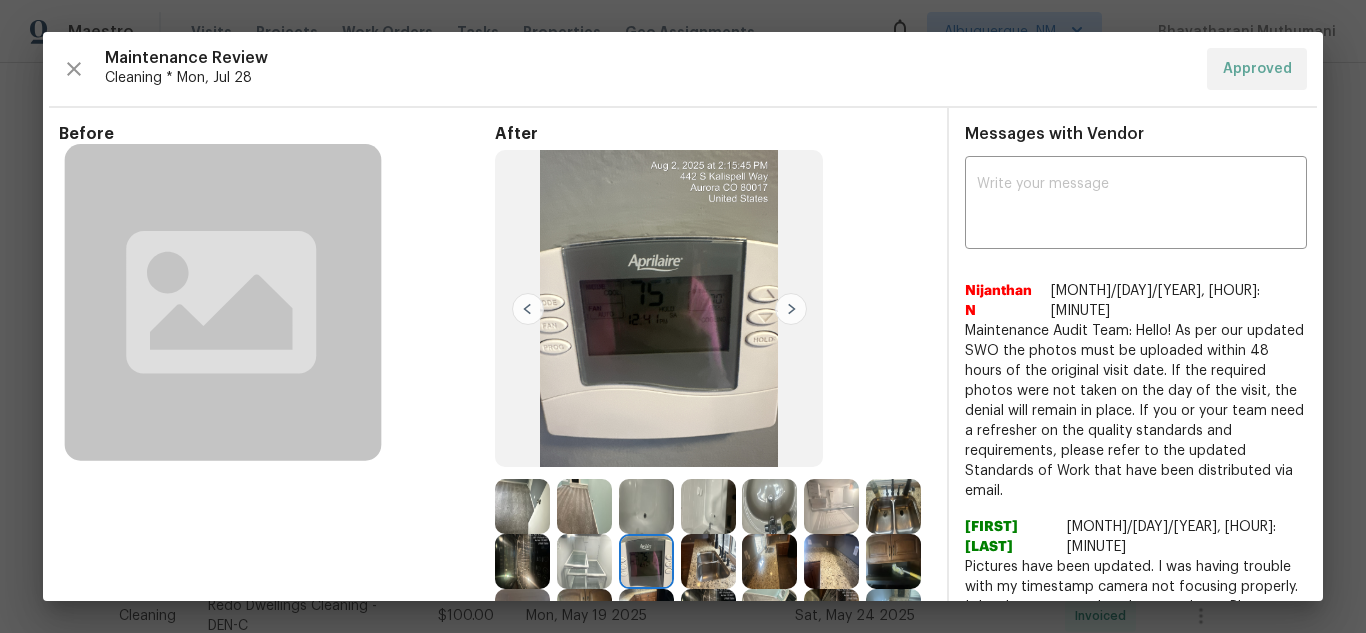 click at bounding box center [646, 561] 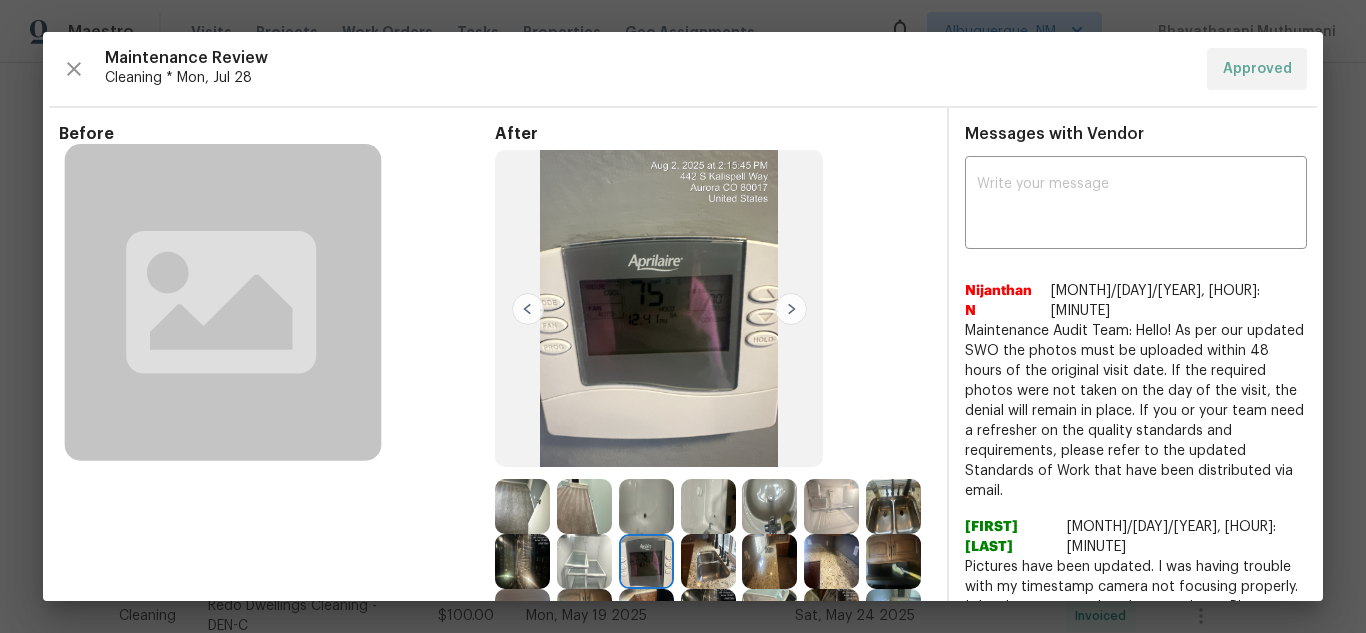 scroll, scrollTop: 0, scrollLeft: 0, axis: both 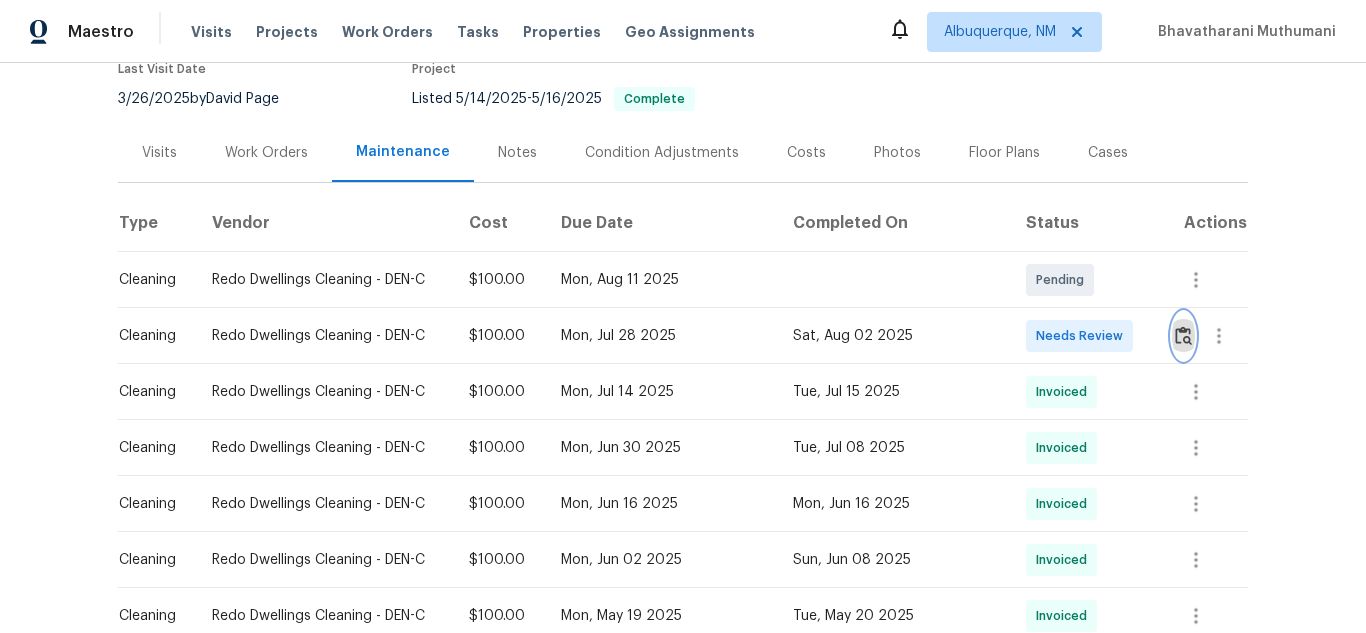 click at bounding box center (1183, 335) 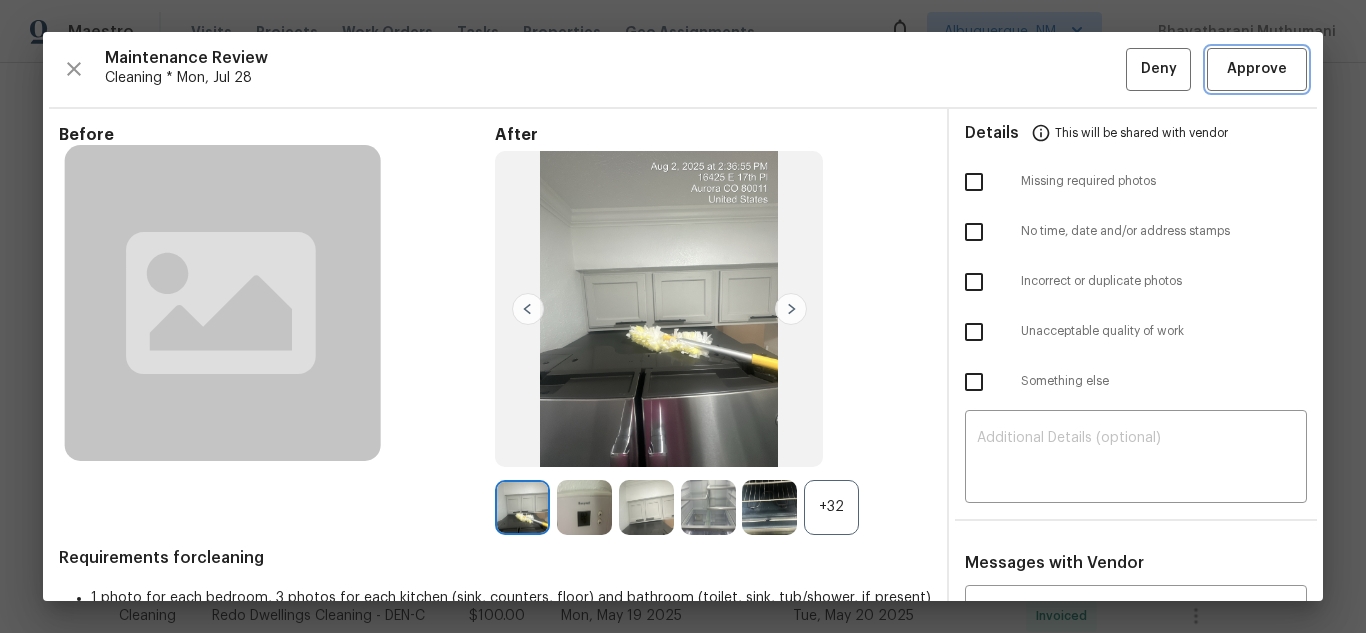 click on "Approve" at bounding box center (1257, 69) 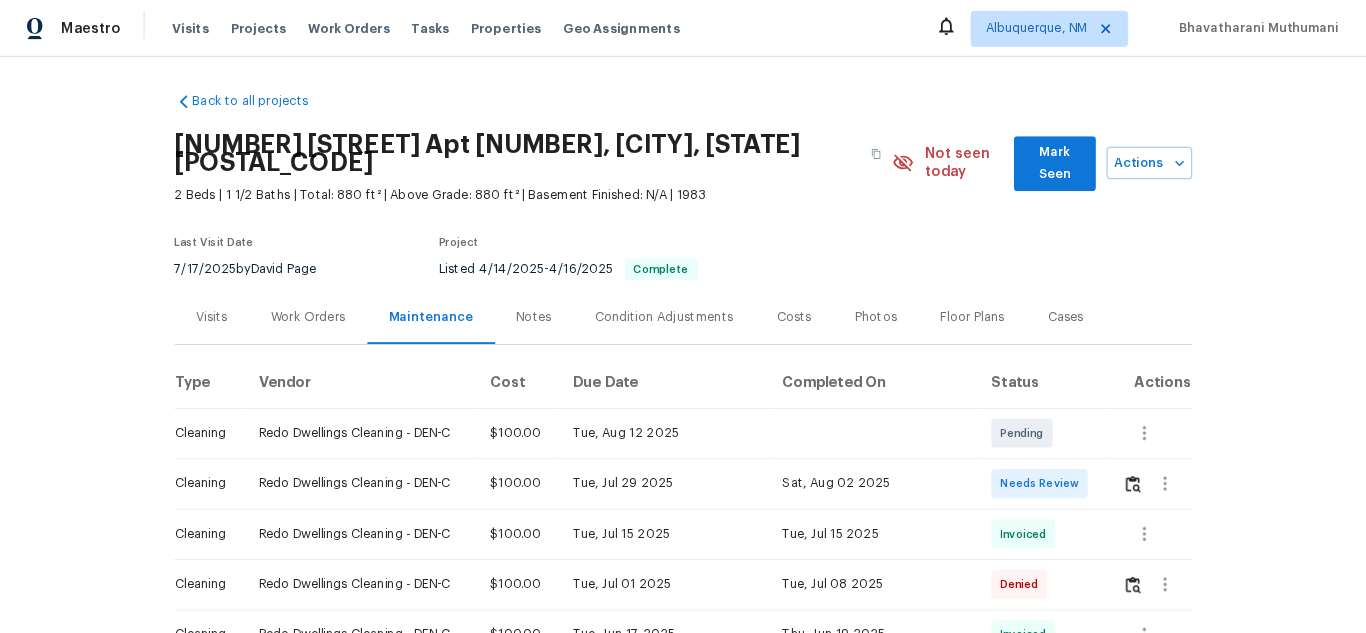 scroll, scrollTop: 0, scrollLeft: 0, axis: both 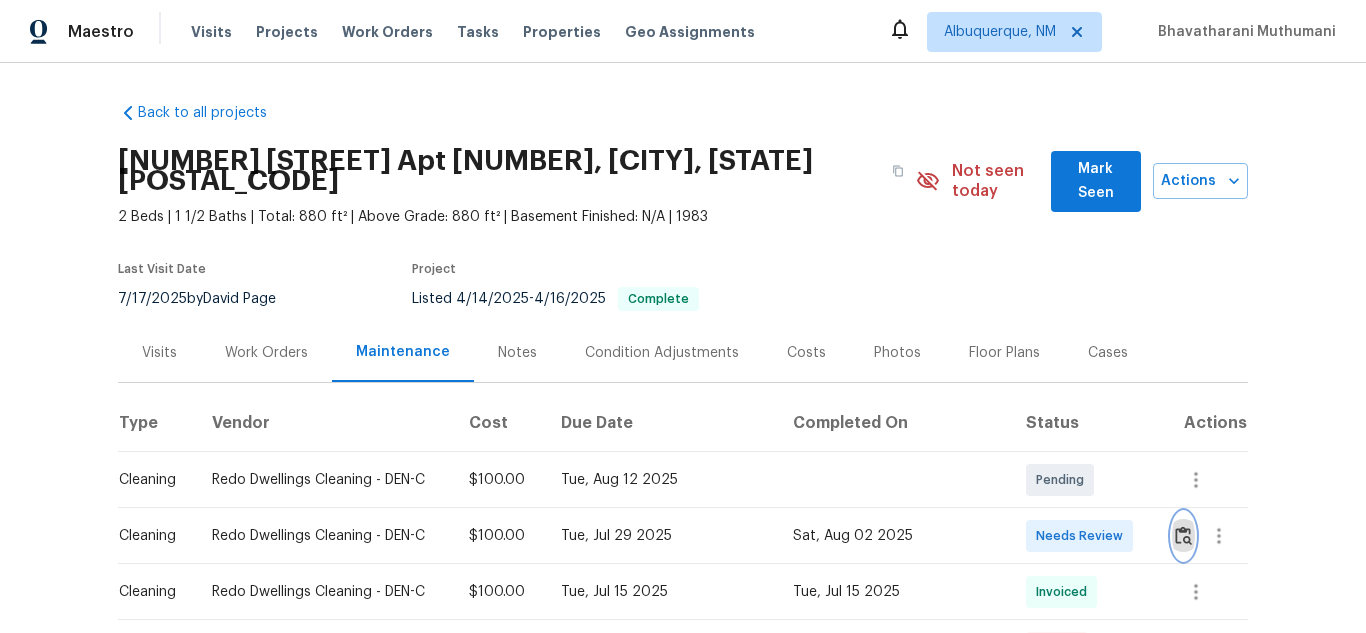 click at bounding box center [1183, 535] 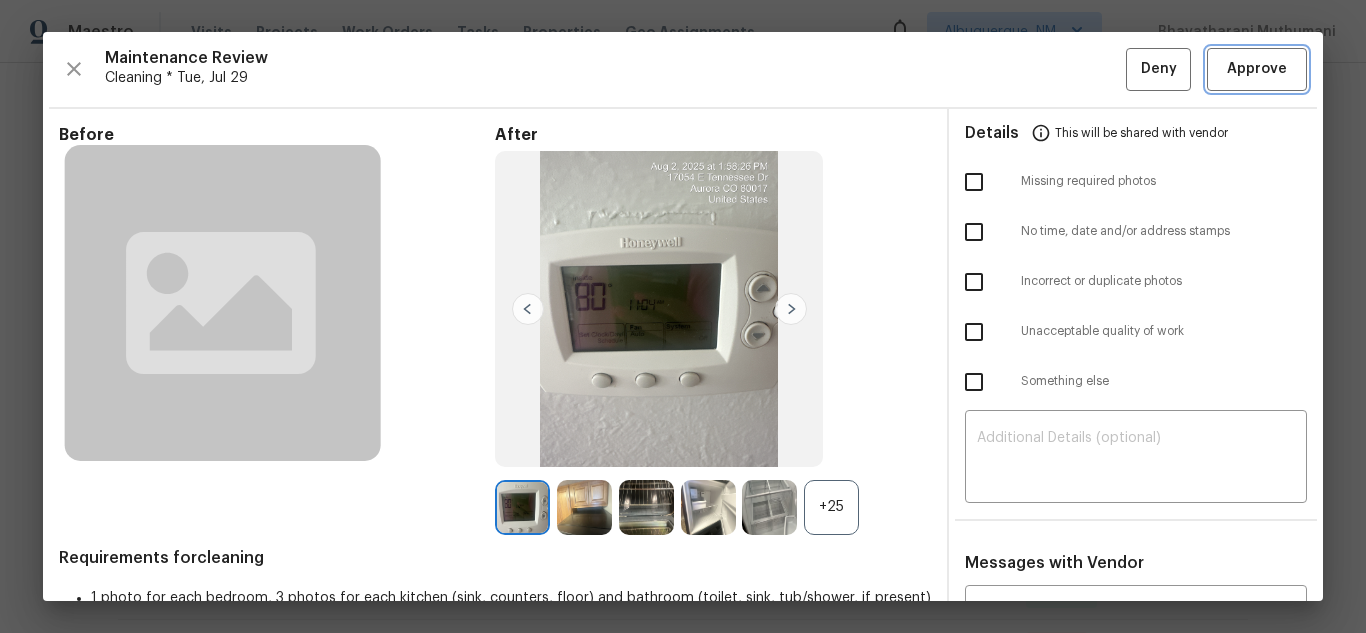 click on "Approve" at bounding box center [1257, 69] 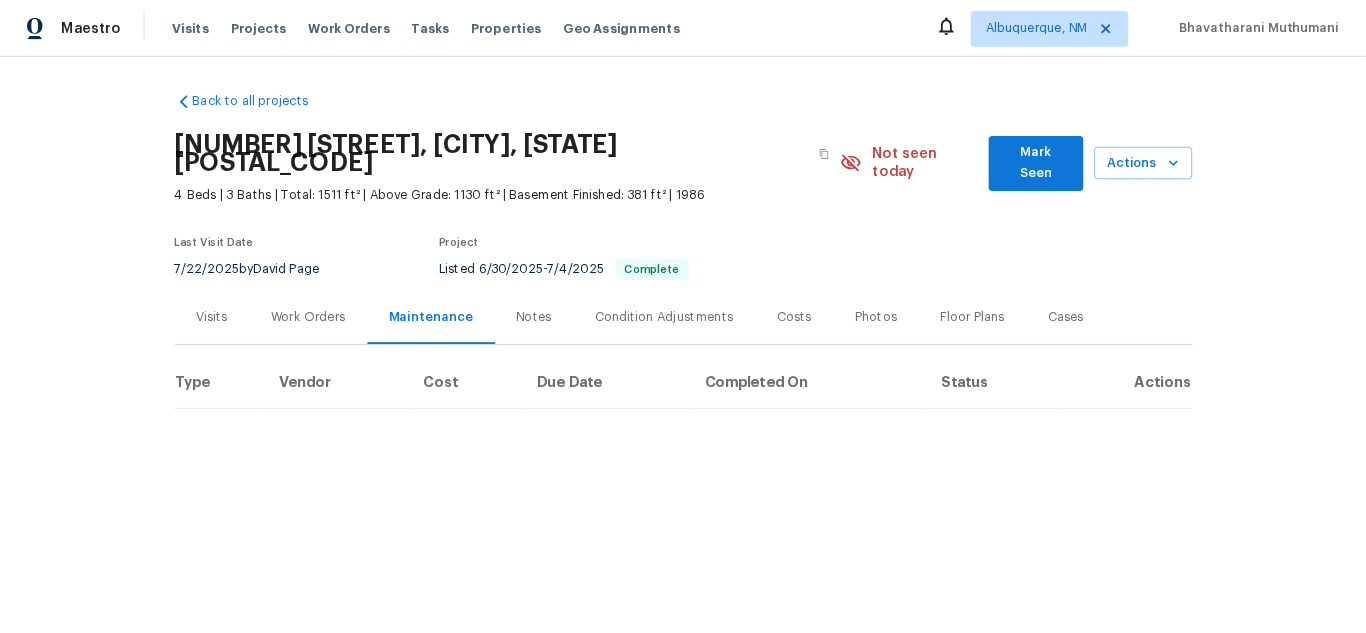 scroll, scrollTop: 0, scrollLeft: 0, axis: both 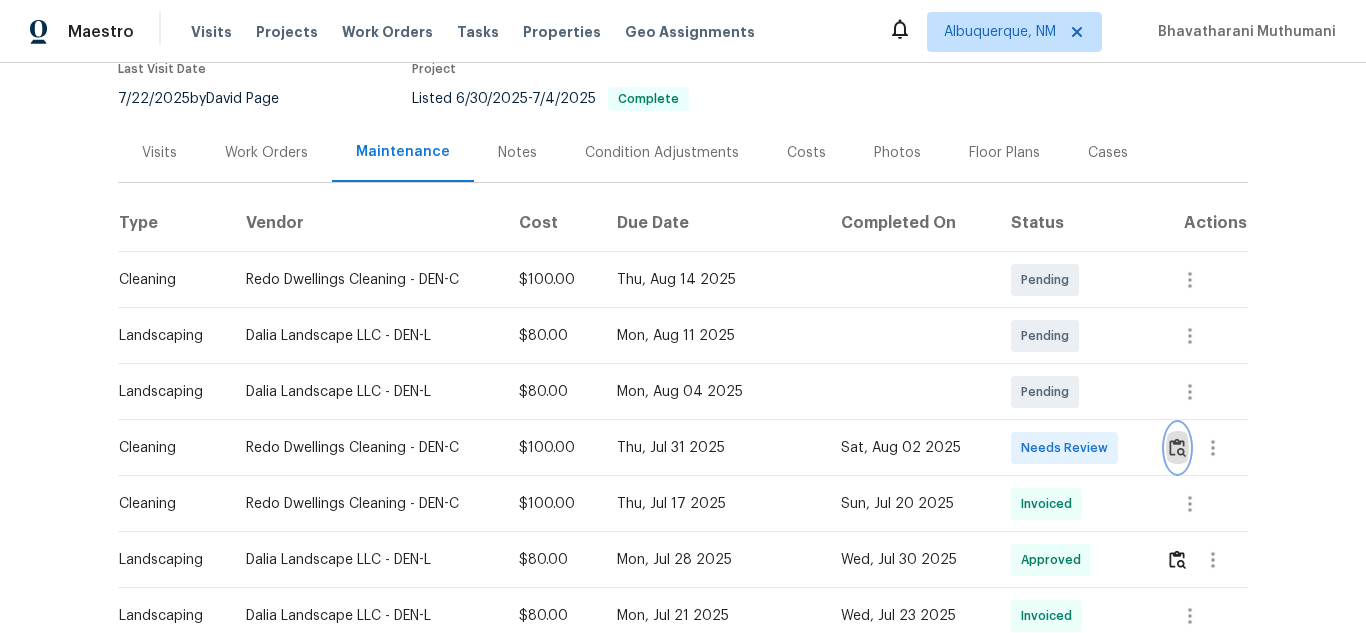 click at bounding box center [1177, 447] 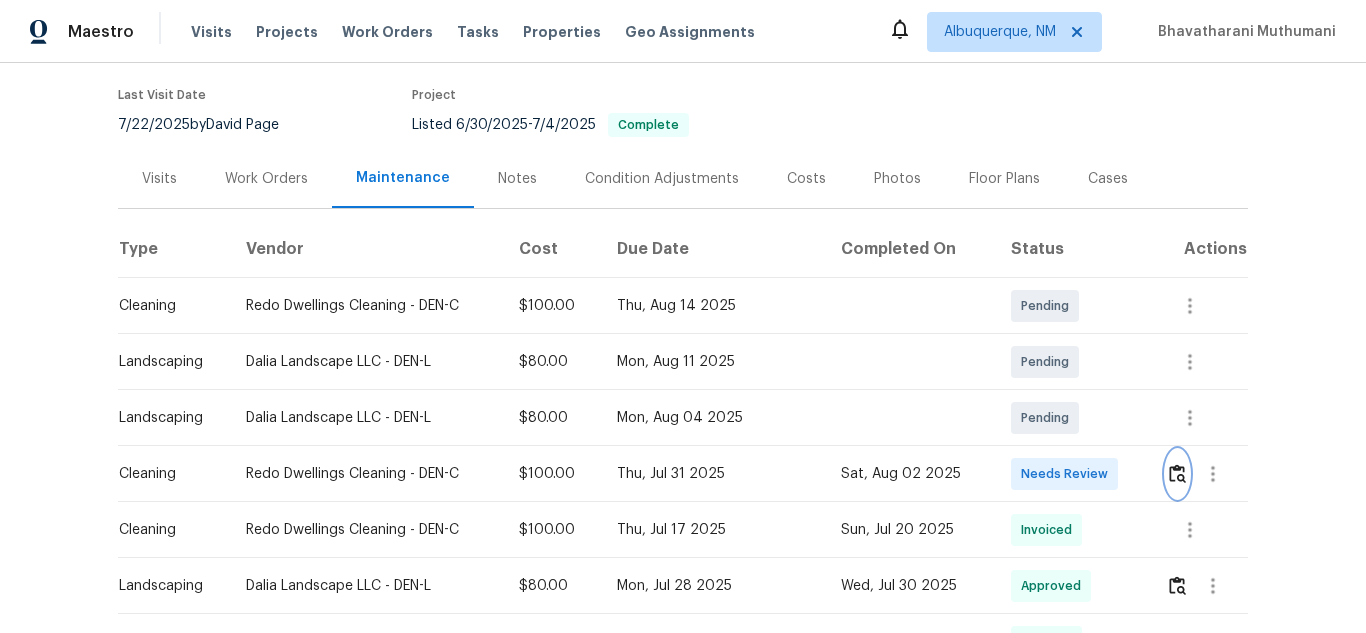 scroll, scrollTop: 200, scrollLeft: 0, axis: vertical 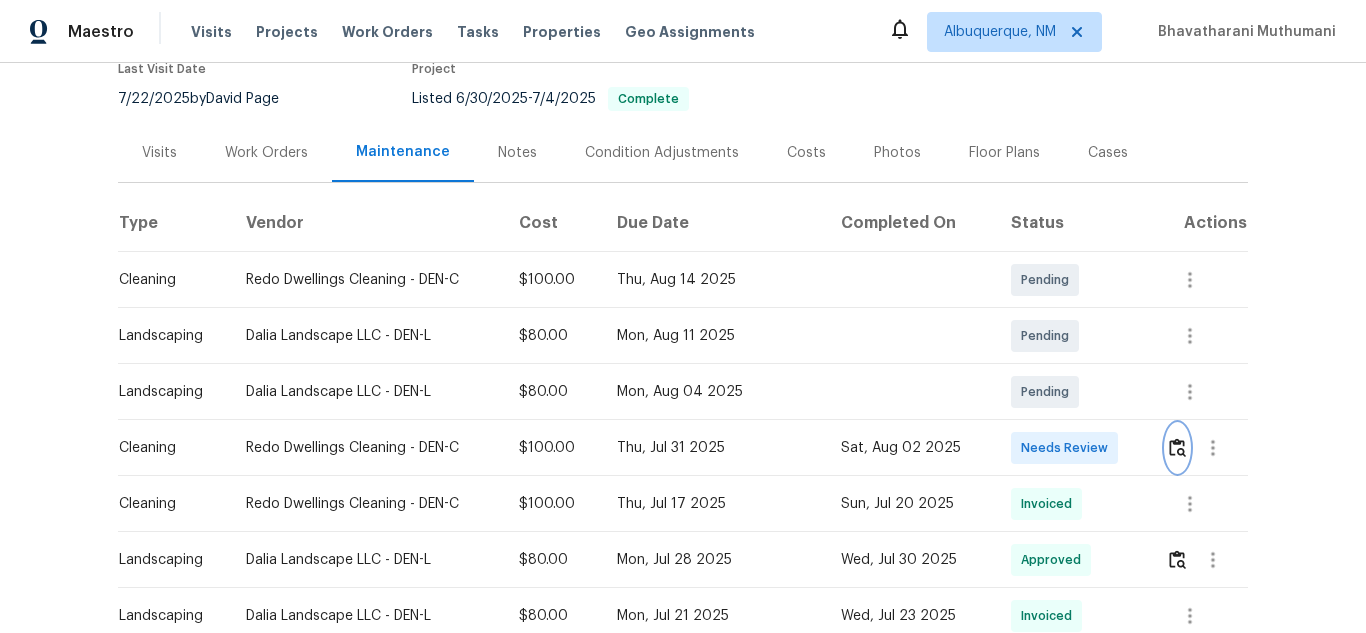 click at bounding box center [1177, 447] 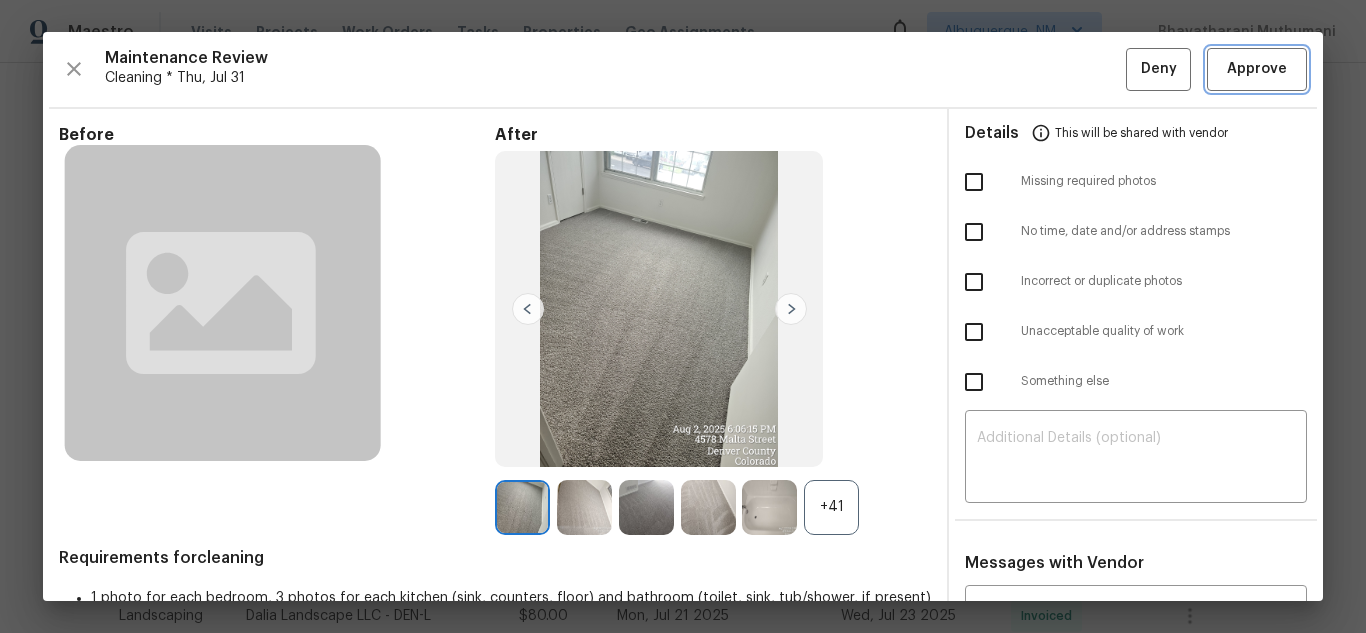 click on "Approve" at bounding box center [1257, 69] 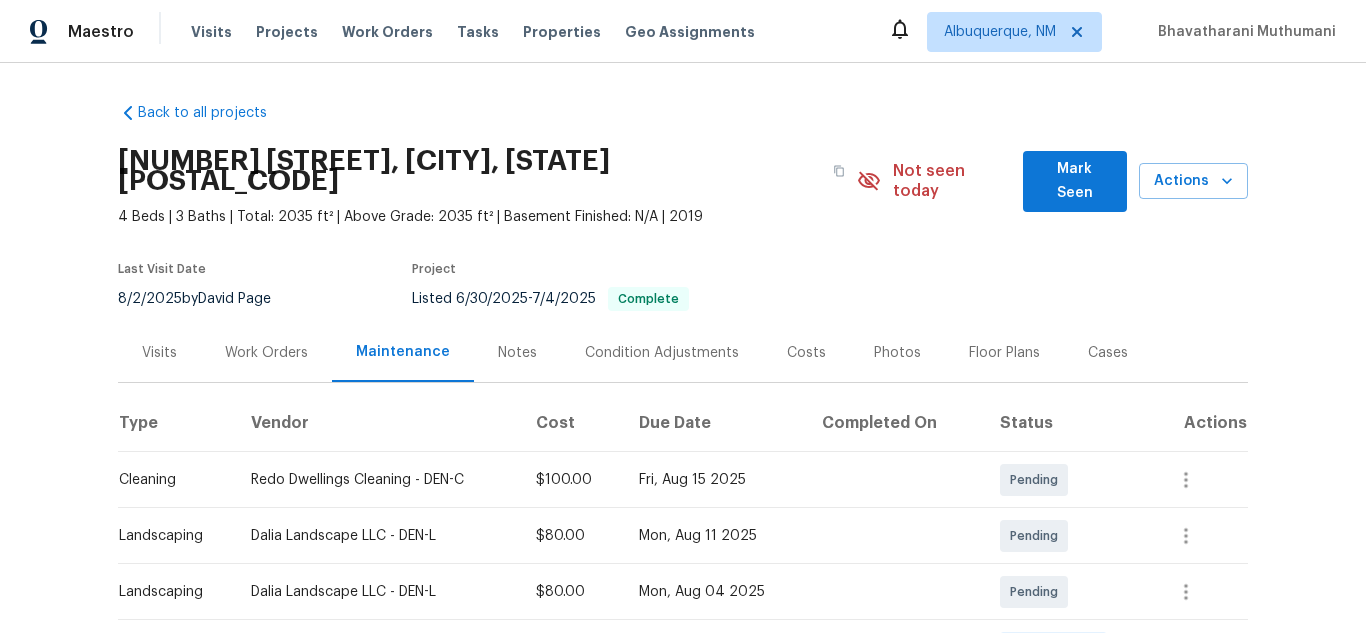 scroll, scrollTop: 0, scrollLeft: 0, axis: both 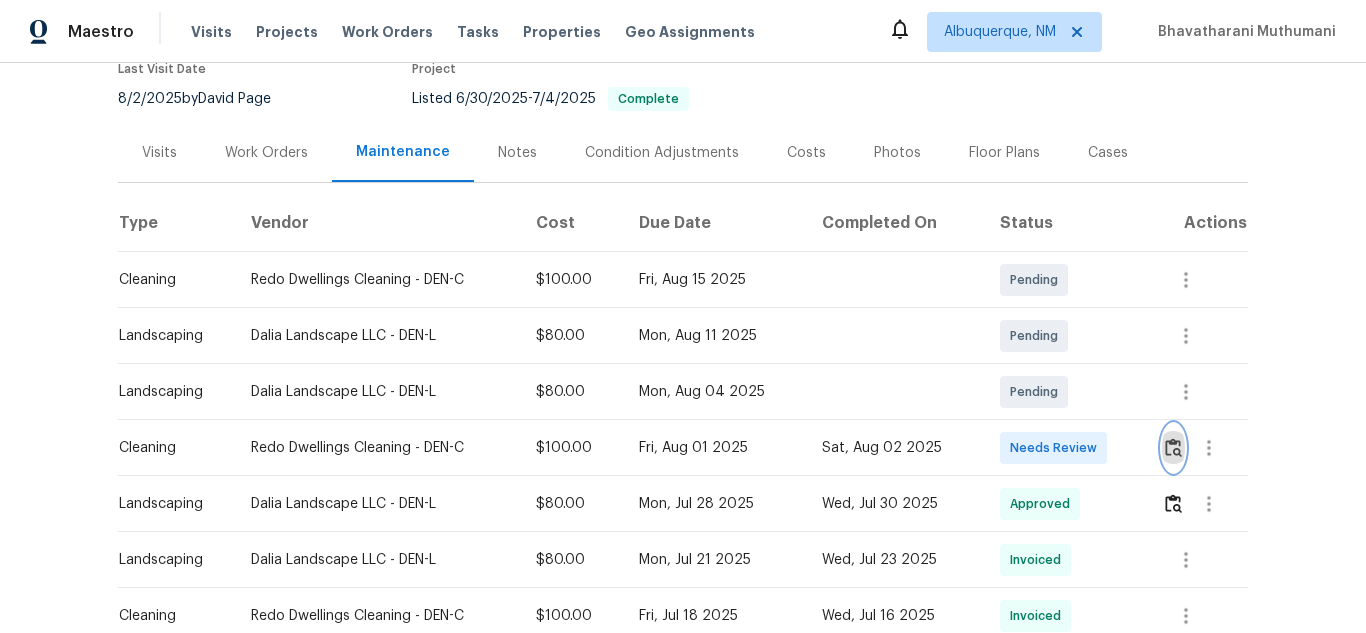 click at bounding box center (1173, 447) 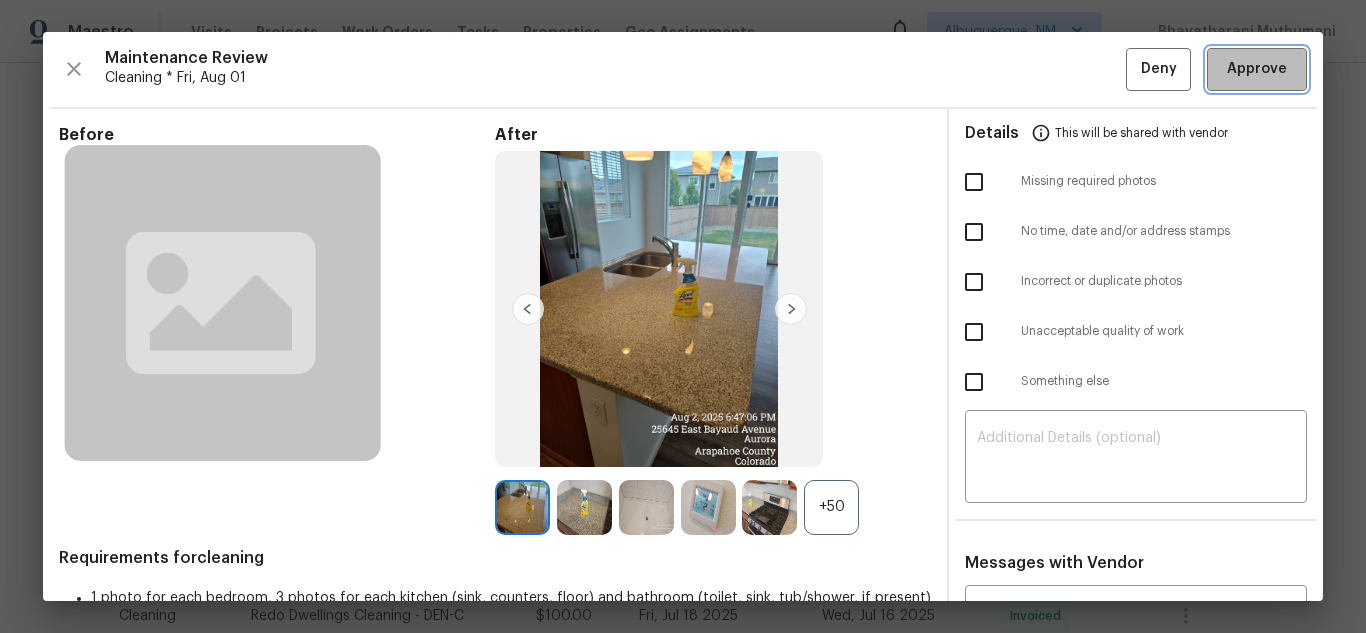 click on "Approve" at bounding box center (1257, 69) 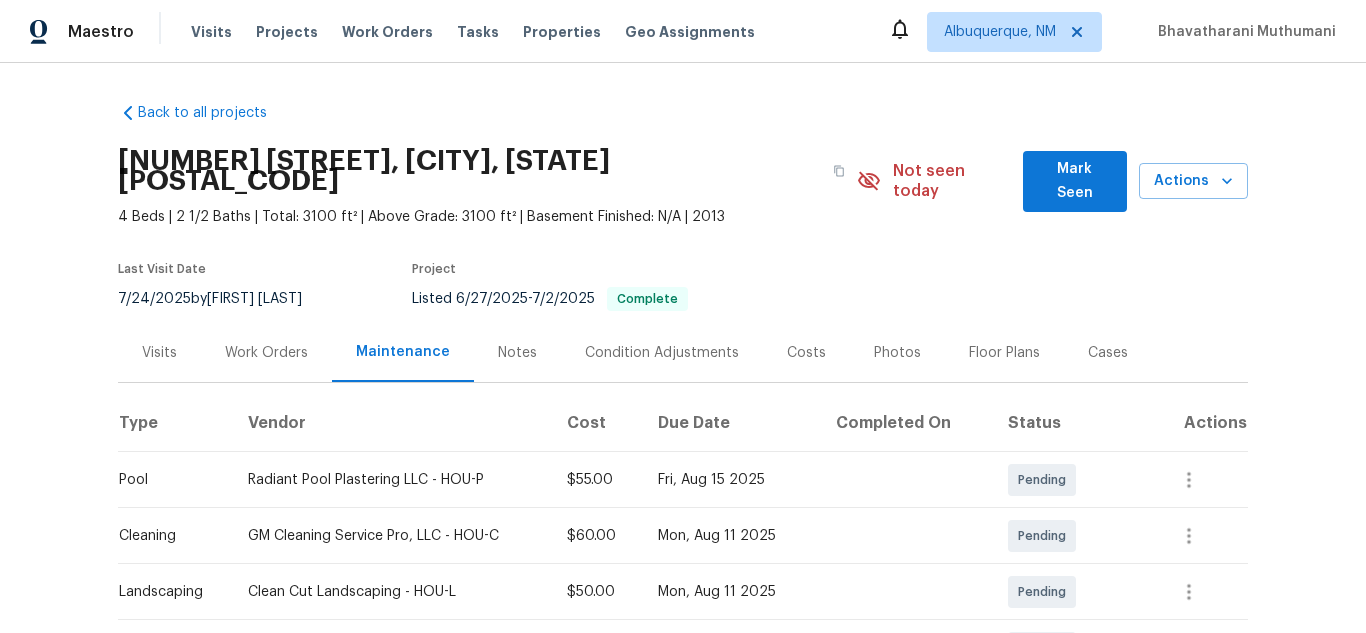 scroll, scrollTop: 0, scrollLeft: 0, axis: both 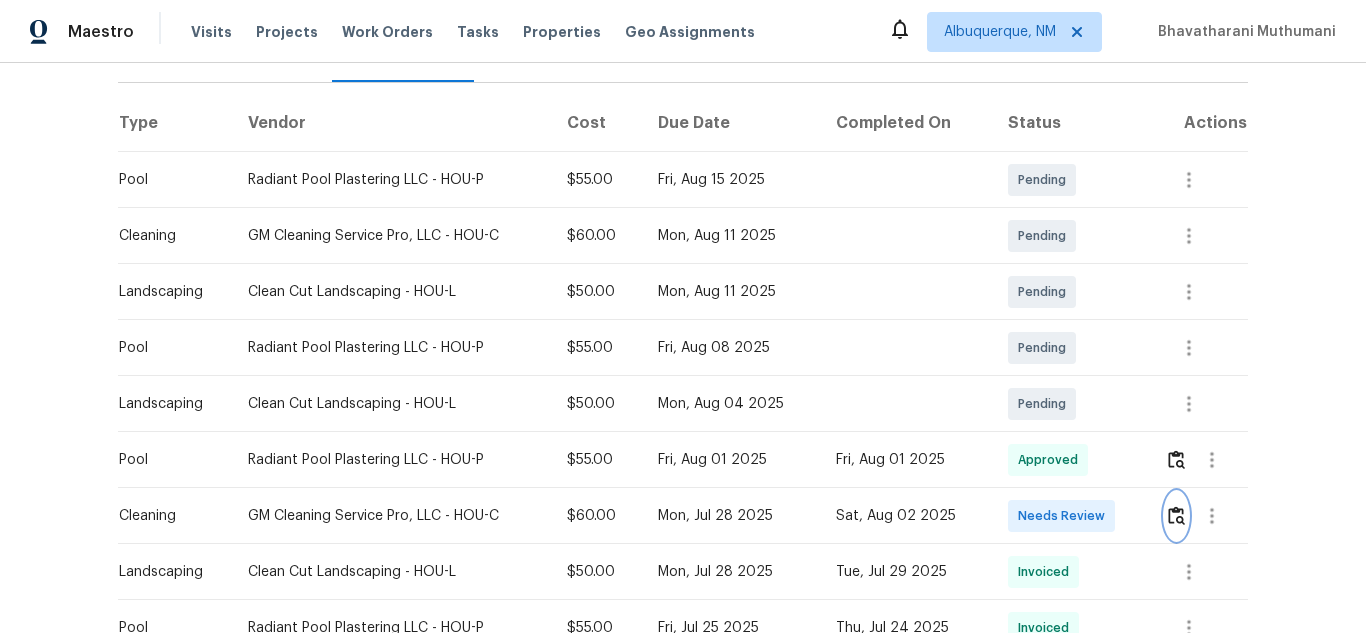 click at bounding box center (1176, 515) 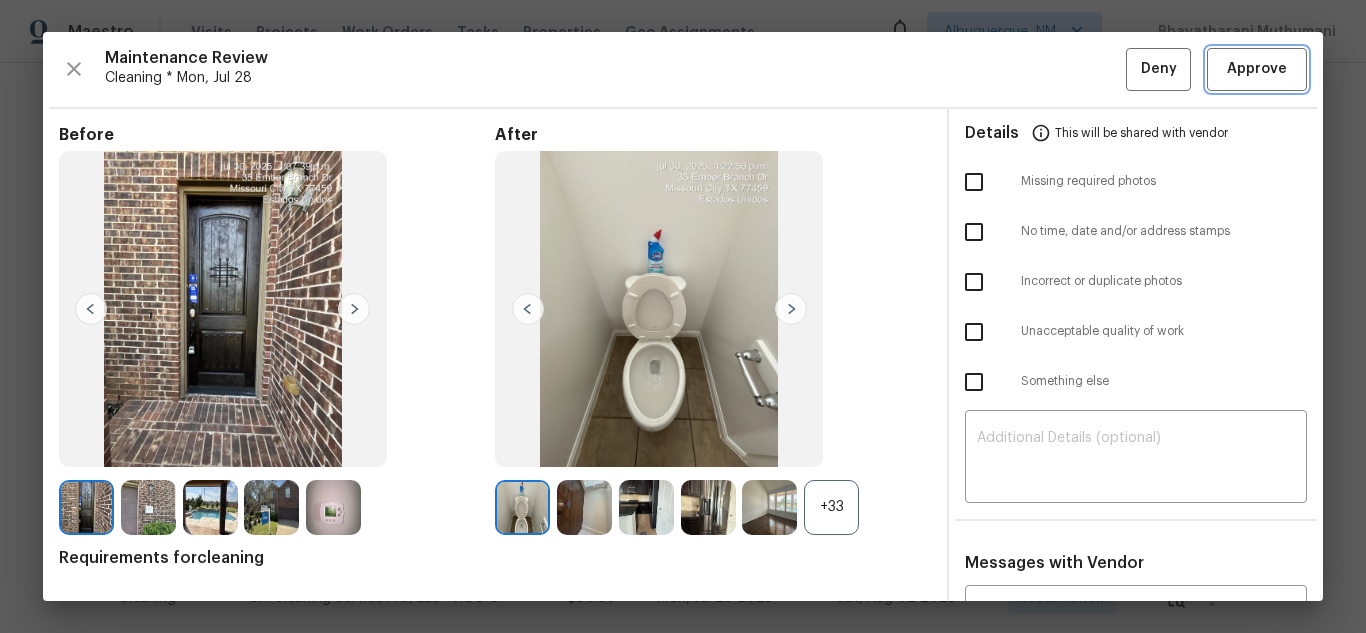 click on "Approve" at bounding box center [1257, 69] 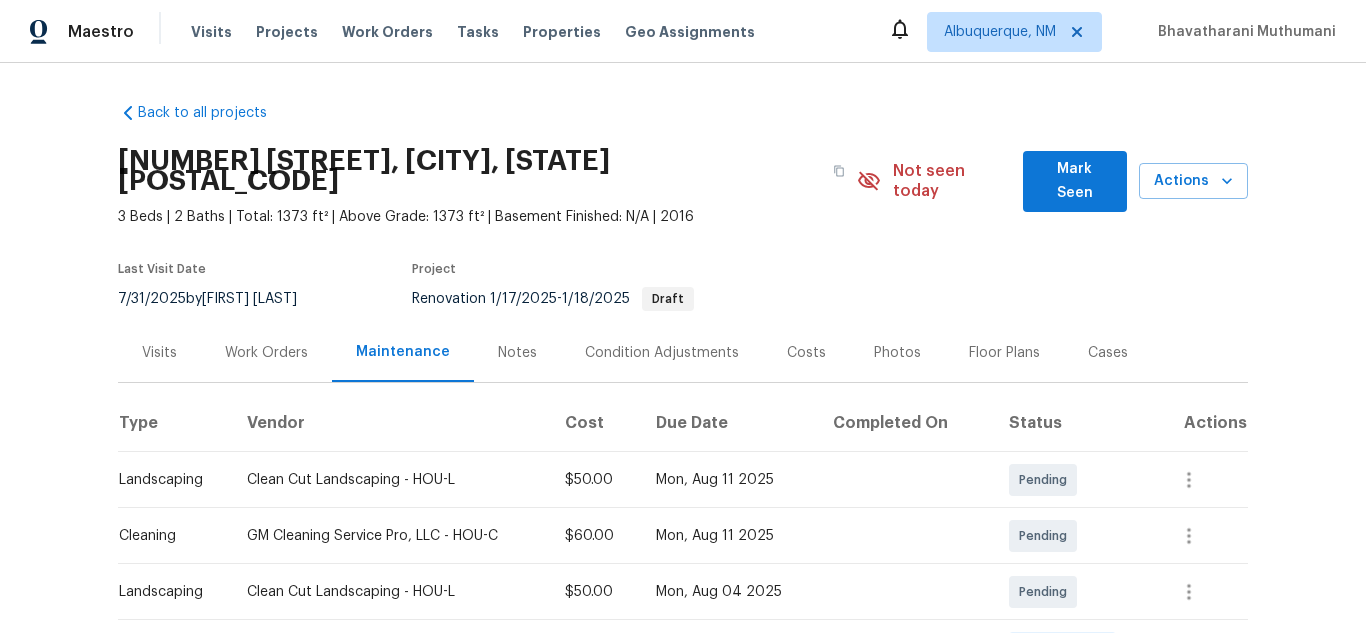 scroll, scrollTop: 0, scrollLeft: 0, axis: both 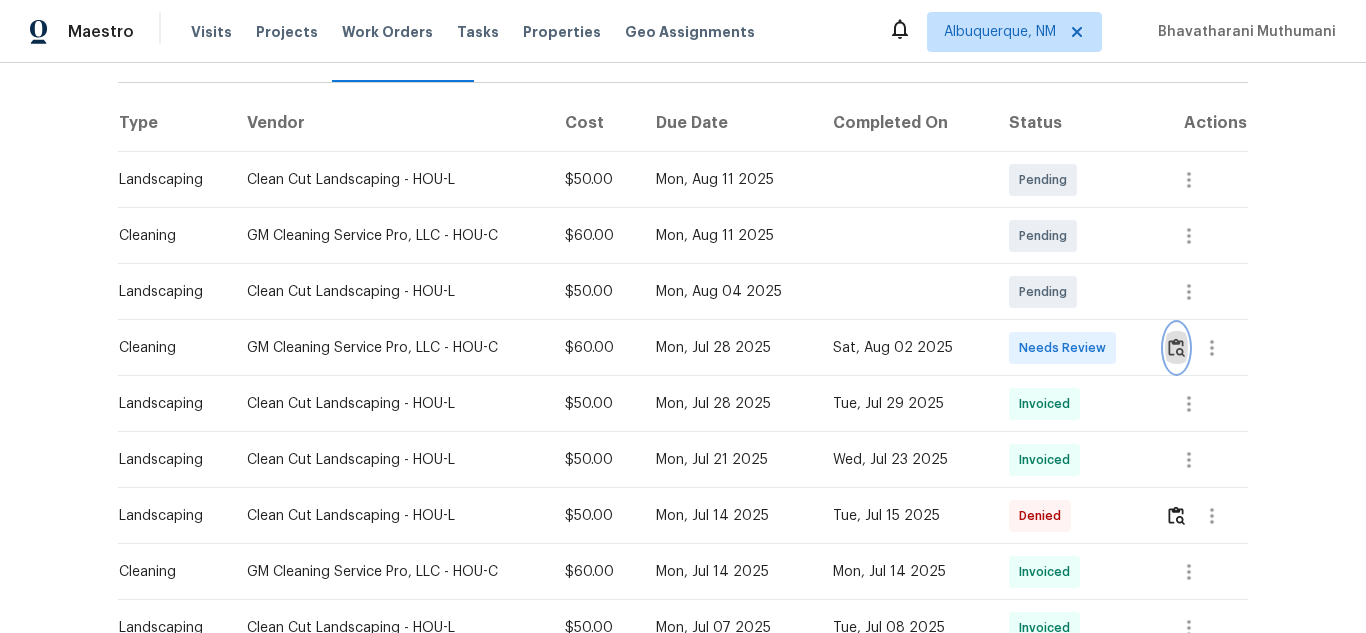 click at bounding box center (1176, 347) 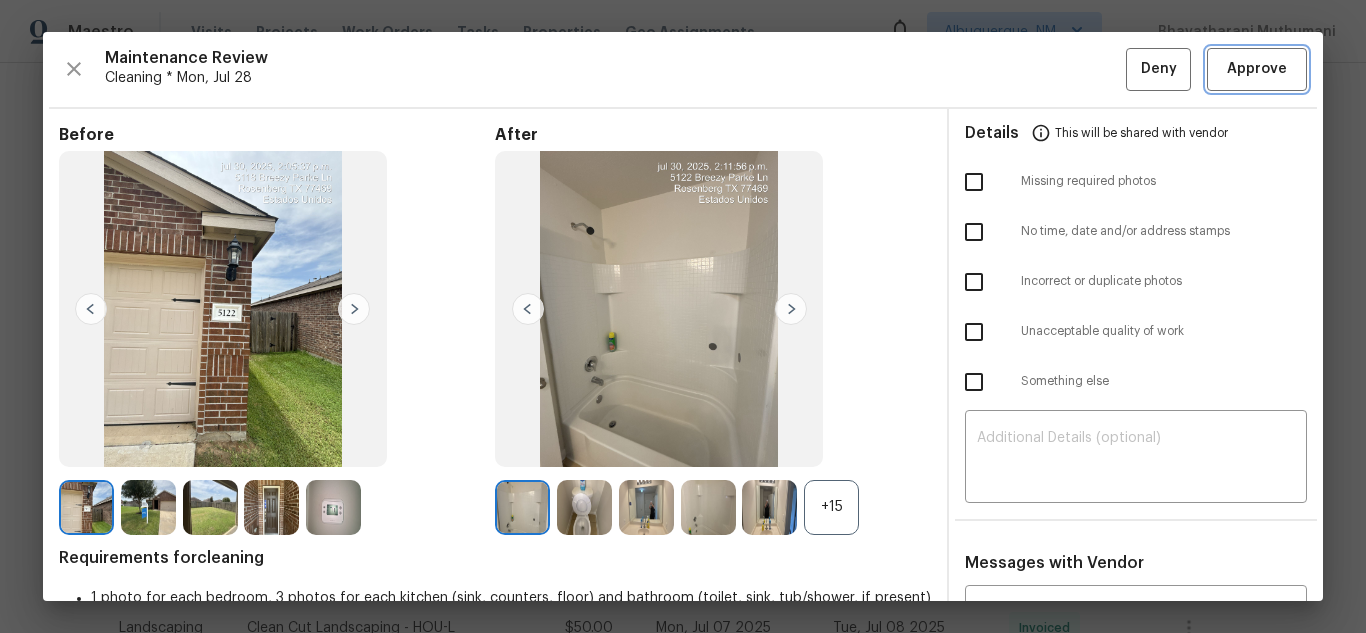 click on "Approve" at bounding box center [1257, 69] 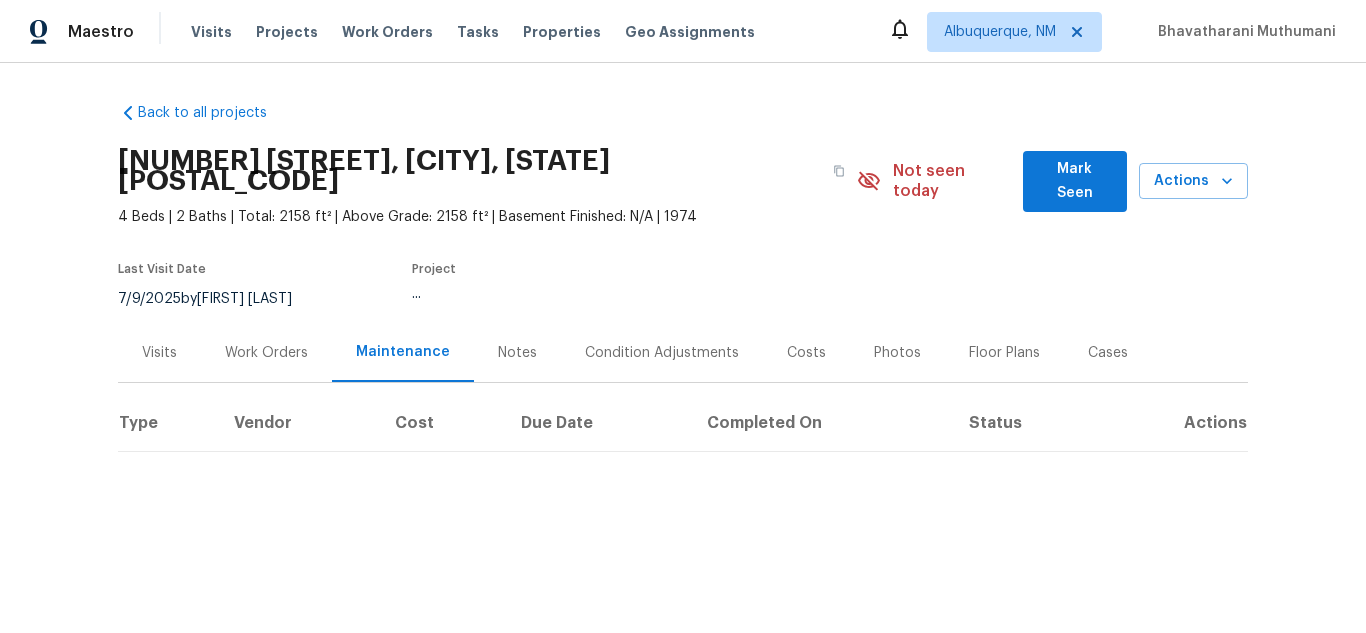 scroll, scrollTop: 0, scrollLeft: 0, axis: both 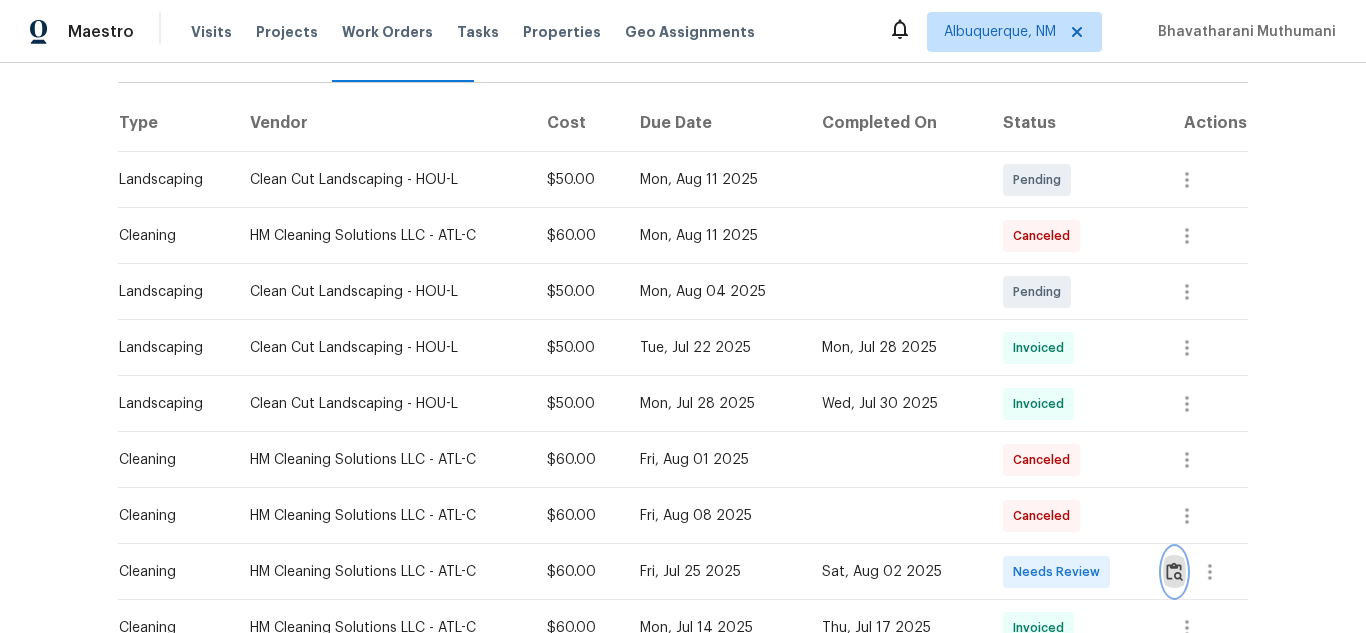 click at bounding box center [1174, 571] 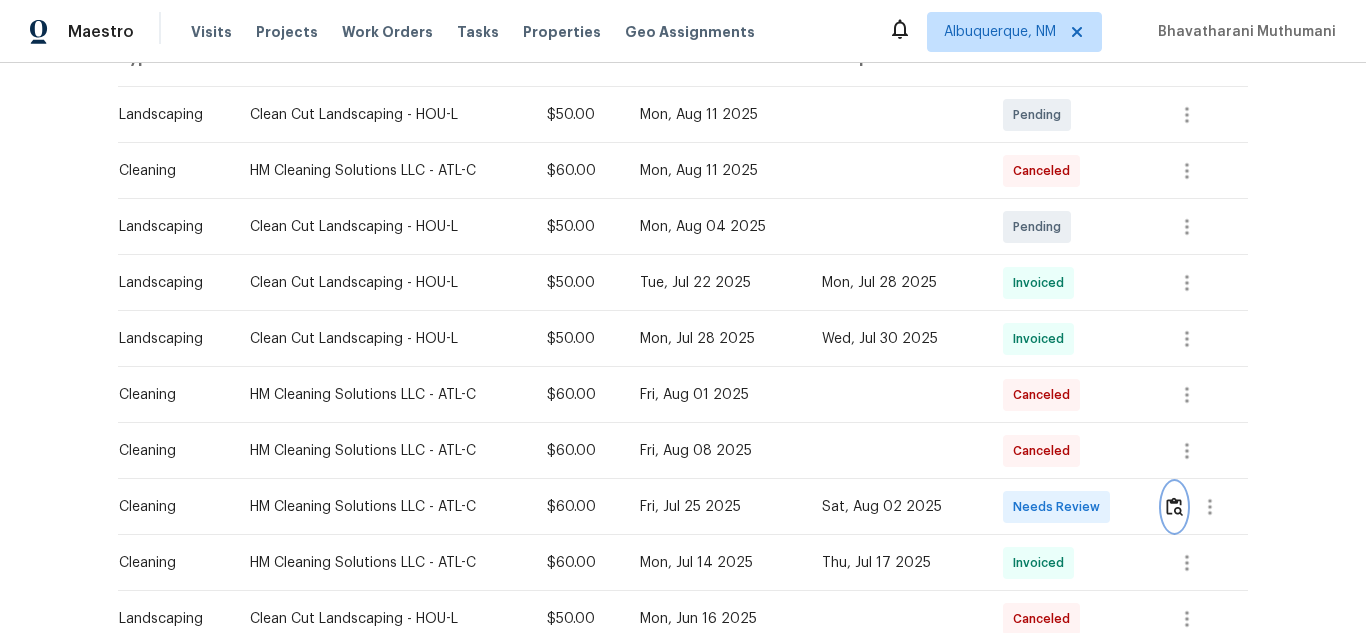 scroll, scrollTop: 400, scrollLeft: 0, axis: vertical 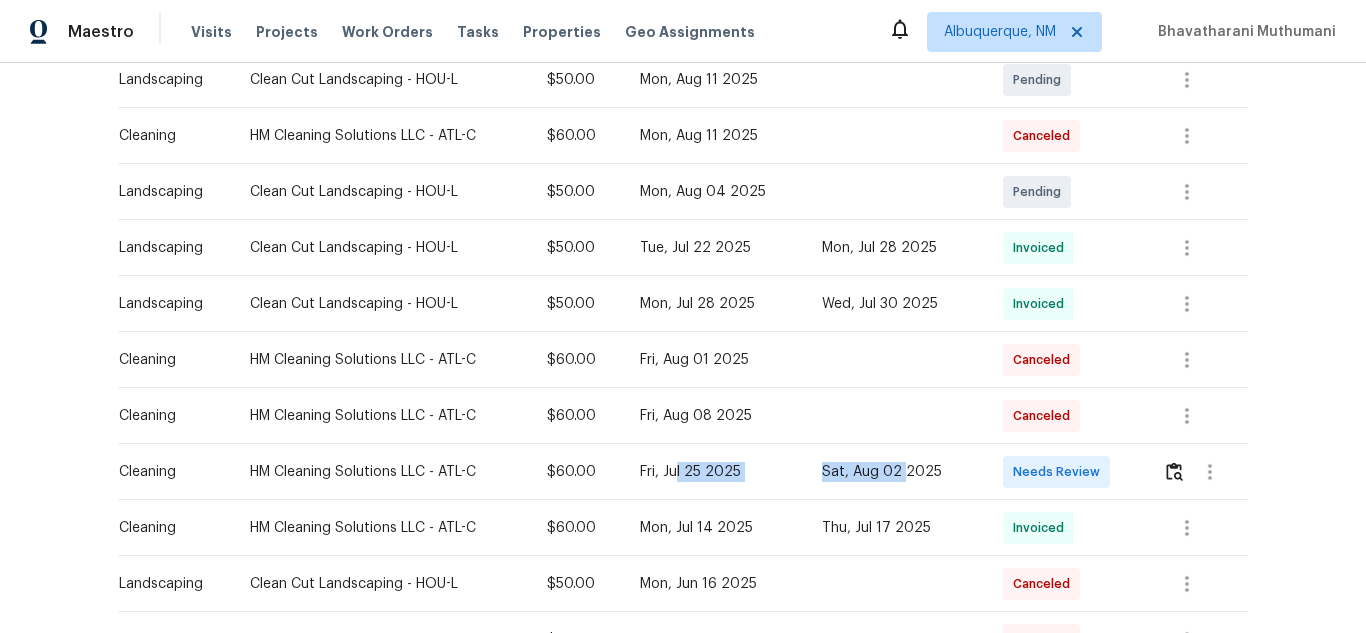 drag, startPoint x: 680, startPoint y: 453, endPoint x: 1087, endPoint y: 470, distance: 407.3549 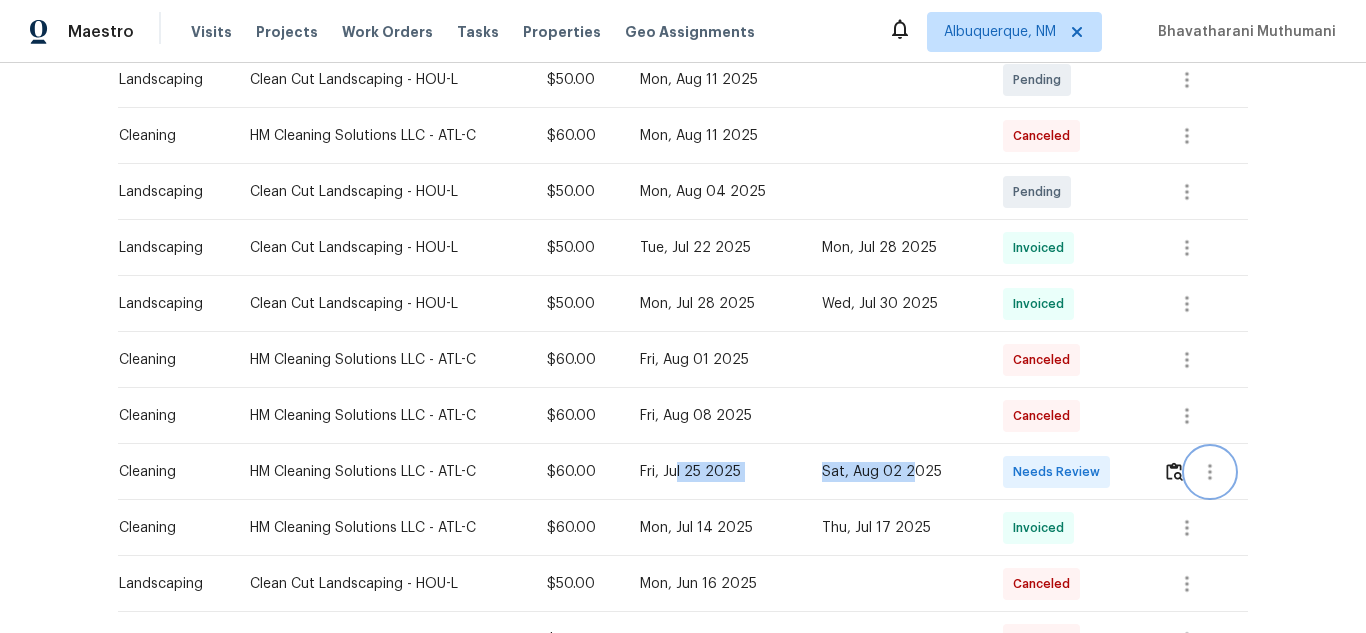 click at bounding box center (1210, 472) 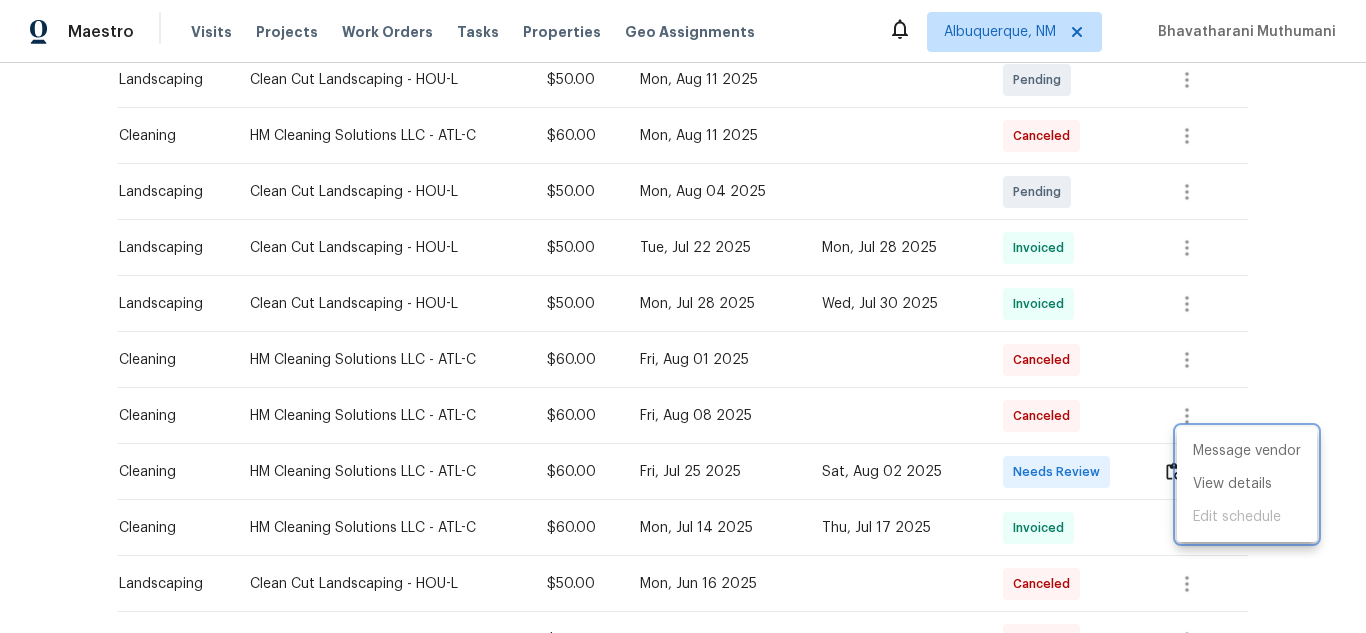 click at bounding box center [683, 316] 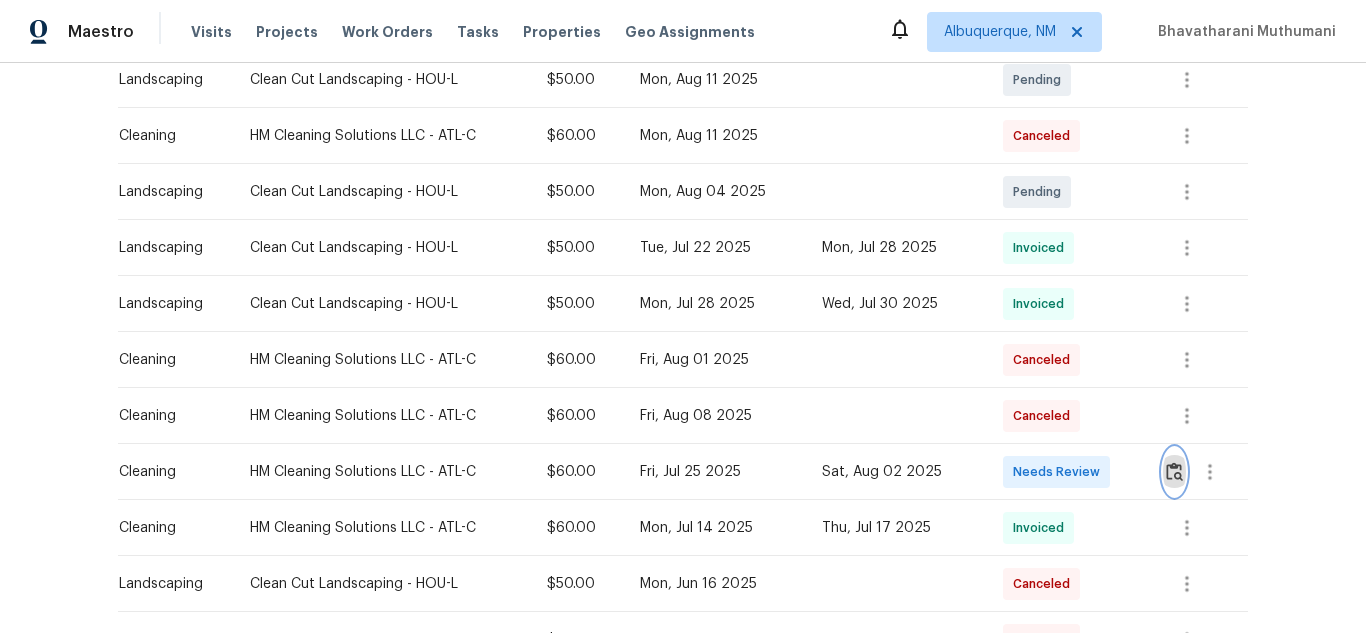 click at bounding box center (1174, 471) 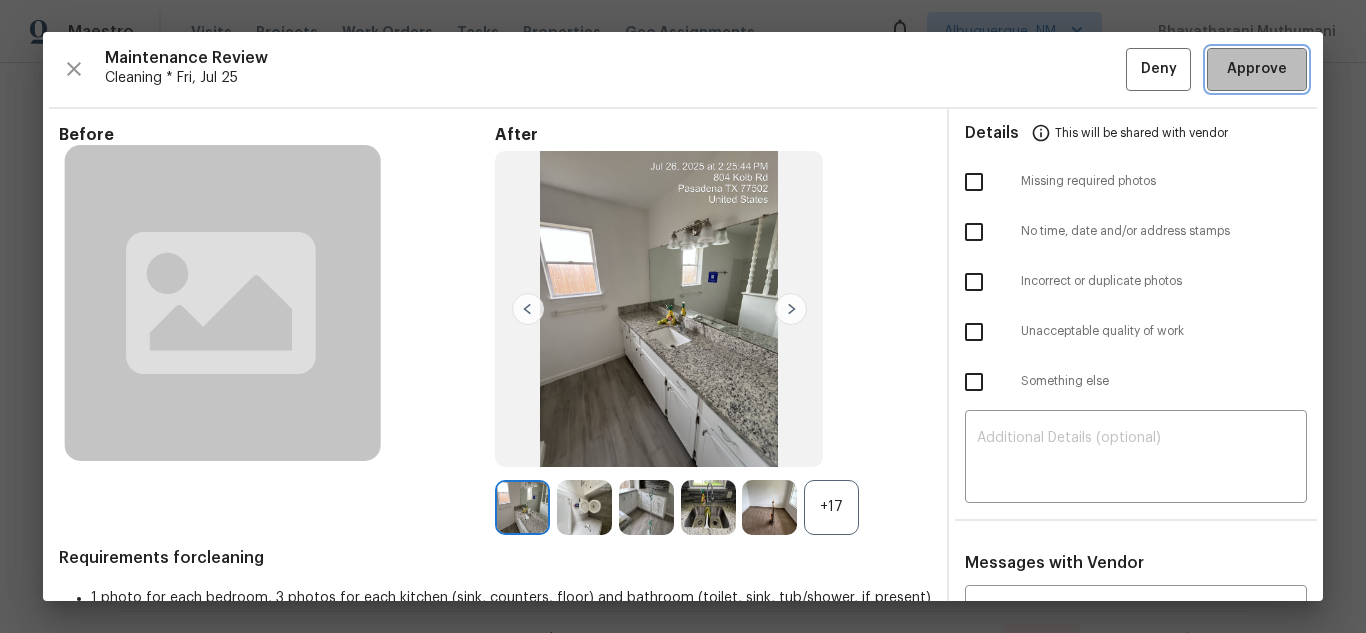 click on "Approve" at bounding box center (1257, 69) 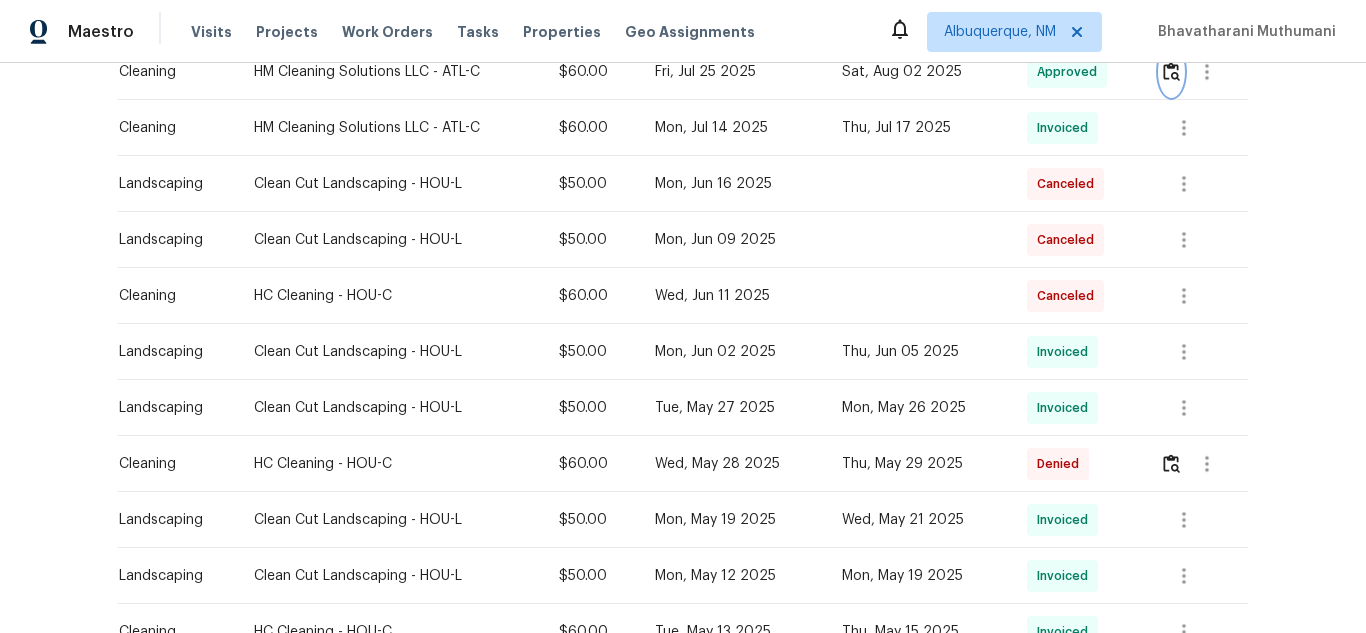 scroll, scrollTop: 700, scrollLeft: 0, axis: vertical 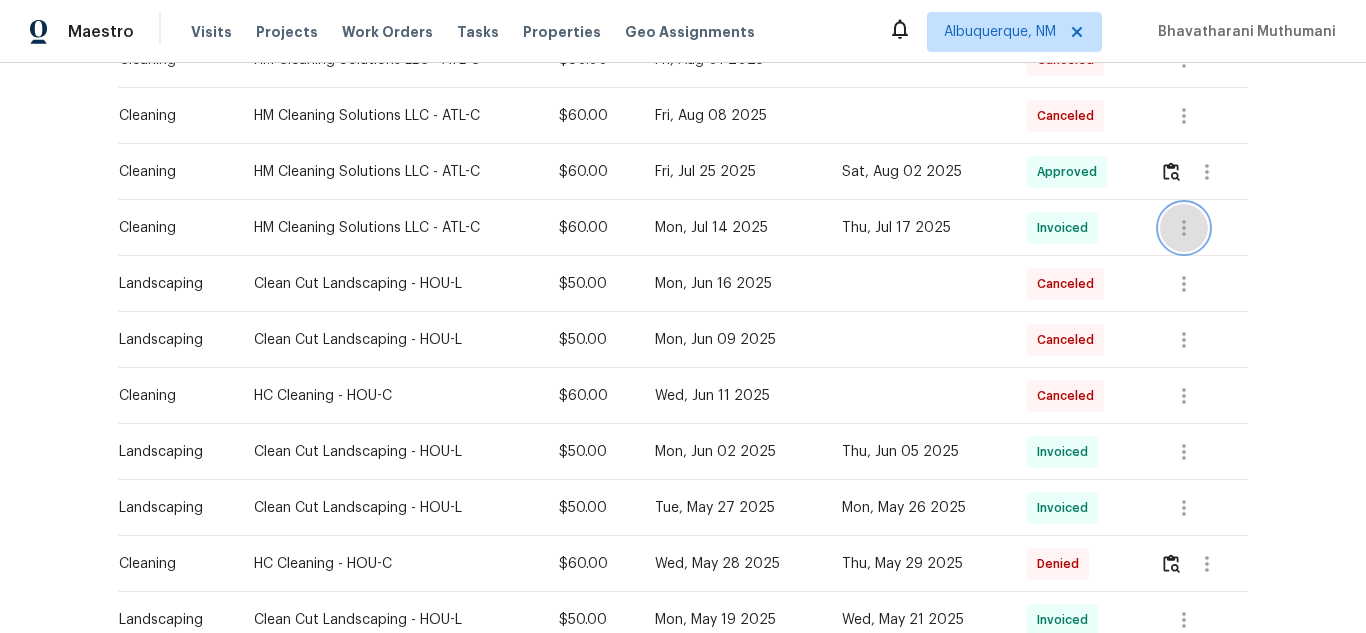 click at bounding box center (1184, 228) 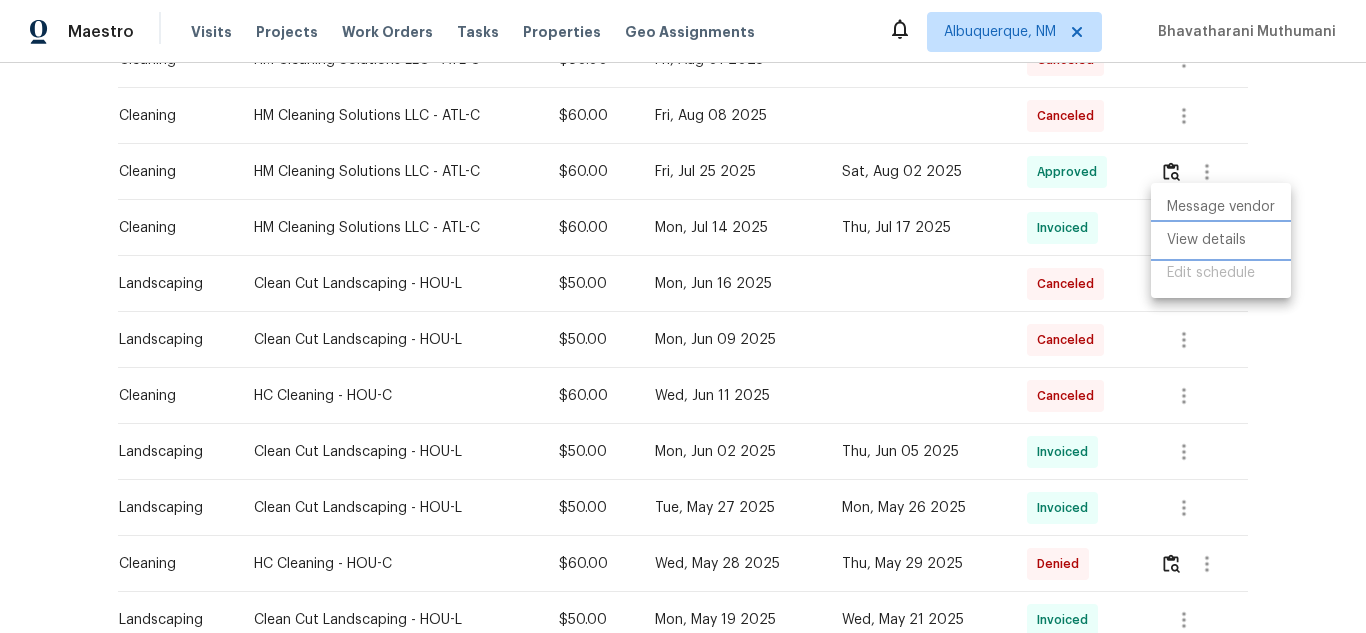 click on "View details" at bounding box center [1221, 240] 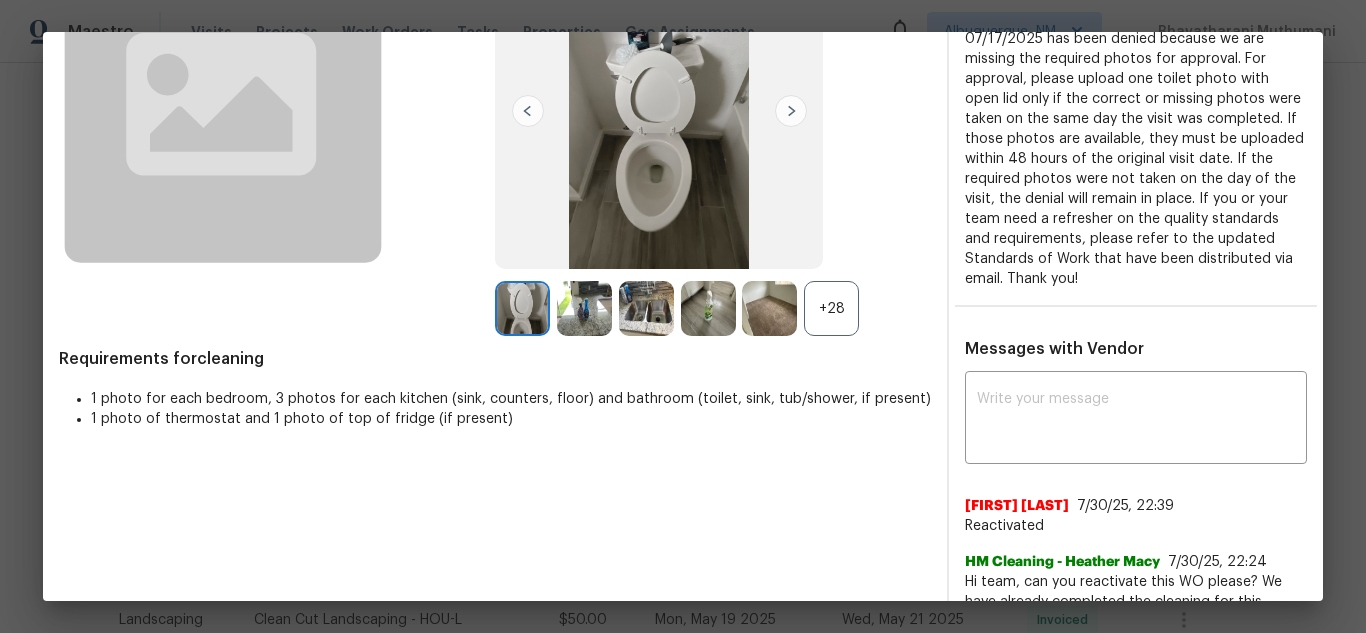 scroll, scrollTop: 149, scrollLeft: 0, axis: vertical 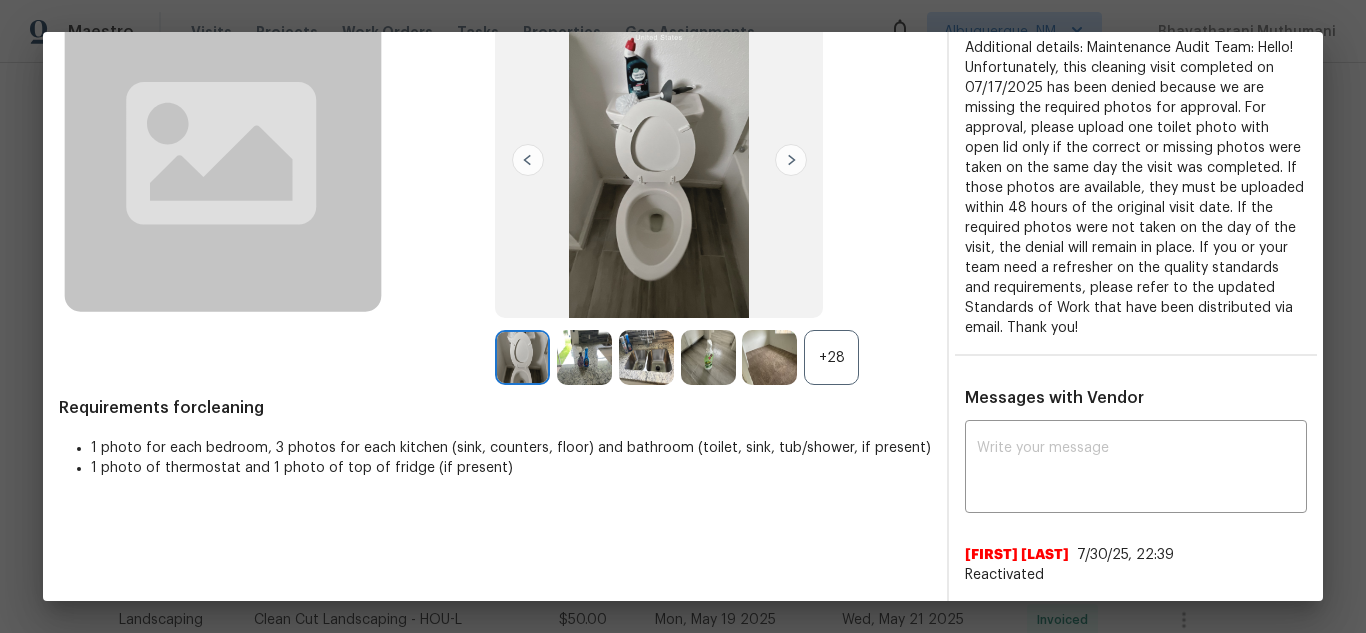 click on "+28" at bounding box center (831, 357) 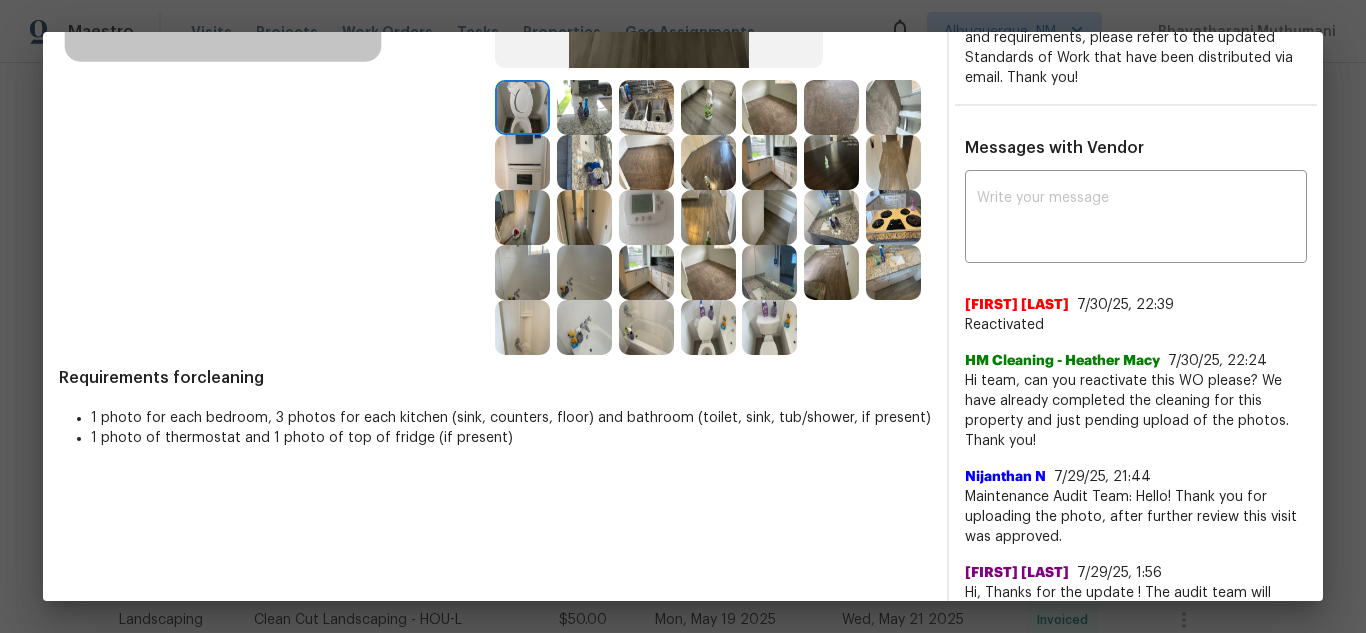 scroll, scrollTop: 349, scrollLeft: 0, axis: vertical 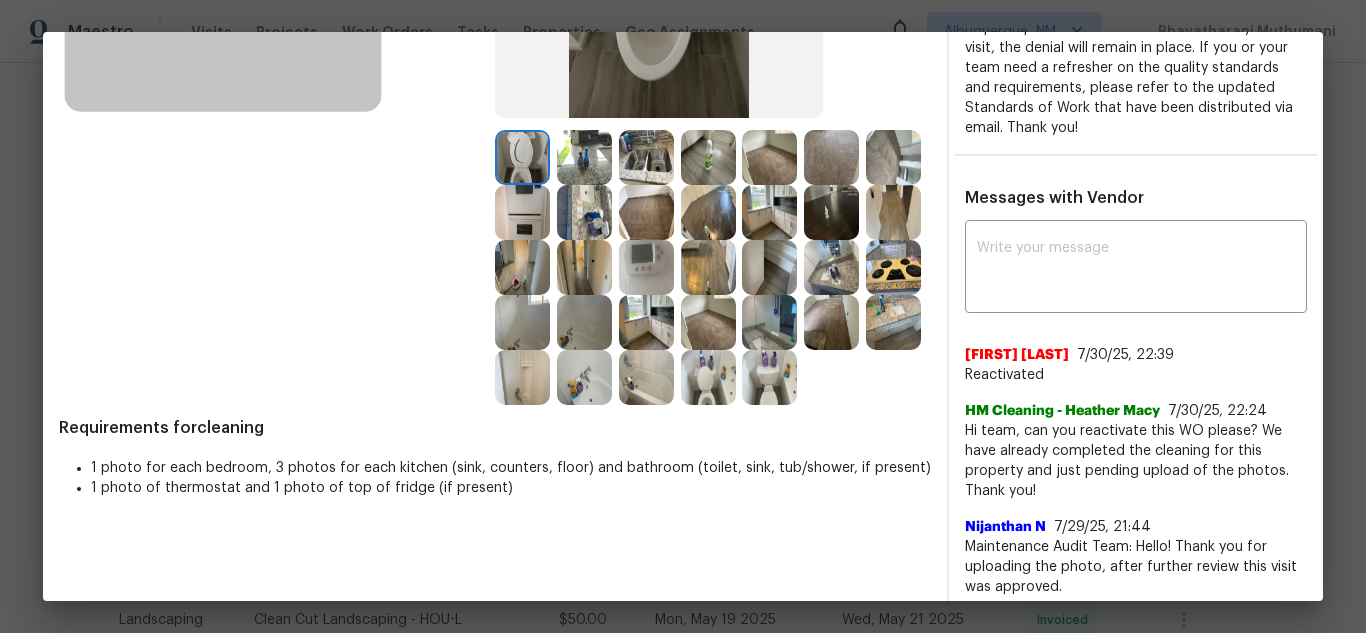 click at bounding box center [646, 267] 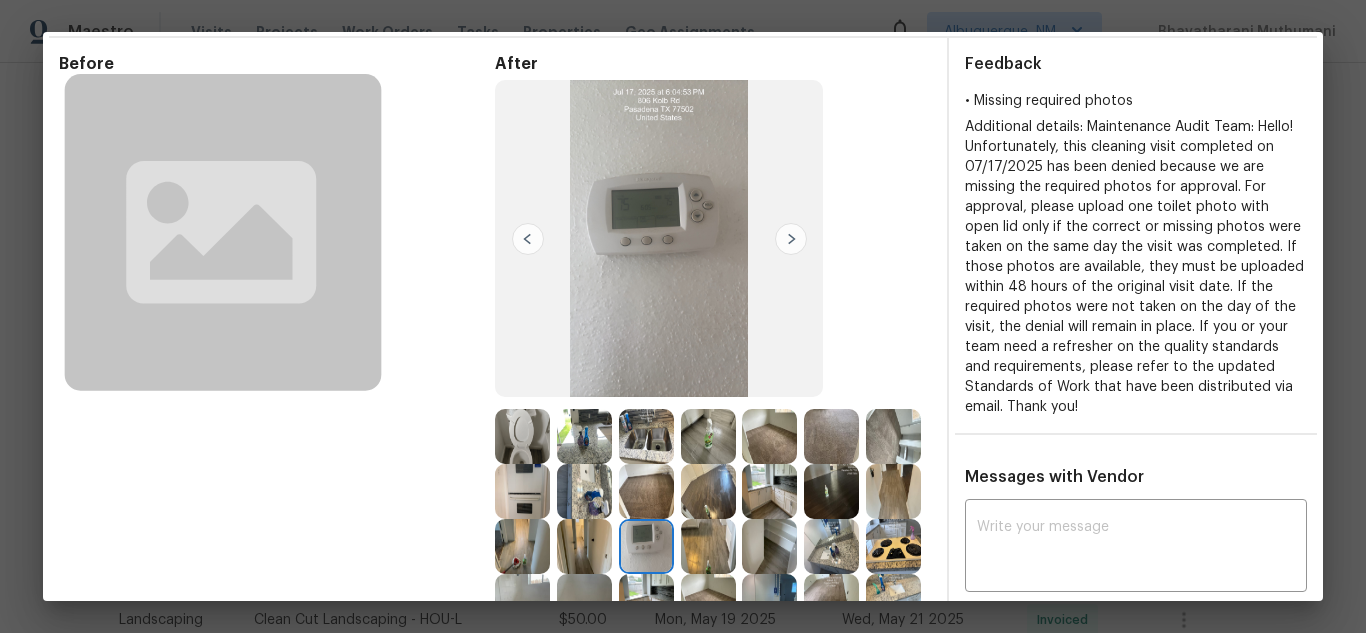 scroll, scrollTop: 49, scrollLeft: 0, axis: vertical 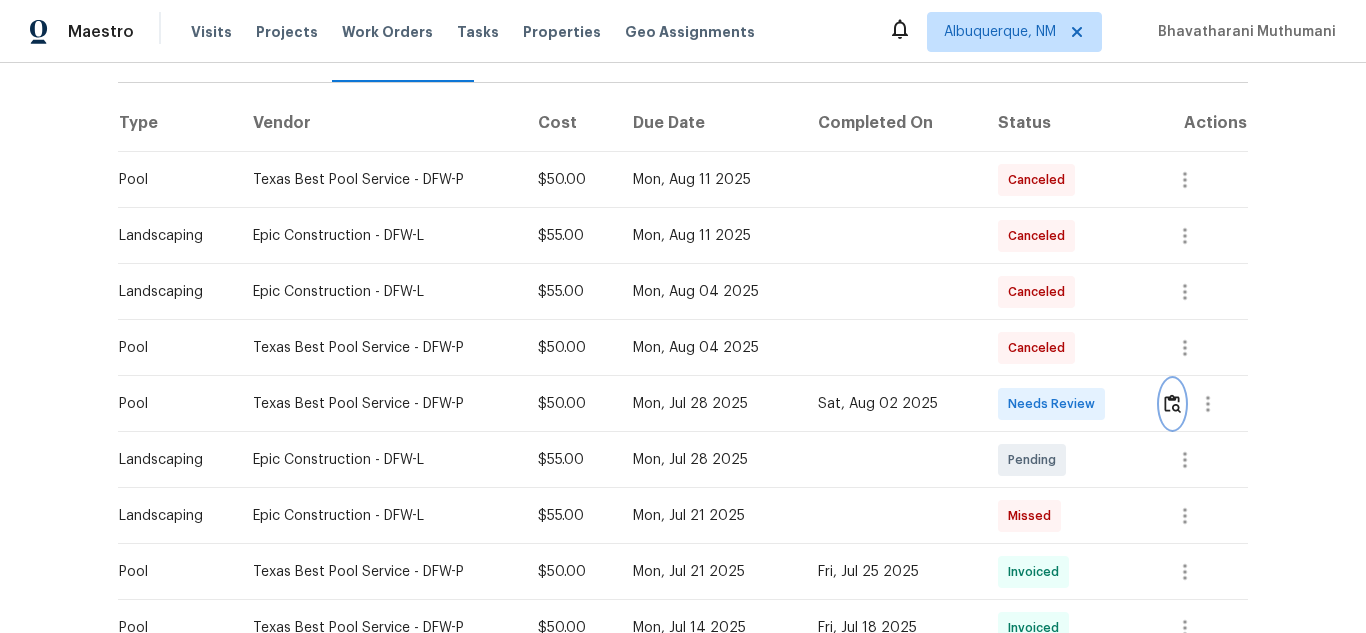 click at bounding box center (1172, 403) 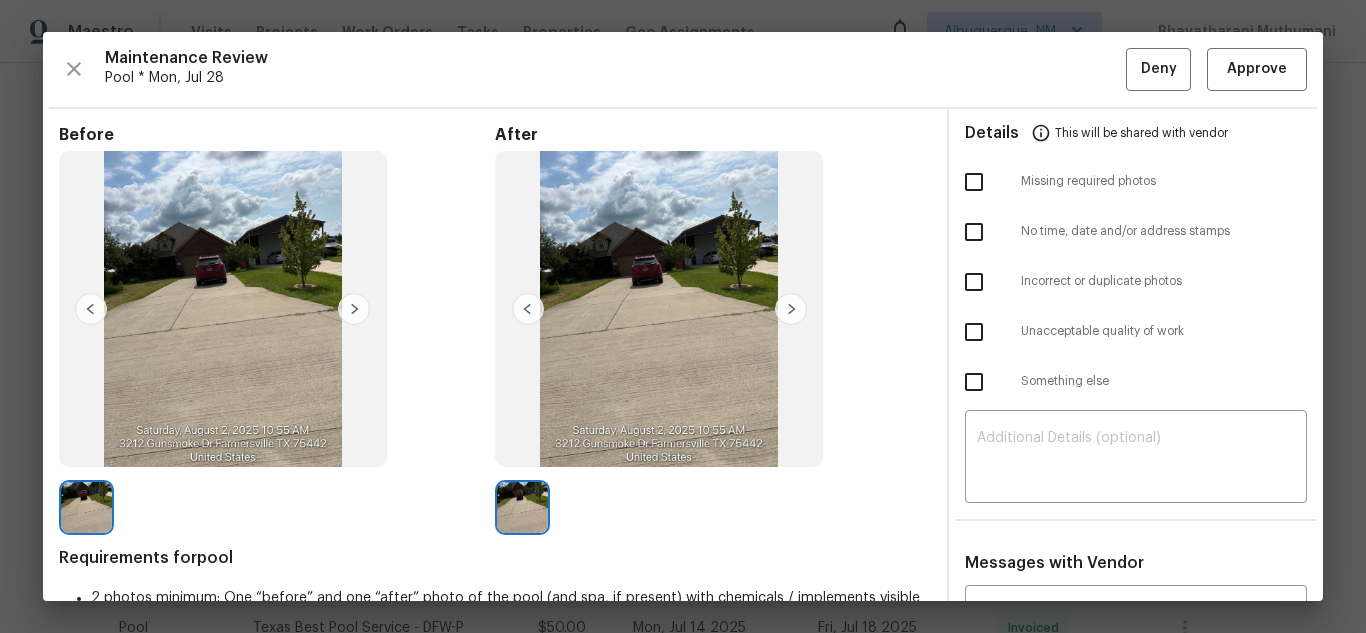 scroll, scrollTop: 100, scrollLeft: 0, axis: vertical 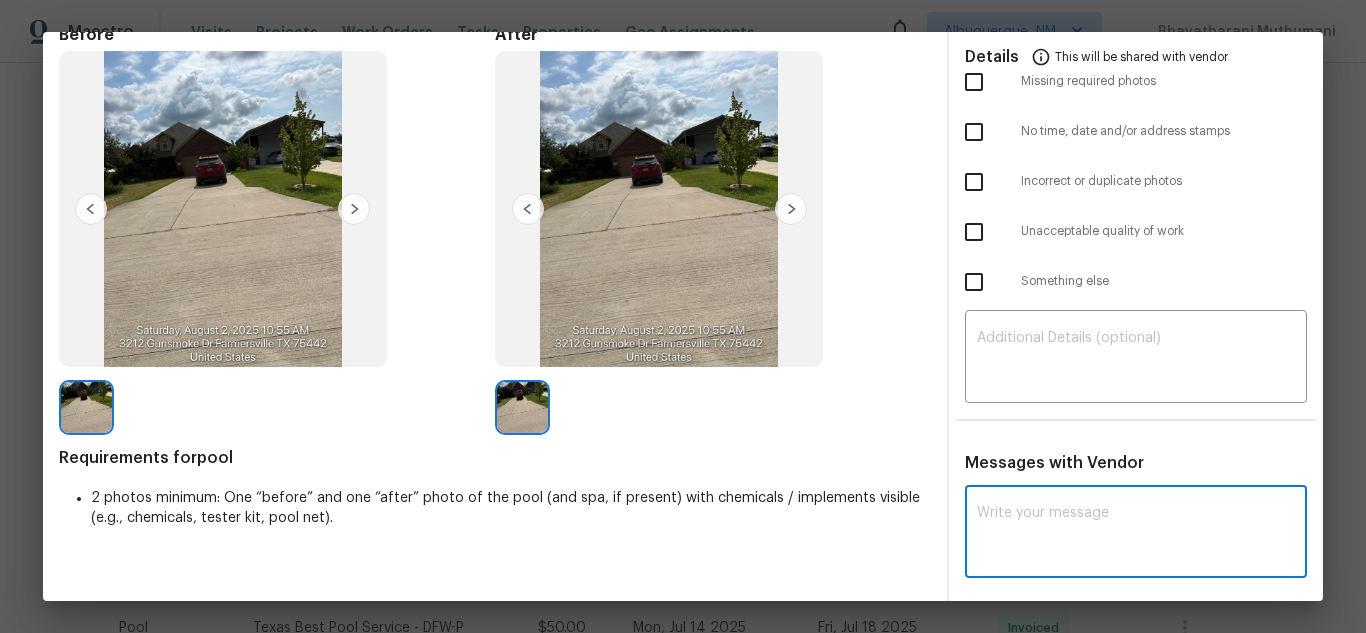 click at bounding box center (1136, 534) 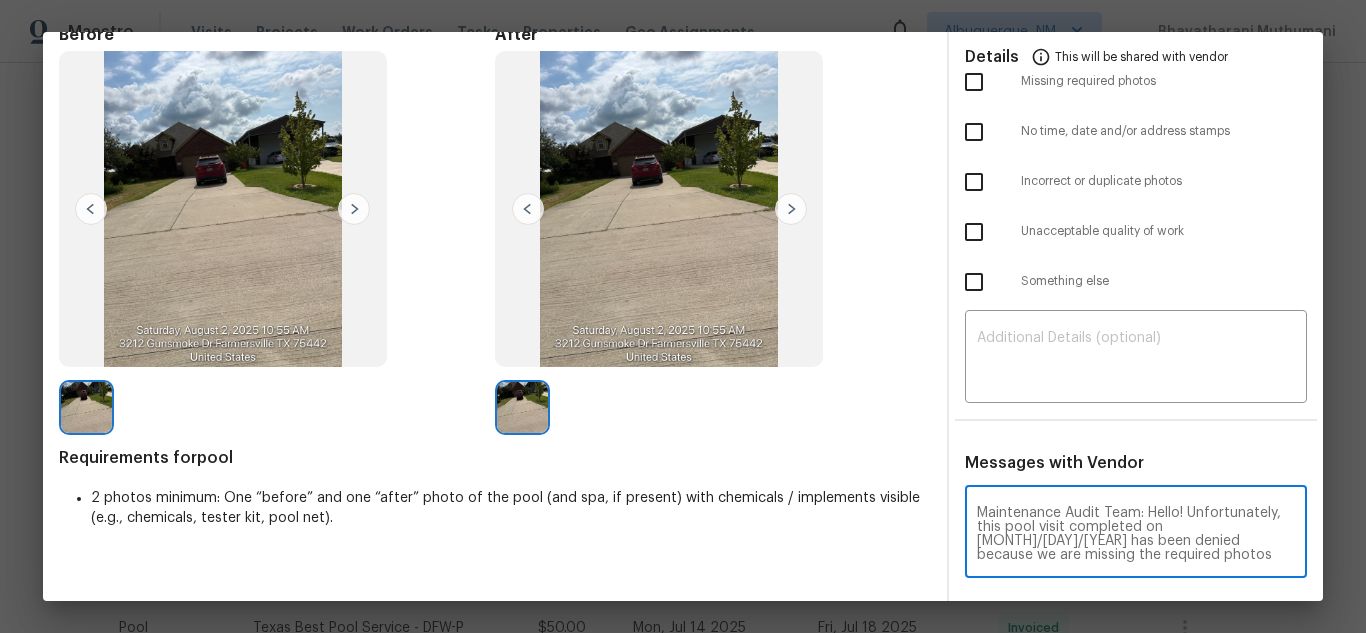 scroll, scrollTop: 238, scrollLeft: 0, axis: vertical 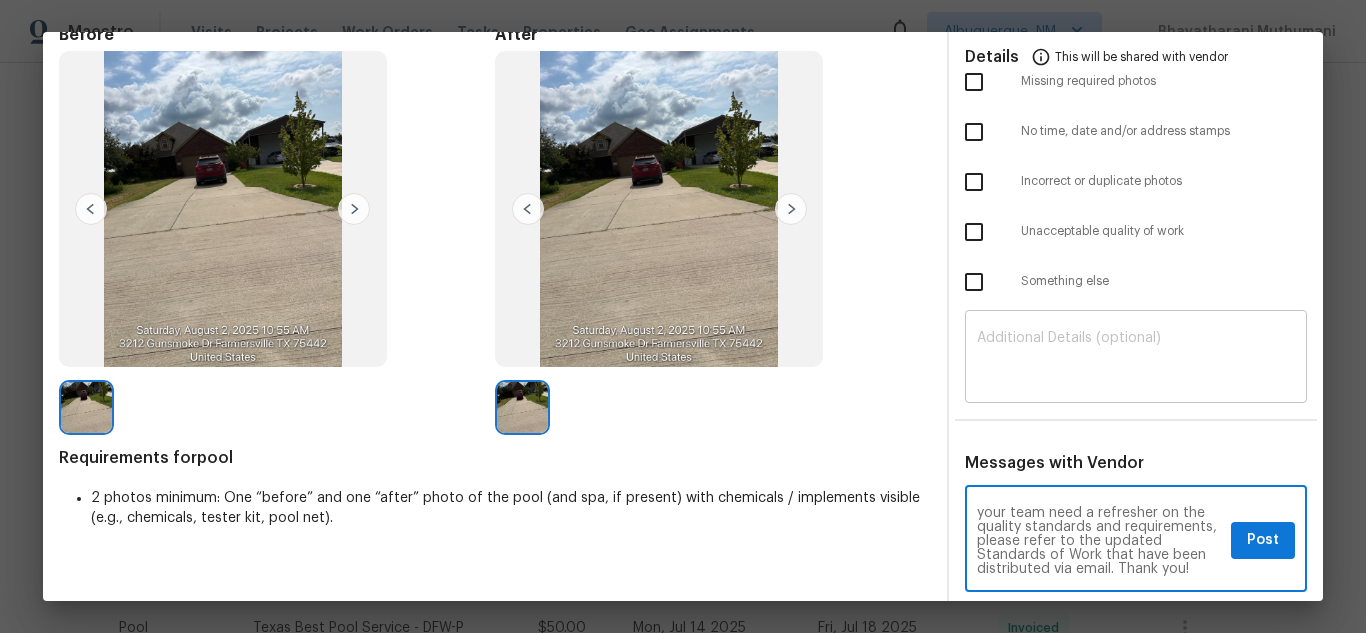 type on "Maintenance Audit Team: Hello! Unfortunately, this pool visit completed on [MONTH]/[DAY]/[YEAR] has been denied because we are missing the required photos for approval. For approval, please upload pool photos in before and after section only if the correct or missing photos were taken on the same day the visit was completed. If those photos are available, they must be uploaded within 48 hours of the original visit date. If the required photos were not taken on the day of the visit, the denial will remain in place. If you or your team need a refresher on the quality standards and requirements, please refer to the updated Standards of Work that have been distributed via email. Thank you!" 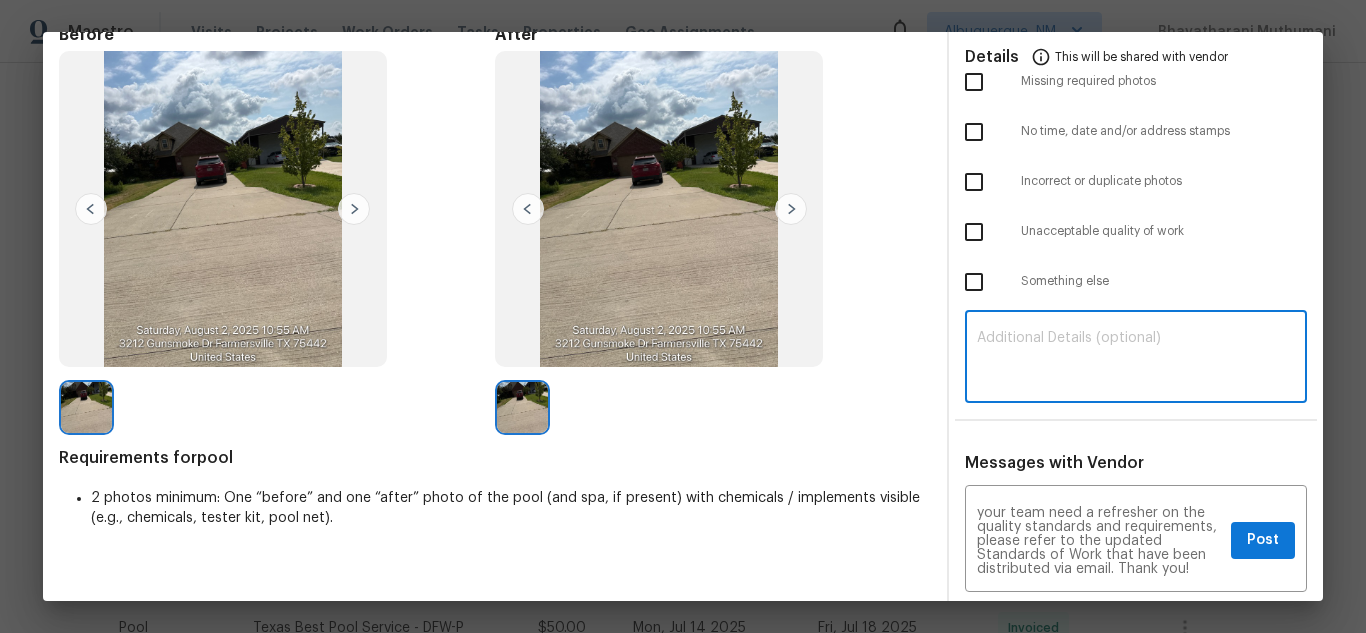 click at bounding box center (1136, 359) 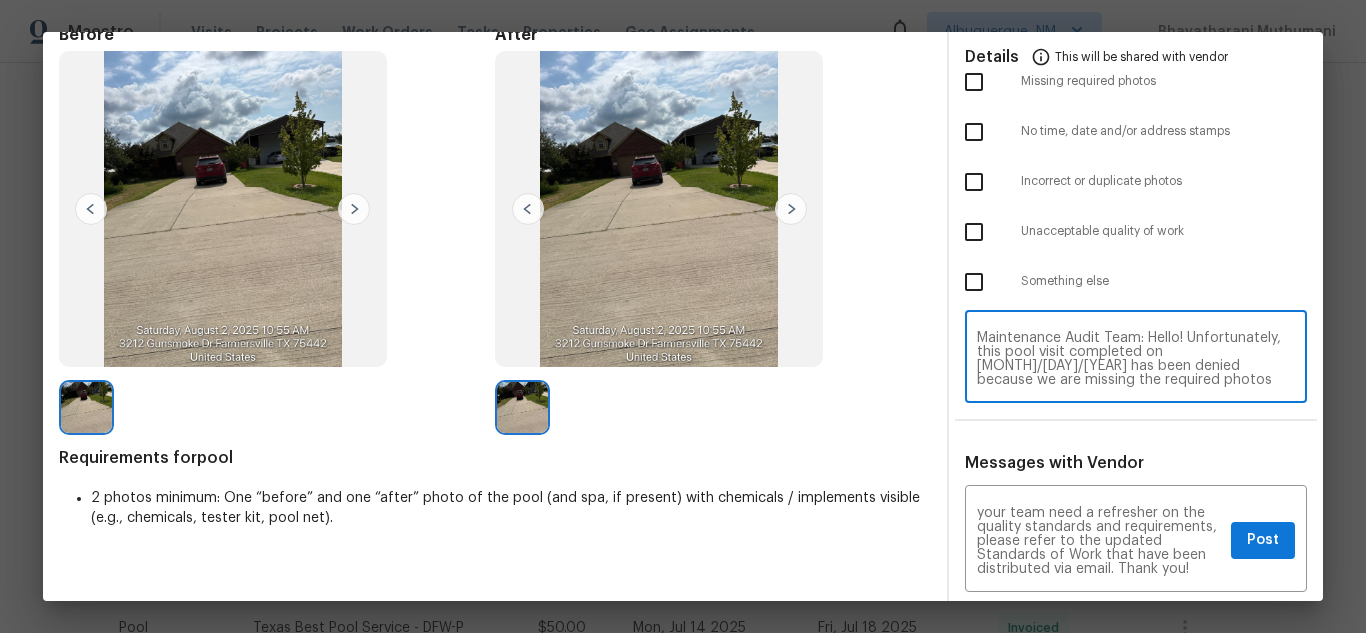 scroll, scrollTop: 168, scrollLeft: 0, axis: vertical 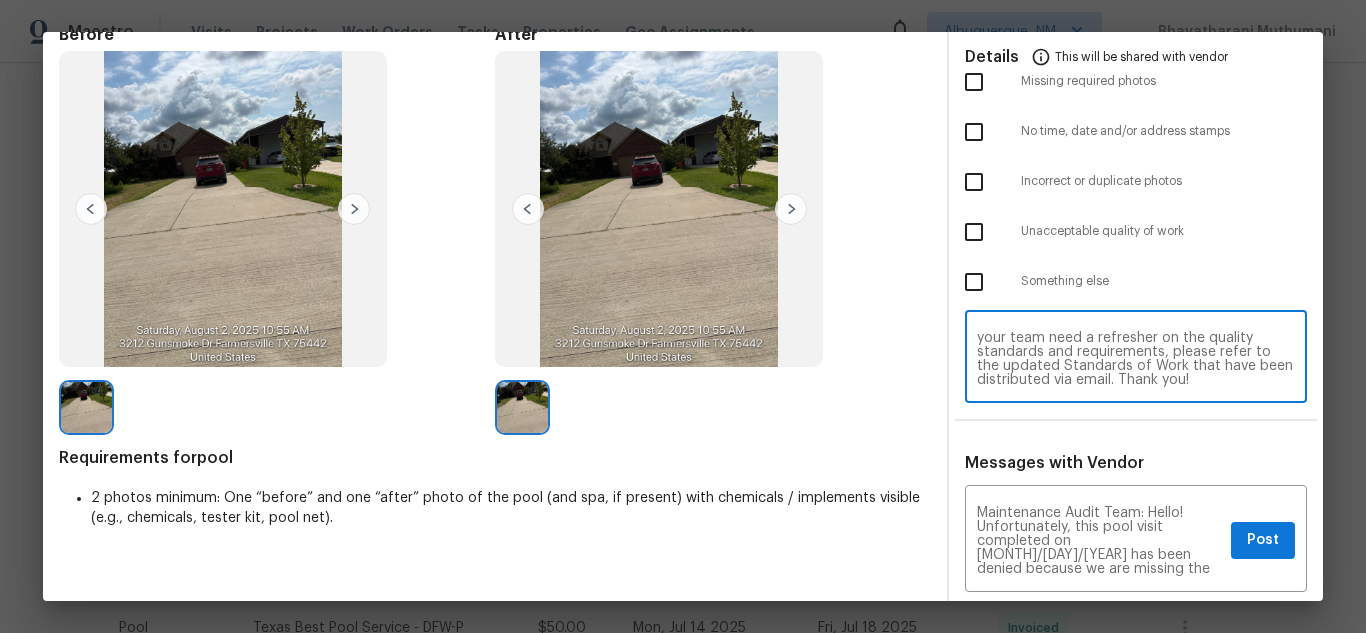 type on "Maintenance Audit Team: Hello! Unfortunately, this pool visit completed on 08/02/2025 has been denied because we are missing the required photos for approval. For approval, please upload pool photos in before and after section only if the correct or missing photos were taken on the same day the visit was completed. If those photos are available, they must be uploaded within 48 hours of the original visit date. If the required photos were not taken on the day of the visit, the denial will remain in place. If you or your team need a refresher on the quality standards and requirements, please refer to the updated Standards of Work that have been distributed via email. Thank you!" 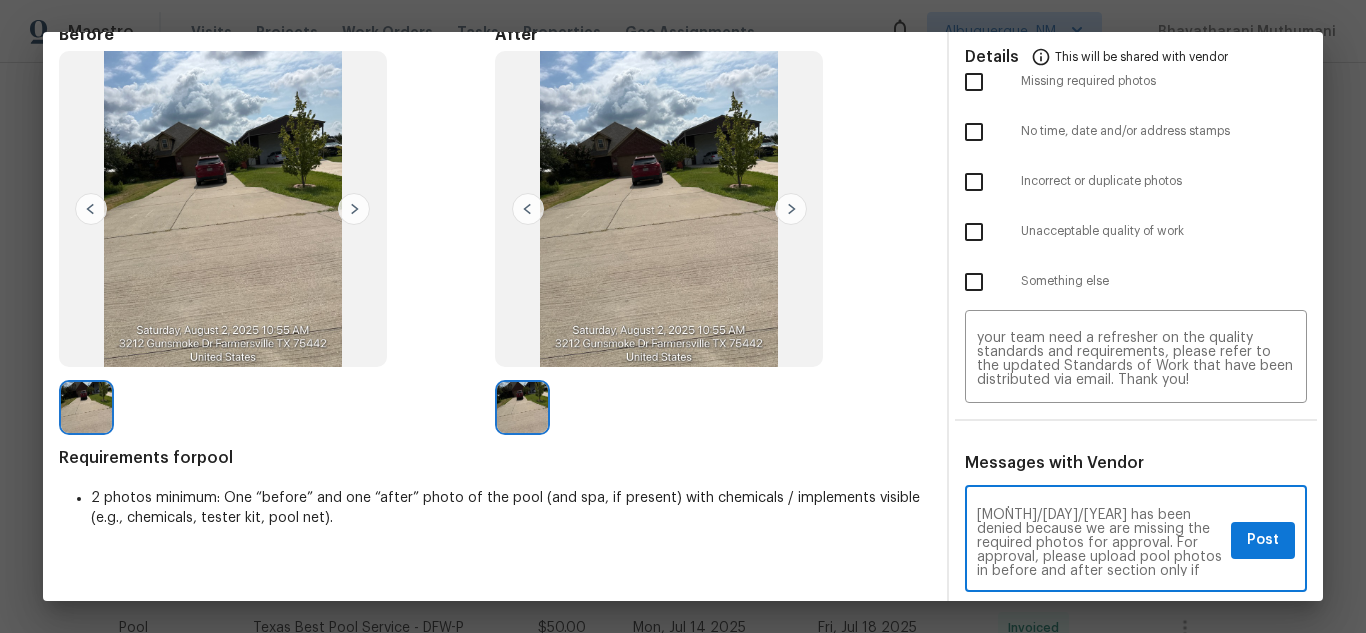 scroll, scrollTop: 80, scrollLeft: 0, axis: vertical 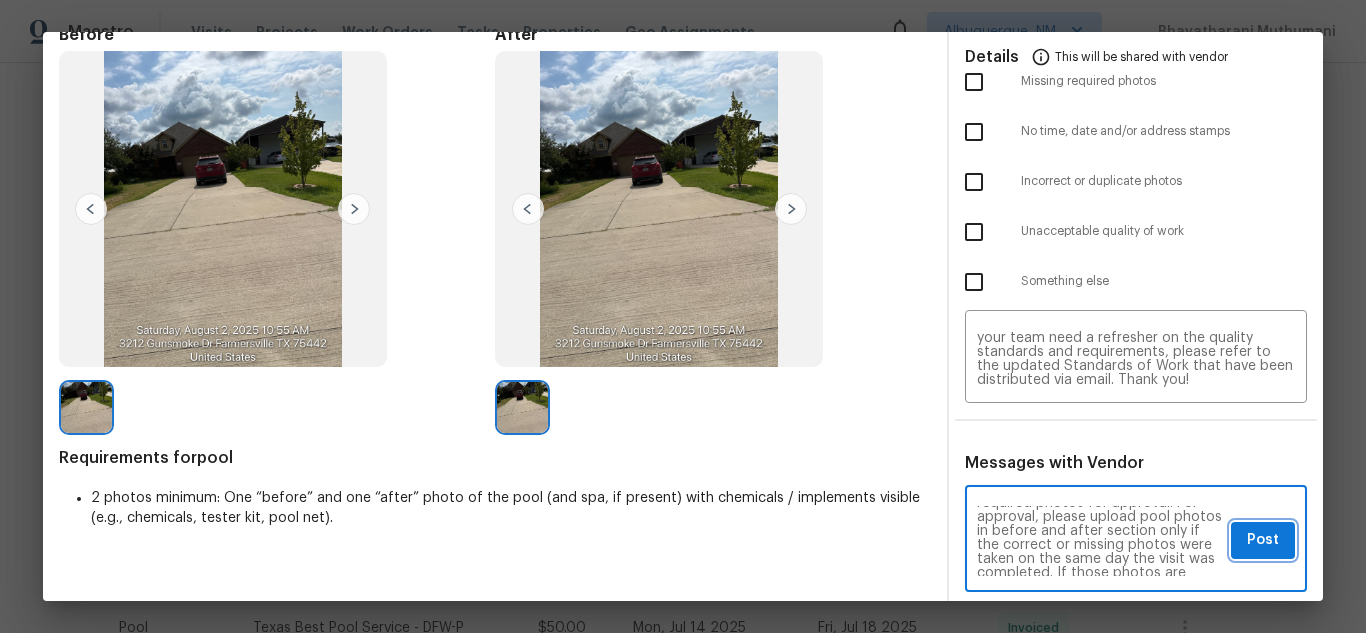 click on "Post" at bounding box center (1263, 540) 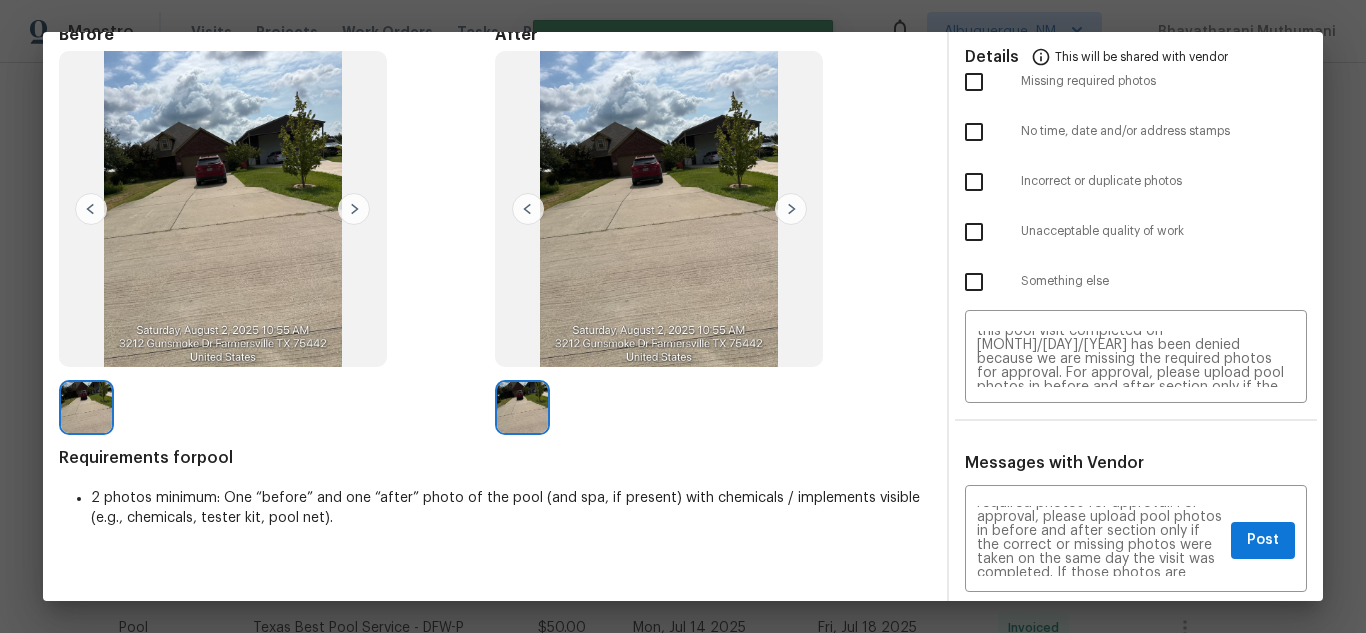 scroll, scrollTop: 0, scrollLeft: 0, axis: both 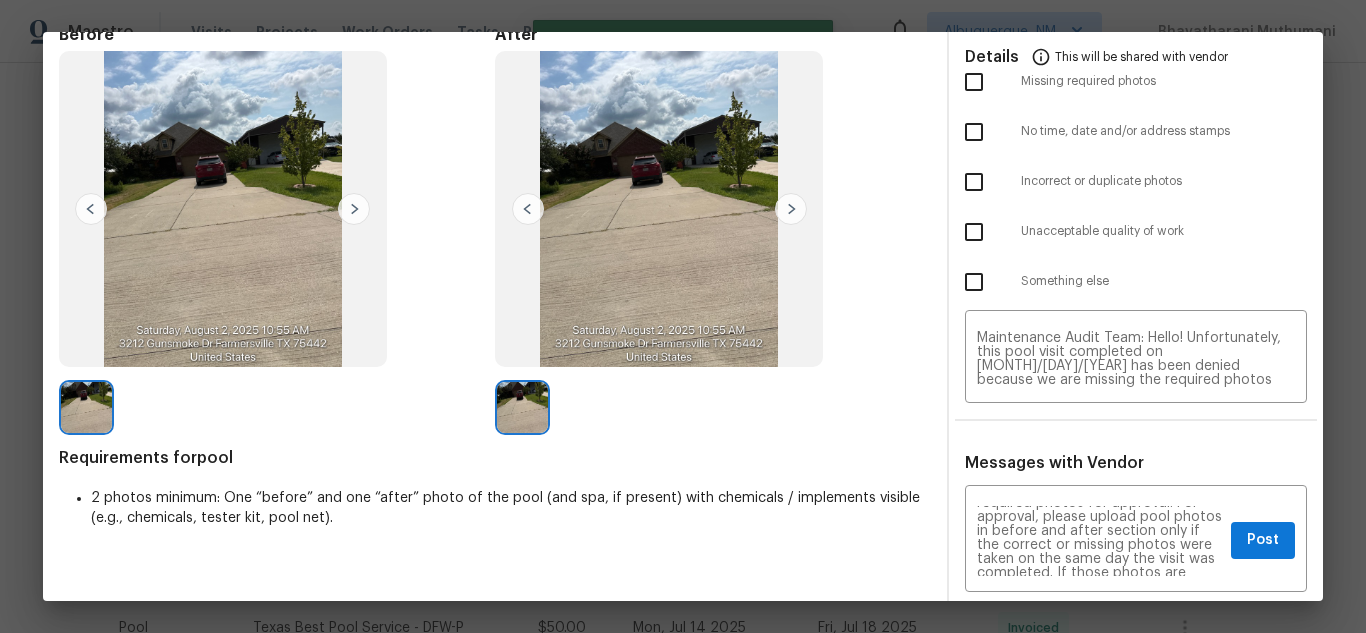 type 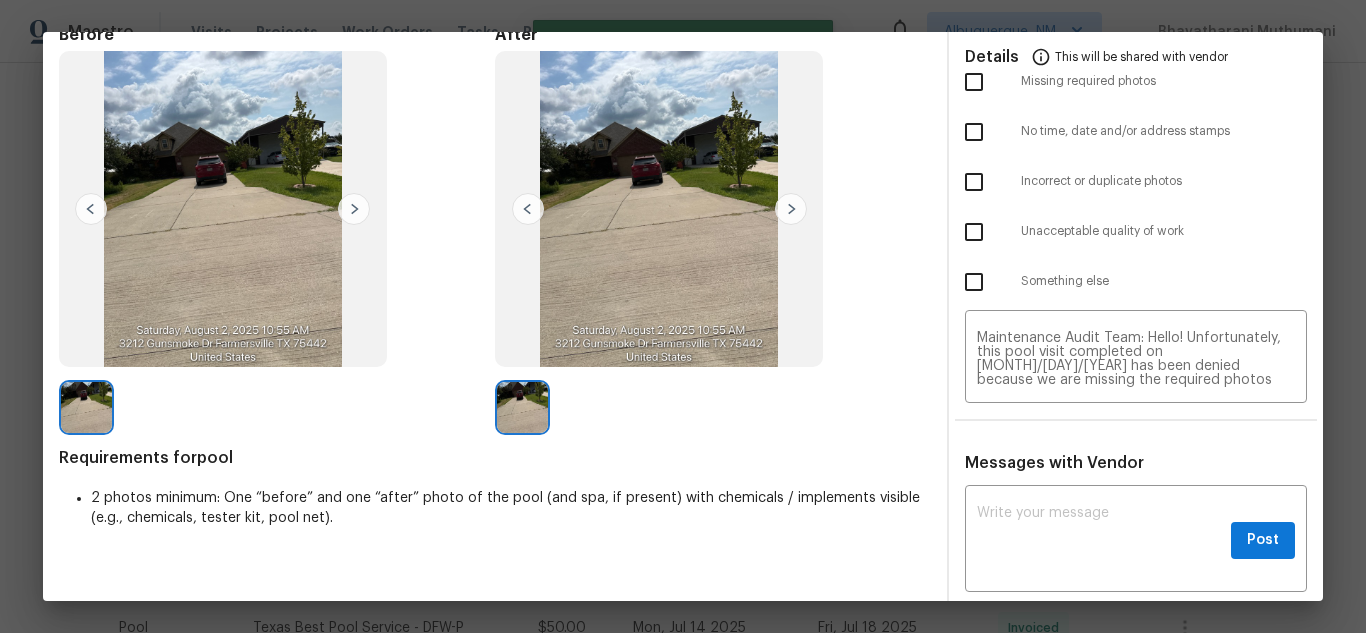 scroll, scrollTop: 0, scrollLeft: 0, axis: both 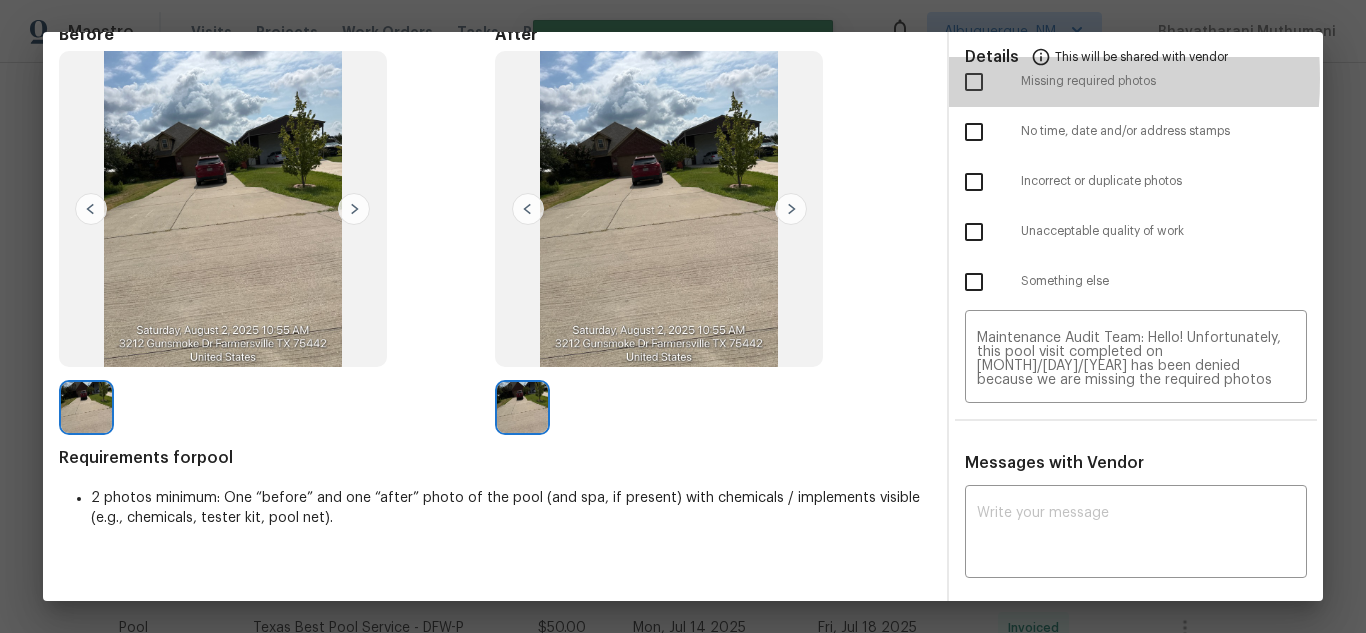 click at bounding box center (974, 82) 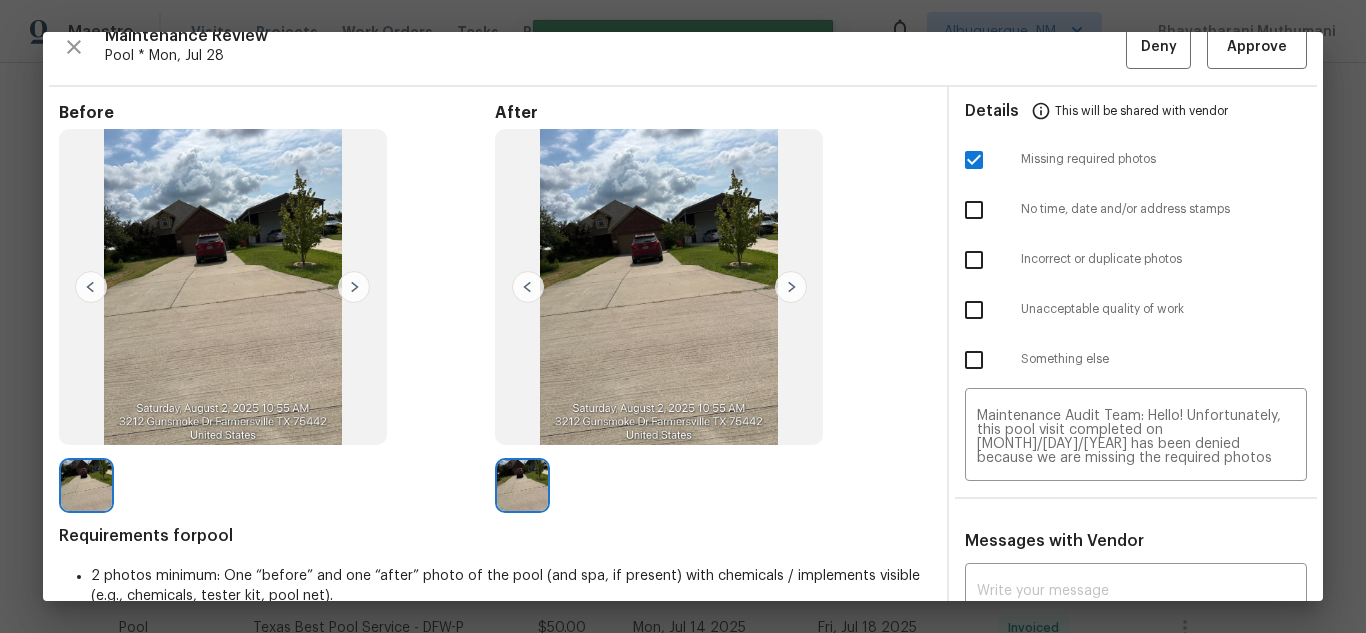 scroll, scrollTop: 0, scrollLeft: 0, axis: both 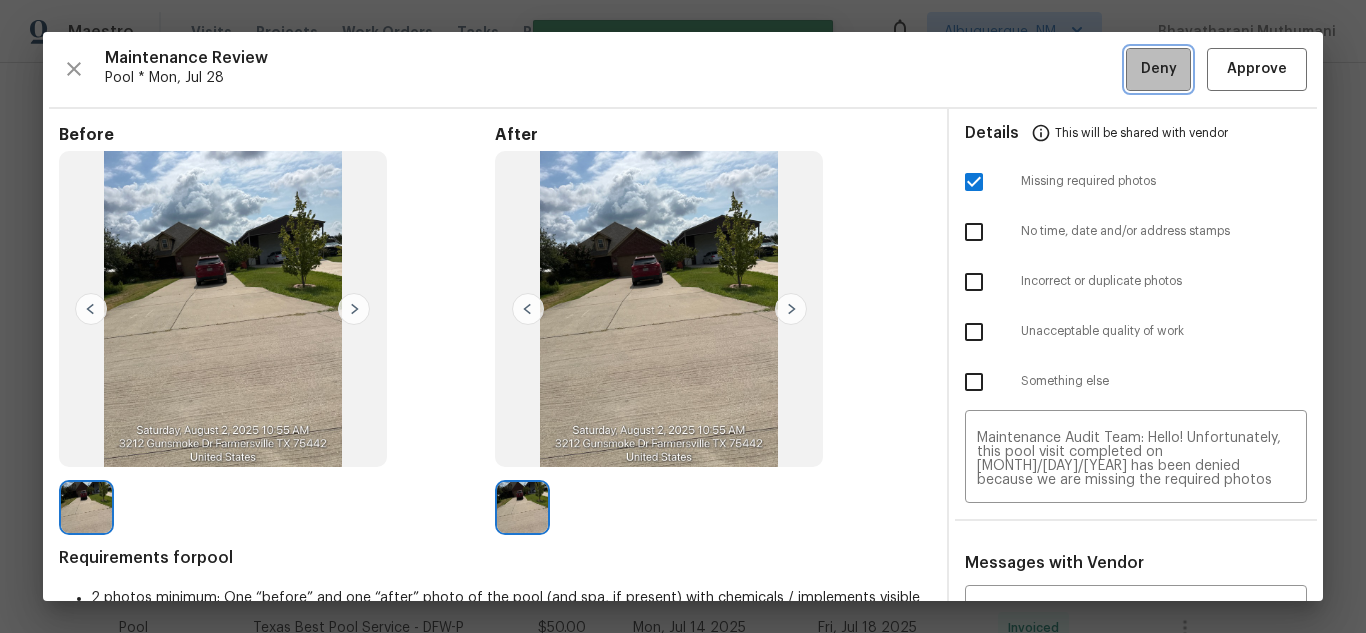 click on "Deny" at bounding box center (1158, 69) 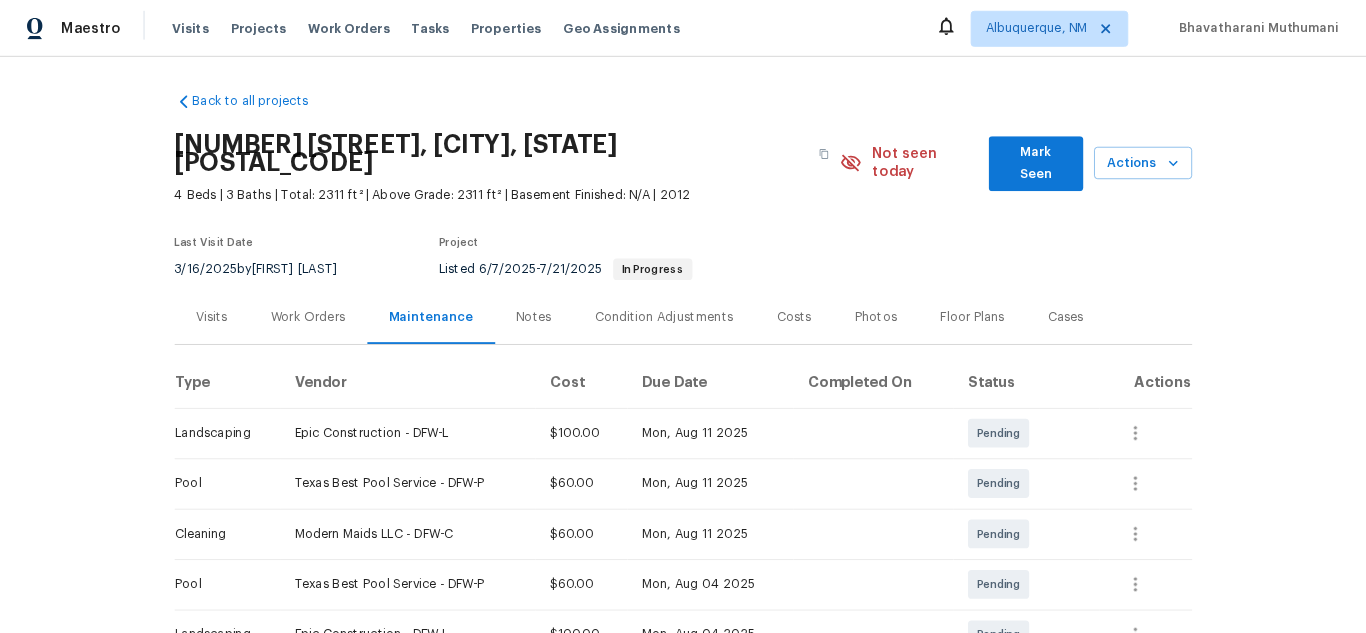 scroll, scrollTop: 0, scrollLeft: 0, axis: both 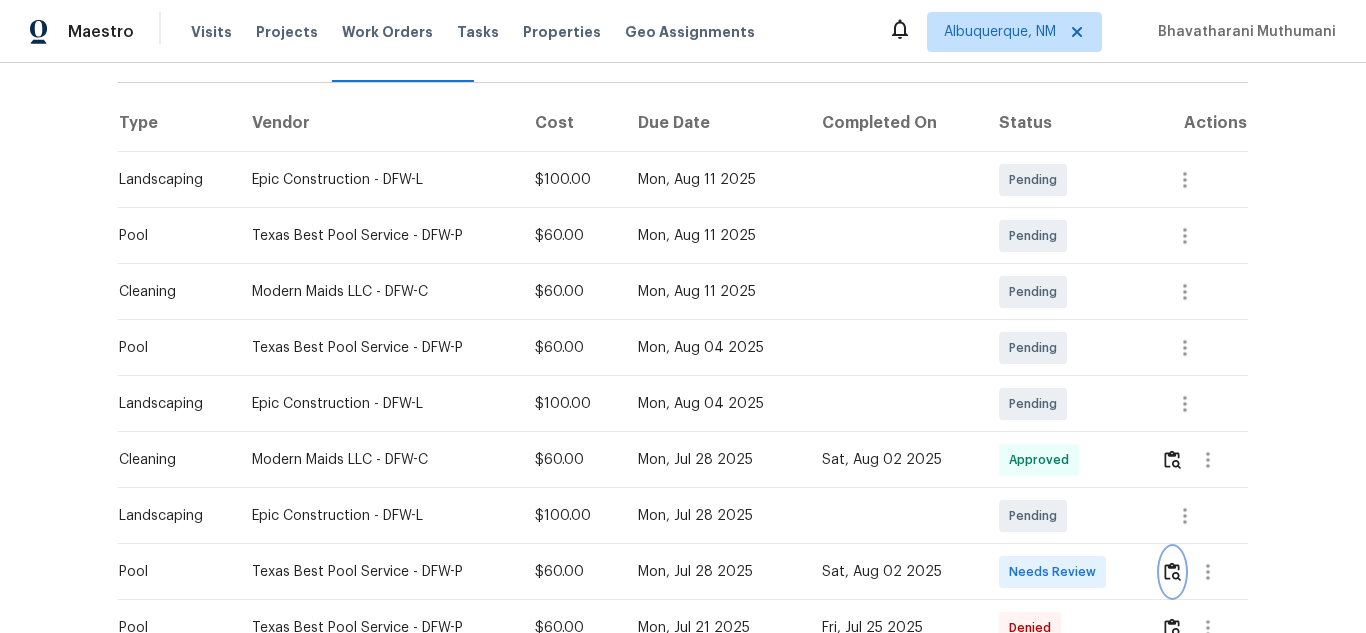 click at bounding box center [1172, 571] 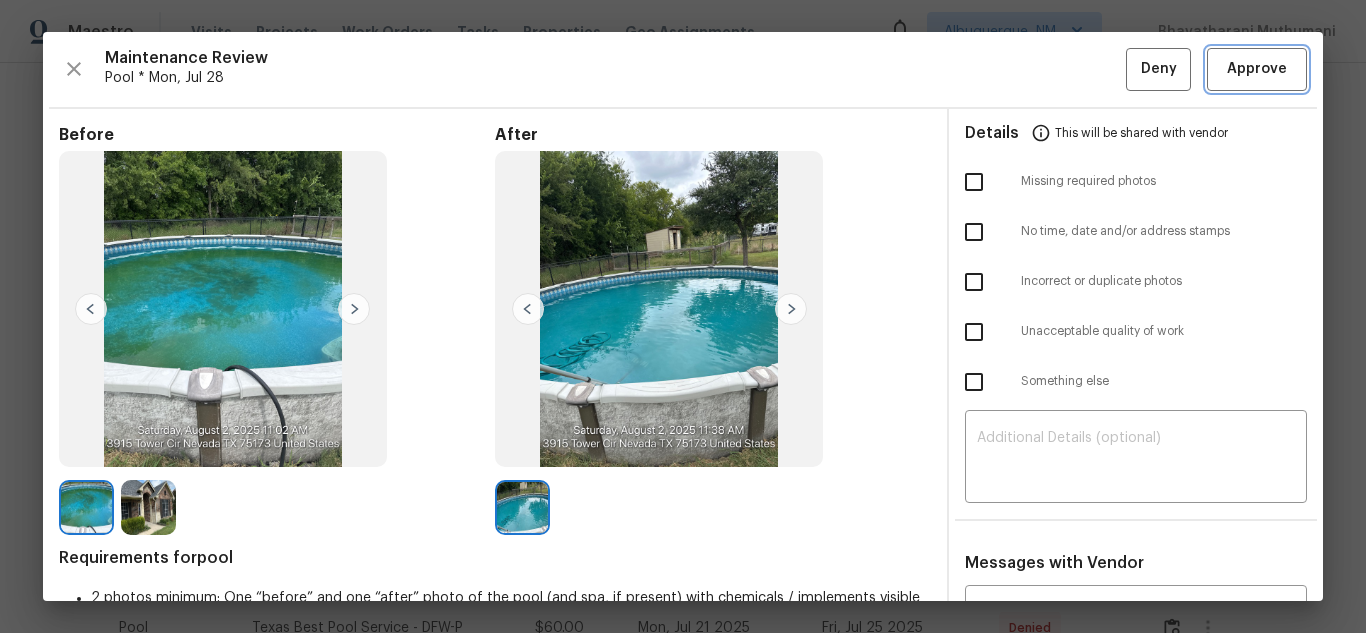 click on "Approve" at bounding box center (1257, 69) 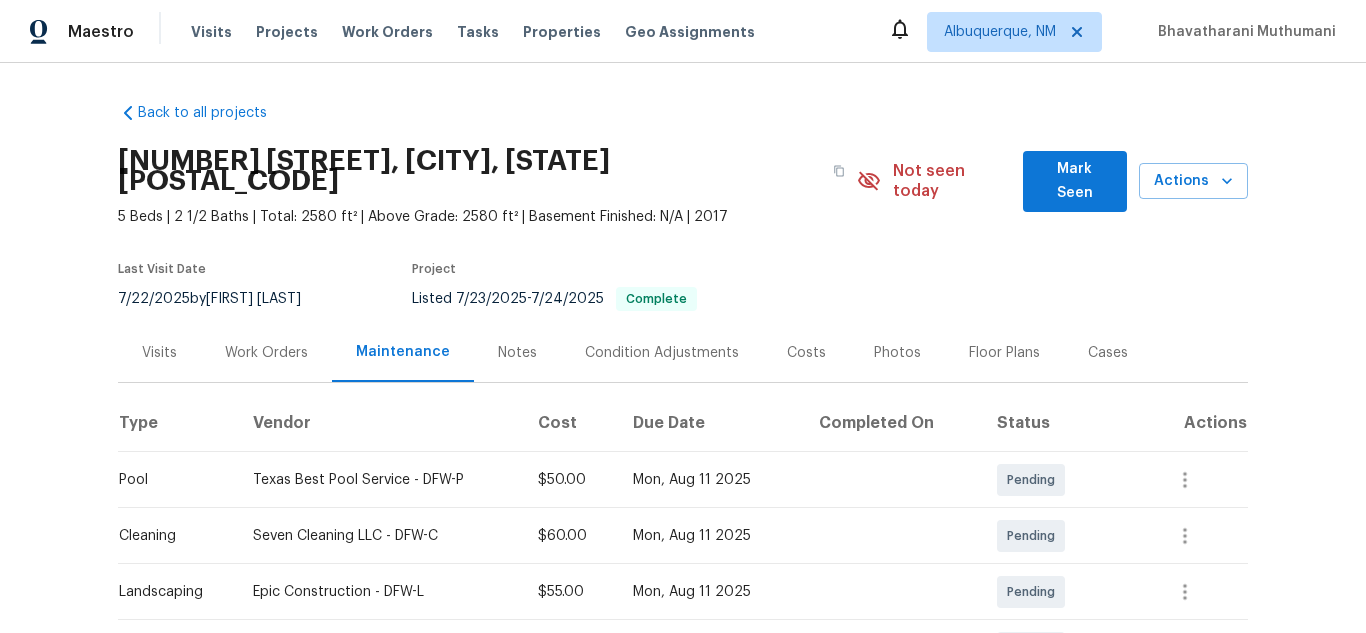 scroll, scrollTop: 0, scrollLeft: 0, axis: both 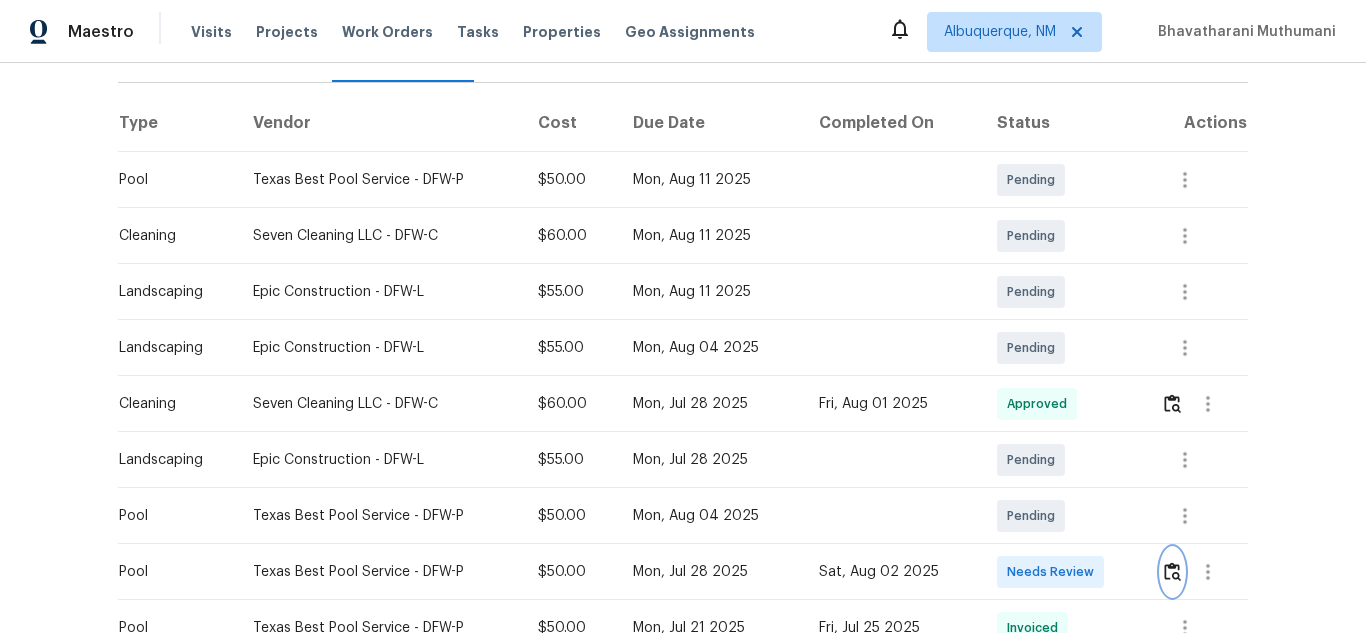 click at bounding box center (1172, 571) 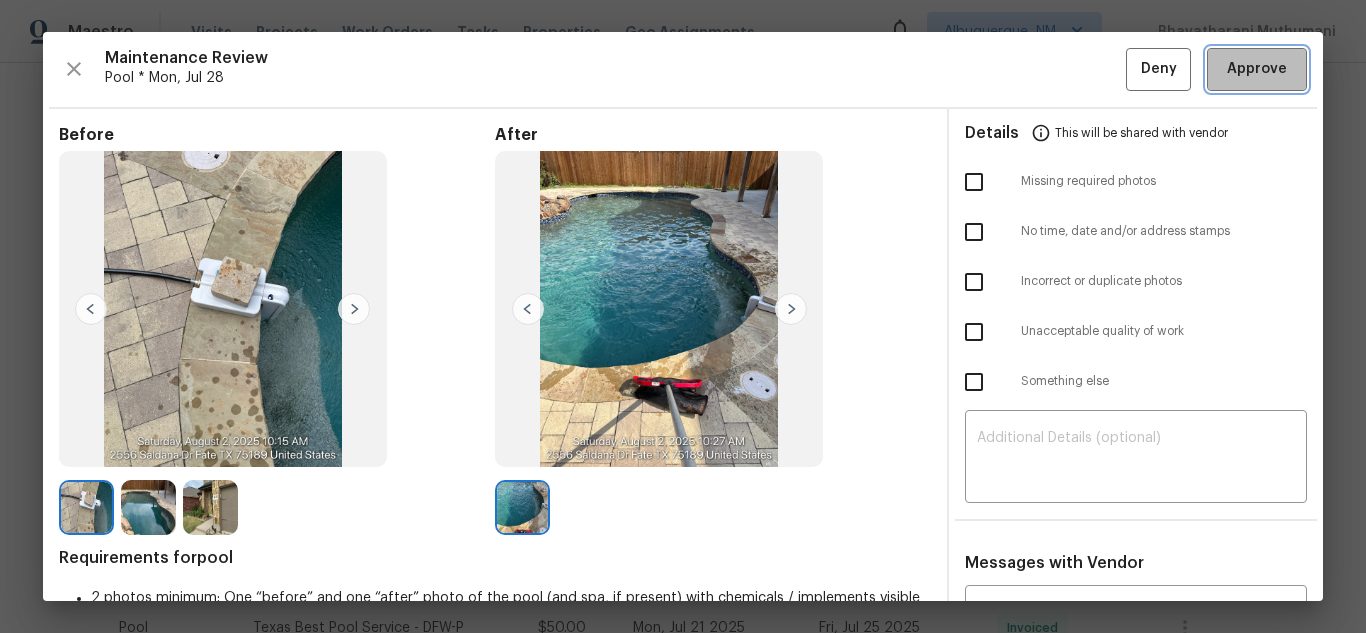 click on "Approve" at bounding box center [1257, 69] 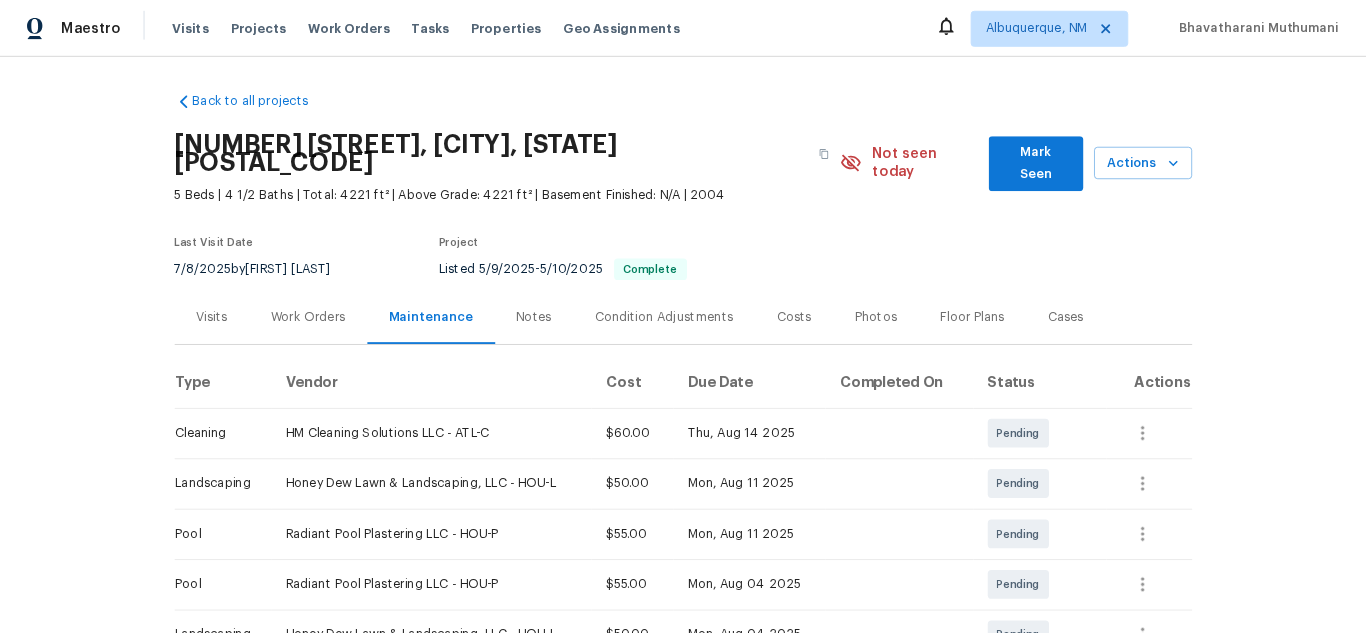 scroll, scrollTop: 0, scrollLeft: 0, axis: both 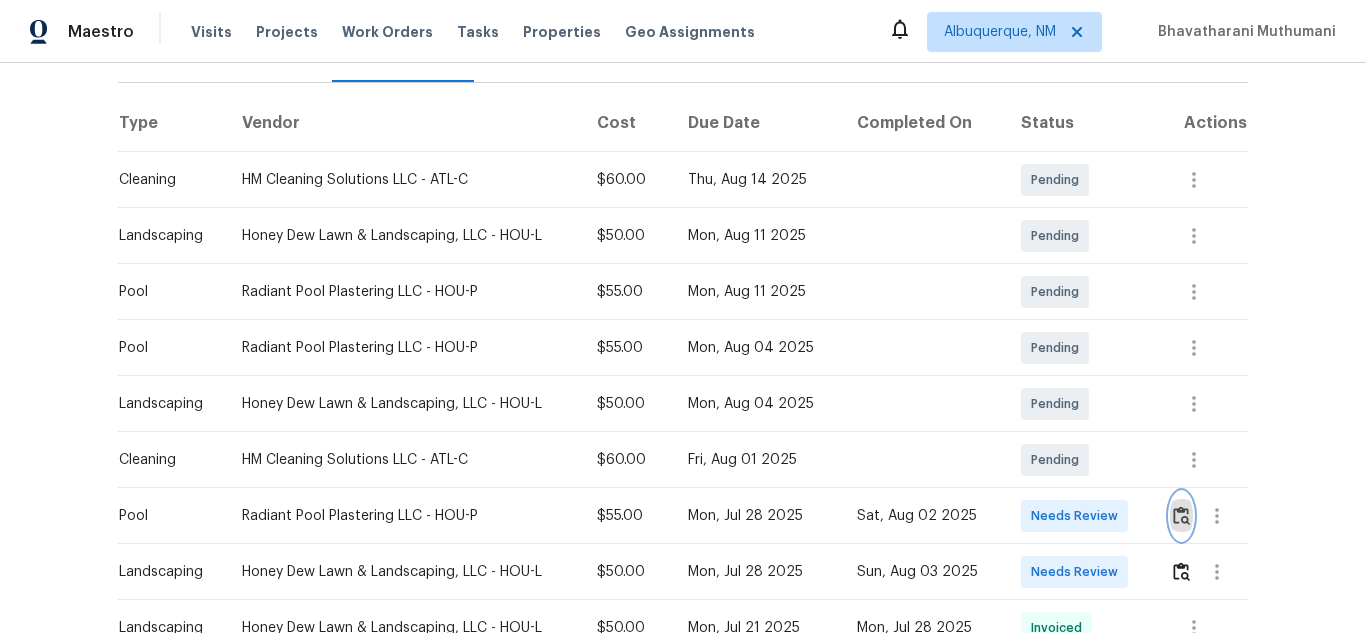 click at bounding box center [1181, 515] 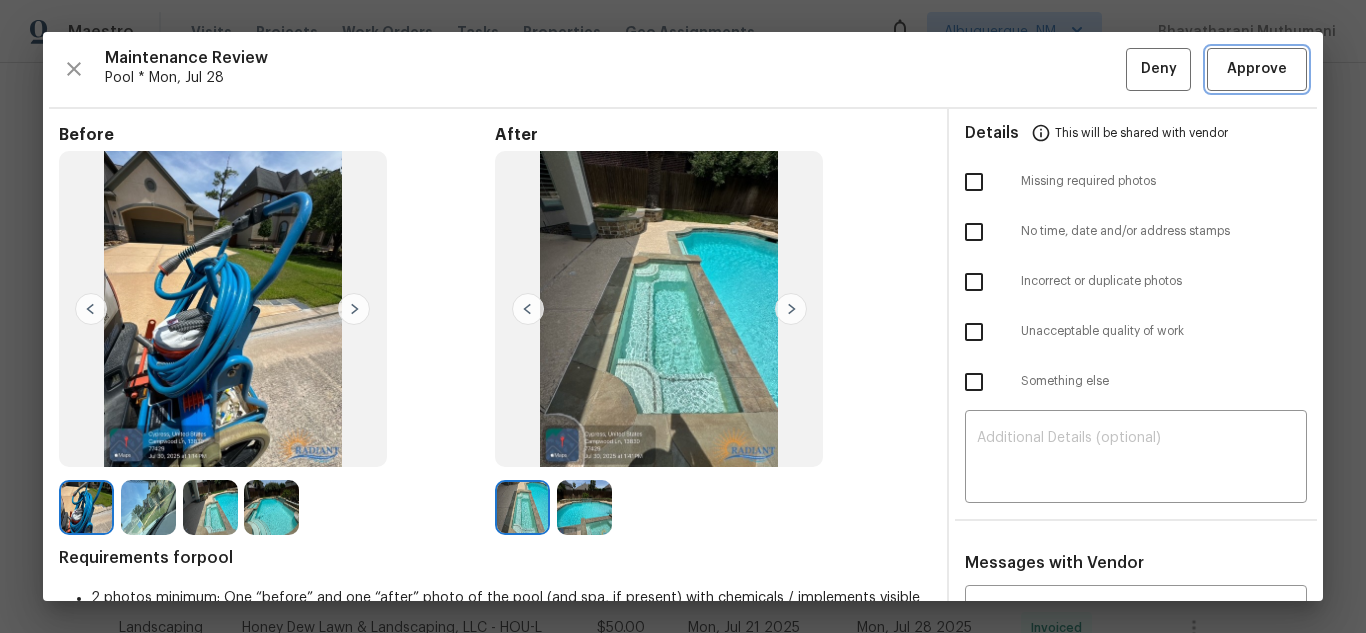 click on "Approve" at bounding box center (1257, 69) 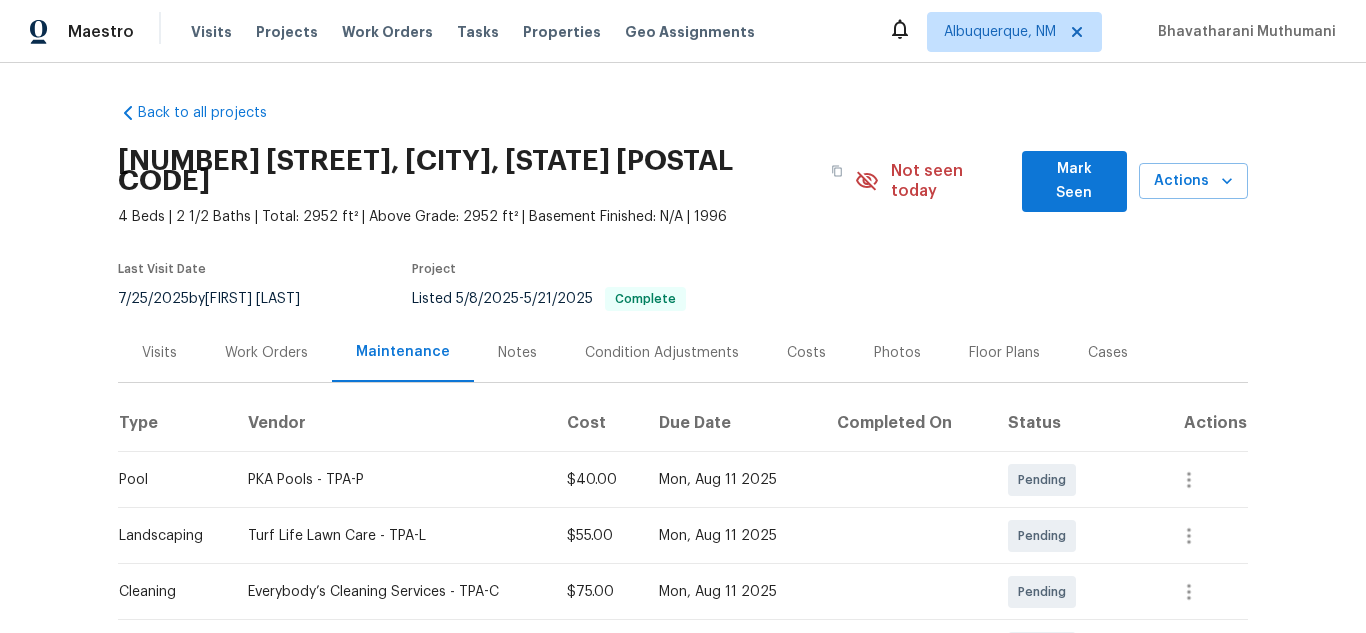 scroll, scrollTop: 0, scrollLeft: 0, axis: both 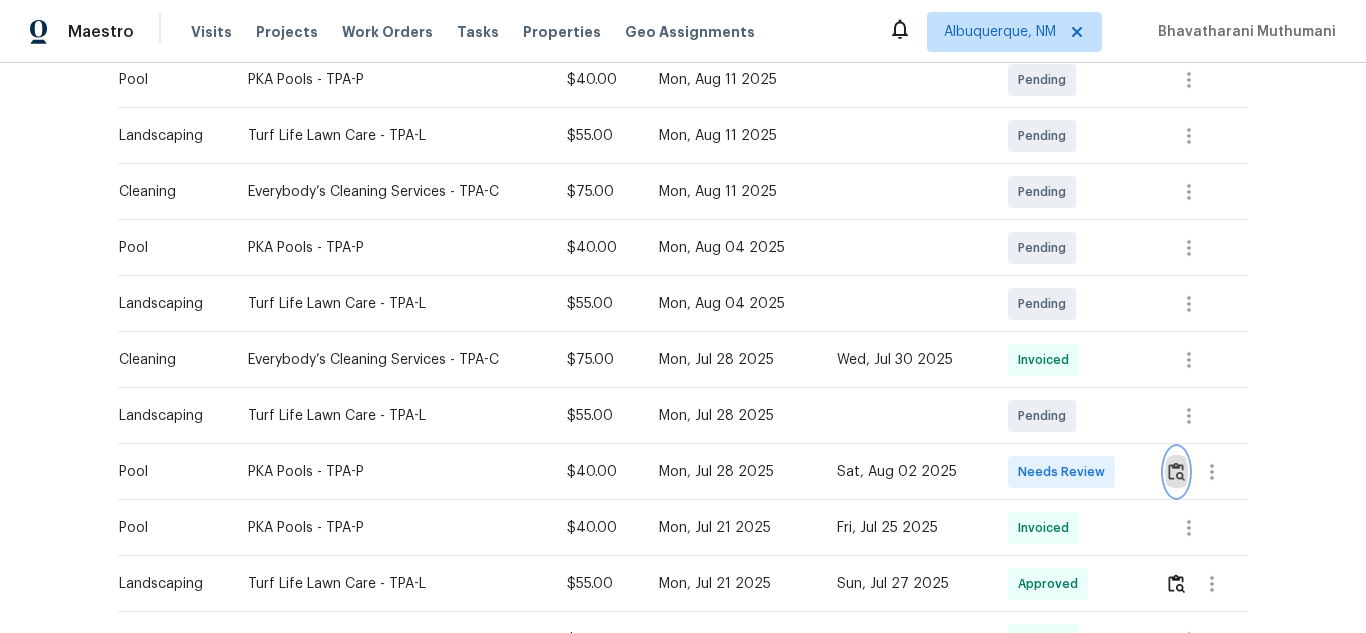 click at bounding box center [1176, 471] 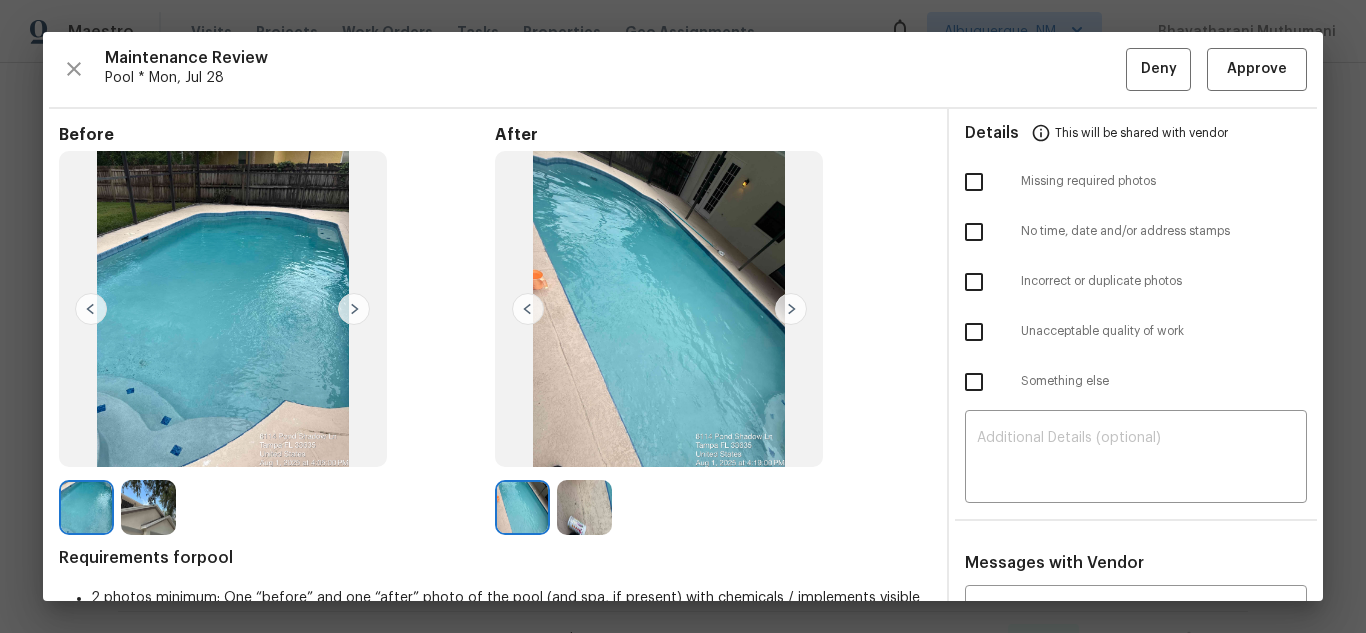 click on "Maintenance Review Pool * Mon, Jul 28 Deny Approve Before After Requirements for pool 2 photos minimum: One “before” and one “after” photo of the pool (and spa, if present) with chemicals / implements visible (e.g., chemicals, tester kit, pool net). Details This will be shared with vendor Missing required photos No time, date and/or address stamps Incorrect or duplicate photos Unacceptable quality of work Something else ​ Messages with Vendor x ​ [FIRST] [LAST] [DATE], [TIME] Maintenance Audit Team: Hello! Thank you for the feedback after further review this visit was approved. [FIRST] [LAST] [DATE], [TIME] These photos are correct, we are working hard to make these perfect. We service these pools and cannot work for free. Please approve. [FIRST] [LAST] [DATE], [TIME] Photos updated-sorry for the any confusion. [FIRST] [LAST] [DATE], [TIME] Nirosha Banu [DATE], [TIME] Hello Team, Thank you for letting us know. [FIRST] [LAST] [DATE], [TIME] Pool has been serviced and treated for phosphates." at bounding box center [683, 316] 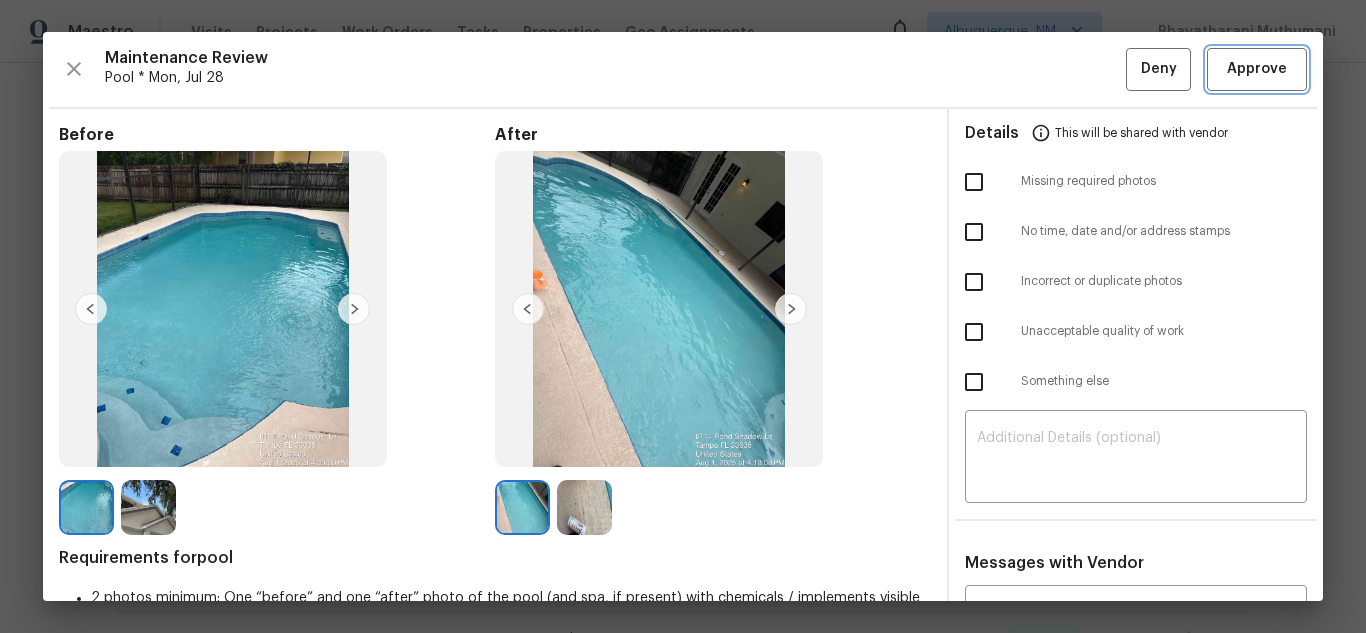 click on "Approve" at bounding box center (1257, 69) 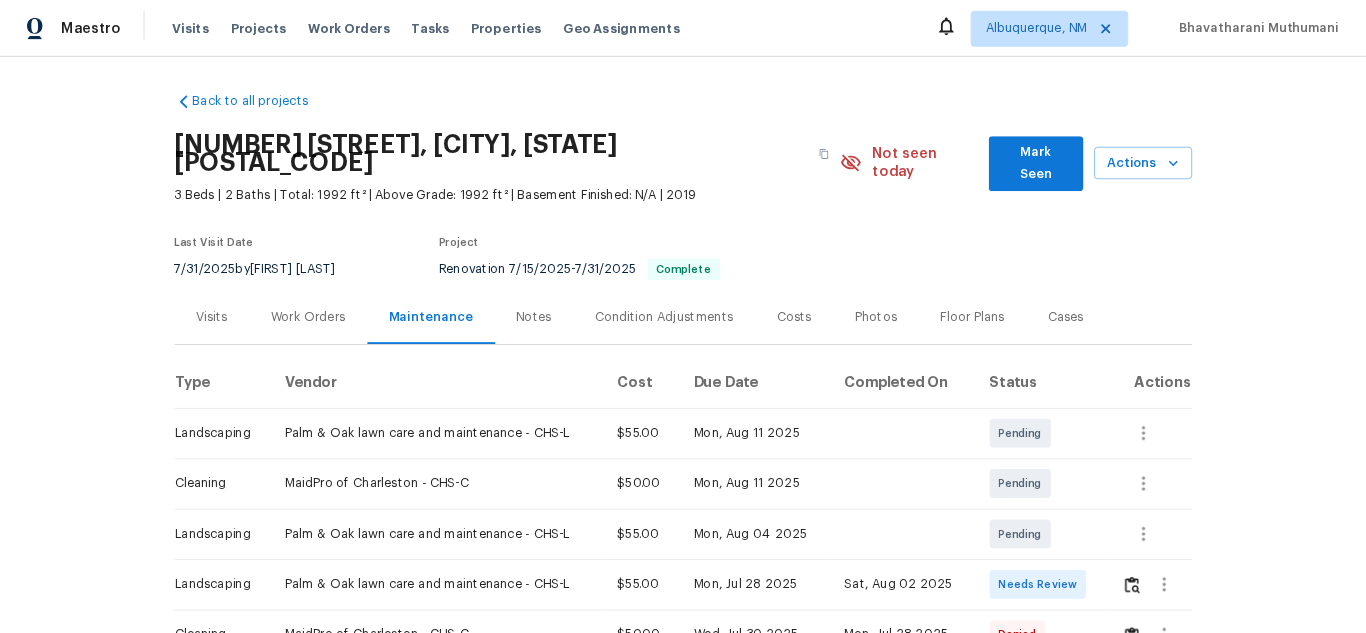 scroll, scrollTop: 0, scrollLeft: 0, axis: both 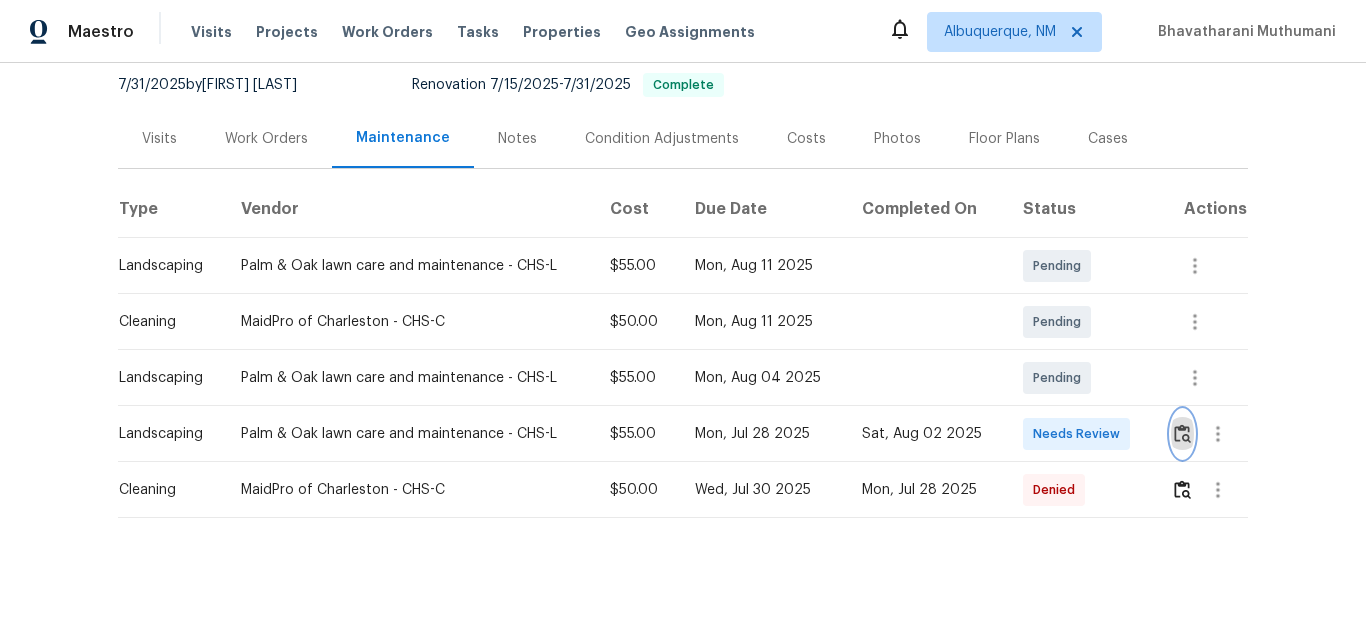 click at bounding box center [1182, 433] 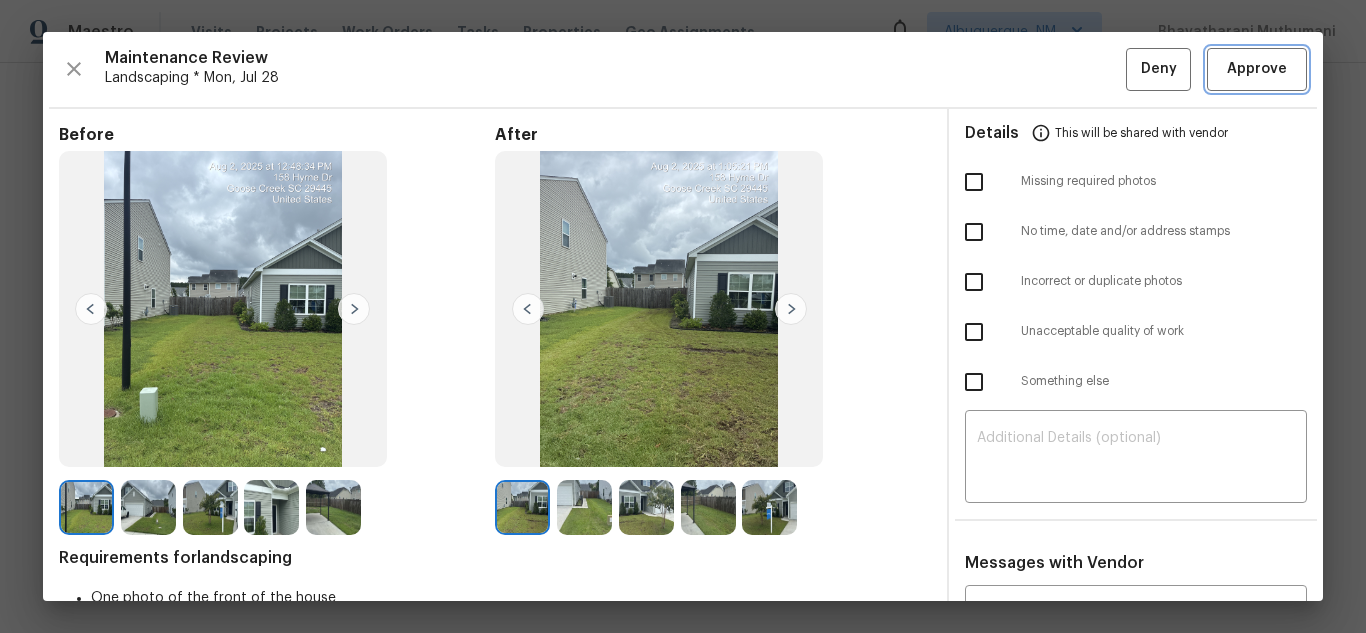 click on "Approve" at bounding box center [1257, 69] 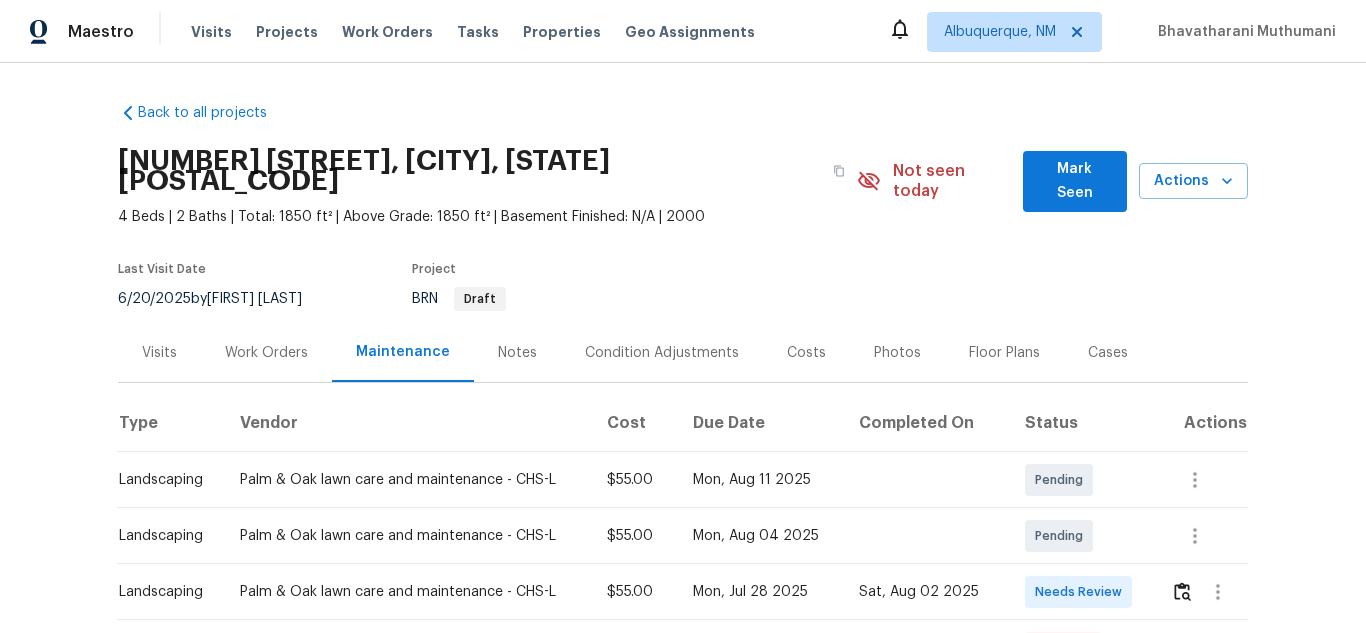 scroll, scrollTop: 0, scrollLeft: 0, axis: both 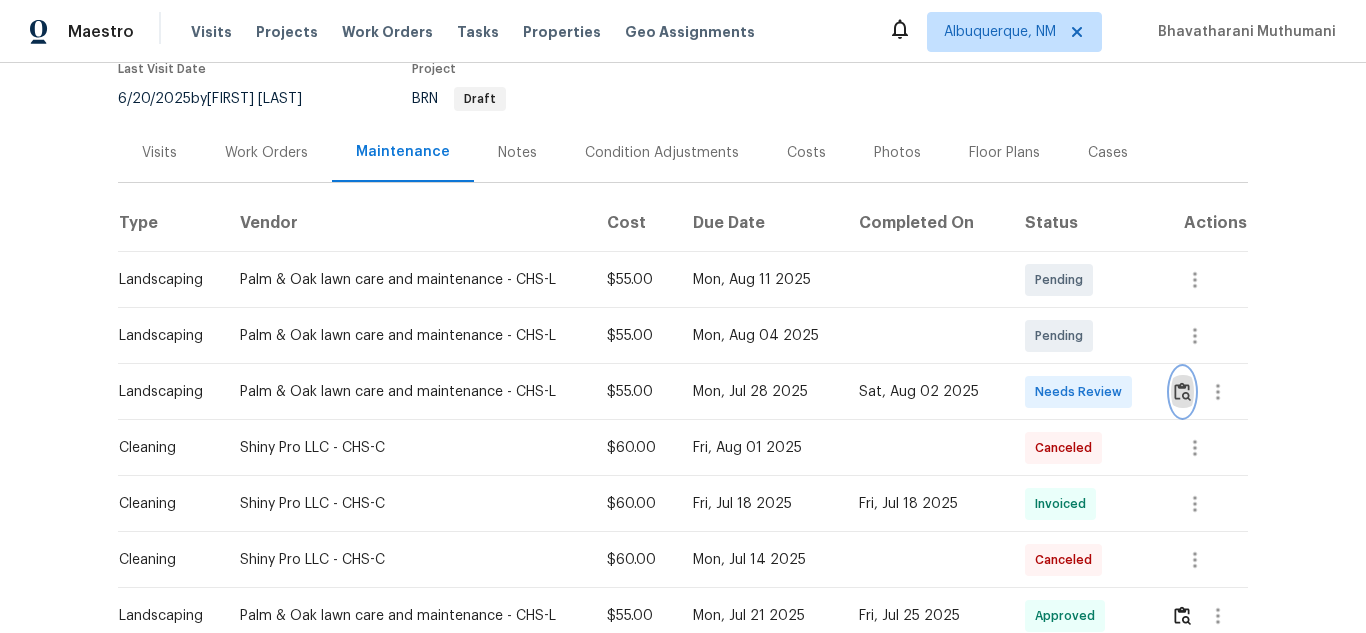 click at bounding box center [1182, 391] 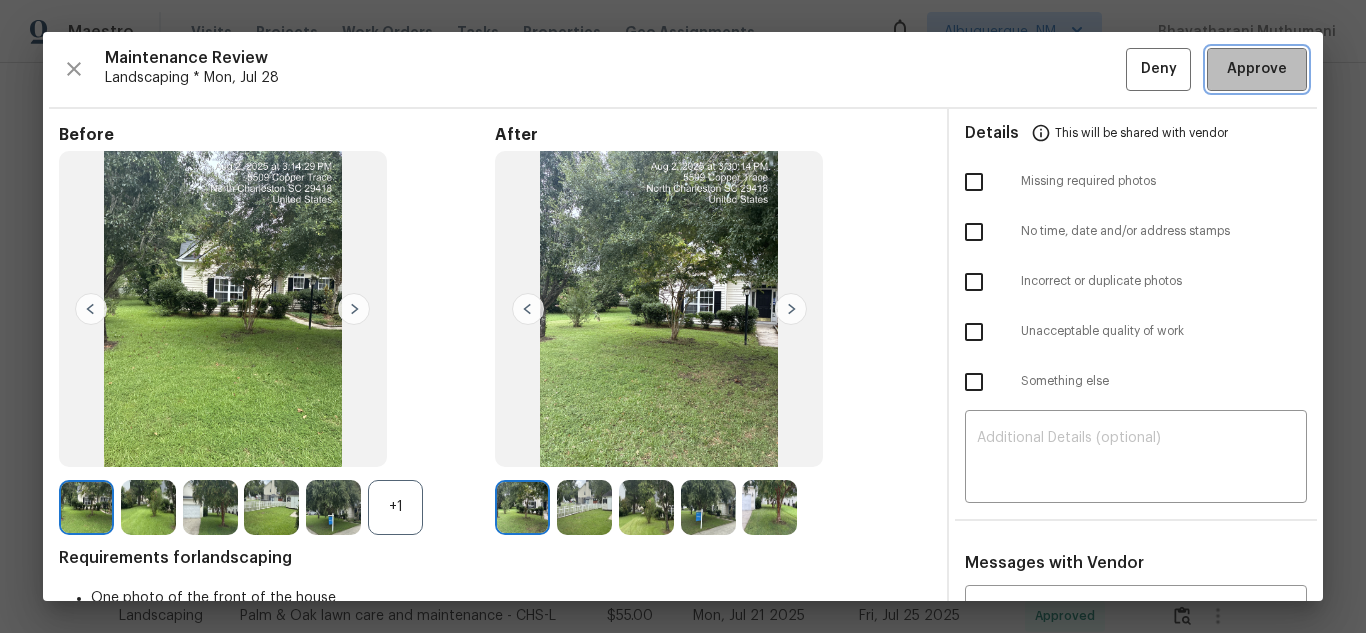 click on "Approve" at bounding box center (1257, 69) 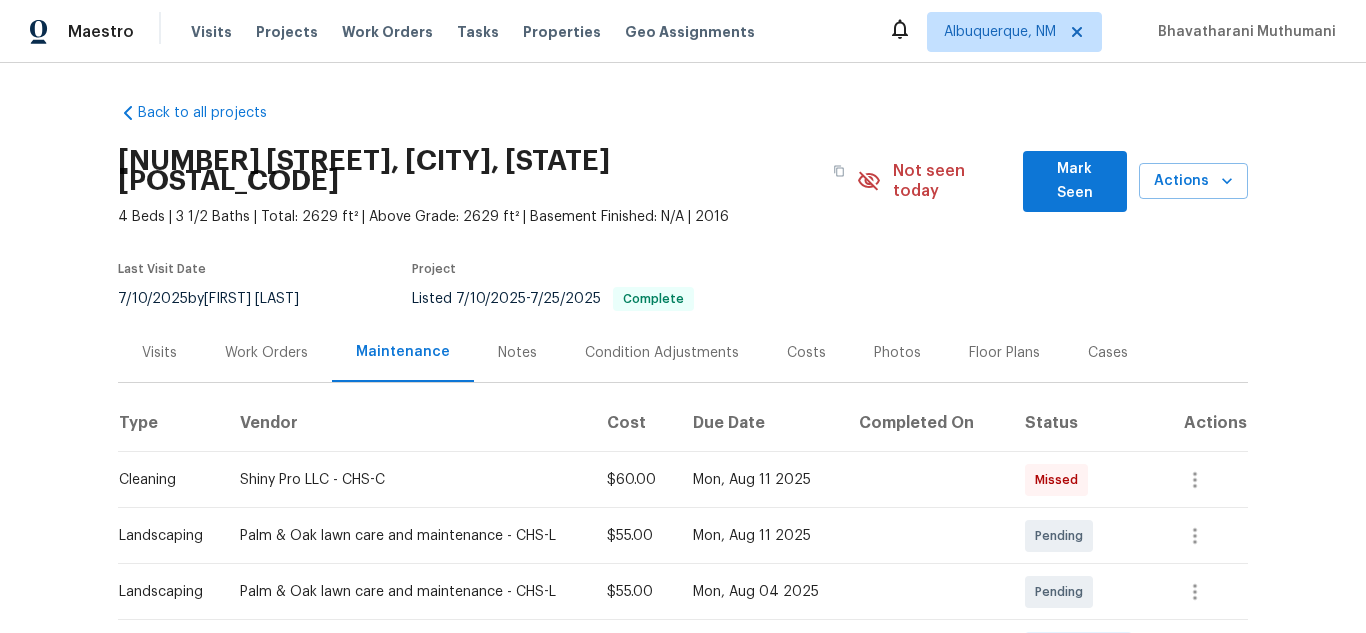scroll, scrollTop: 0, scrollLeft: 0, axis: both 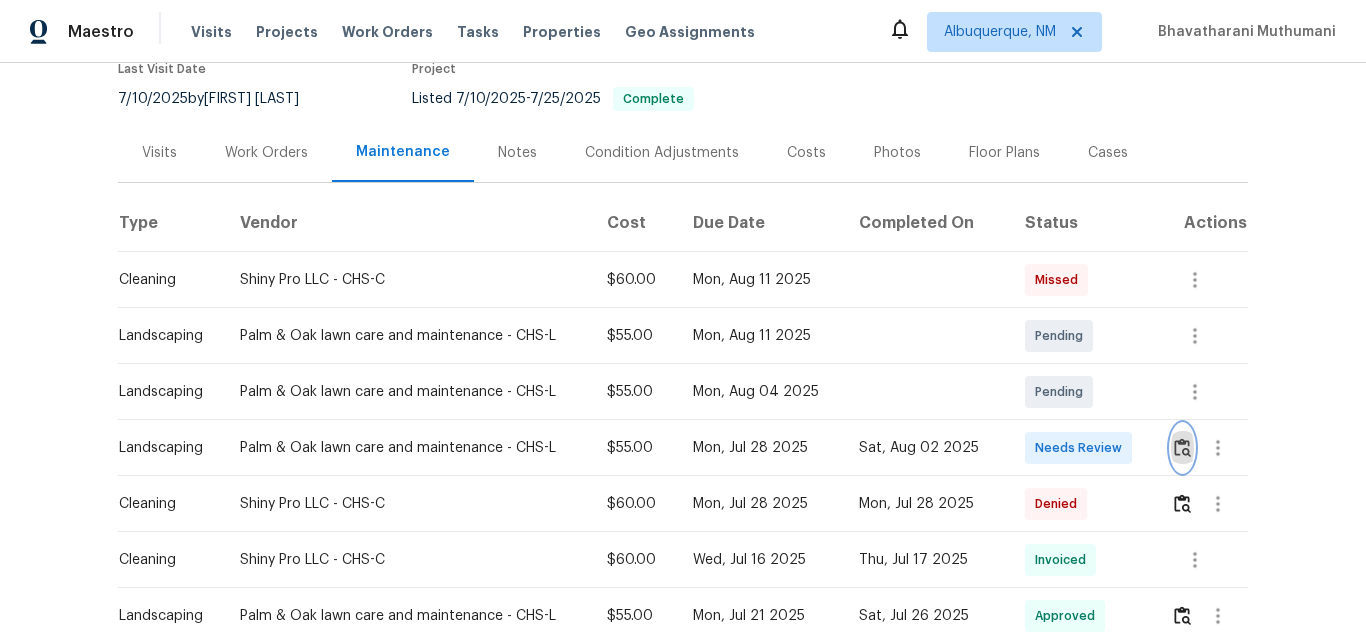 click at bounding box center (1182, 447) 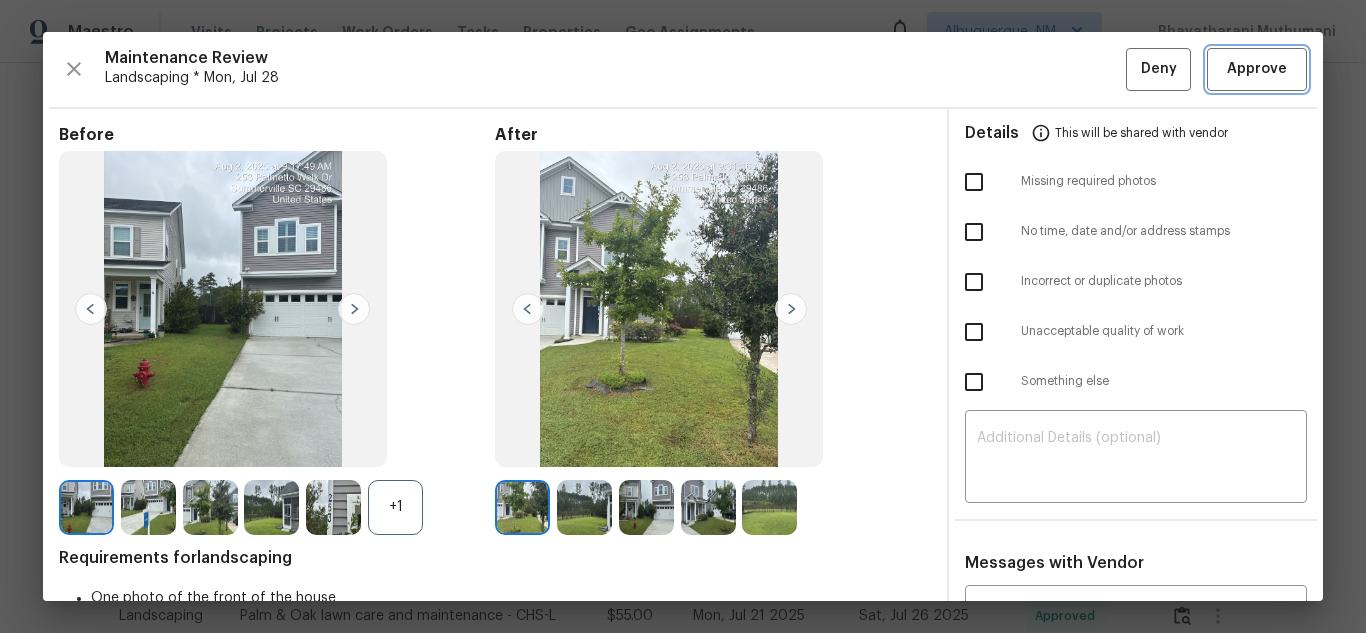 click on "Approve" at bounding box center (1257, 69) 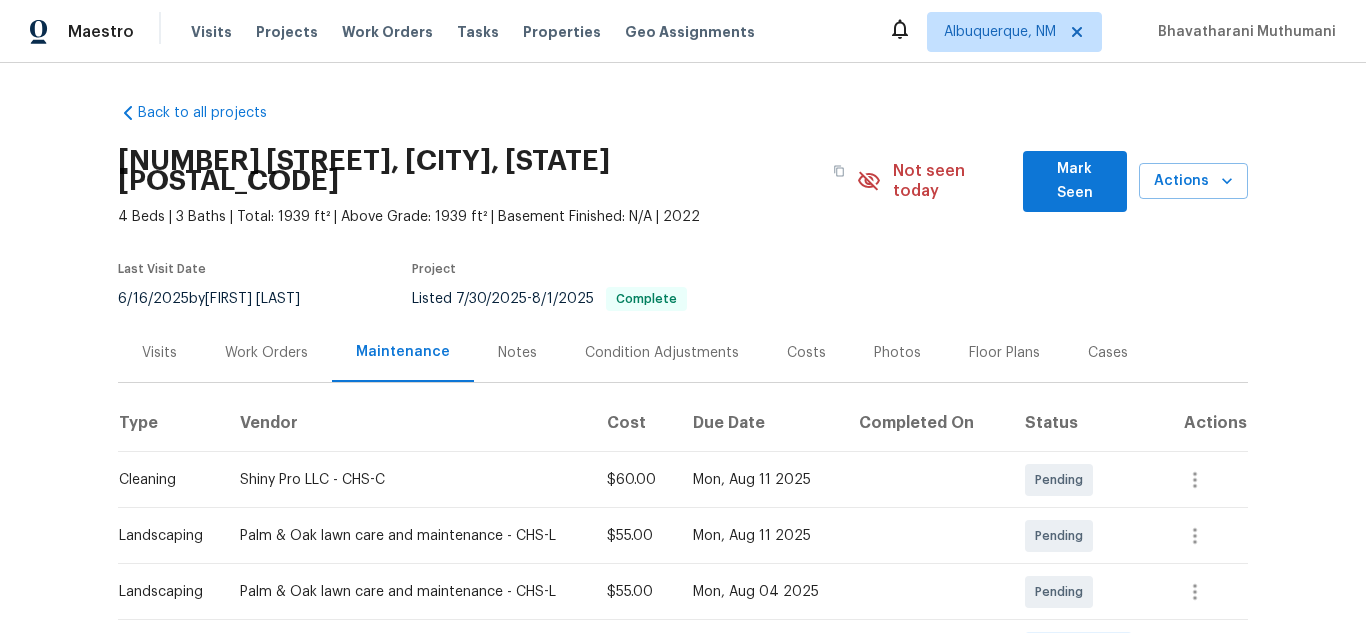 scroll, scrollTop: 0, scrollLeft: 0, axis: both 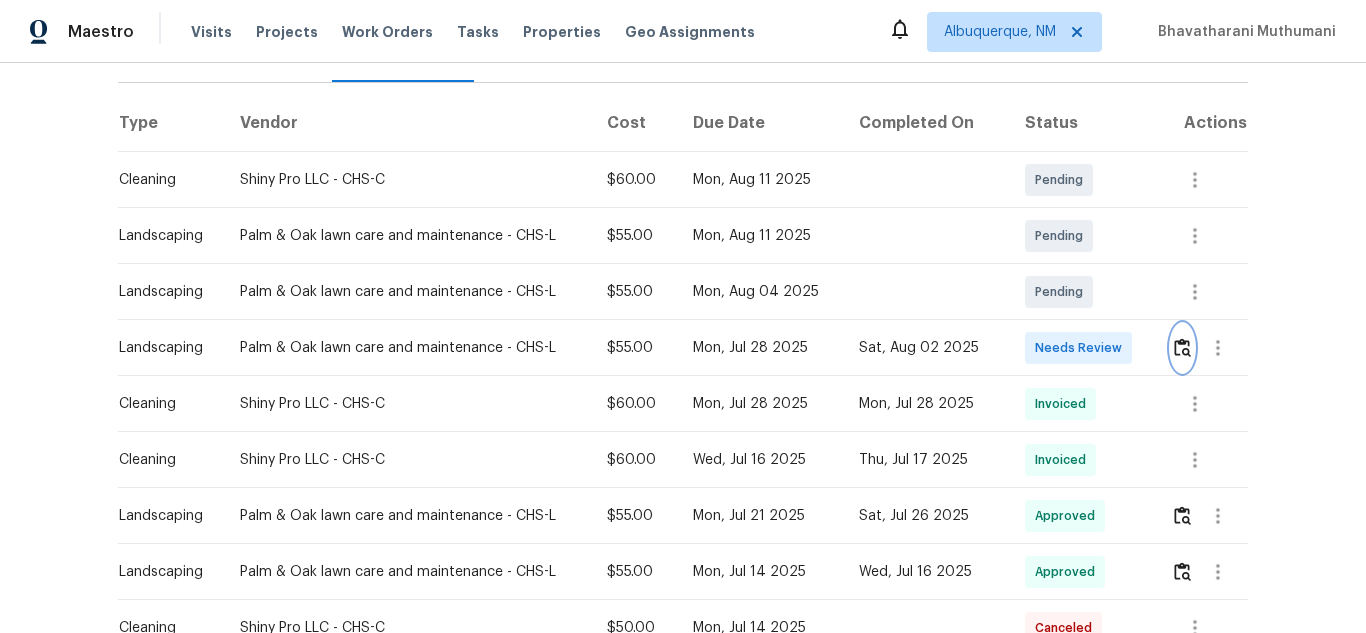 click at bounding box center (1182, 347) 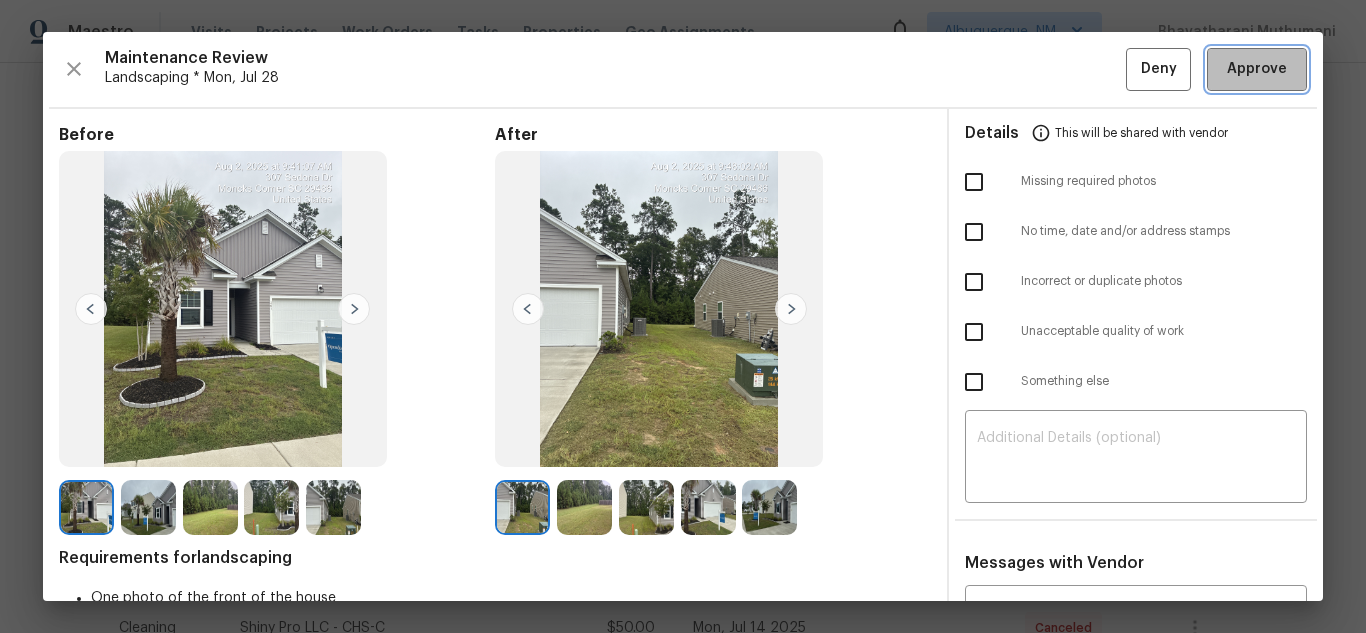 click on "Approve" at bounding box center [1257, 69] 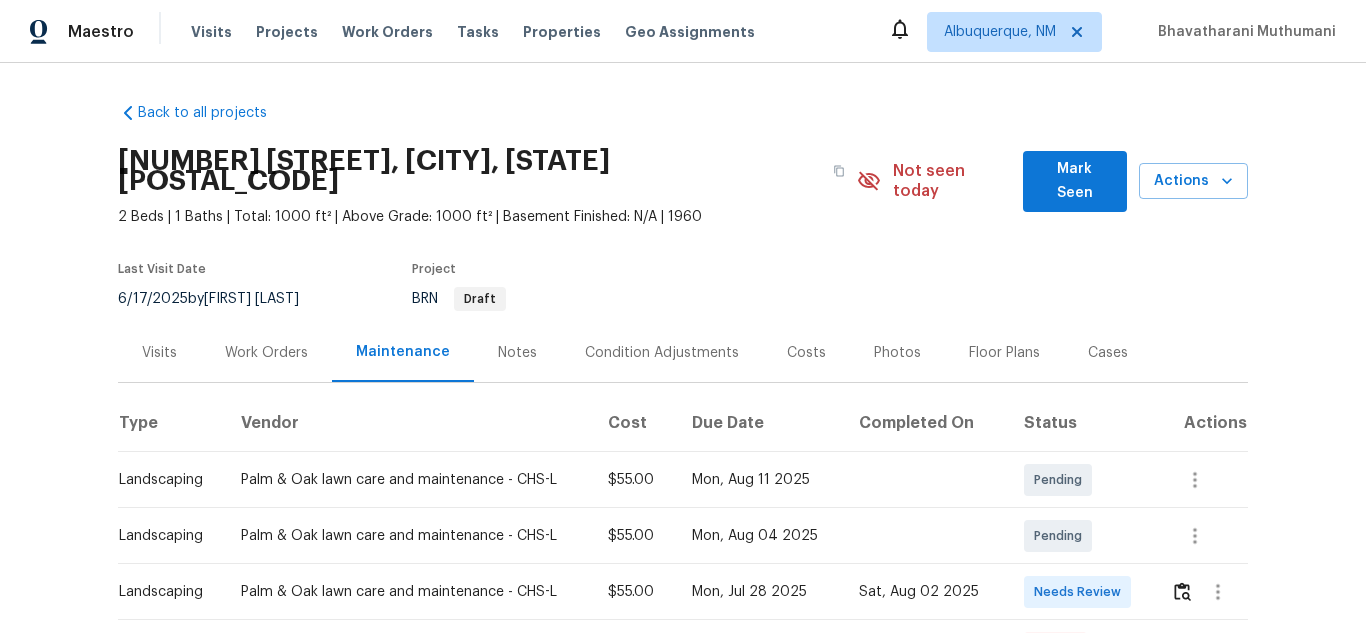 scroll, scrollTop: 0, scrollLeft: 0, axis: both 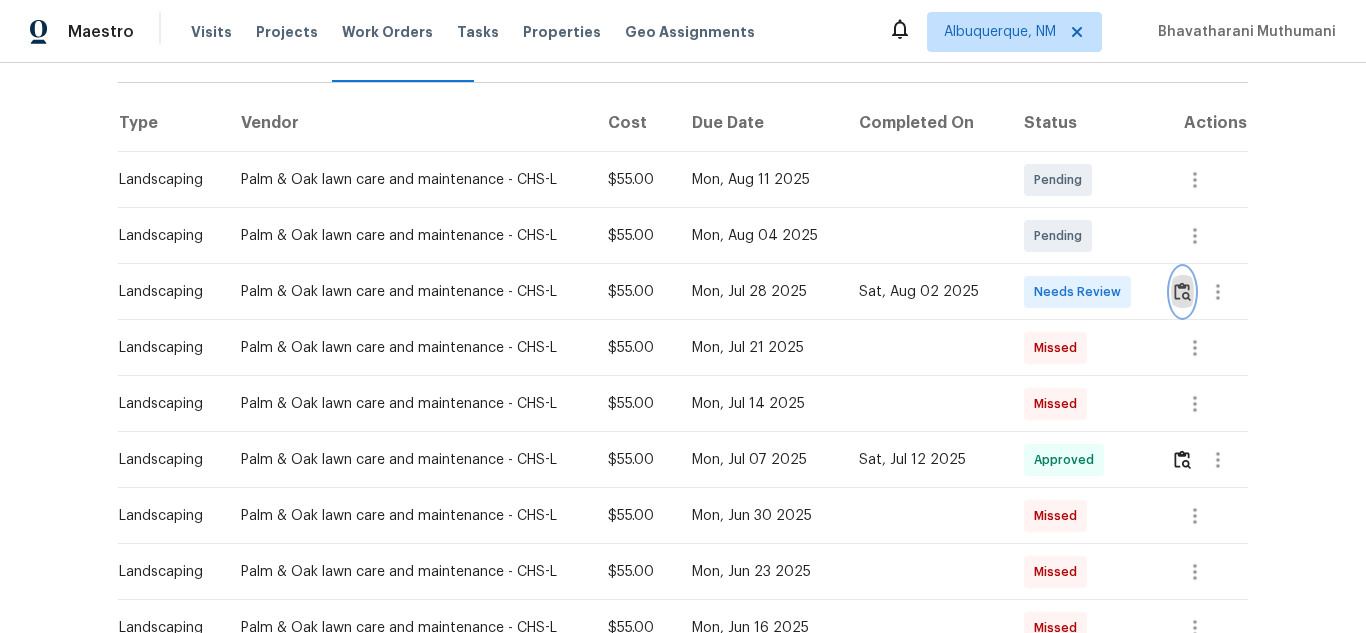 click at bounding box center [1182, 291] 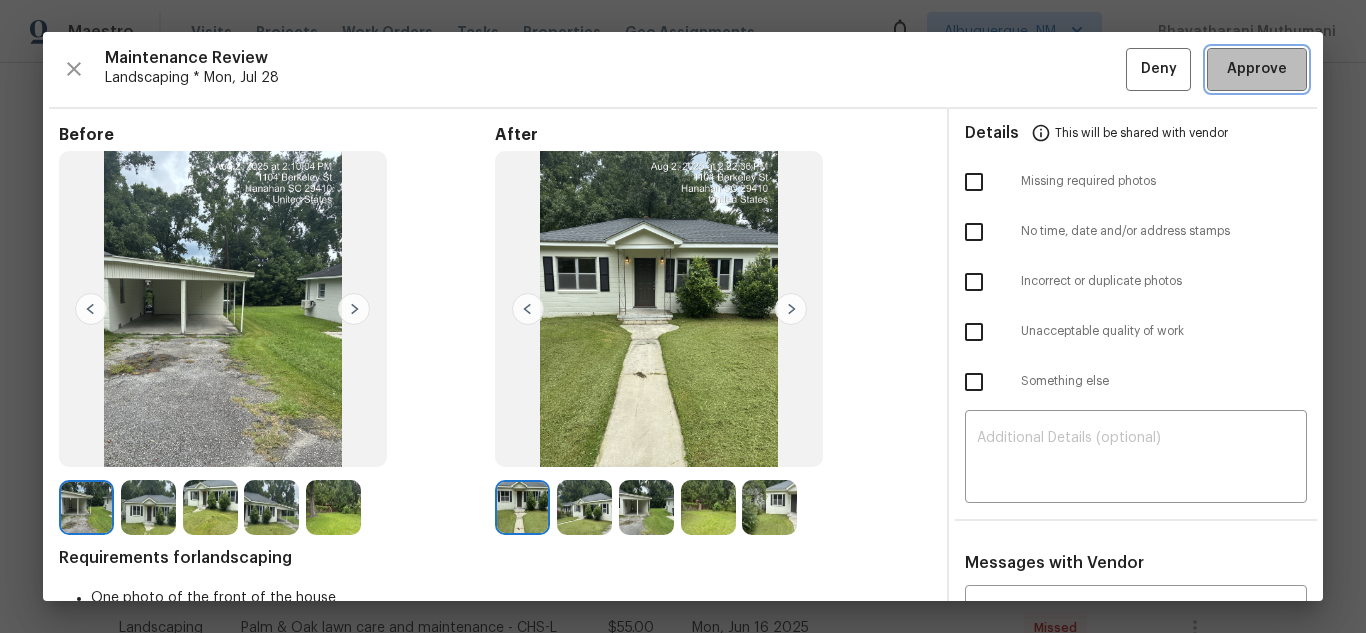 click on "Approve" at bounding box center [1257, 69] 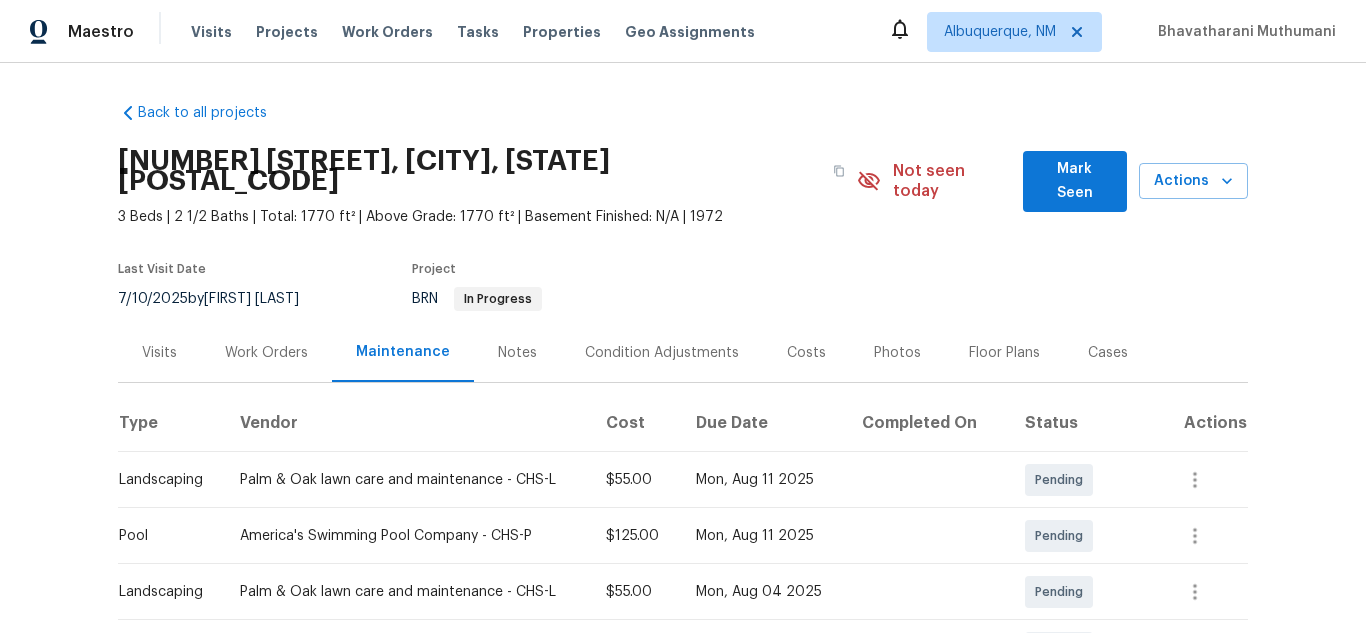 scroll, scrollTop: 0, scrollLeft: 0, axis: both 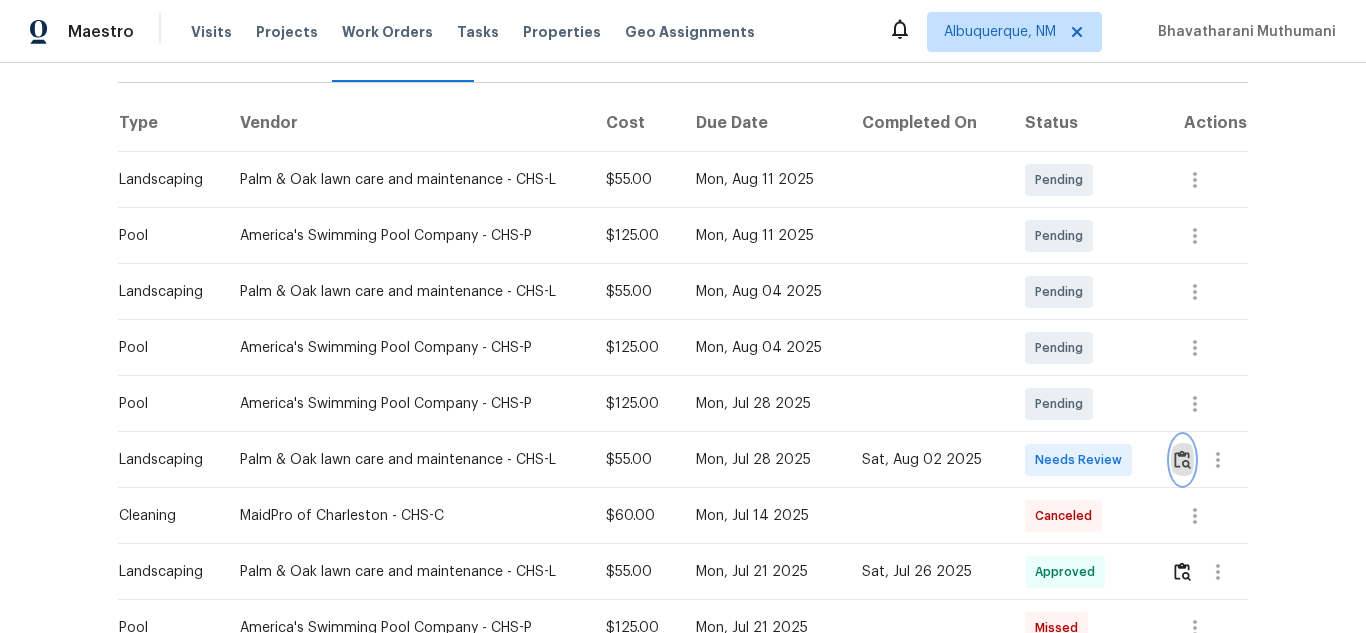 click at bounding box center [1182, 459] 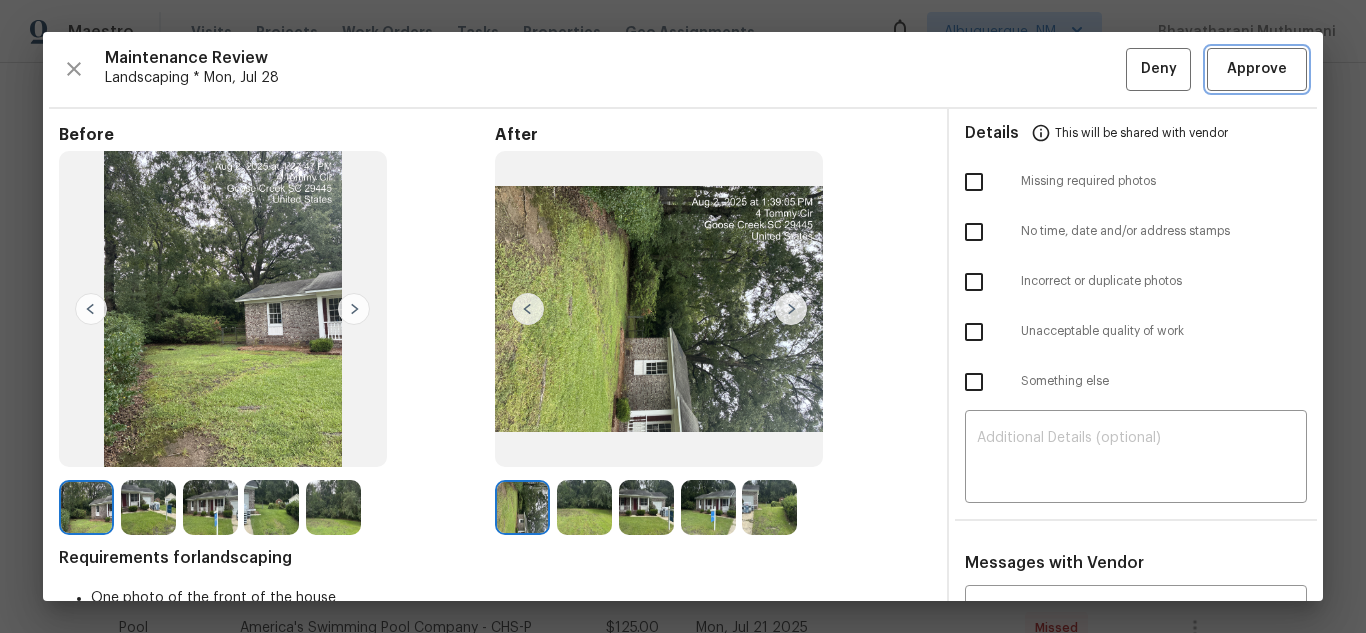 click on "Approve" at bounding box center [1257, 69] 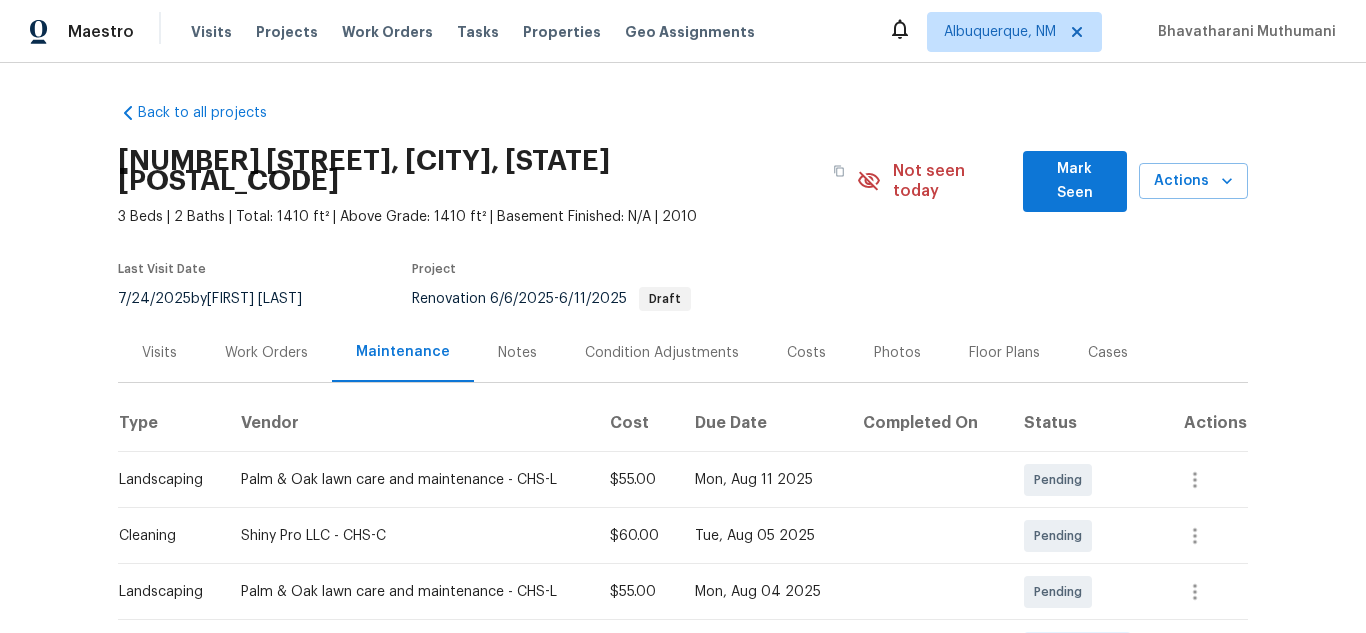 scroll, scrollTop: 0, scrollLeft: 0, axis: both 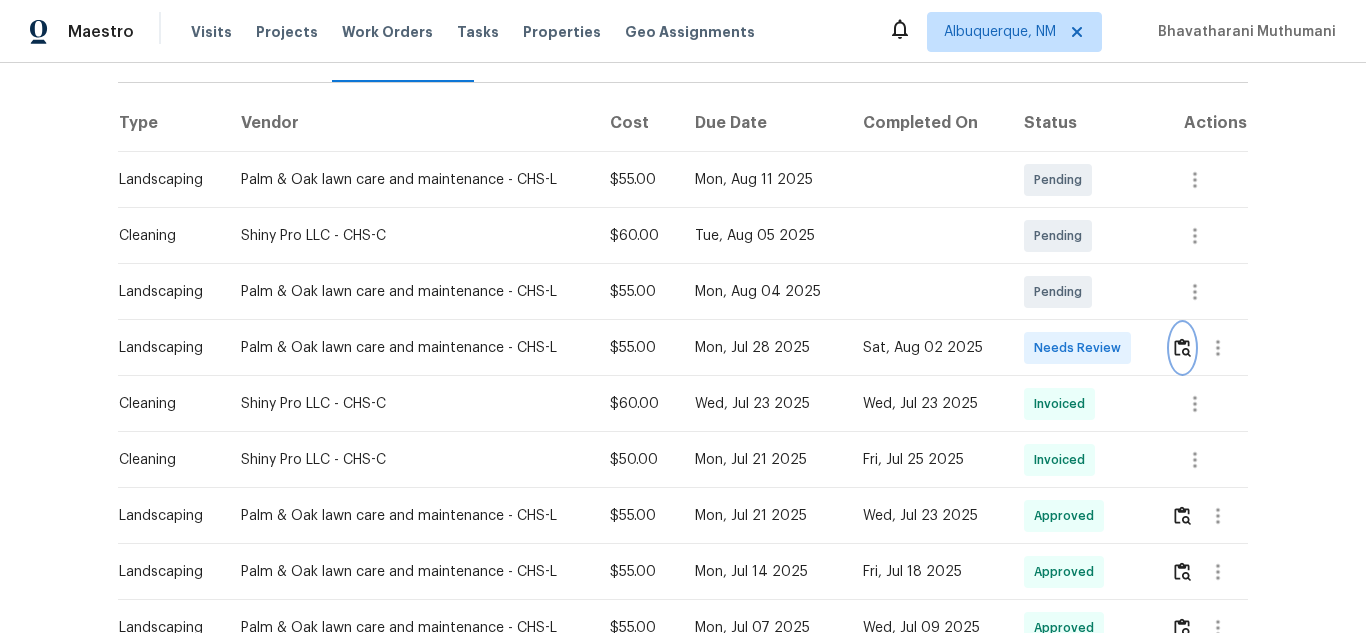 click at bounding box center [1182, 347] 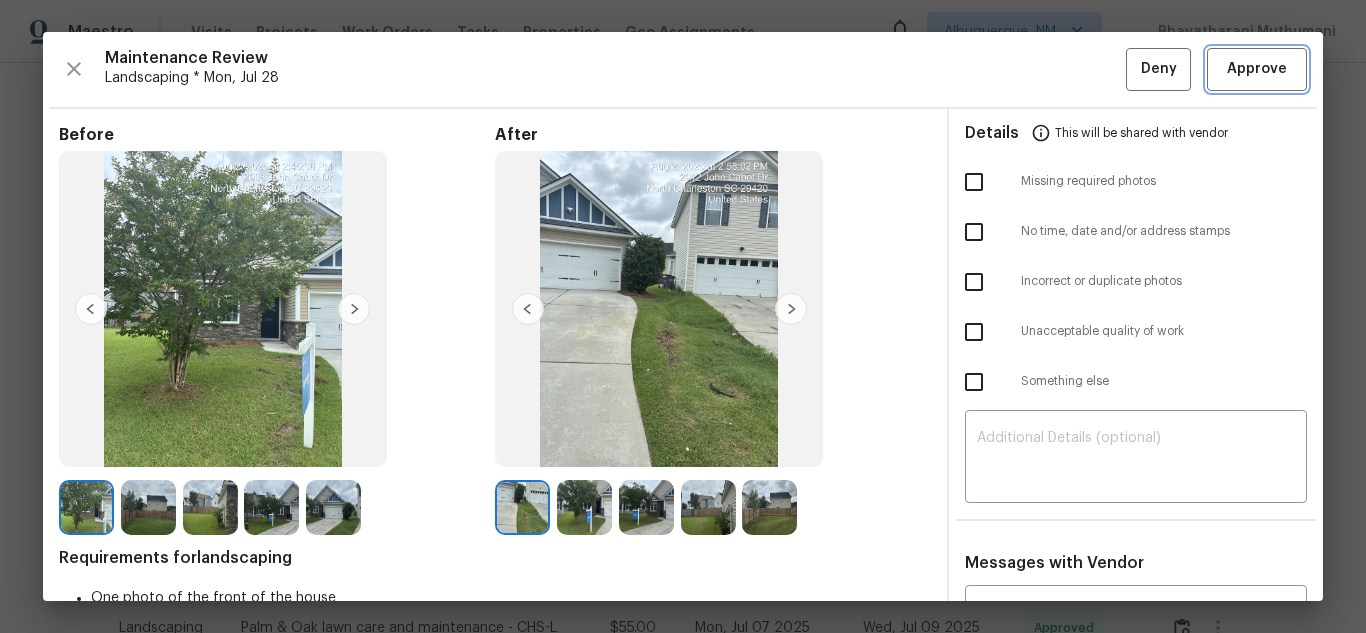 click on "Approve" at bounding box center (1257, 69) 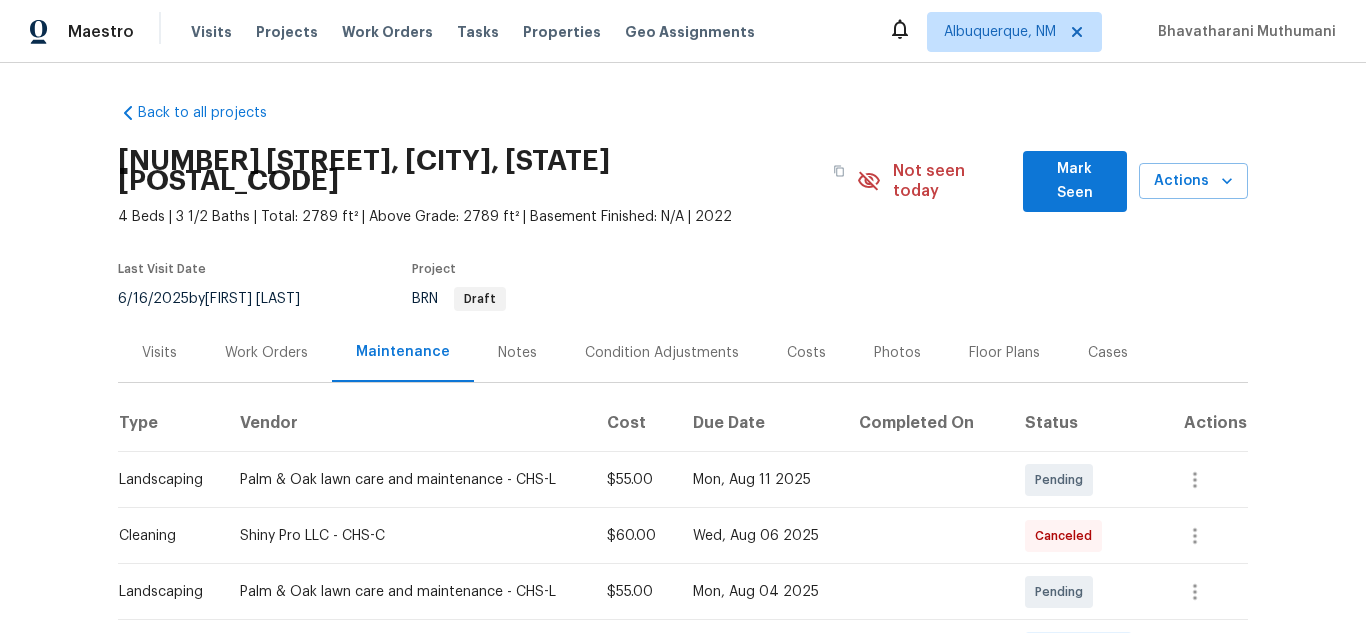 scroll, scrollTop: 0, scrollLeft: 0, axis: both 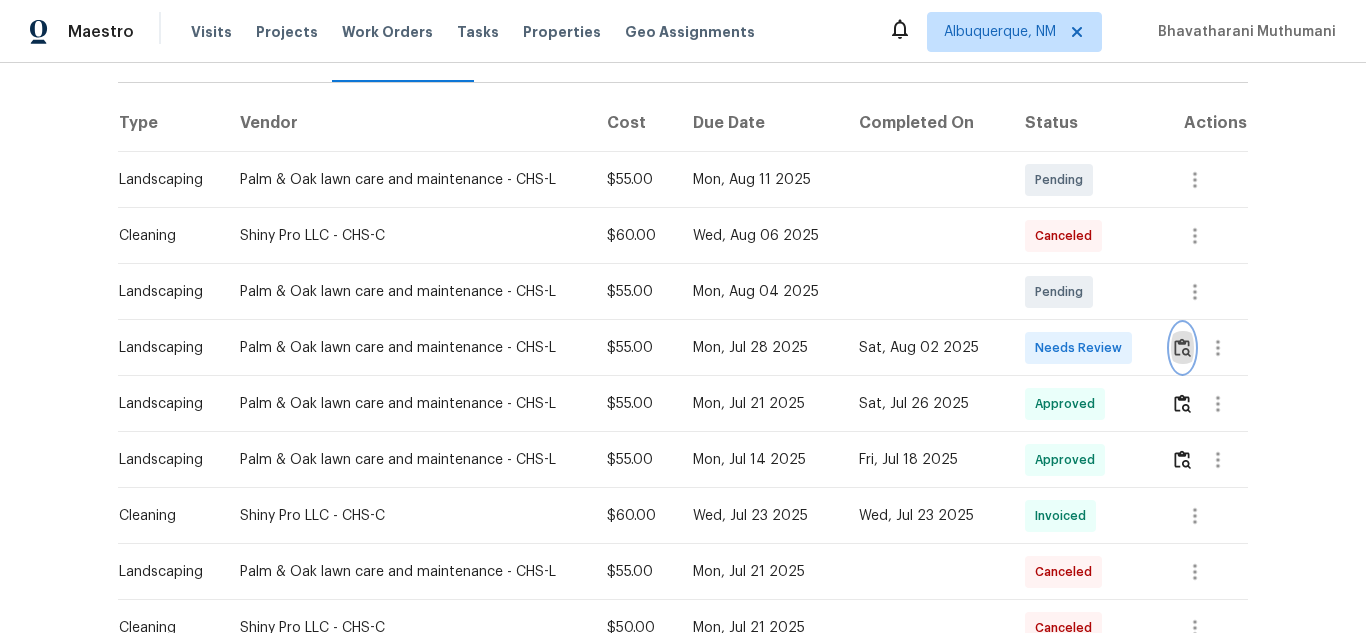 click at bounding box center [1182, 348] 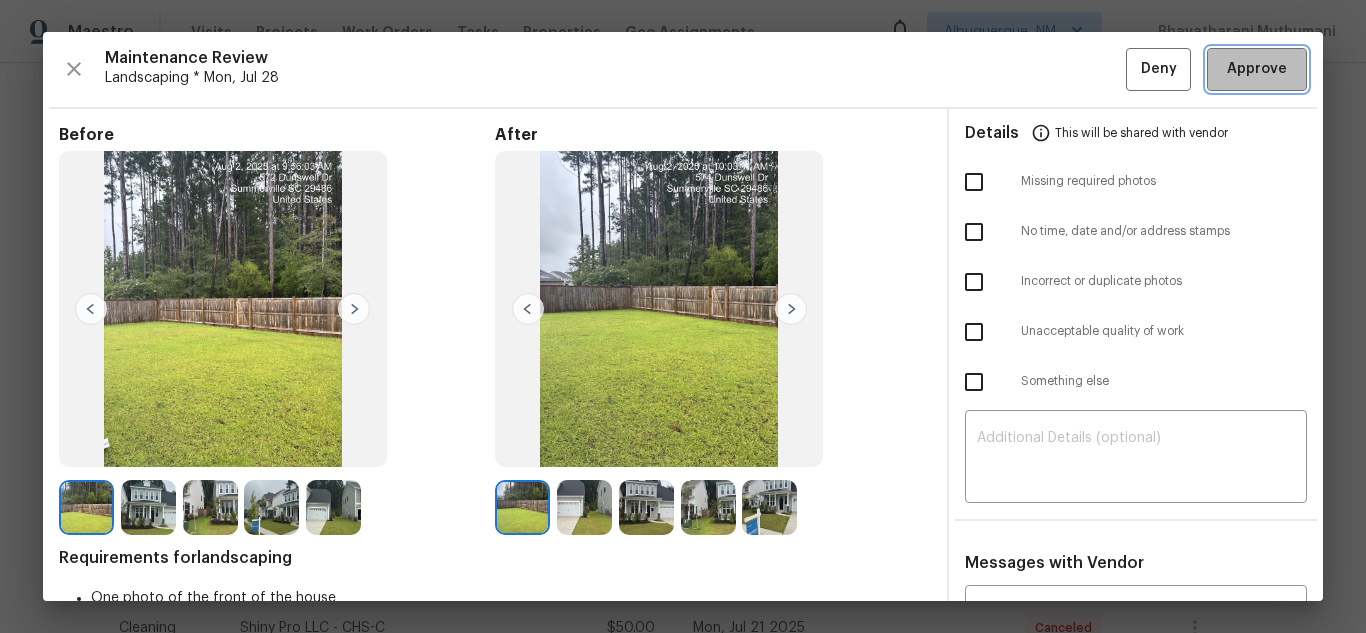 click on "Approve" at bounding box center [1257, 69] 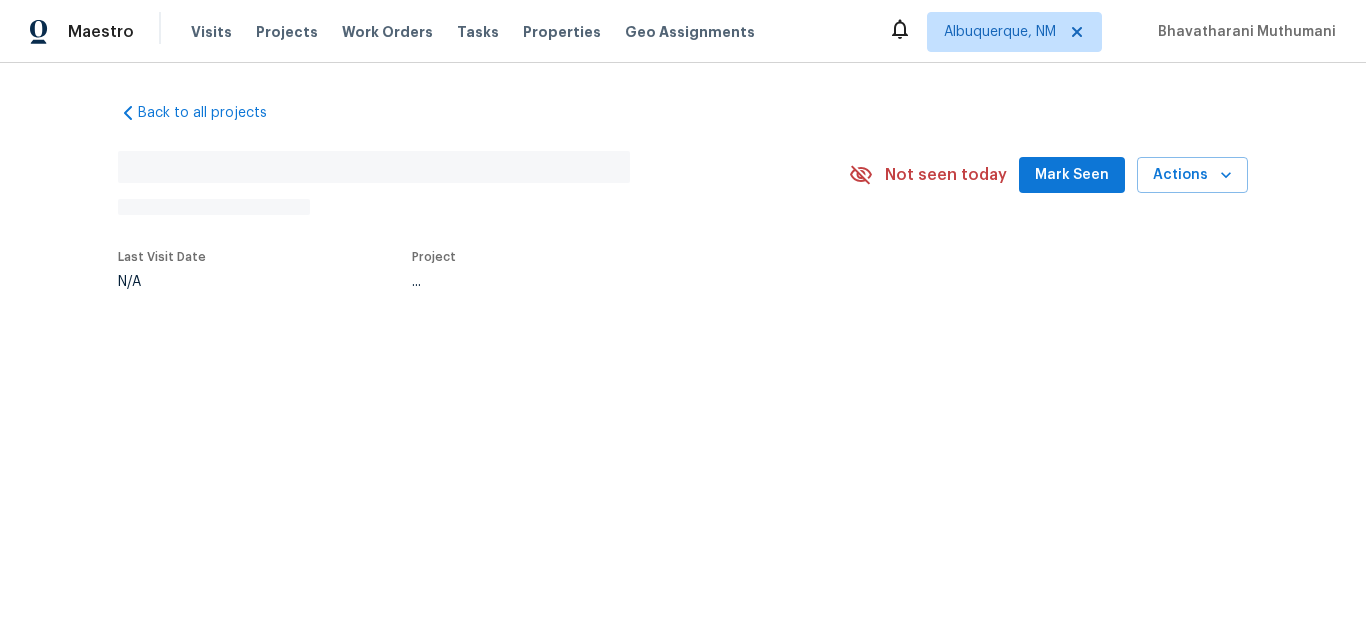 scroll, scrollTop: 0, scrollLeft: 0, axis: both 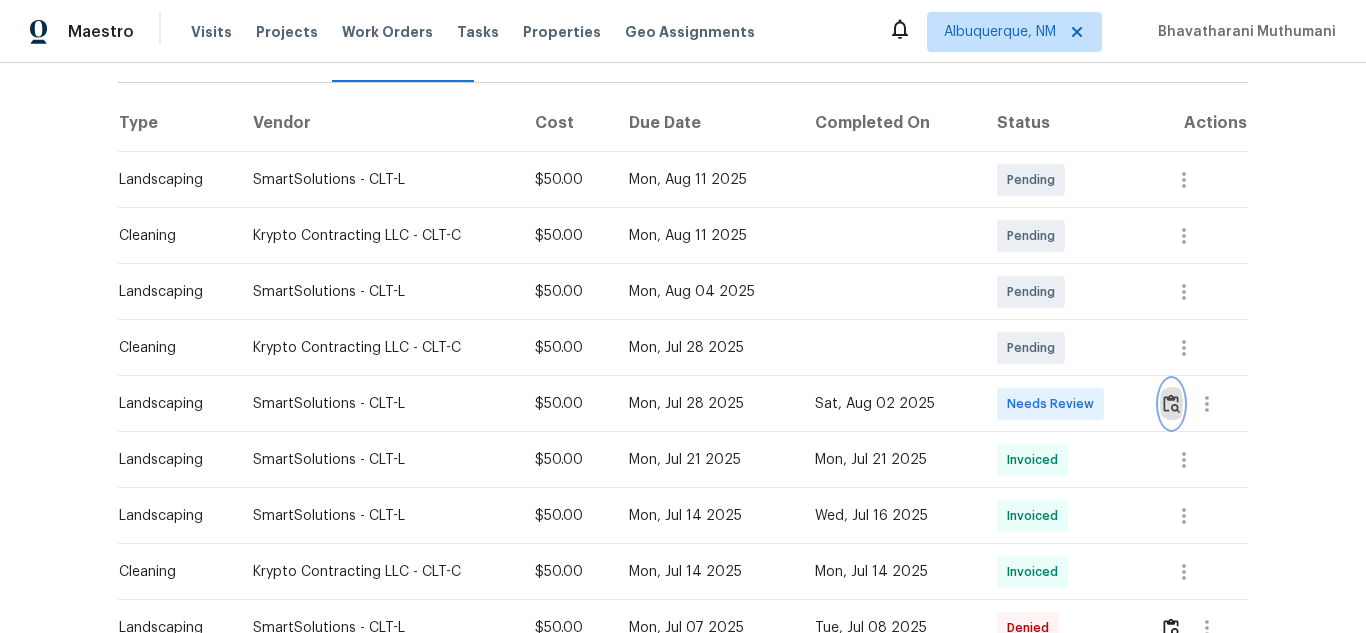 click at bounding box center (1171, 403) 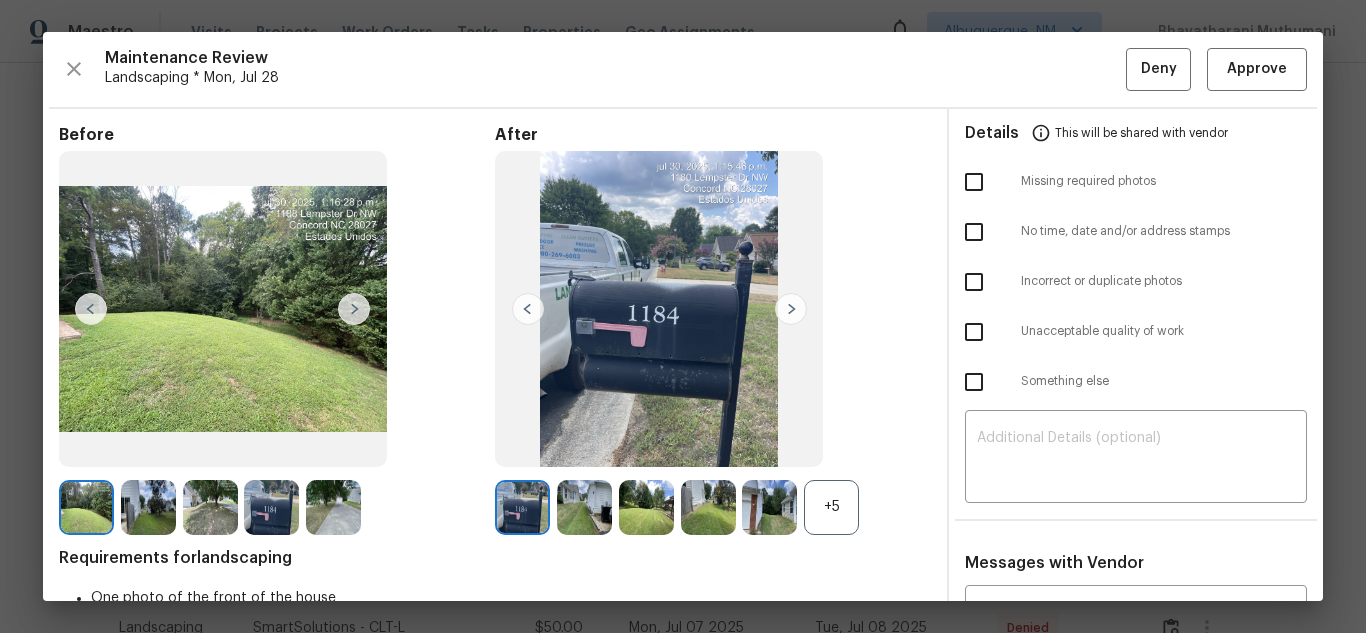 click at bounding box center (791, 309) 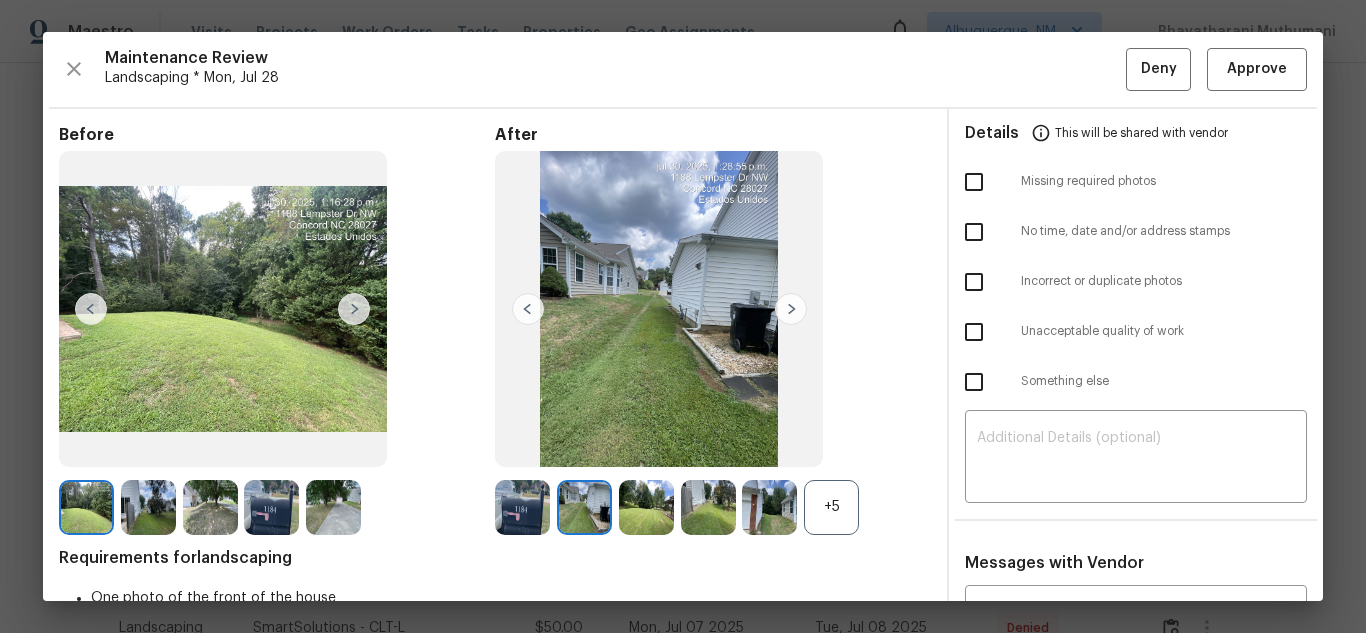 click on "+5" at bounding box center (831, 507) 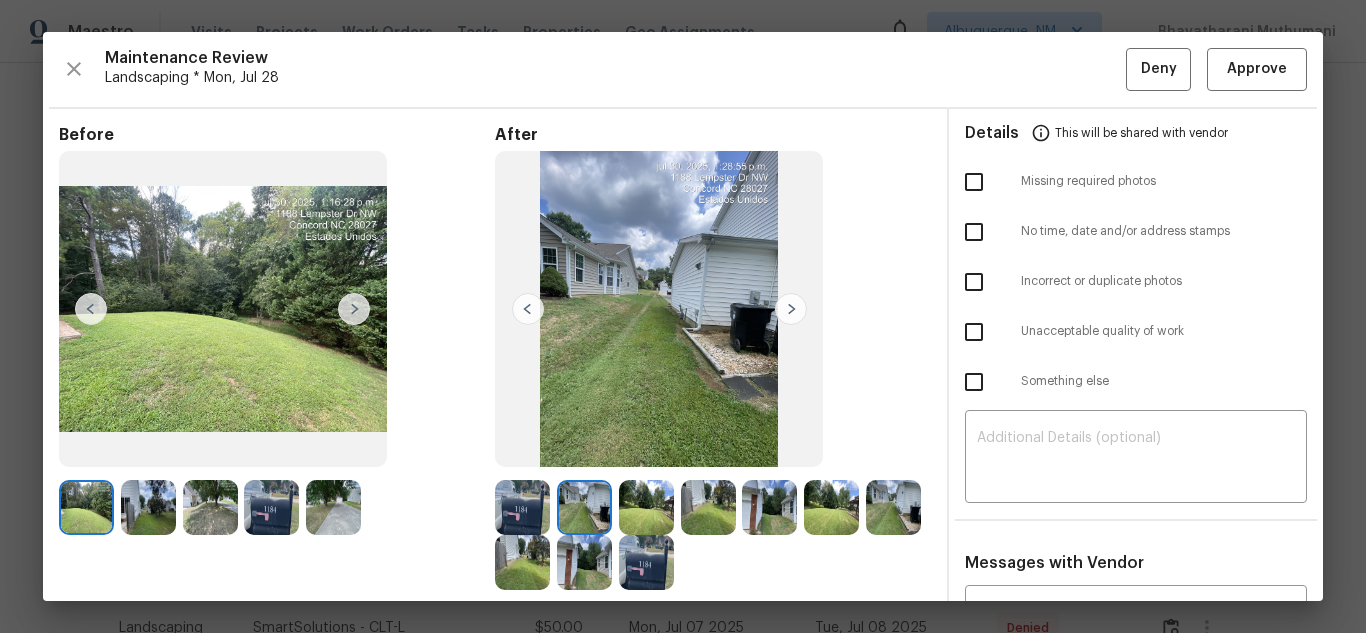 click at bounding box center [584, 507] 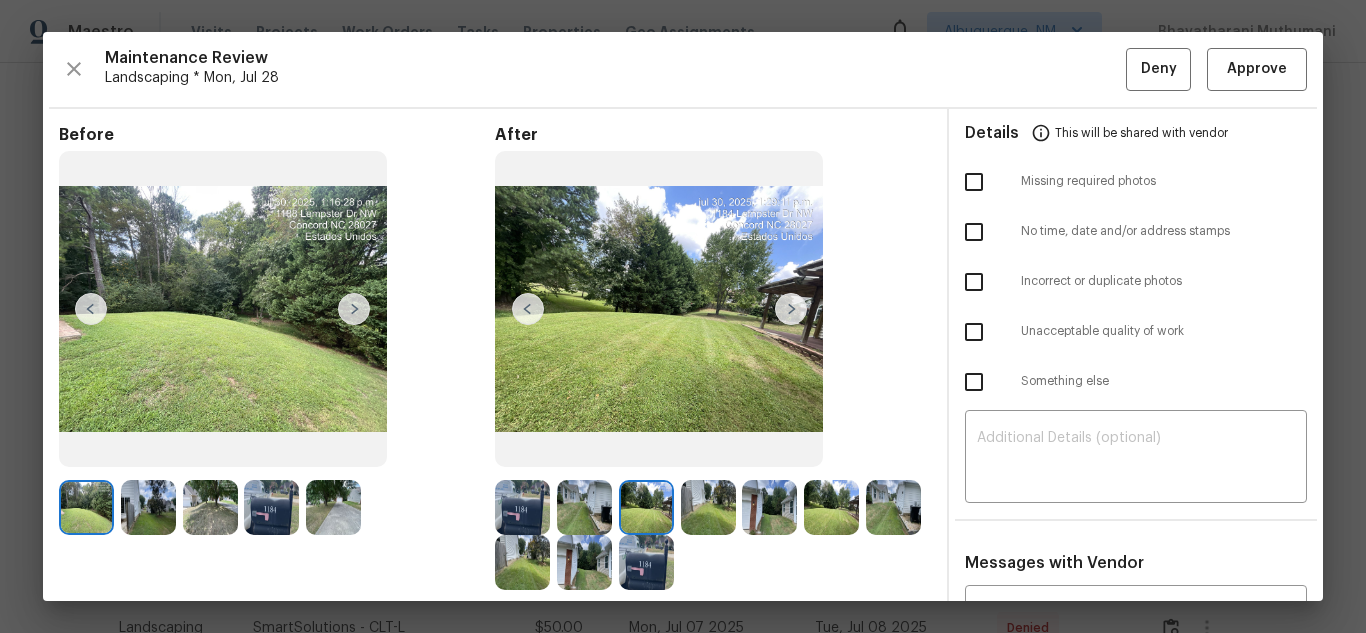 click at bounding box center (791, 309) 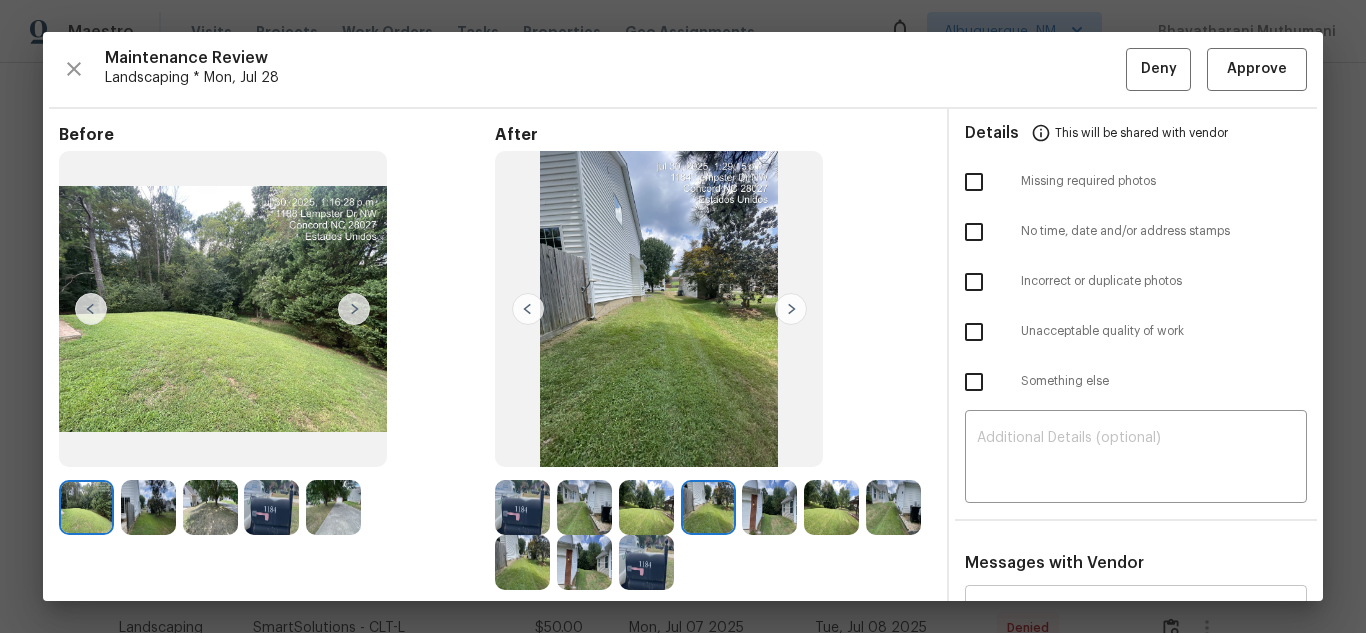 scroll, scrollTop: 100, scrollLeft: 0, axis: vertical 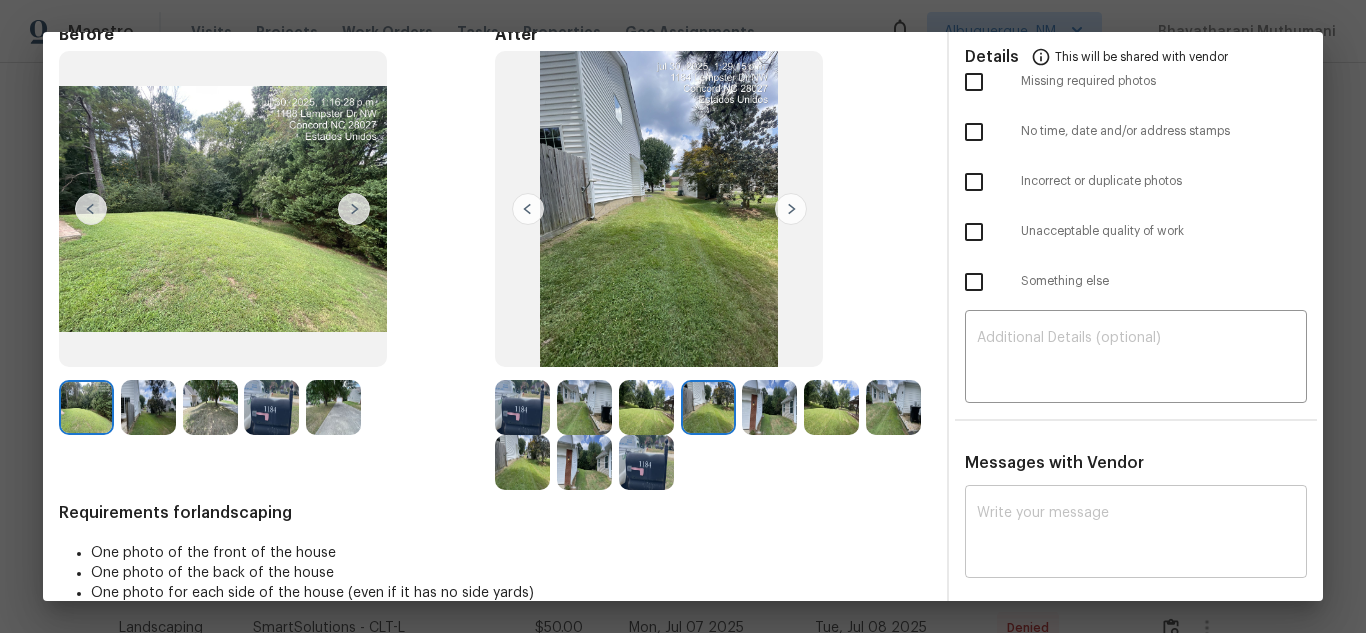 click at bounding box center [1136, 534] 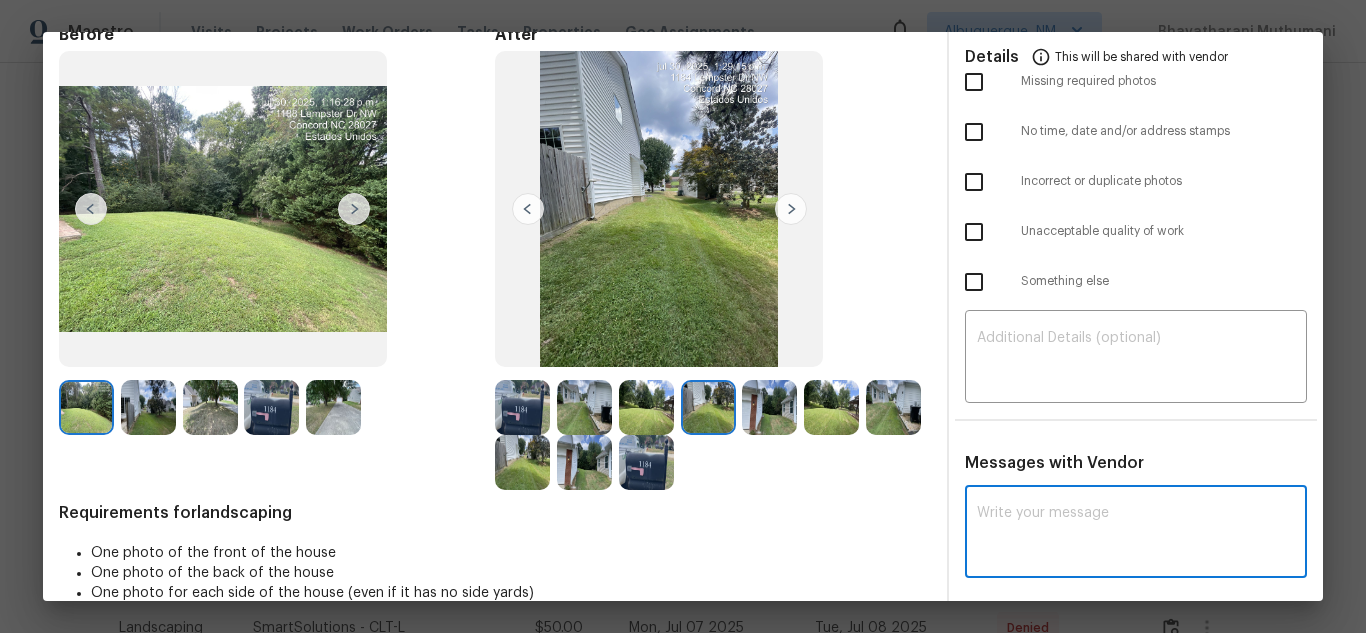 paste on "Maintenance Audit Team: Hello! Unfortunately, this landscaping visit completed on 08/02/2025 has been denied because we are missing the required photos for approval. For approval, please upload full view of front yard photo only if the correct or missing photos were taken on the same day the visit was completed. If those photos are available, they must be uploaded within 48 hours of the original visit date. If the required photos were not taken on the day of the visit, the denial will remain in place. If you or your team need a refresher on the quality standards and requirements, please refer to the updated Standards of Work that have been distributed via email. Thank you!" 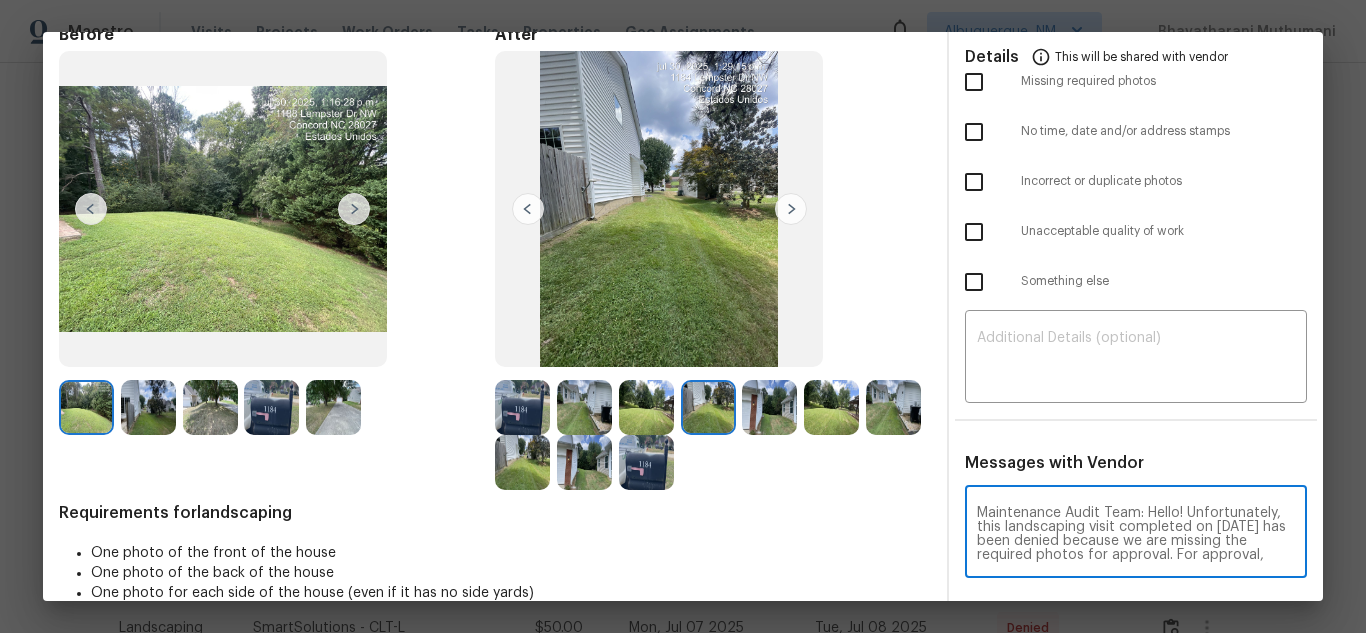 scroll, scrollTop: 238, scrollLeft: 0, axis: vertical 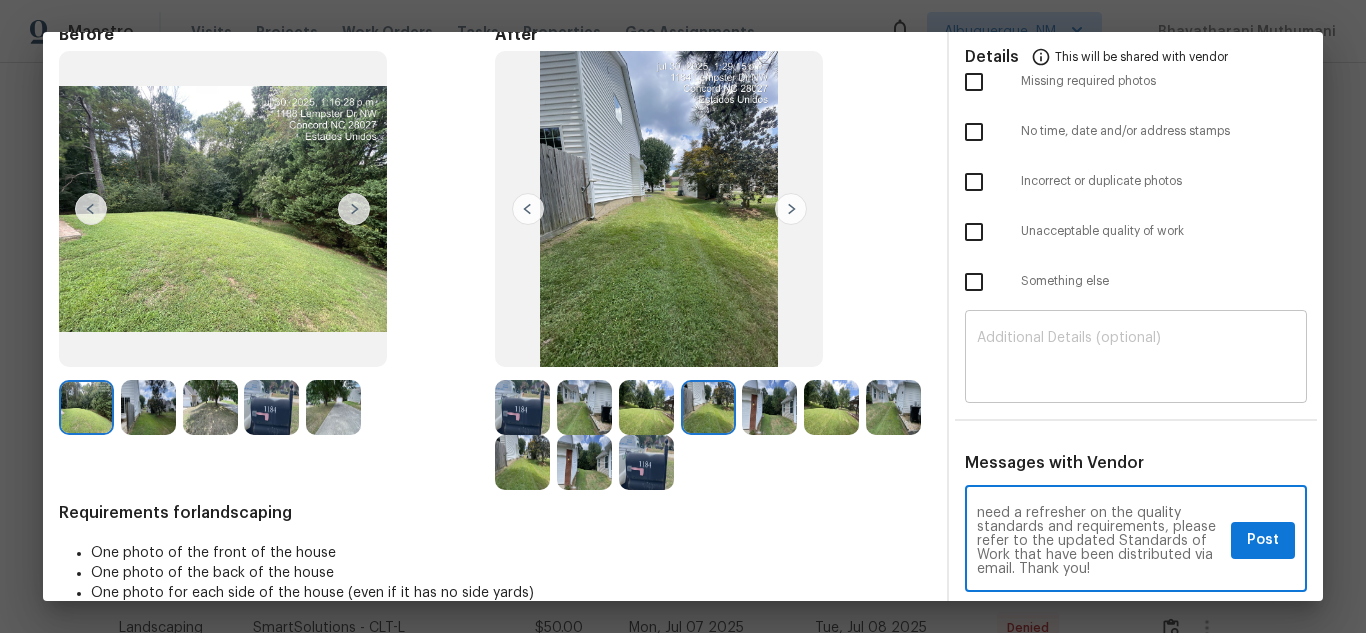 type on "Maintenance Audit Team: Hello! Unfortunately, this landscaping visit completed on 08/02/2025 has been denied because we are missing the required photos for approval. For approval, please upload full view of front yard photo only if the correct or missing photos were taken on the same day the visit was completed. If those photos are available, they must be uploaded within 48 hours of the original visit date. If the required photos were not taken on the day of the visit, the denial will remain in place. If you or your team need a refresher on the quality standards and requirements, please refer to the updated Standards of Work that have been distributed via email. Thank you!" 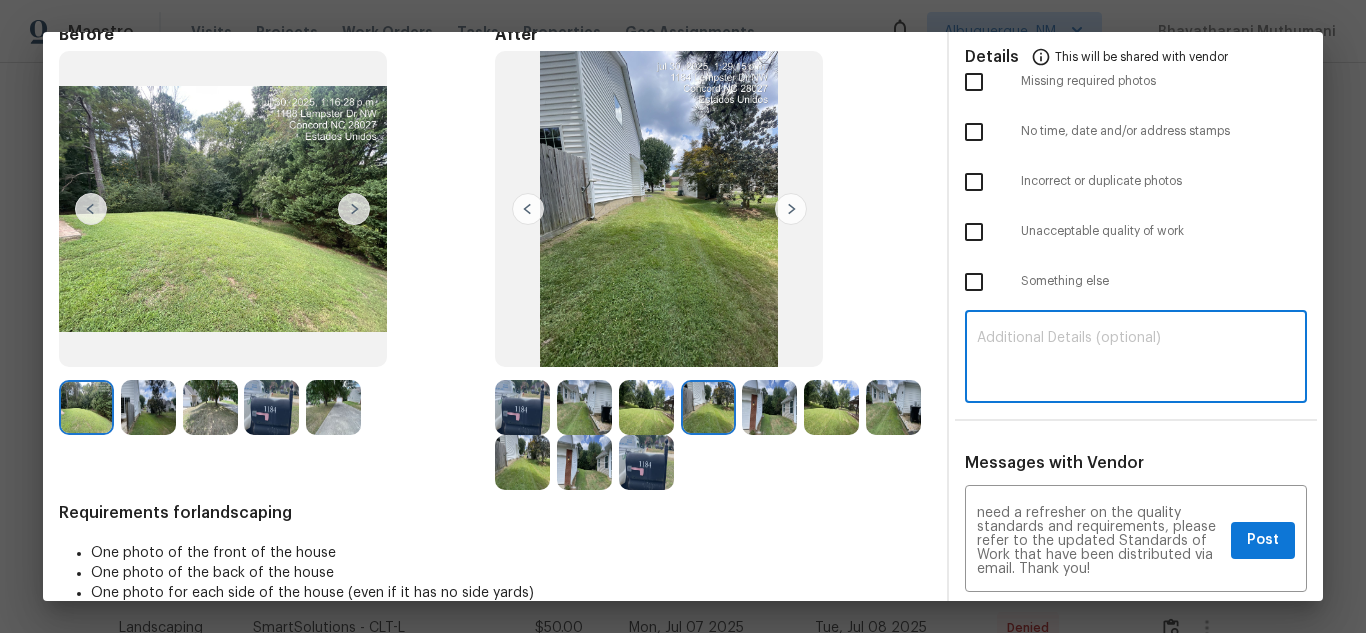 paste on "Maintenance Audit Team: Hello! Unfortunately, this landscaping visit completed on 08/02/2025 has been denied because we are missing the required photos for approval. For approval, please upload full view of front yard photo only if the correct or missing photos were taken on the same day the visit was completed. If those photos are available, they must be uploaded within 48 hours of the original visit date. If the required photos were not taken on the day of the visit, the denial will remain in place. If you or your team need a refresher on the quality standards and requirements, please refer to the updated Standards of Work that have been distributed via email. Thank you!" 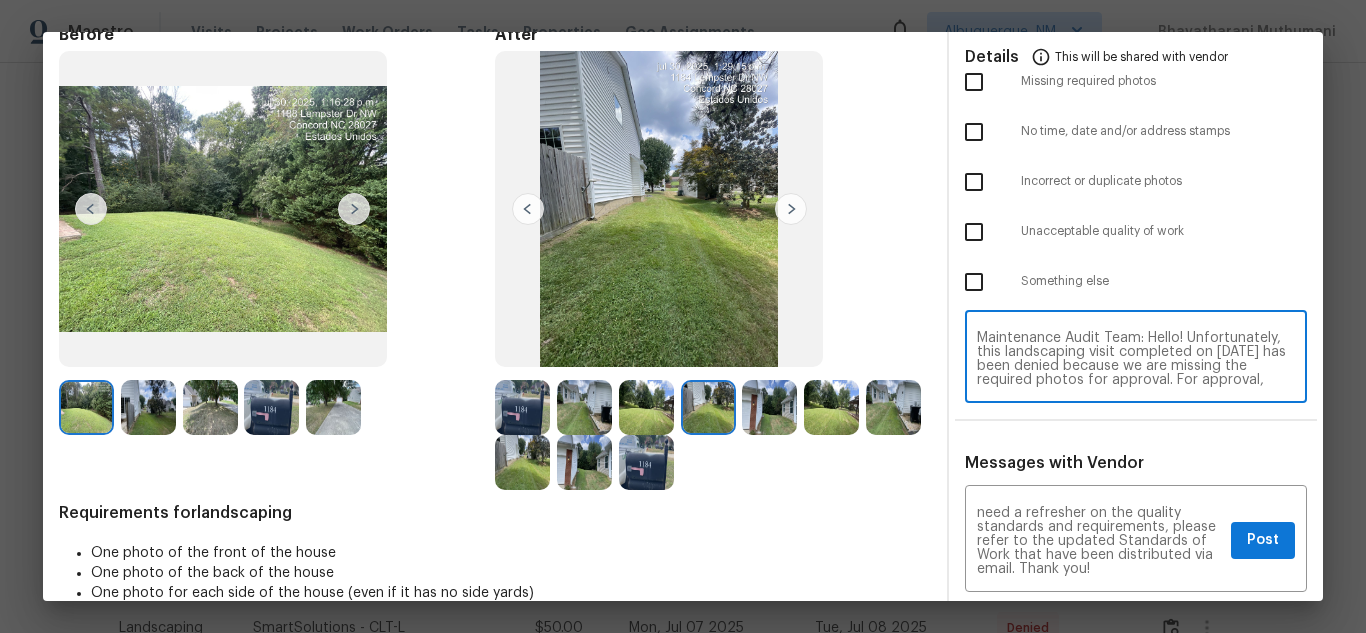 scroll, scrollTop: 168, scrollLeft: 0, axis: vertical 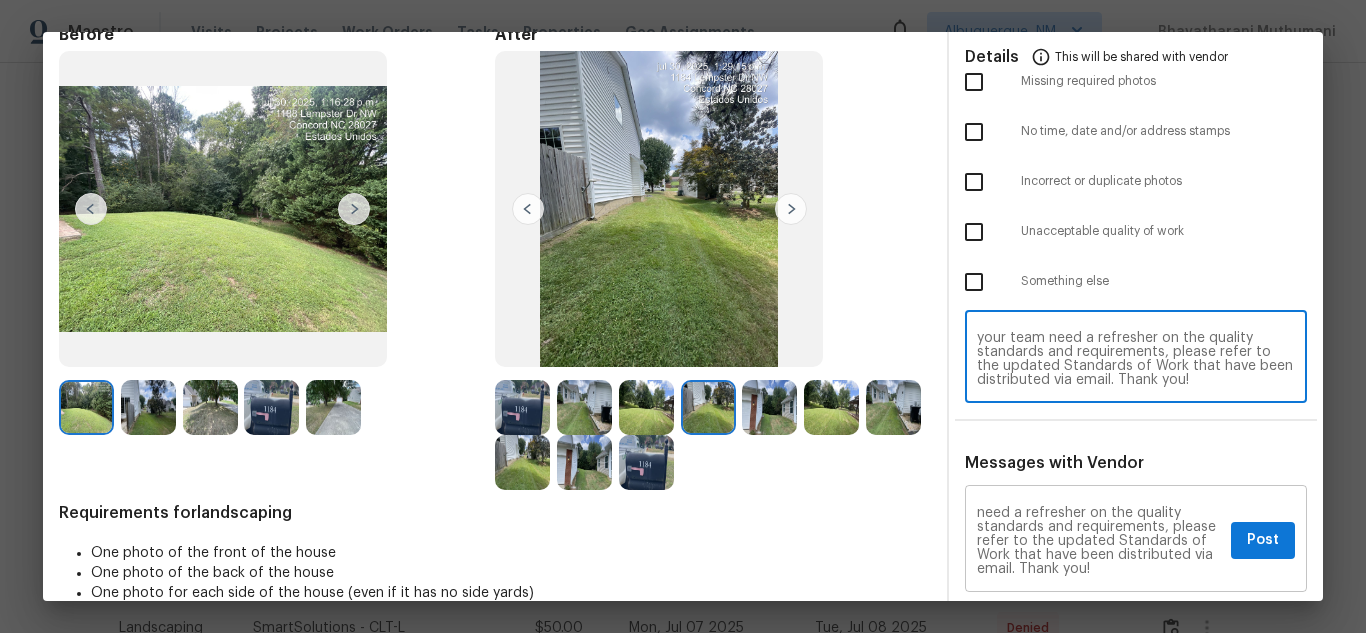 type on "Maintenance Audit Team: Hello! Unfortunately, this landscaping visit completed on 08/02/2025 has been denied because we are missing the required photos for approval. For approval, please upload full view of front yard photo only if the correct or missing photos were taken on the same day the visit was completed. If those photos are available, they must be uploaded within 48 hours of the original visit date. If the required photos were not taken on the day of the visit, the denial will remain in place. If you or your team need a refresher on the quality standards and requirements, please refer to the updated Standards of Work that have been distributed via email. Thank you!" 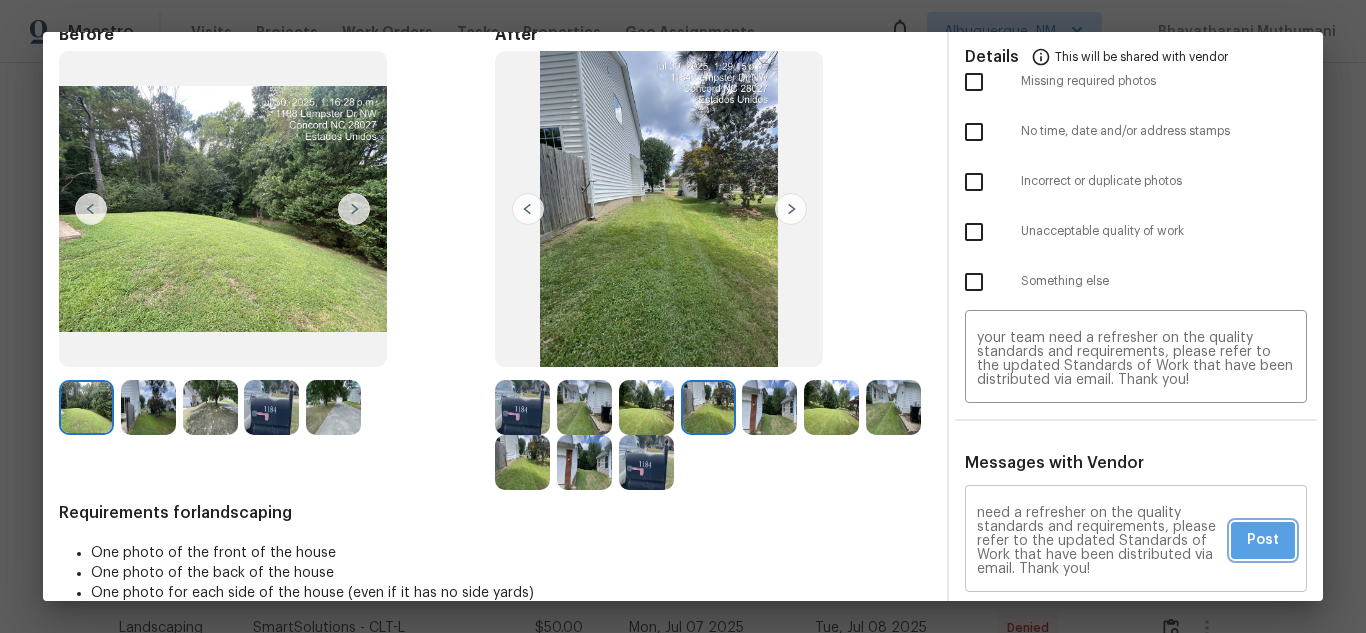 click on "Post" at bounding box center (1263, 540) 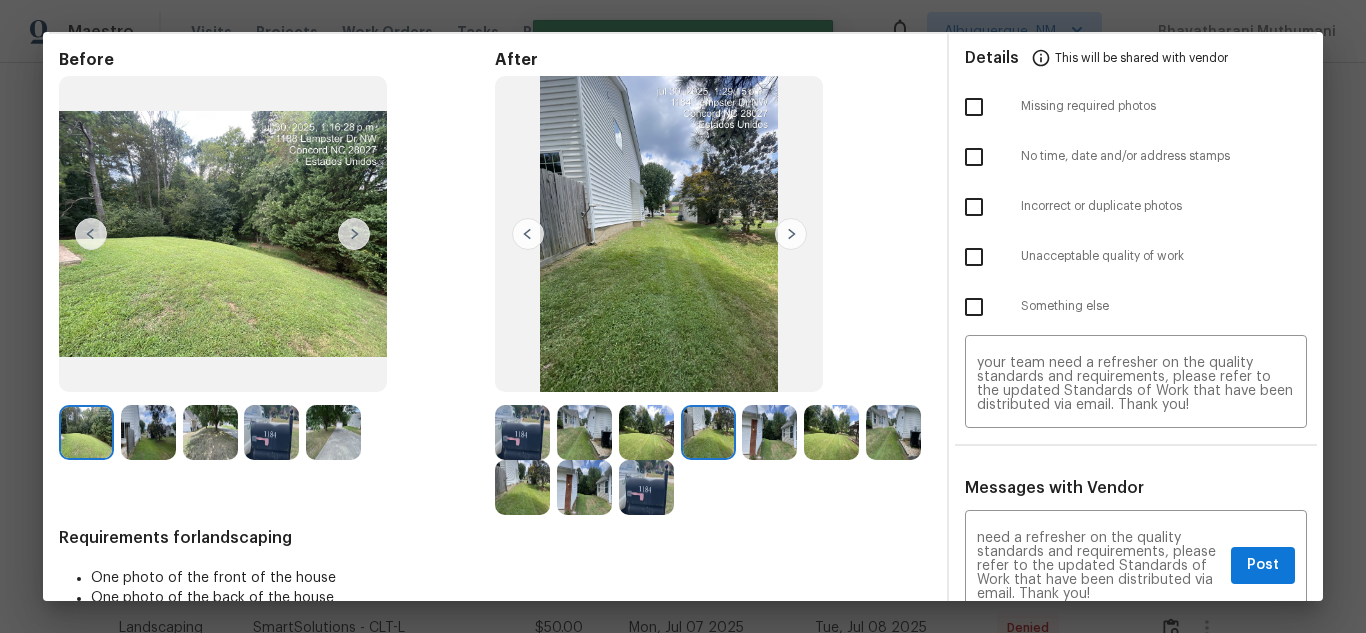 scroll, scrollTop: 0, scrollLeft: 0, axis: both 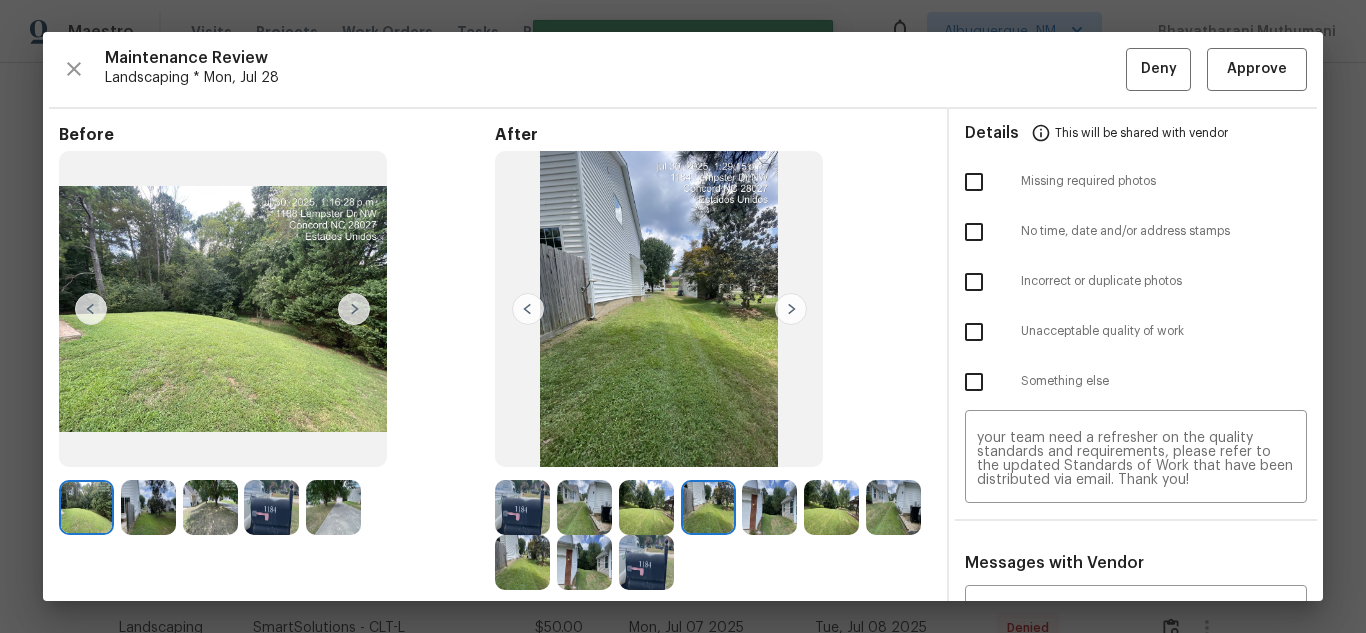 type 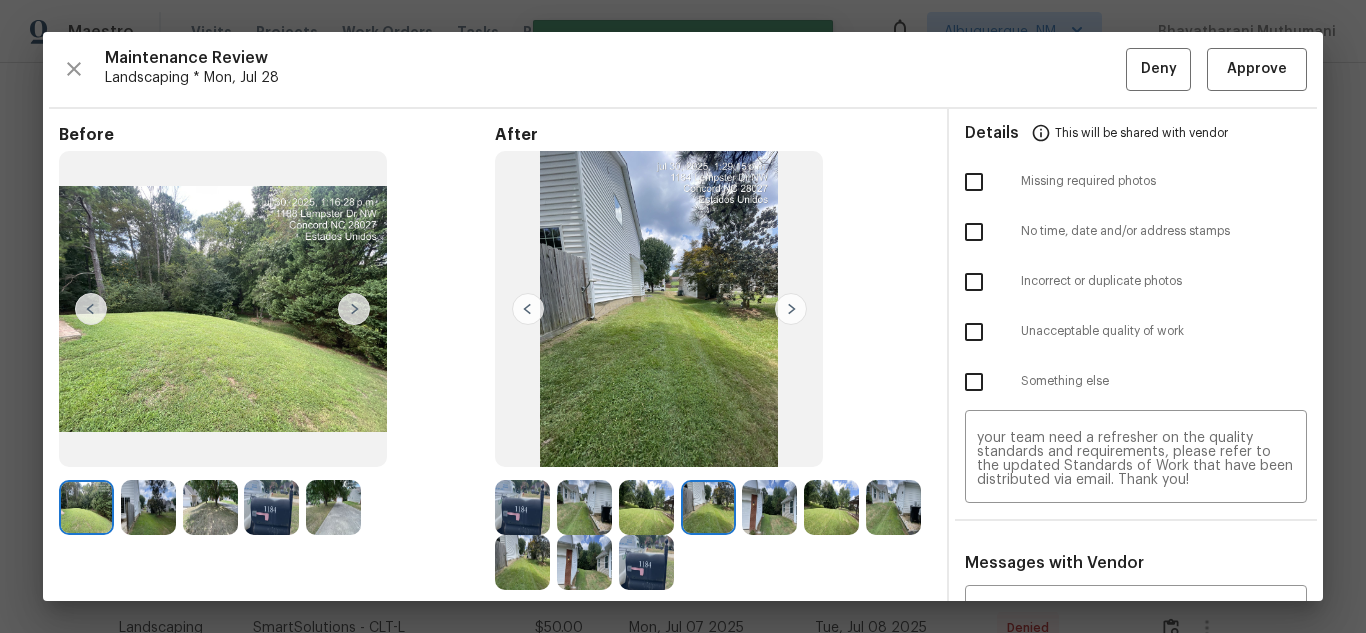 scroll, scrollTop: 0, scrollLeft: 0, axis: both 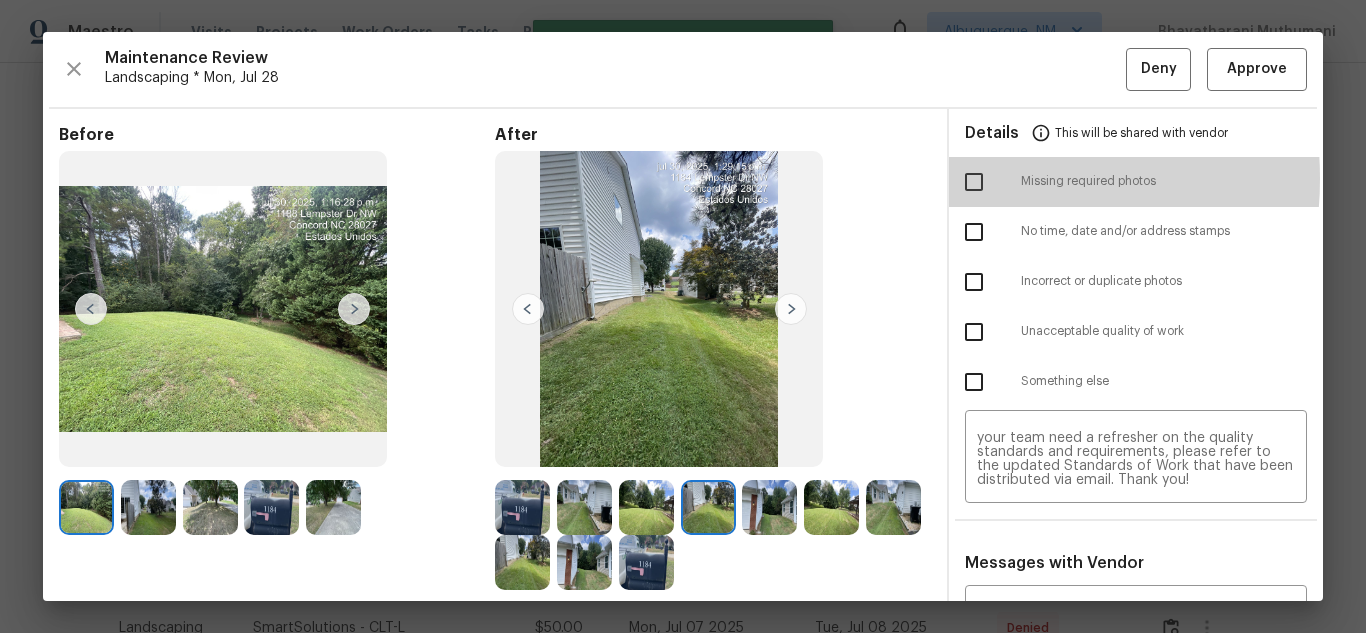 click at bounding box center (974, 182) 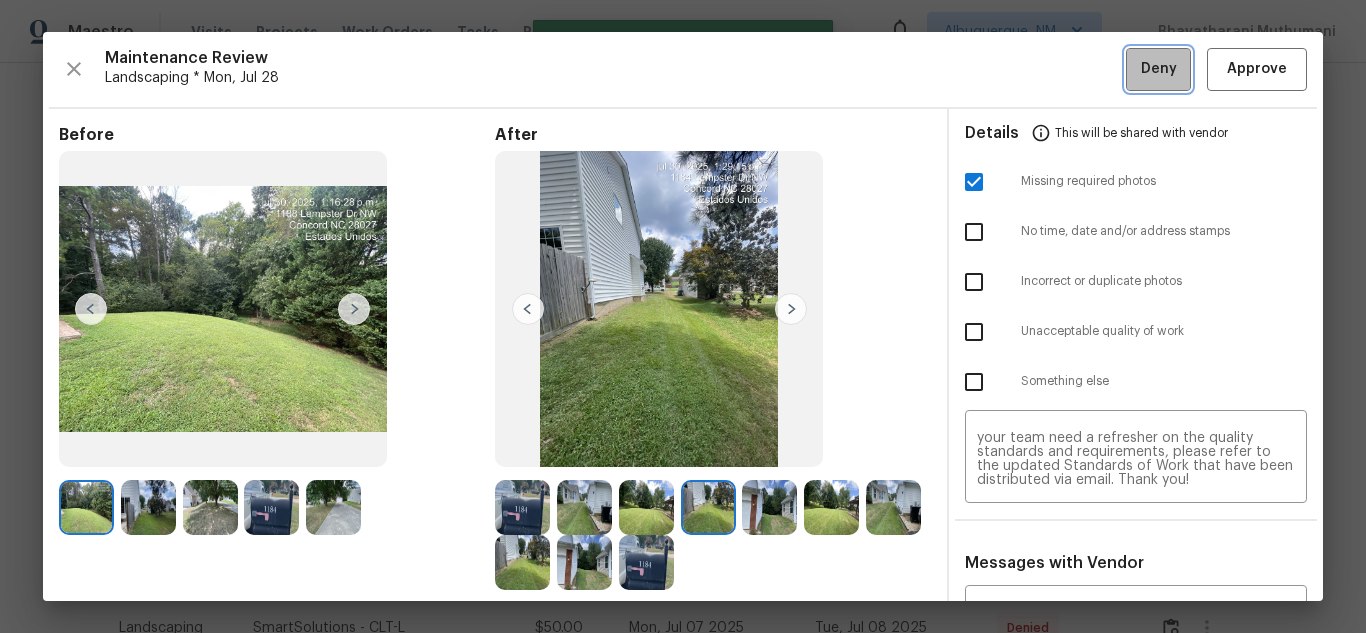 click on "Deny" at bounding box center [1159, 69] 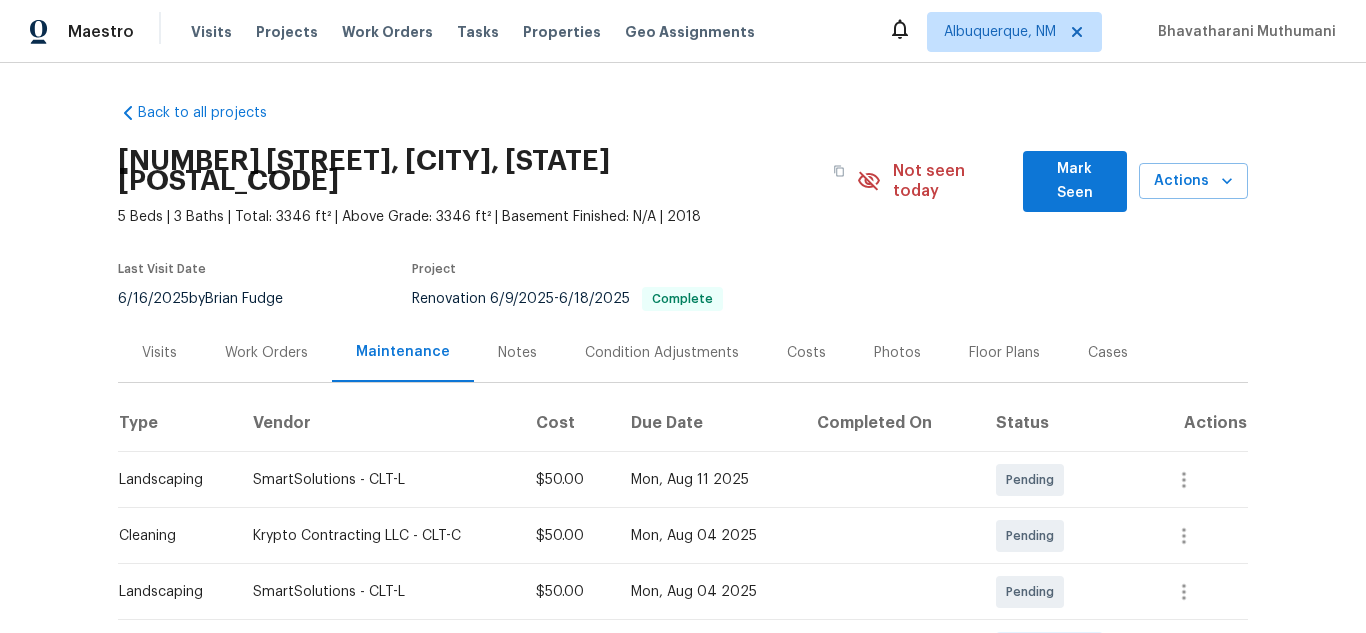 scroll, scrollTop: 0, scrollLeft: 0, axis: both 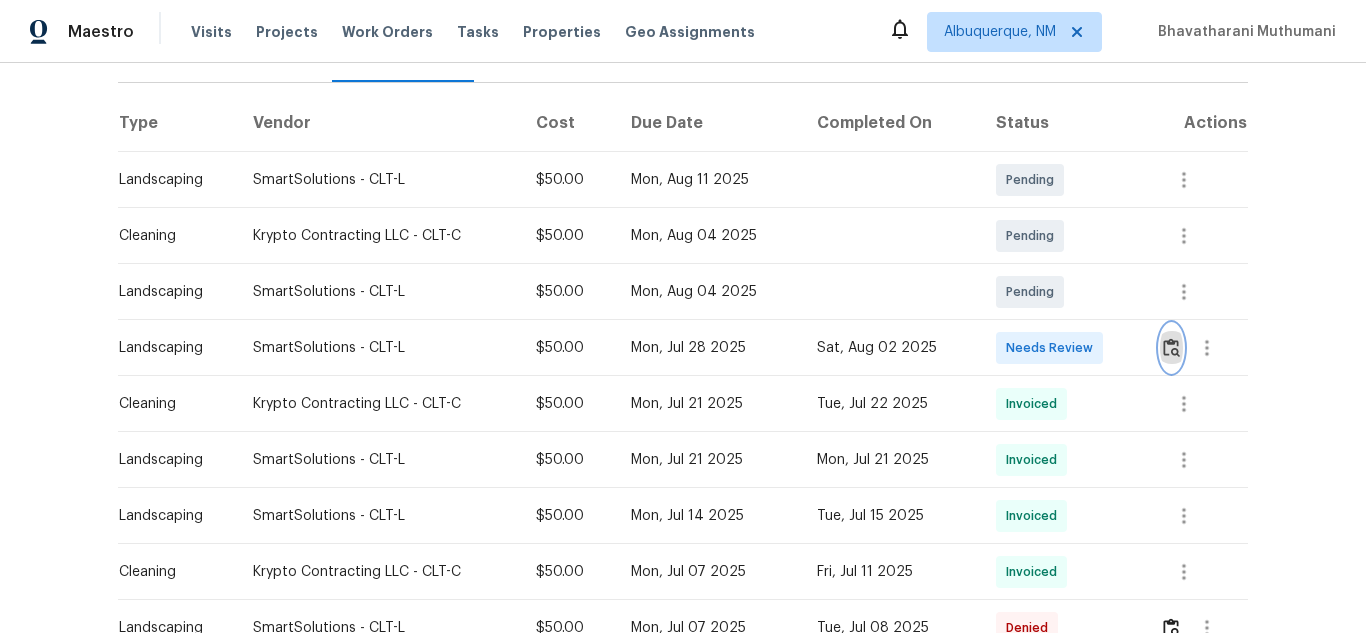 click at bounding box center [1171, 347] 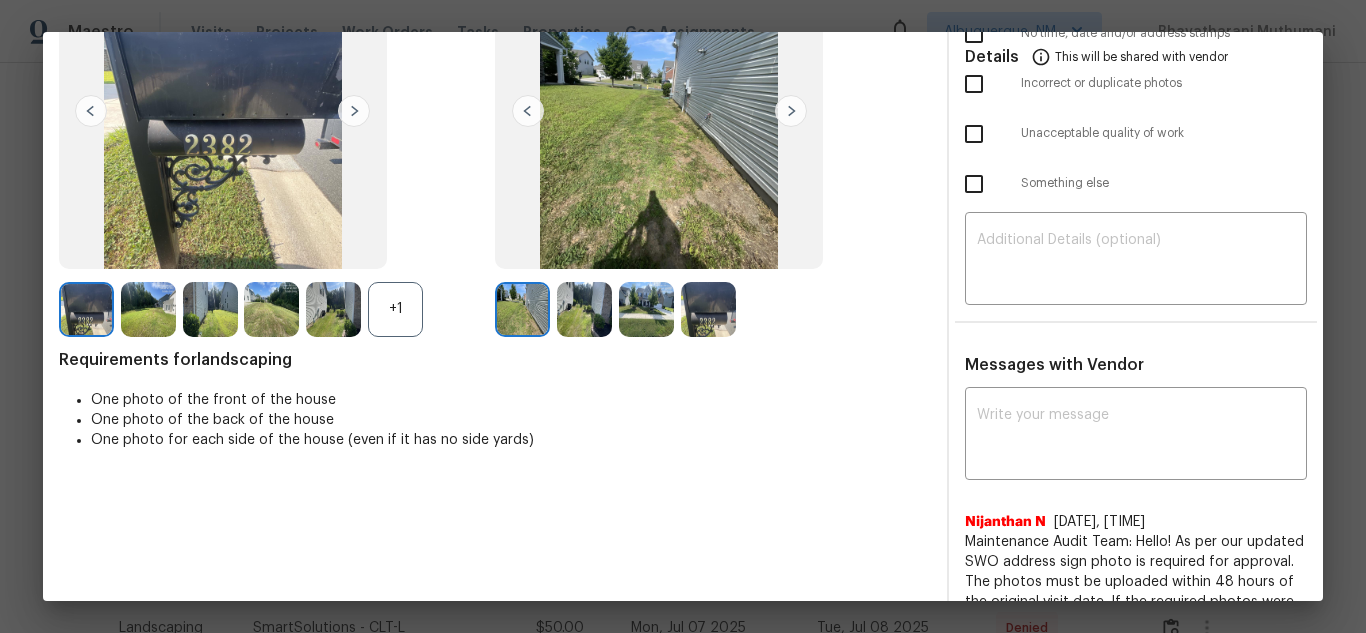 scroll, scrollTop: 200, scrollLeft: 0, axis: vertical 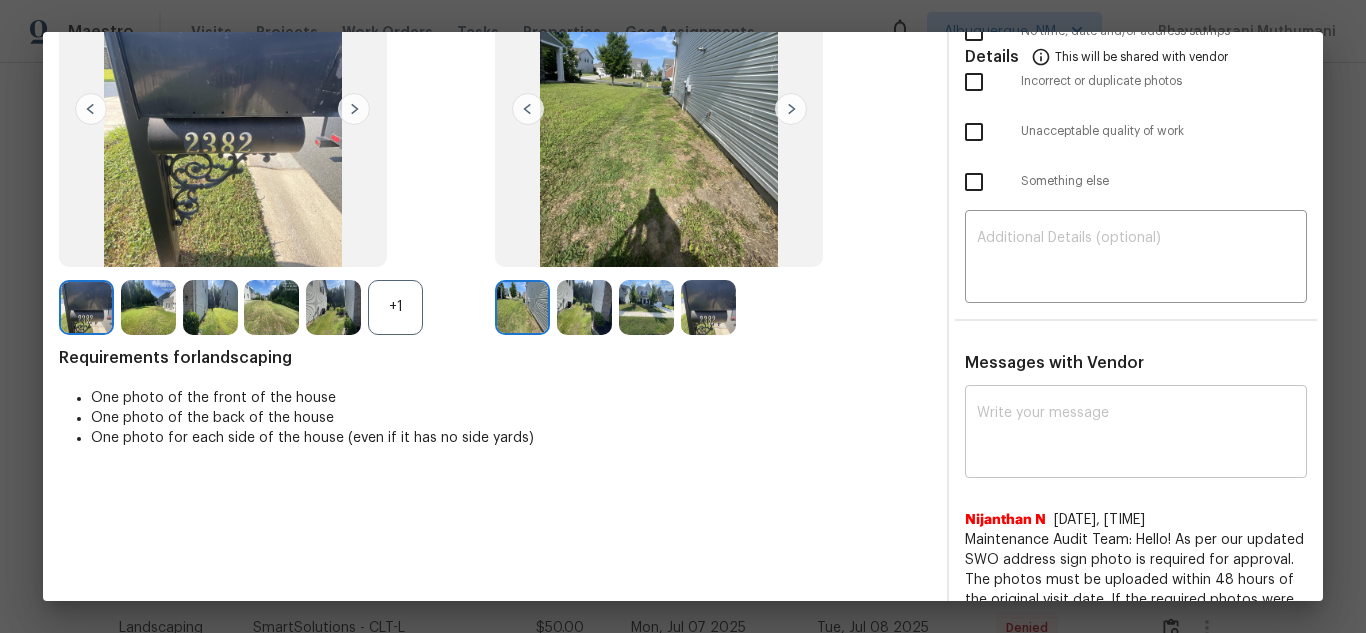 click at bounding box center [1136, 434] 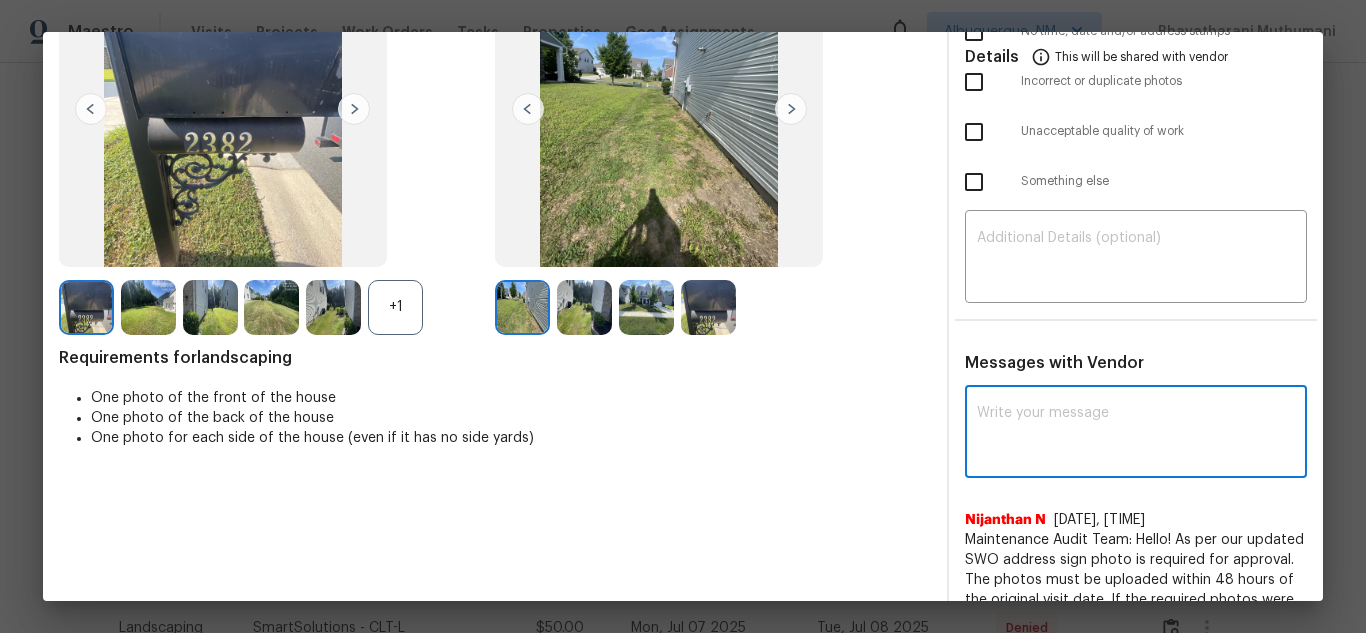 paste on "Maintenance Audit Team: Hello! Unfortunately, this landscaping visit completed on [DATE] has been denied because we are missing the required photos for approval. For approval, please upload full view of back yard photo only if the correct or missing photos were taken on the same day the visit was completed. If those photos are available, they must be uploaded within 48 hours of the original visit date. If the required photos were not taken on the day of the visit, the denial will remain in place. If you or your team need a refresher on the quality standards and requirements, please refer to the updated Standards of Work that have been distributed via email. Thank you!" 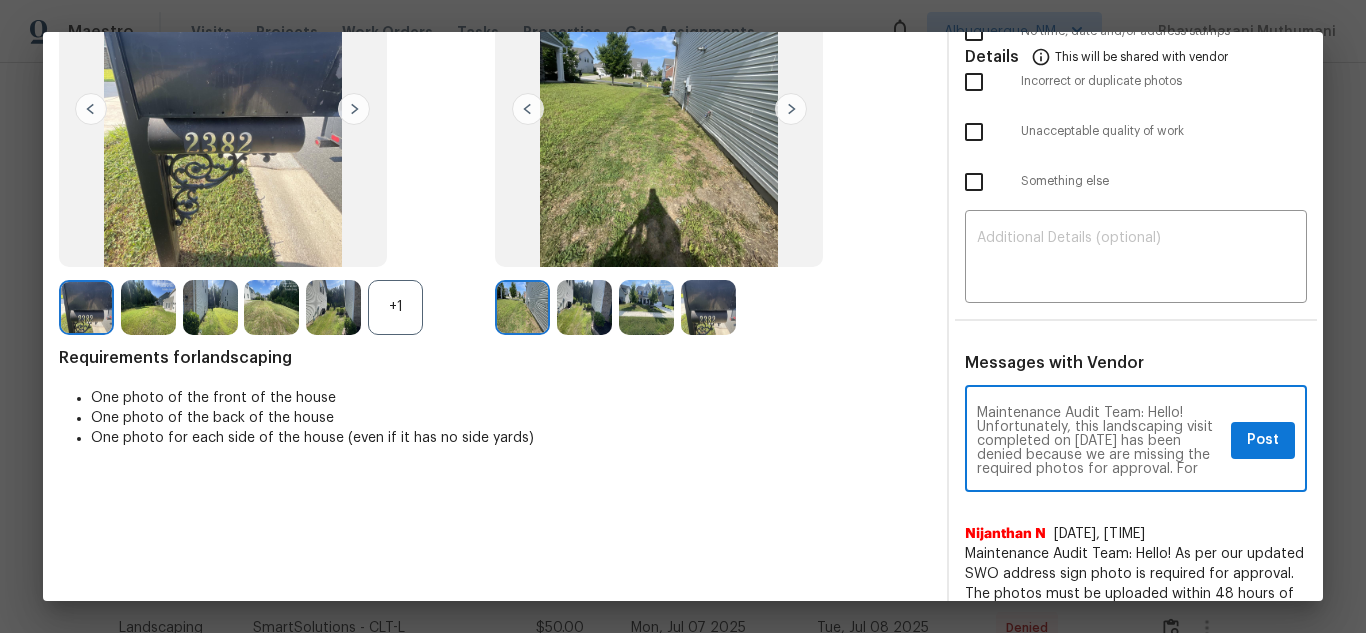 scroll, scrollTop: 238, scrollLeft: 0, axis: vertical 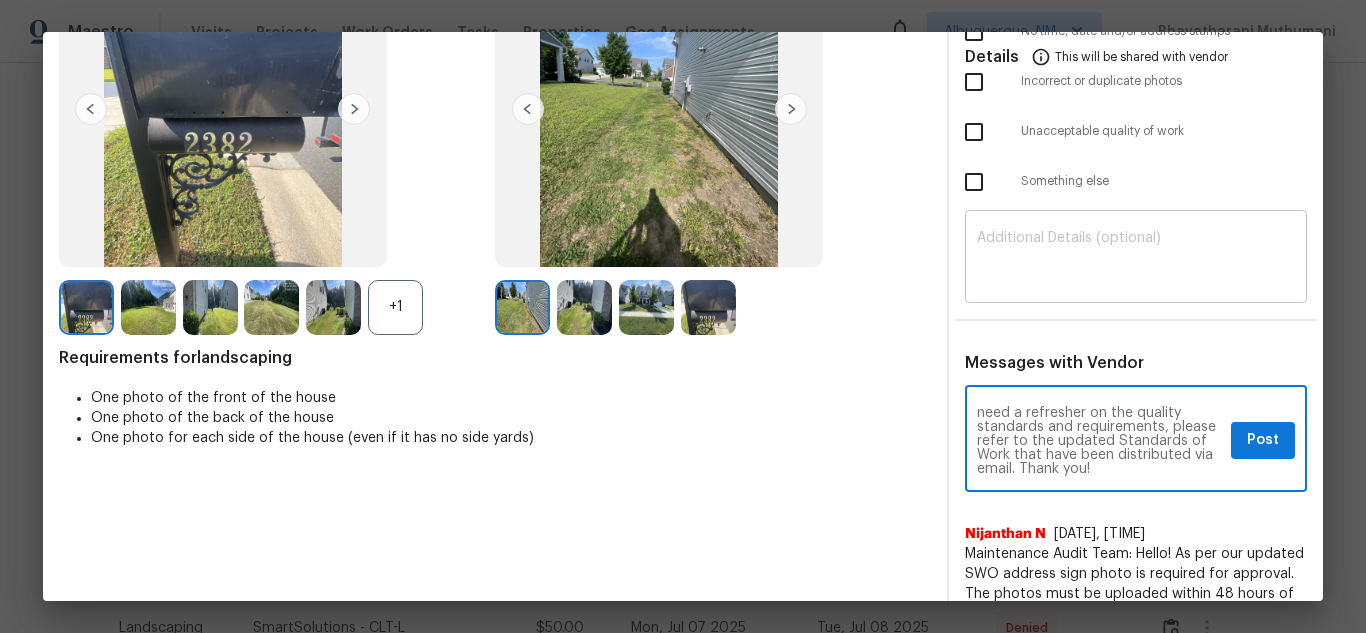 type on "Maintenance Audit Team: Hello! Unfortunately, this landscaping visit completed on [DATE] has been denied because we are missing the required photos for approval. For approval, please upload full view of back yard photo only if the correct or missing photos were taken on the same day the visit was completed. If those photos are available, they must be uploaded within 48 hours of the original visit date. If the required photos were not taken on the day of the visit, the denial will remain in place. If you or your team need a refresher on the quality standards and requirements, please refer to the updated Standards of Work that have been distributed via email. Thank you!" 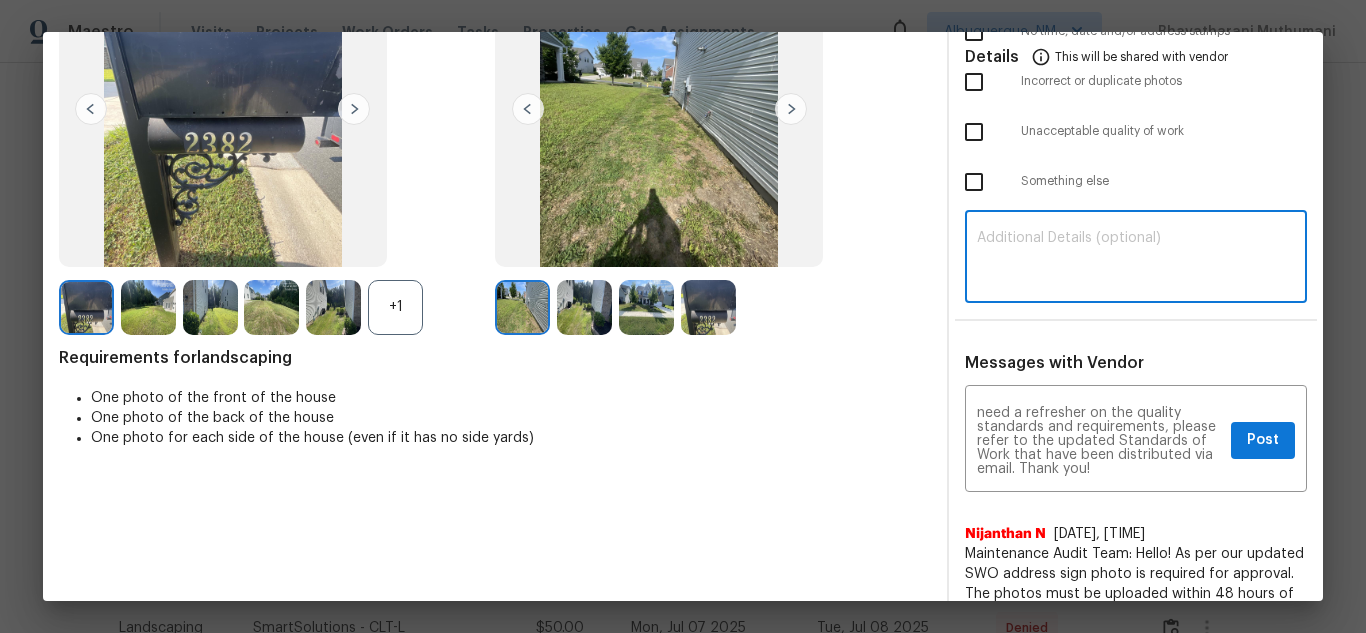 paste on "Maintenance Audit Team: Hello! Unfortunately, this landscaping visit completed on 08/02/2025 has been denied because we are missing the required photos for approval. For approval, please upload full view of back yard photo only if the correct or missing photos were taken on the same day the visit was completed. If those photos are available, they must be uploaded within 48 hours of the original visit date. If the required photos were not taken on the day of the visit, the denial will remain in place. If you or your team need a refresher on the quality standards and requirements, please refer to the updated Standards of Work that have been distributed via email. Thank you!" 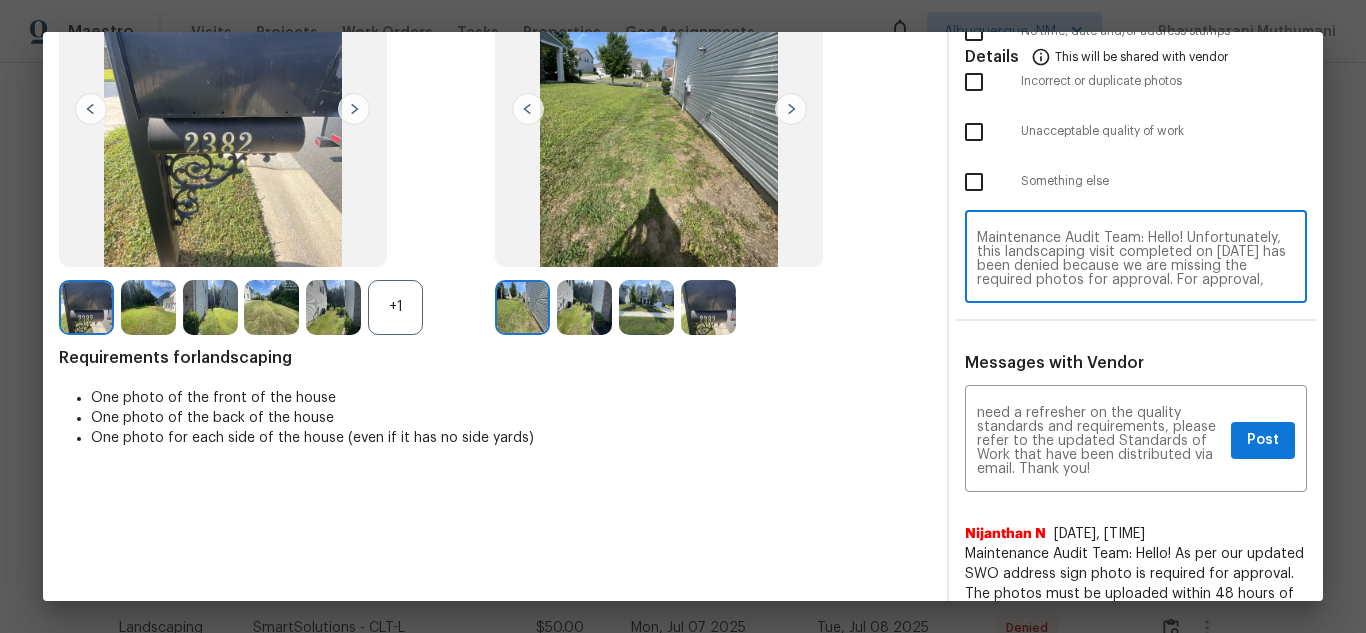 scroll, scrollTop: 168, scrollLeft: 0, axis: vertical 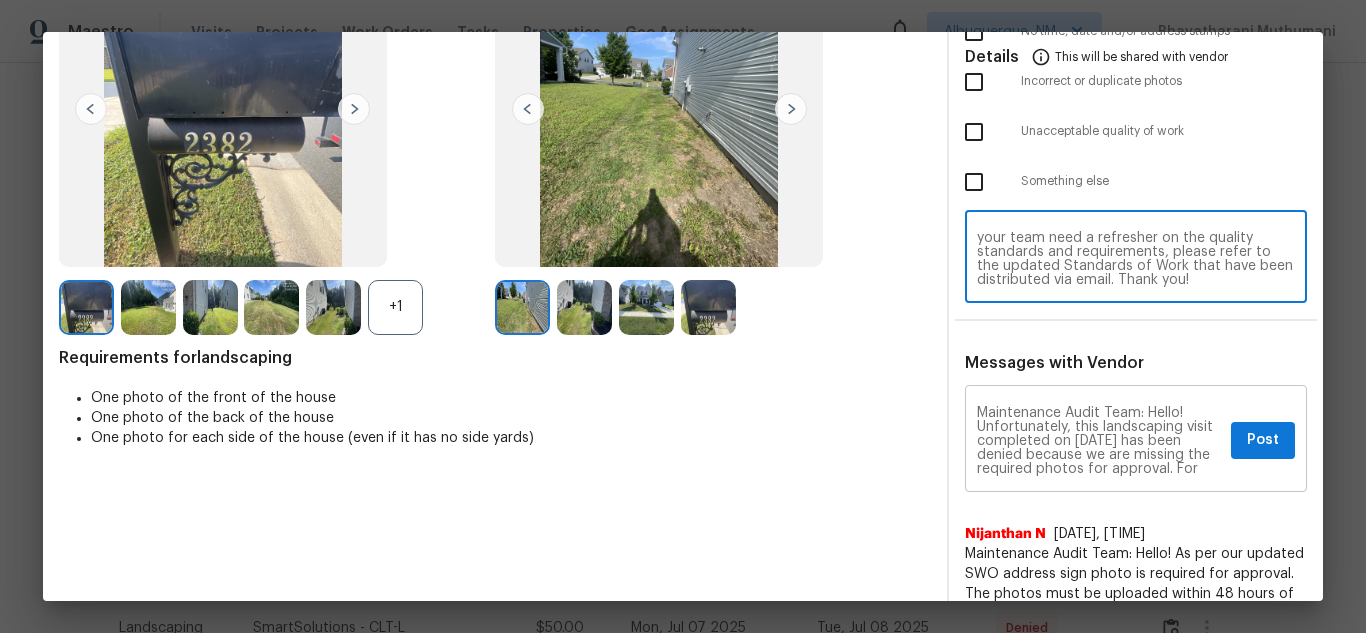 type on "Maintenance Audit Team: Hello! Unfortunately, this landscaping visit completed on 08/02/2025 has been denied because we are missing the required photos for approval. For approval, please upload full view of back yard photo only if the correct or missing photos were taken on the same day the visit was completed. If those photos are available, they must be uploaded within 48 hours of the original visit date. If the required photos were not taken on the day of the visit, the denial will remain in place. If you or your team need a refresher on the quality standards and requirements, please refer to the updated Standards of Work that have been distributed via email. Thank you!" 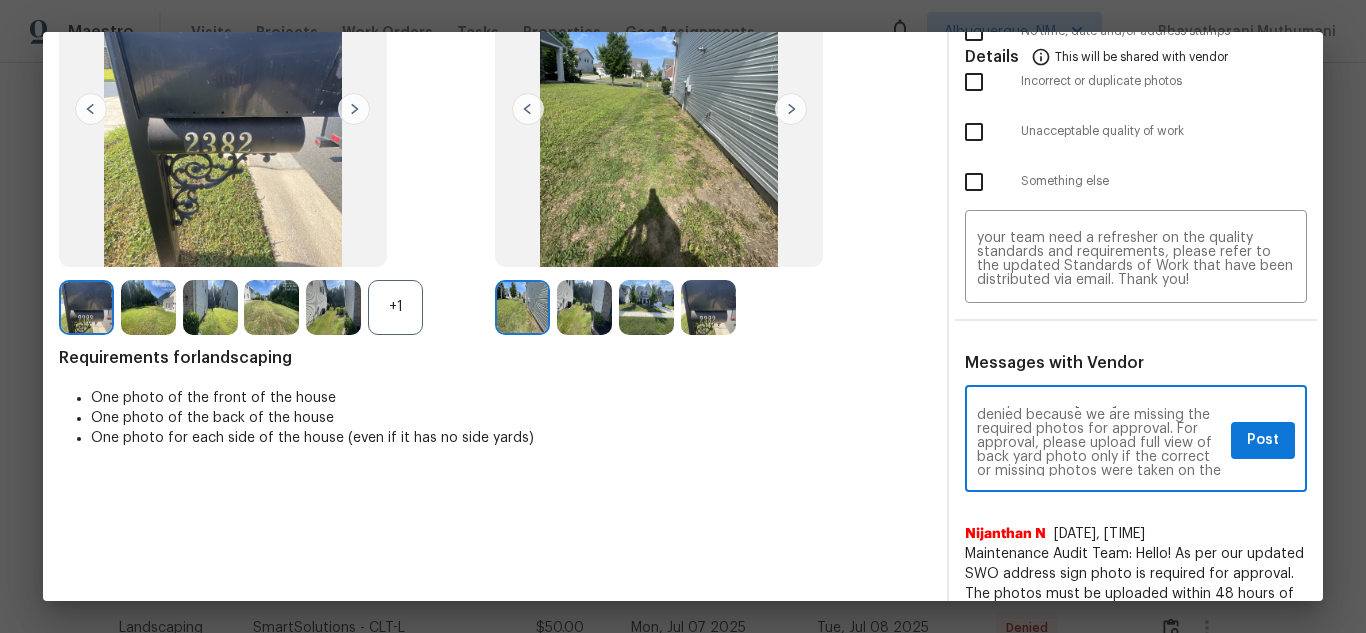 scroll, scrollTop: 80, scrollLeft: 0, axis: vertical 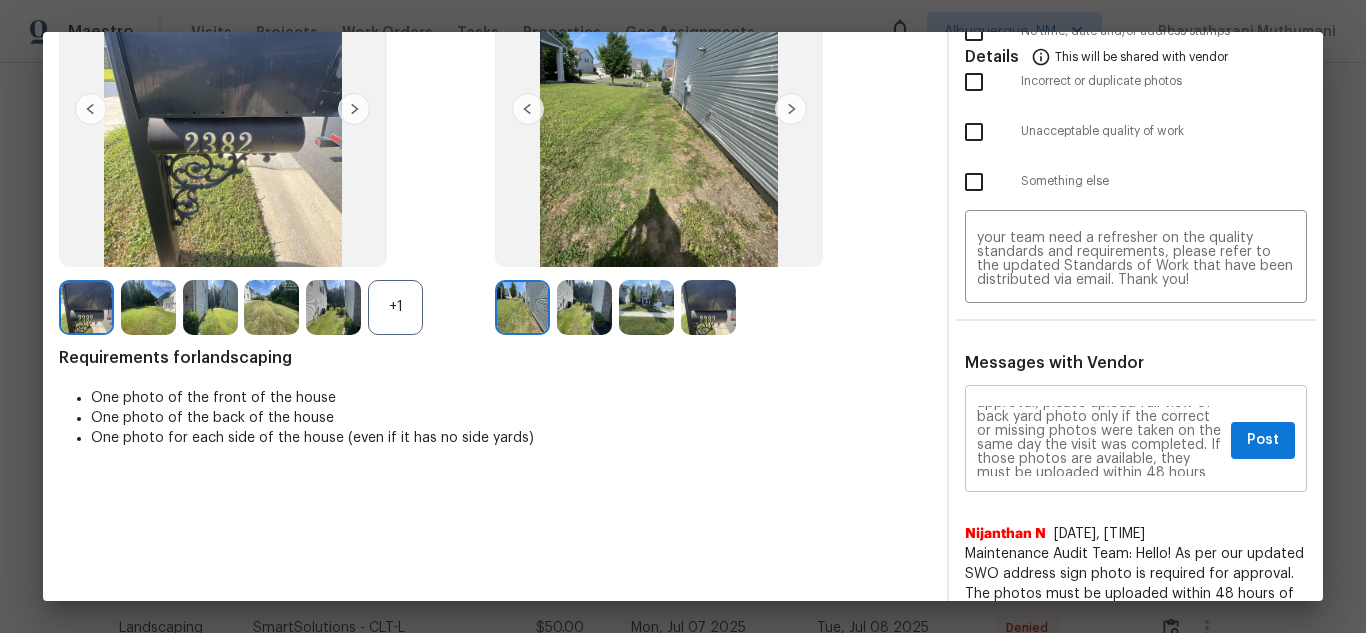click on "Maintenance Audit Team: Hello! Unfortunately, this landscaping visit completed on 08/02/2025 has been denied because we are missing the required photos for approval. For approval, please upload full view of back yard photo only if the correct or missing photos were taken on the same day the visit was completed. If those photos are available, they must be uploaded within 48 hours of the original visit date. If the required photos were not taken on the day of the visit, the denial will remain in place. If you or your team need a refresher on the quality standards and requirements, please refer to the updated Standards of Work that have been distributed via email. Thank you! x Post ​" at bounding box center (1136, 441) 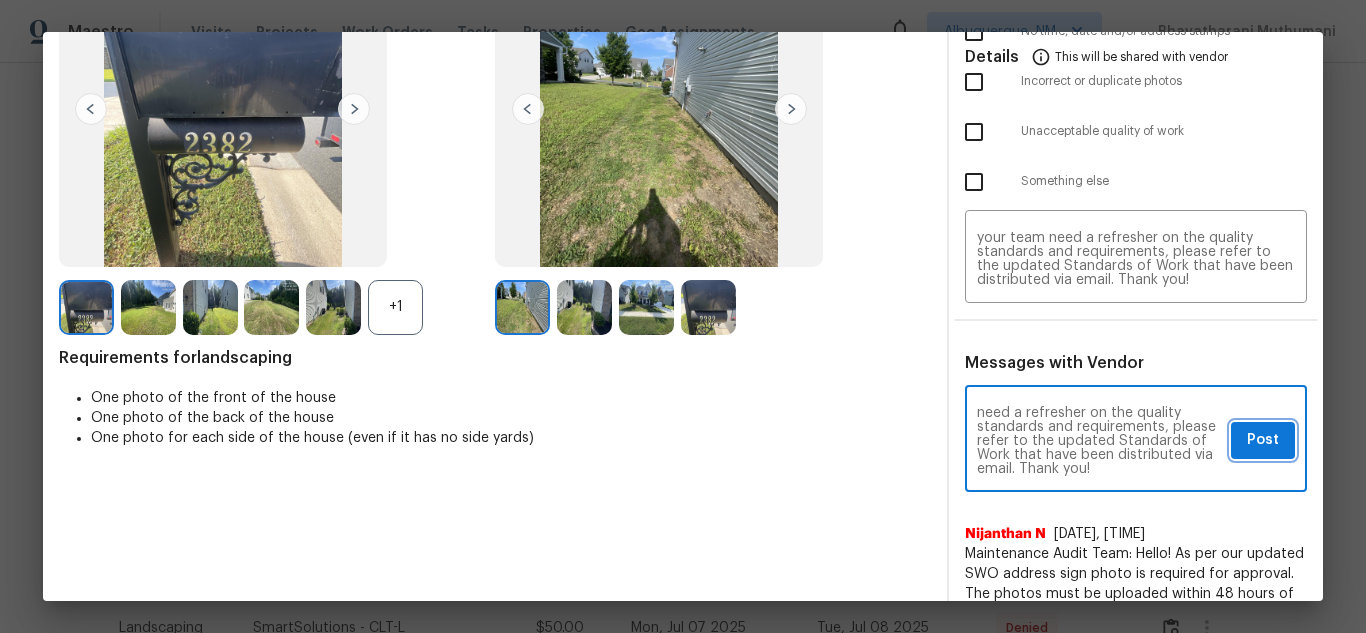 click on "Post" at bounding box center (1263, 440) 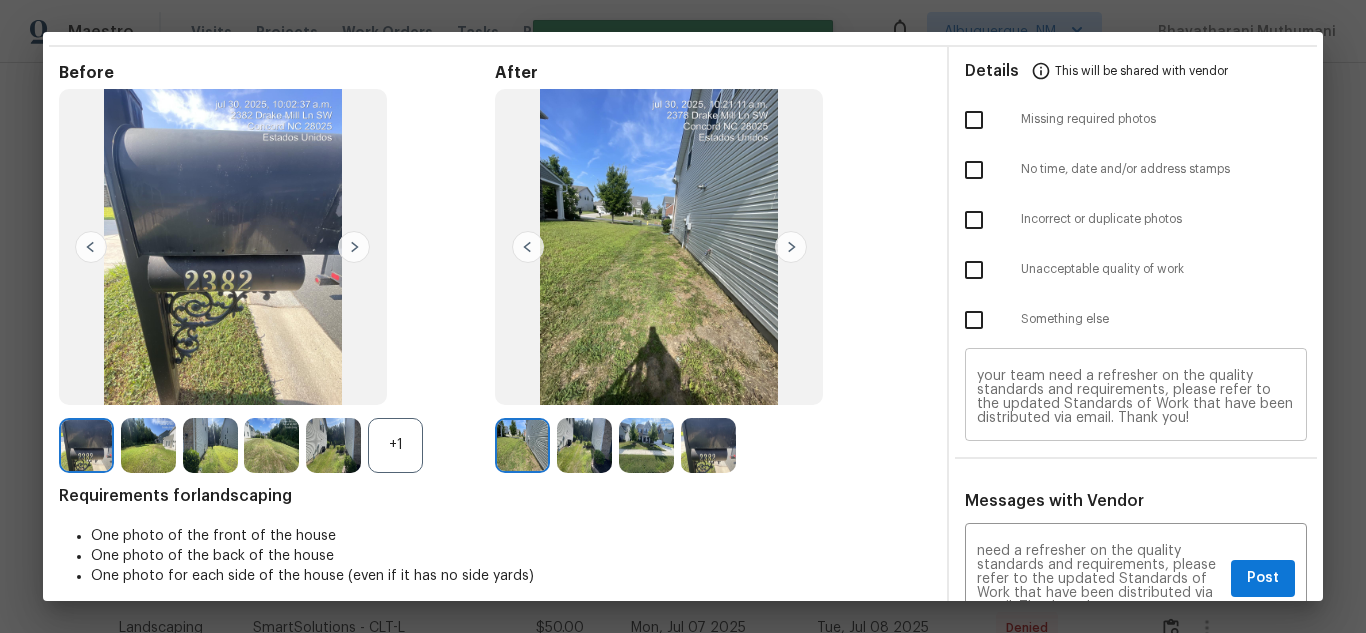 scroll, scrollTop: 0, scrollLeft: 0, axis: both 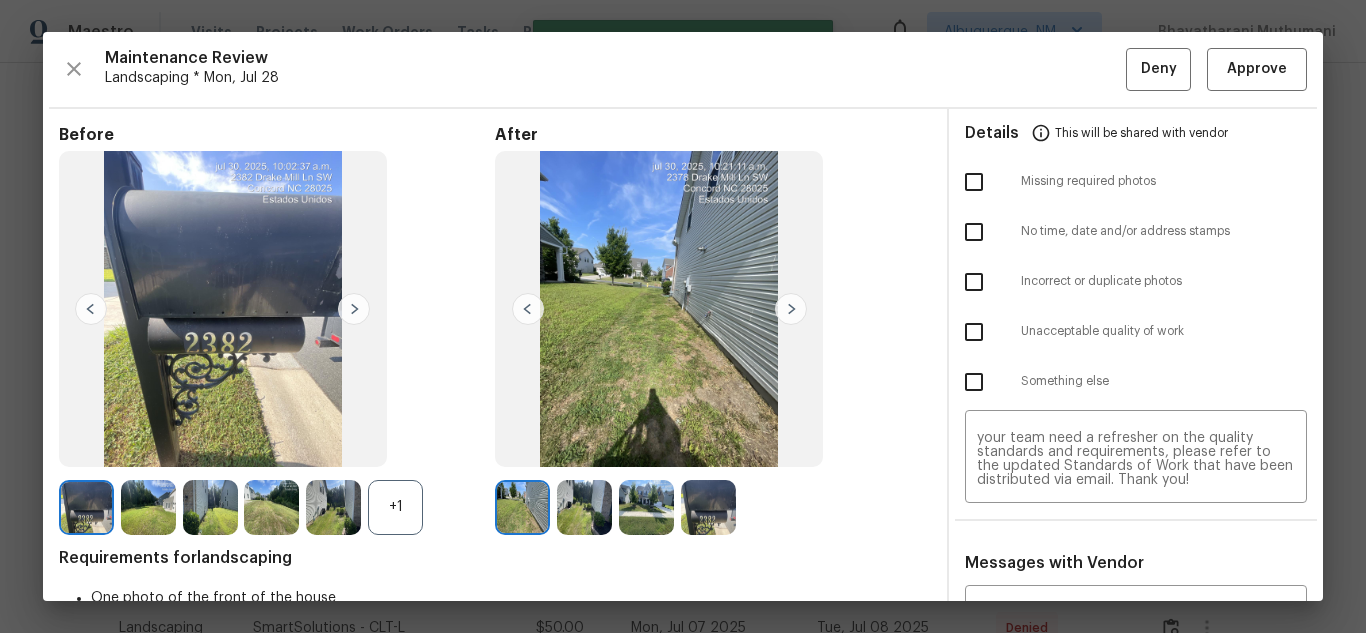 type 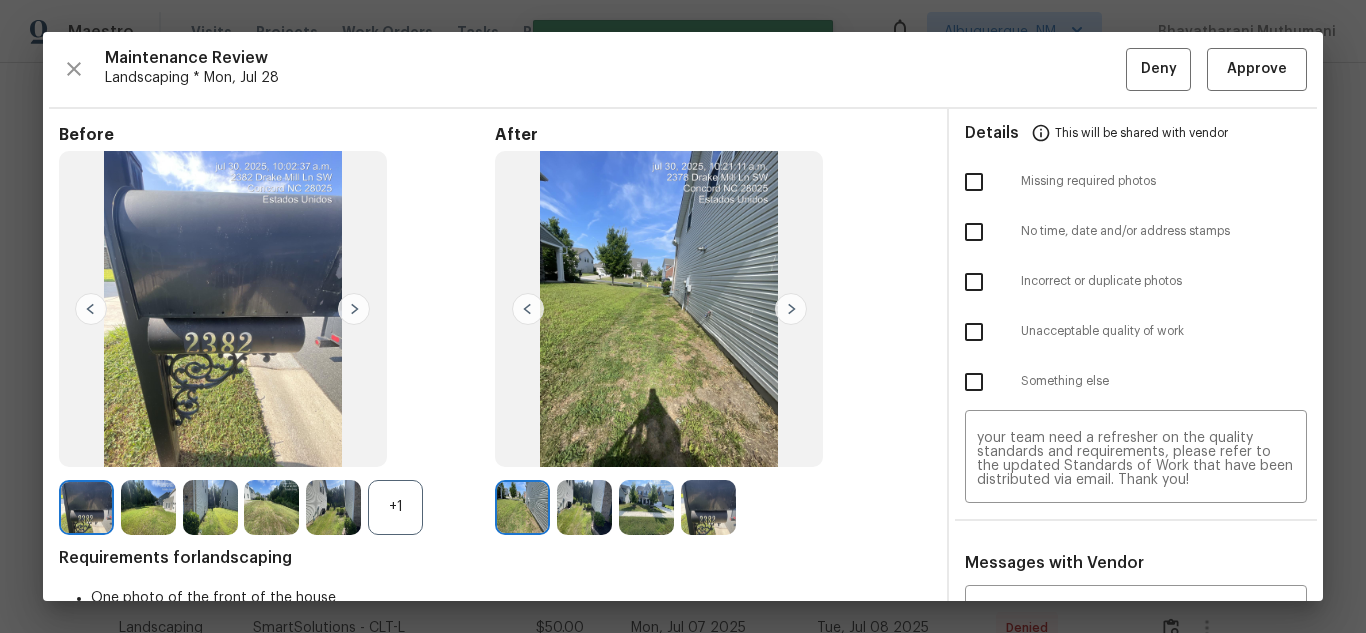scroll, scrollTop: 0, scrollLeft: 0, axis: both 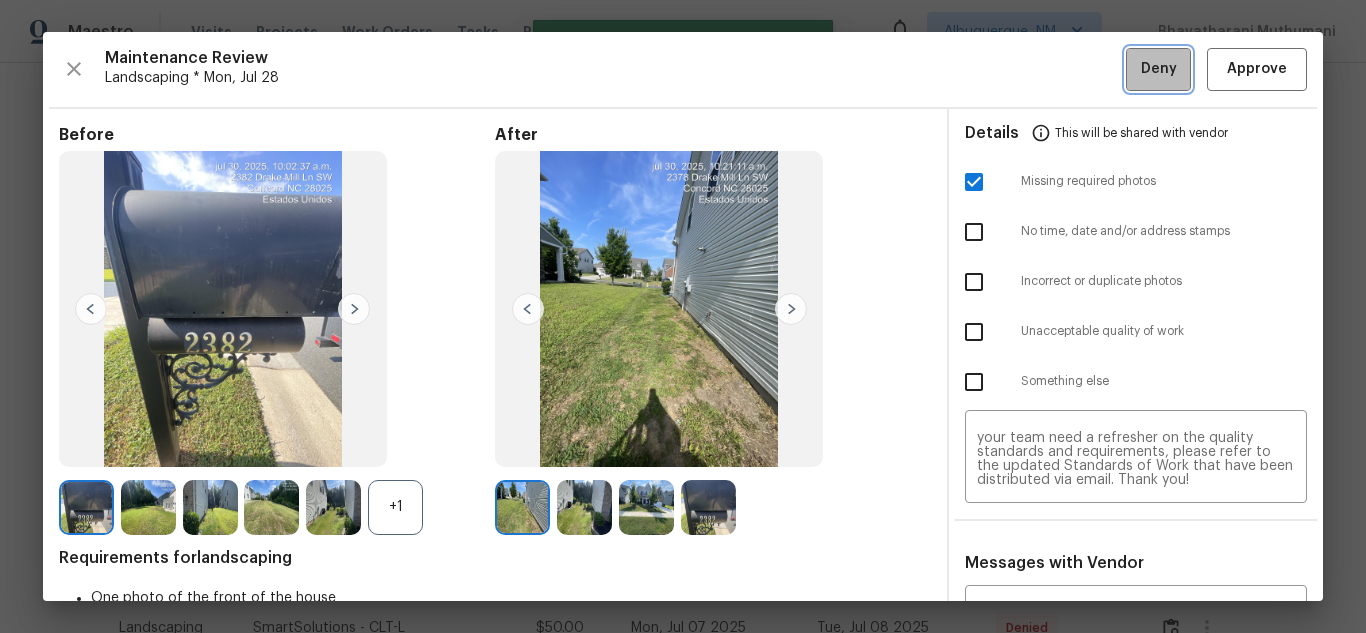 click on "Deny" at bounding box center (1159, 69) 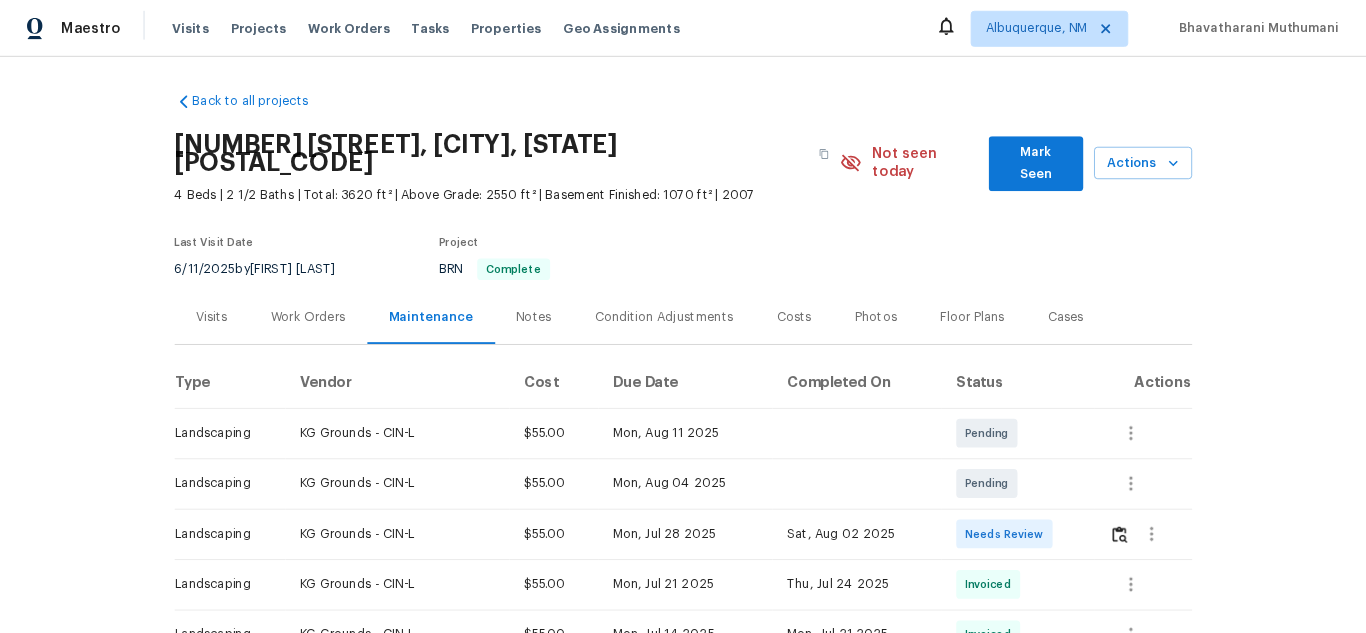 scroll, scrollTop: 0, scrollLeft: 0, axis: both 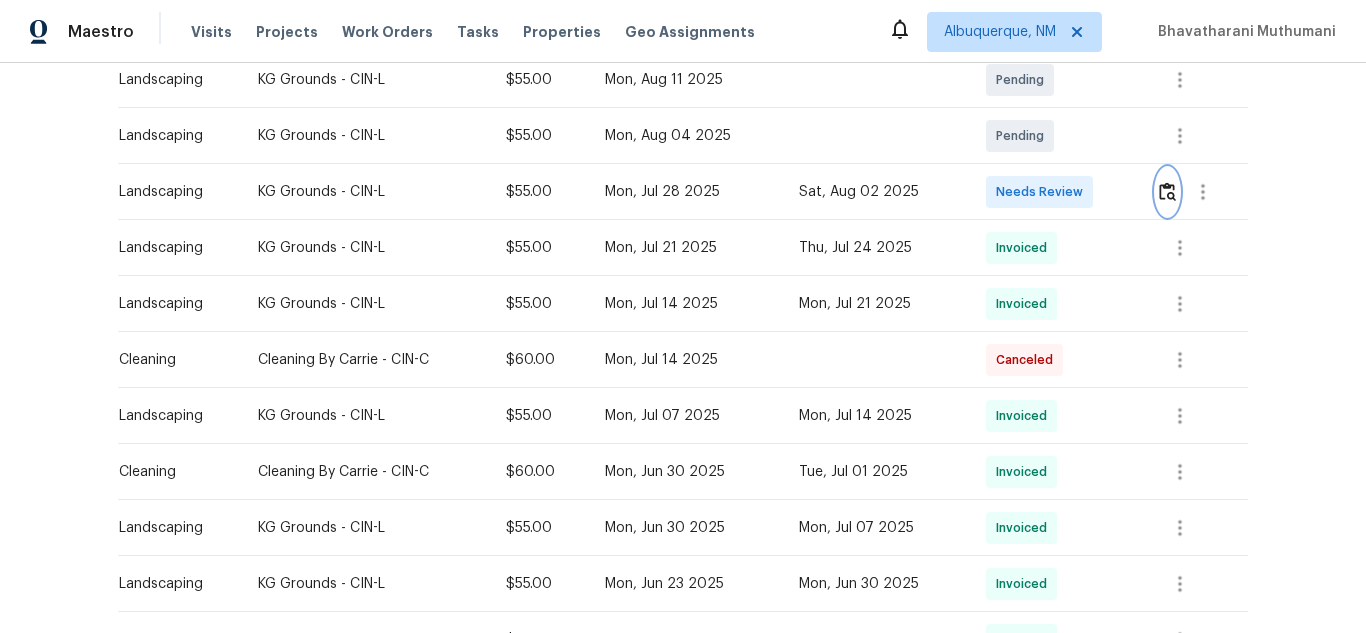 click at bounding box center [1167, 191] 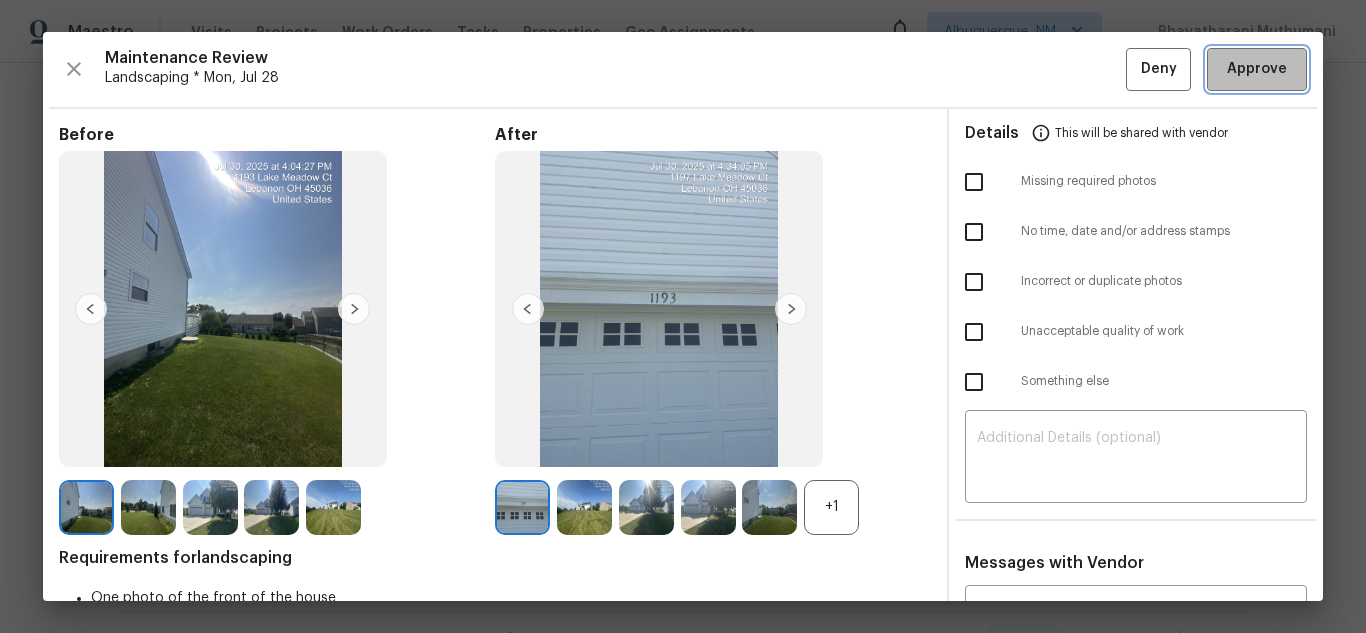 click on "Approve" at bounding box center (1257, 69) 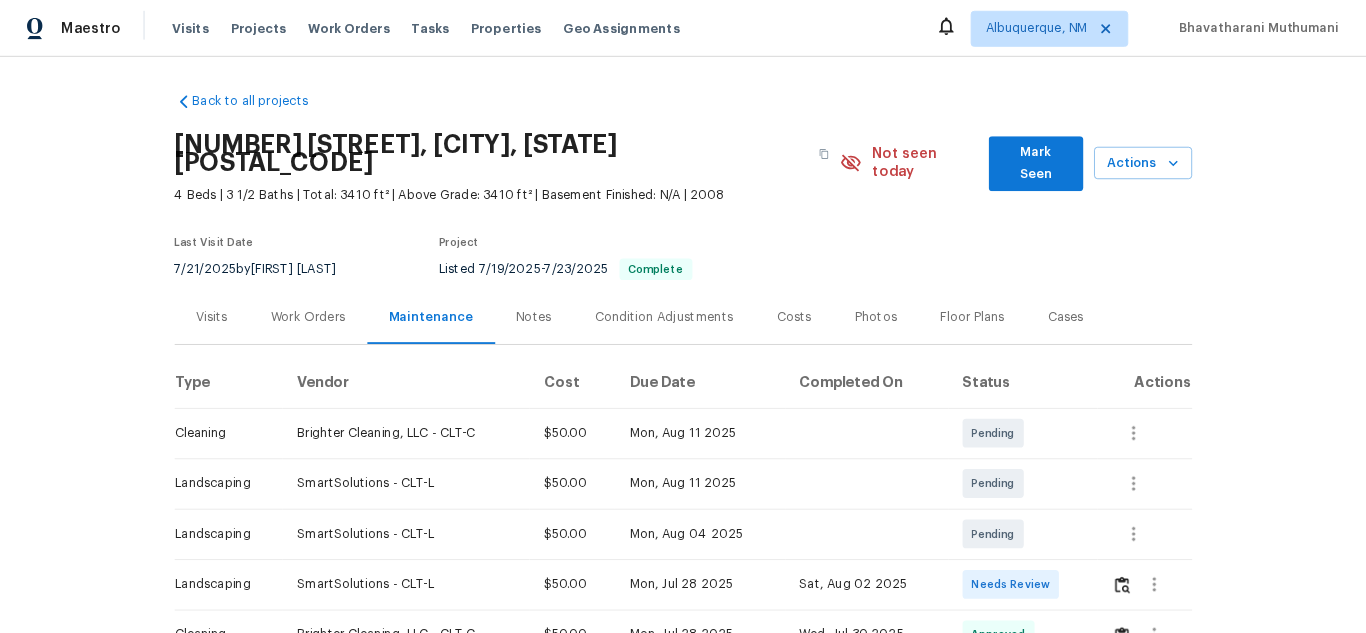 scroll, scrollTop: 0, scrollLeft: 0, axis: both 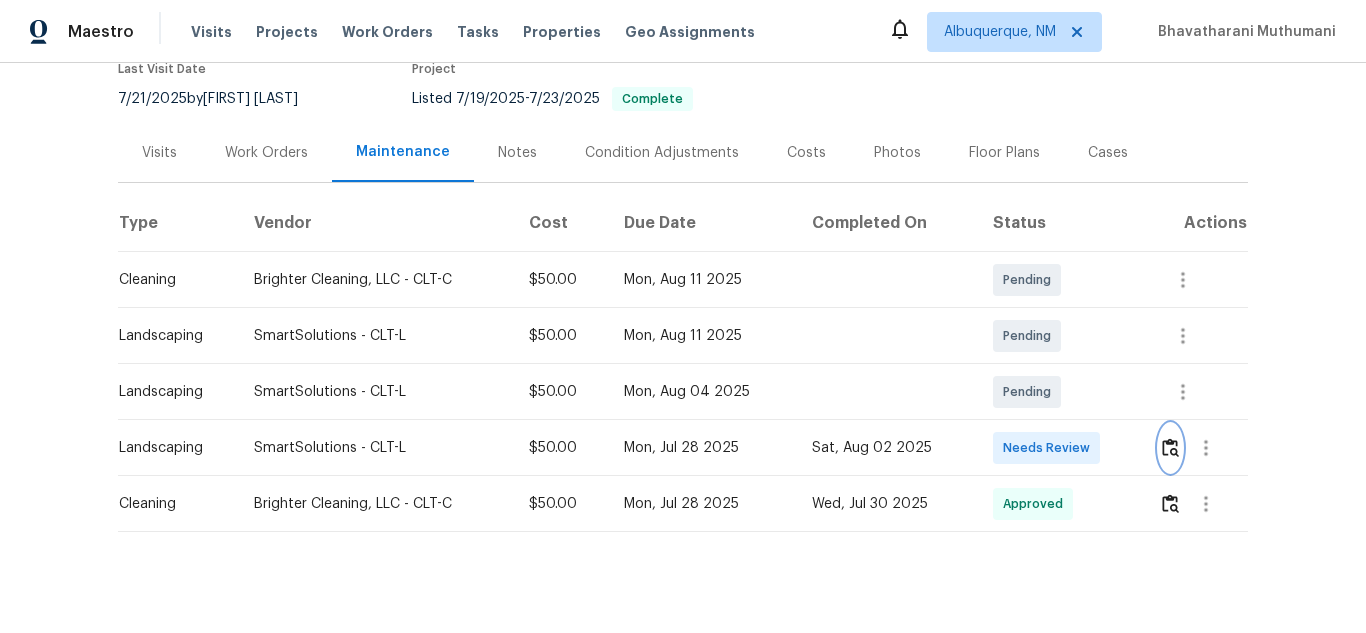 click at bounding box center (1170, 447) 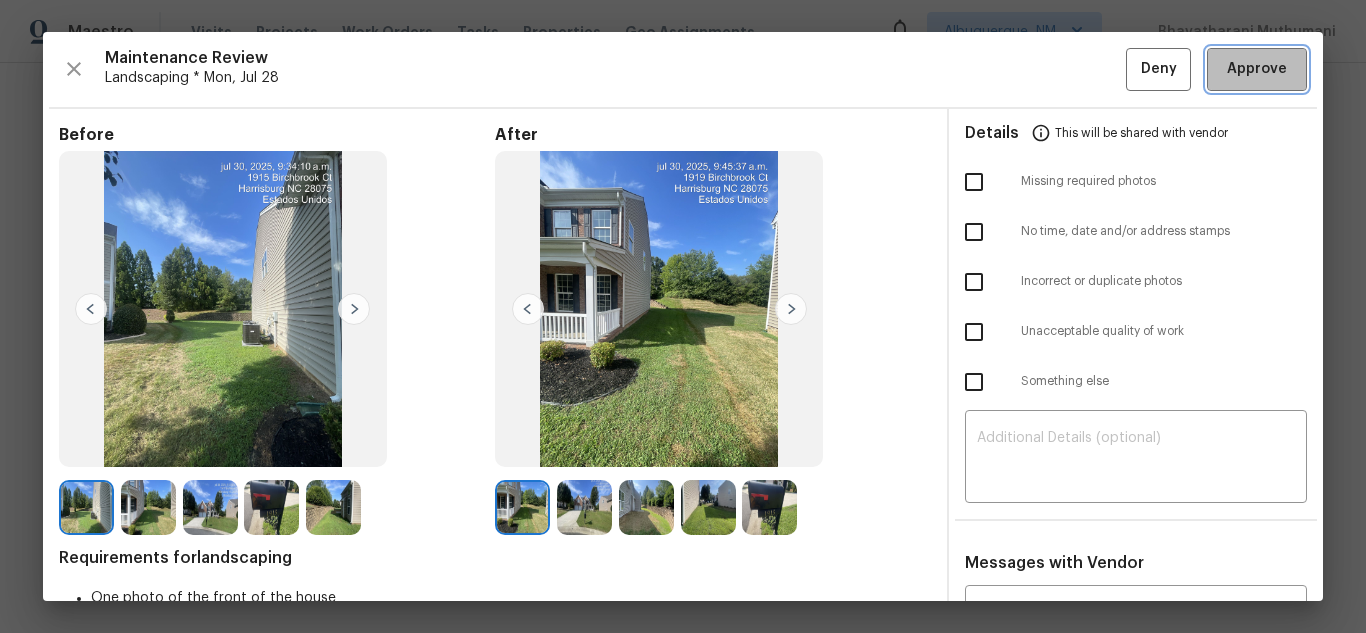 click on "Approve" at bounding box center (1257, 69) 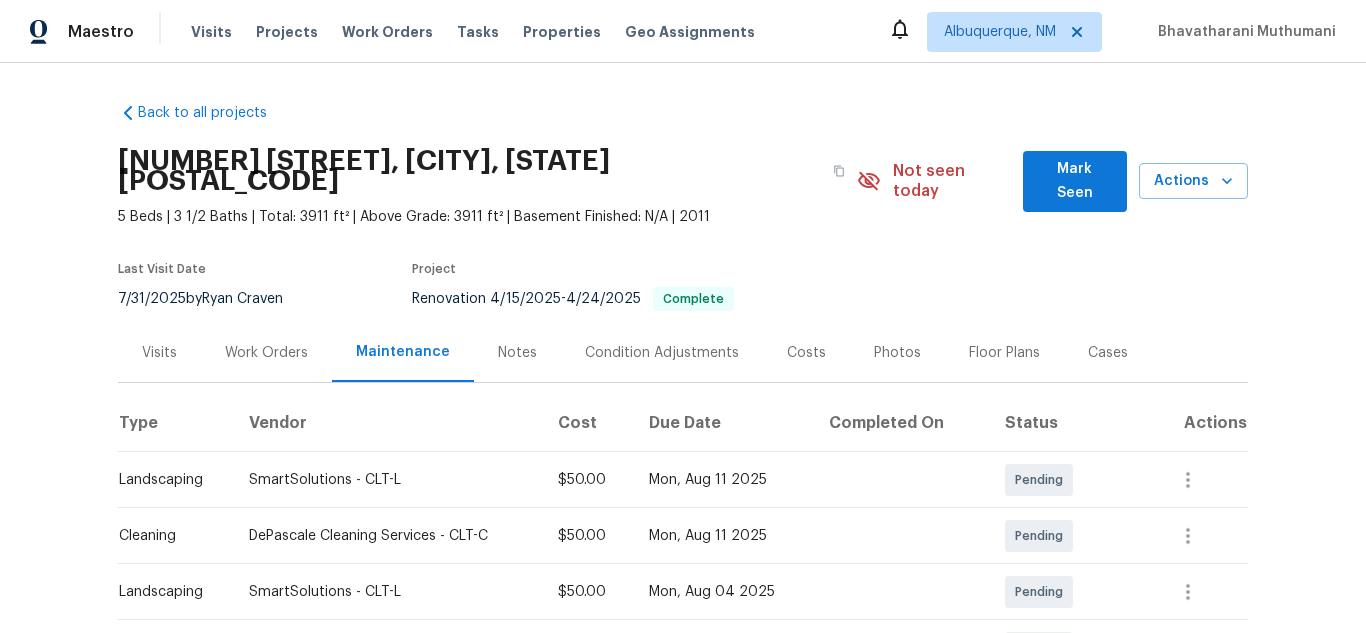 scroll, scrollTop: 0, scrollLeft: 0, axis: both 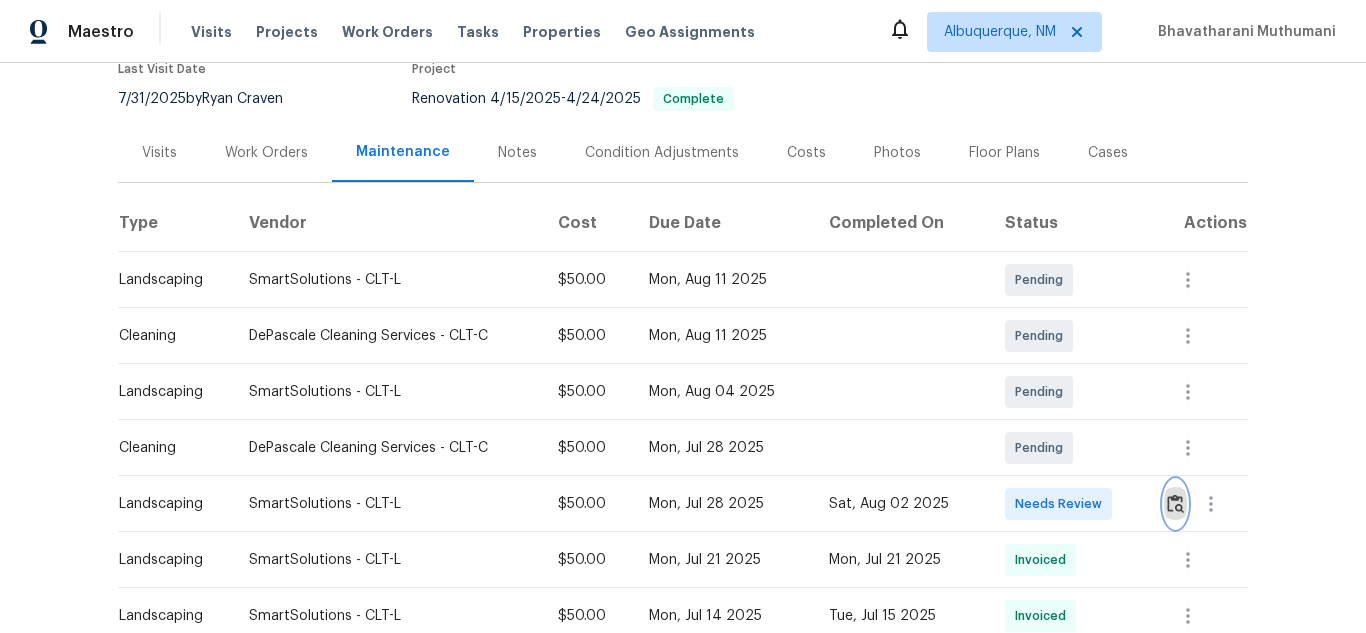 click at bounding box center [1175, 503] 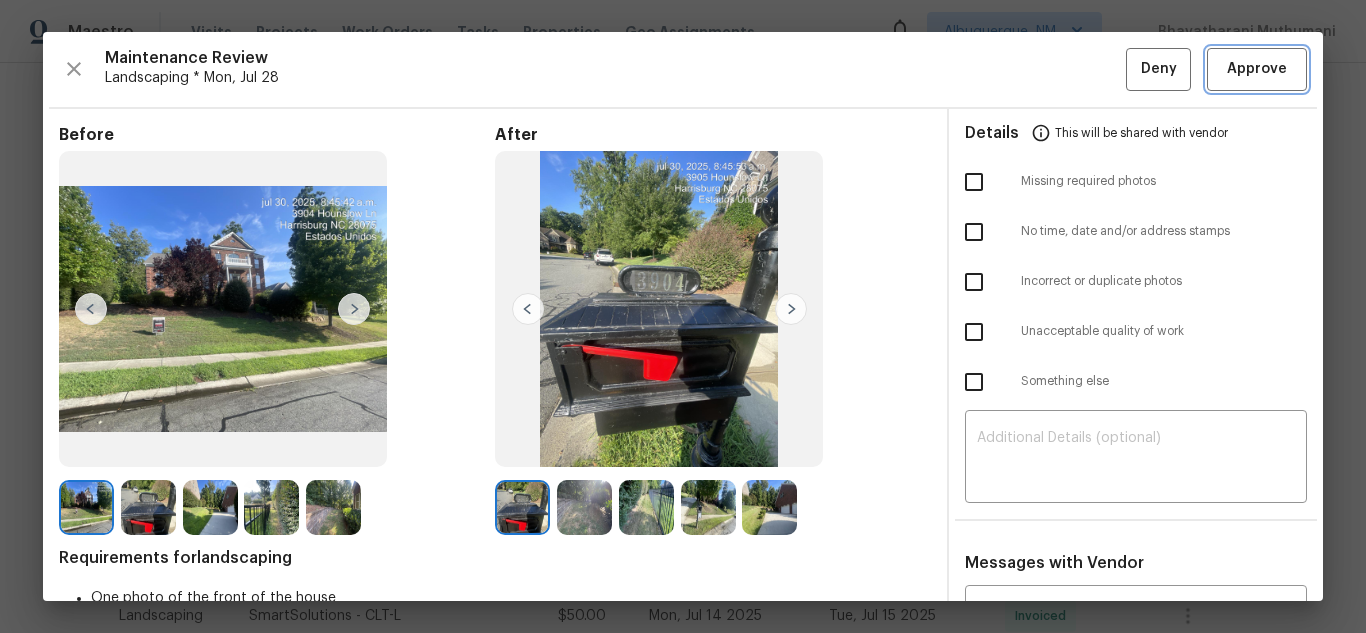click on "Approve" at bounding box center (1257, 69) 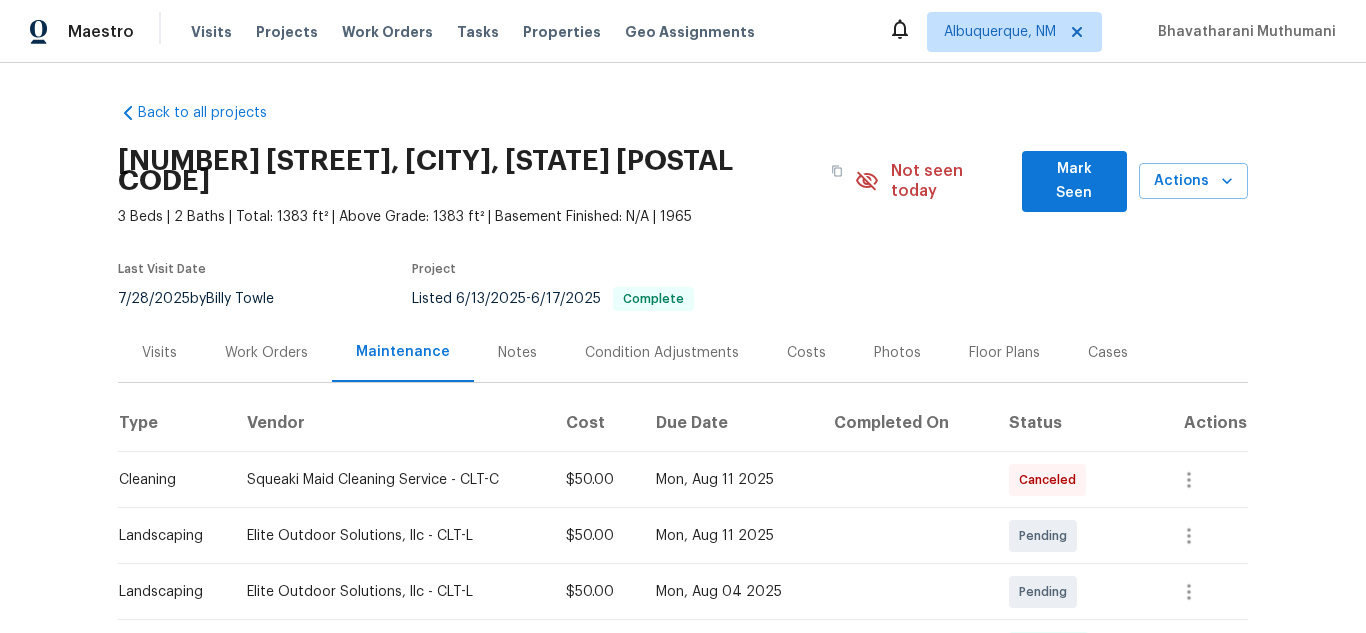 scroll, scrollTop: 0, scrollLeft: 0, axis: both 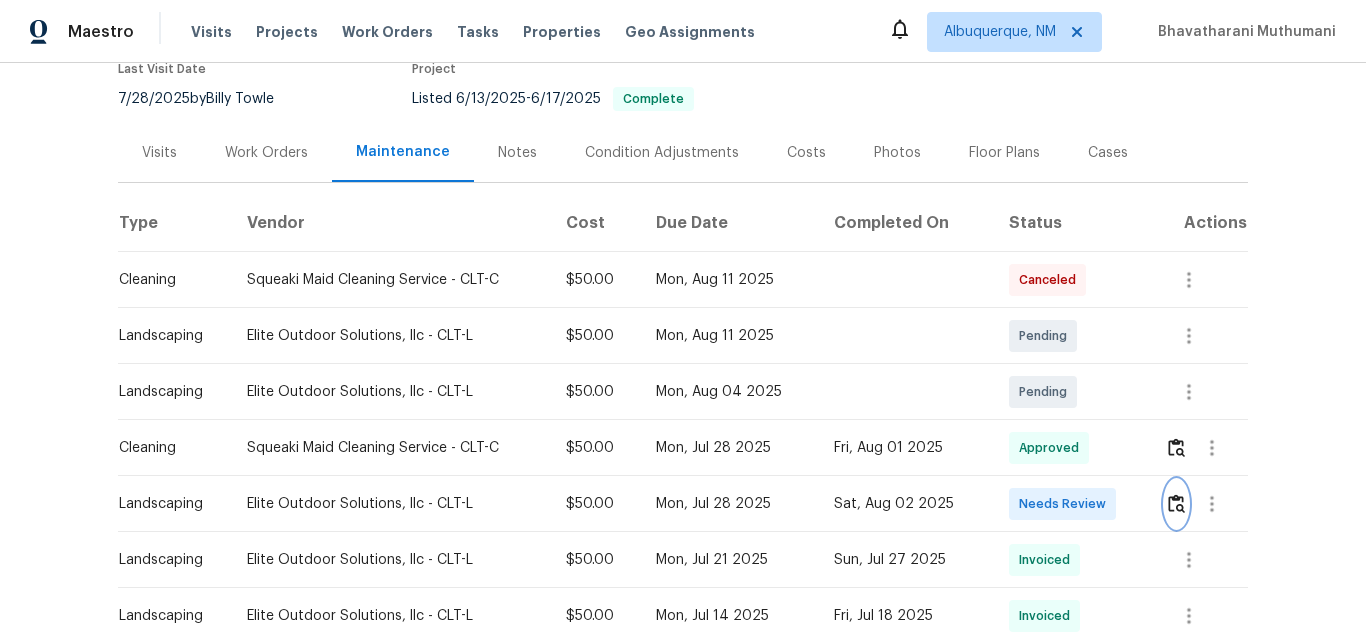 click at bounding box center (1176, 503) 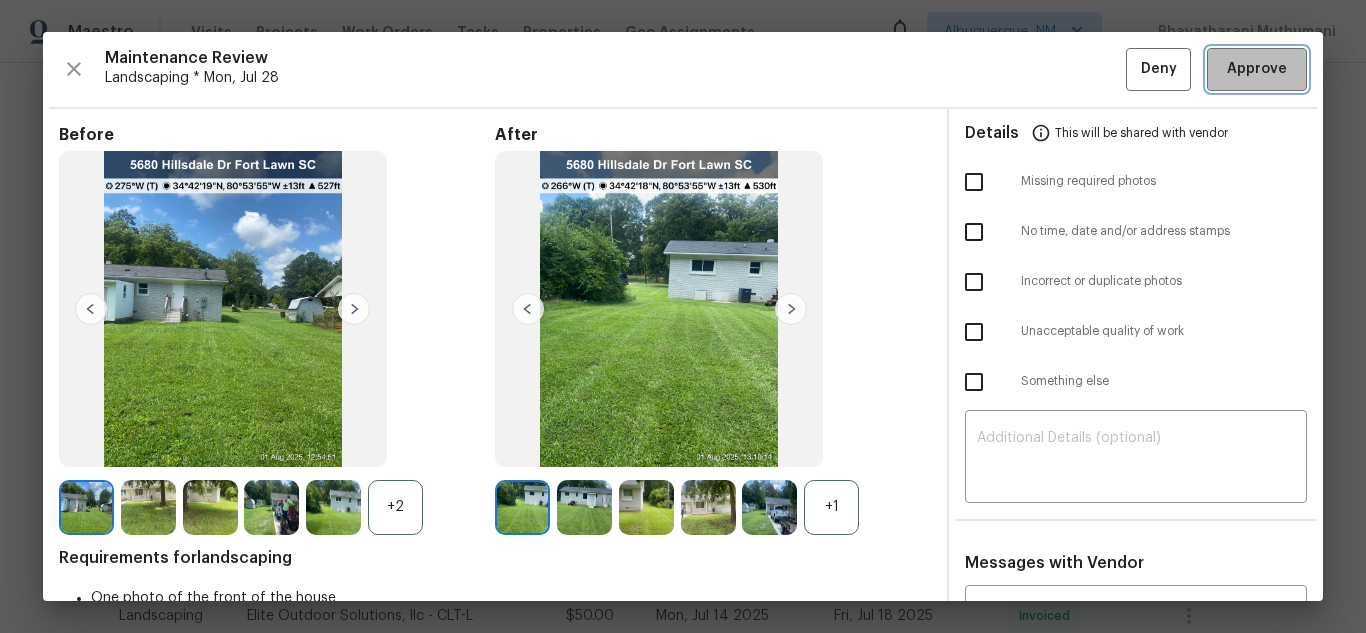 click on "Approve" at bounding box center [1257, 69] 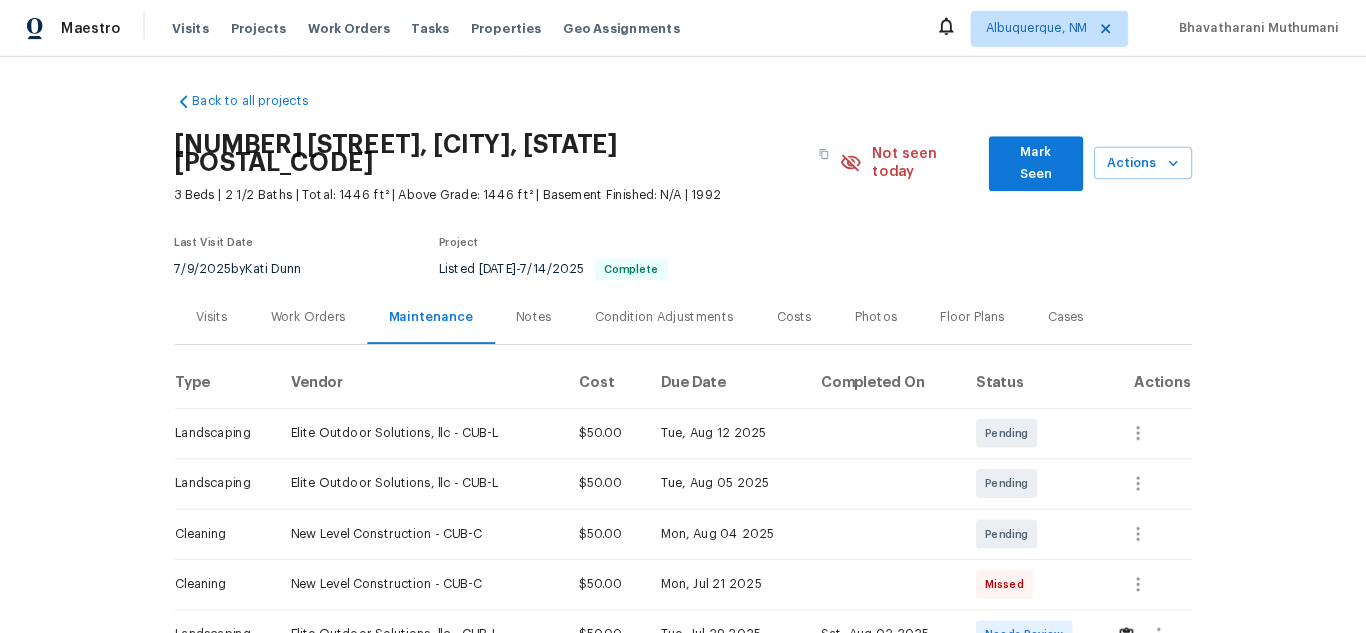 scroll, scrollTop: 0, scrollLeft: 0, axis: both 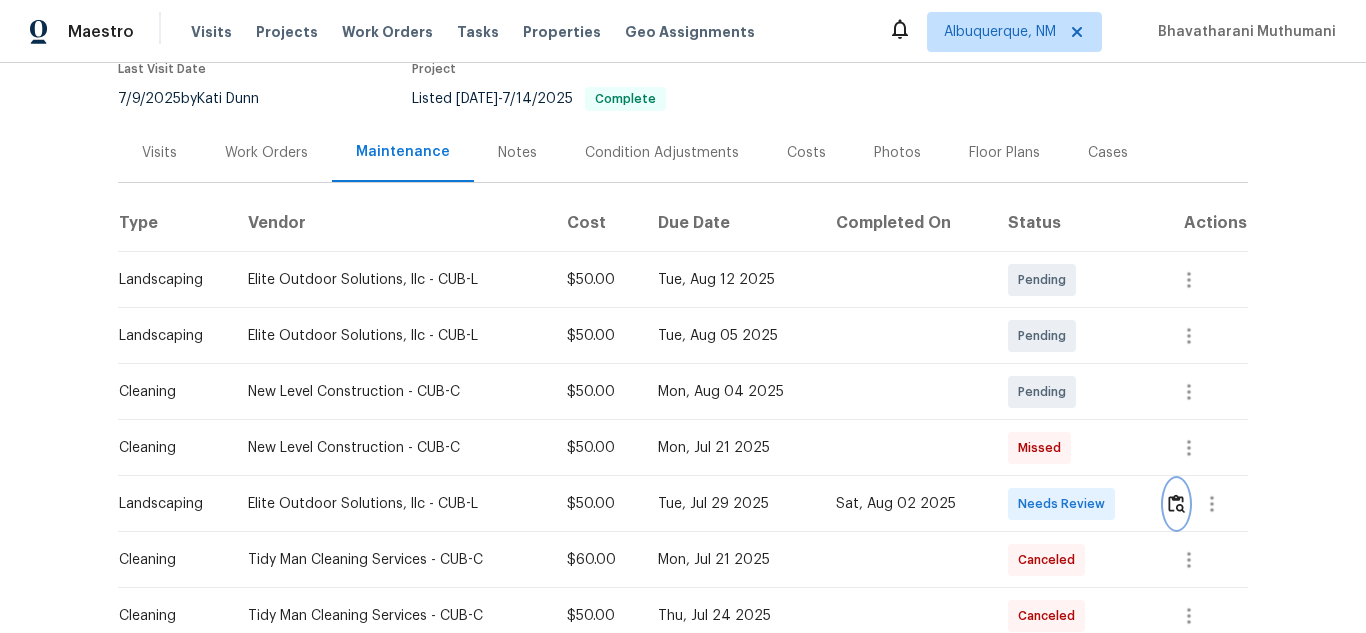 click at bounding box center [1176, 503] 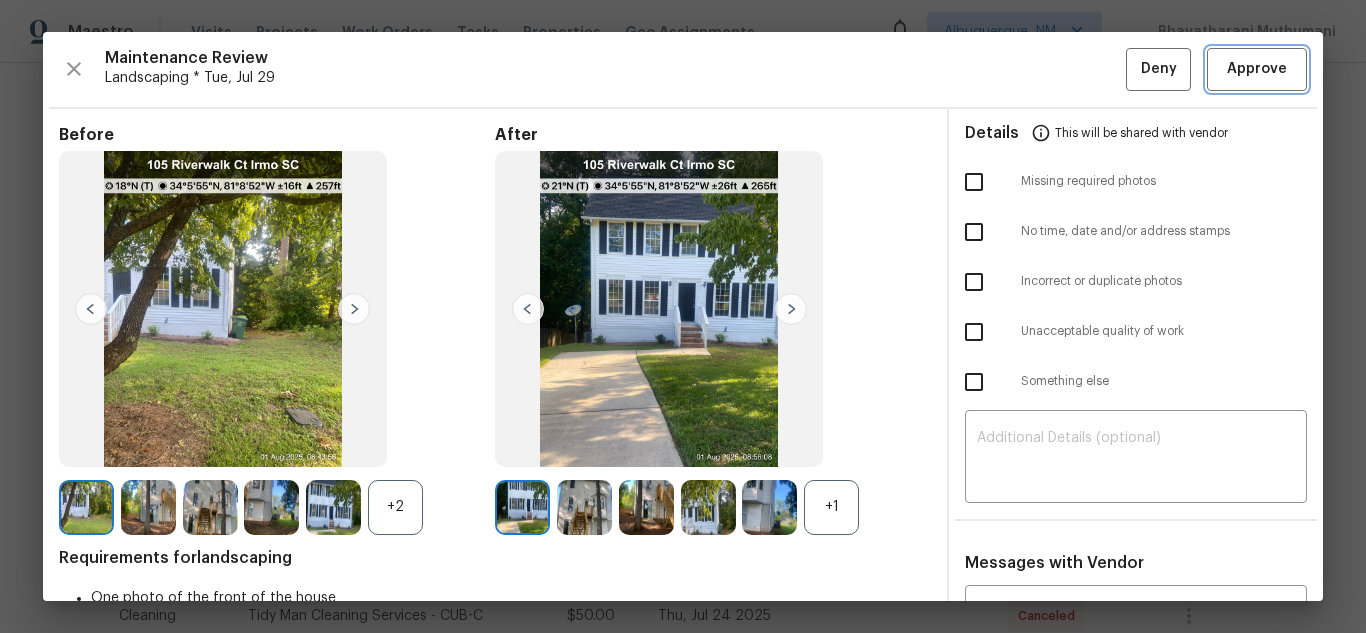 click on "Approve" at bounding box center [1257, 69] 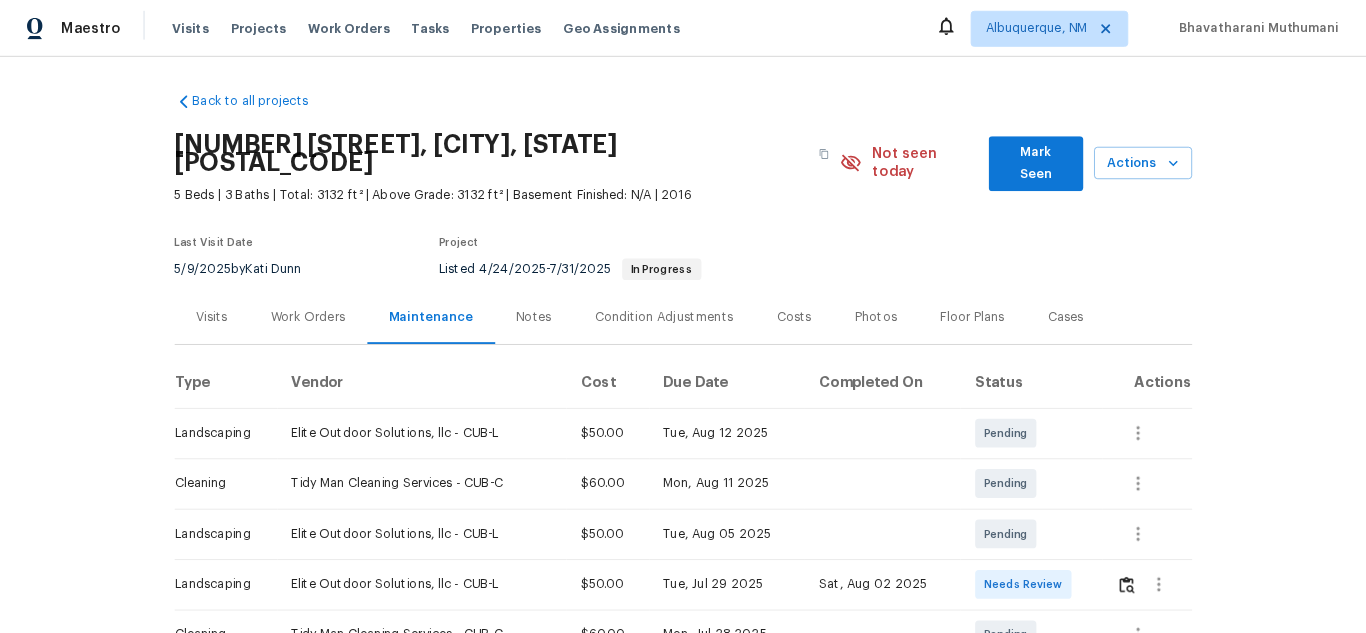 scroll, scrollTop: 0, scrollLeft: 0, axis: both 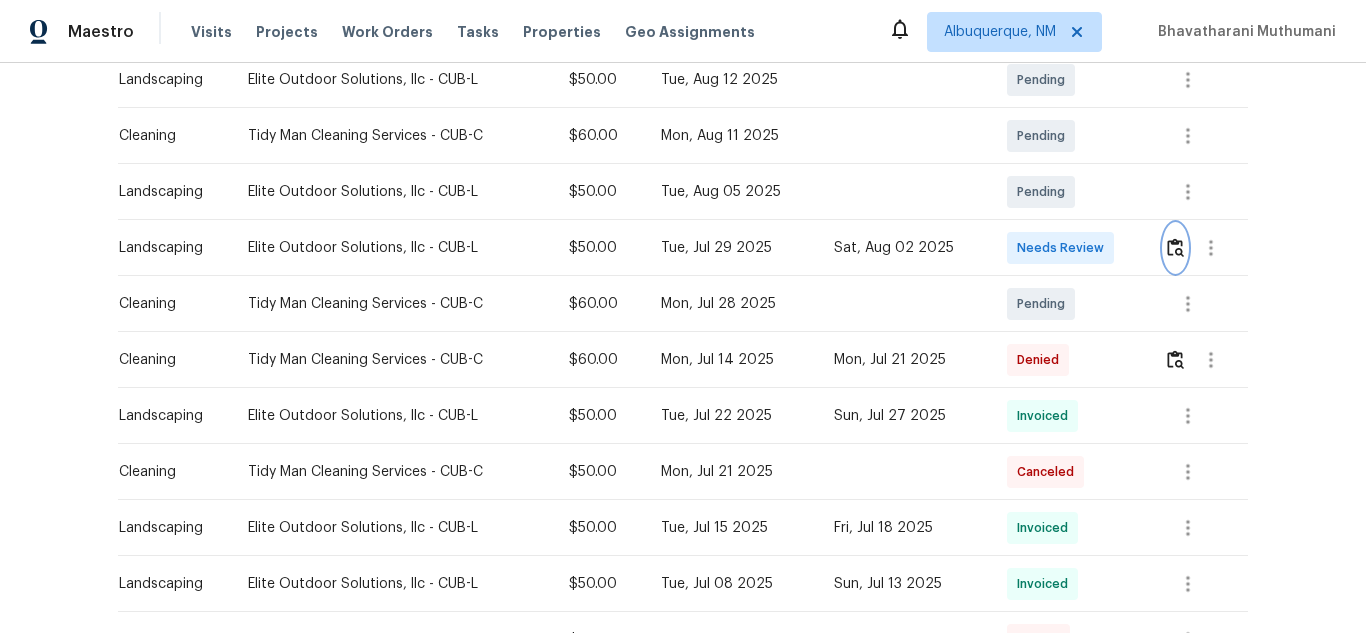 click at bounding box center (1175, 247) 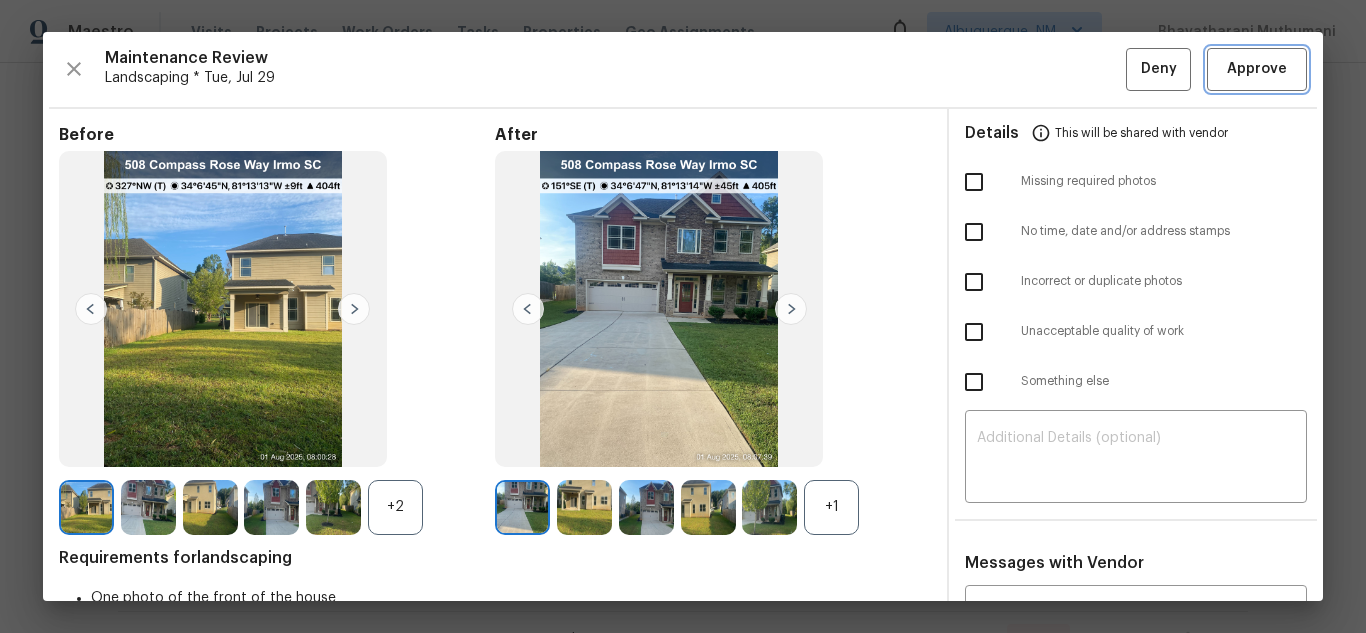 drag, startPoint x: 1247, startPoint y: 50, endPoint x: 1170, endPoint y: 61, distance: 77.781746 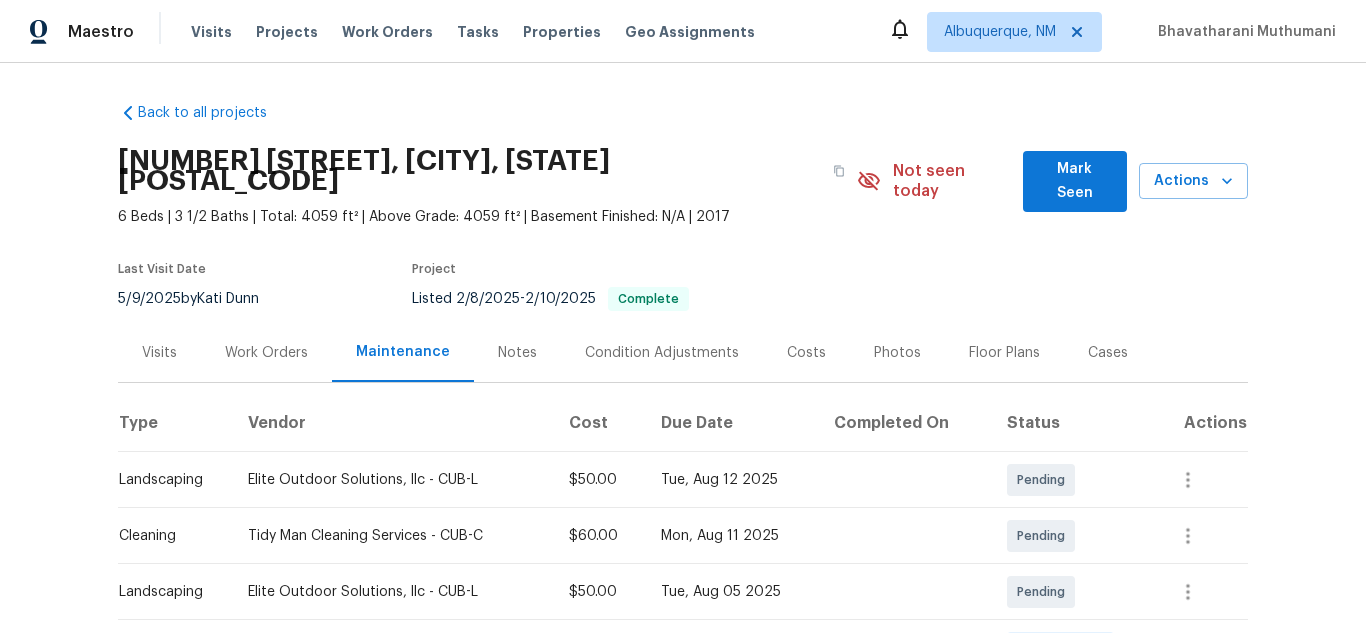 scroll, scrollTop: 0, scrollLeft: 0, axis: both 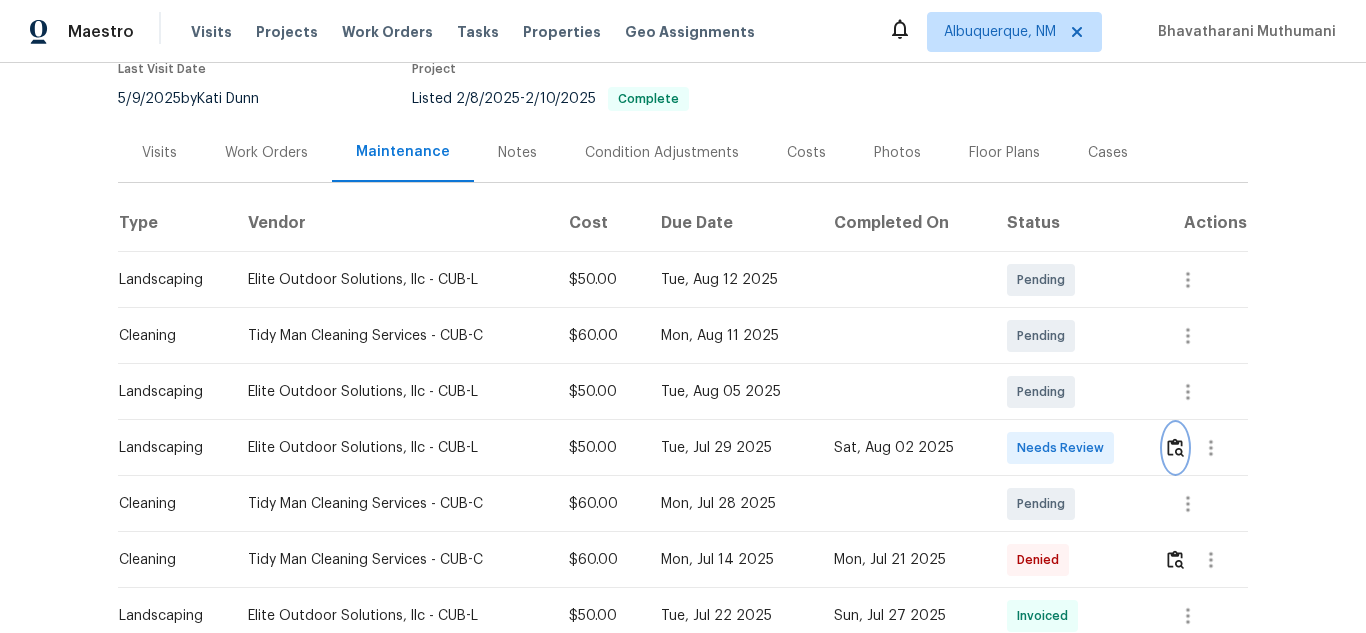 click at bounding box center [1175, 447] 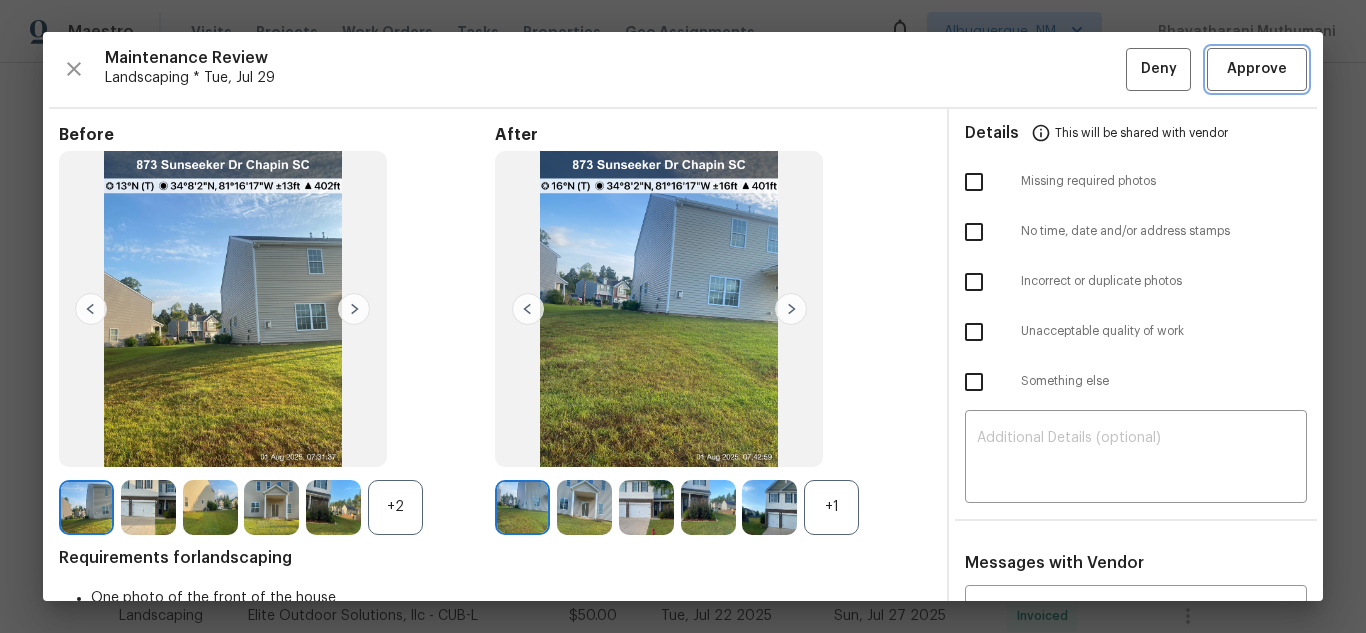 click on "Approve" at bounding box center [1257, 69] 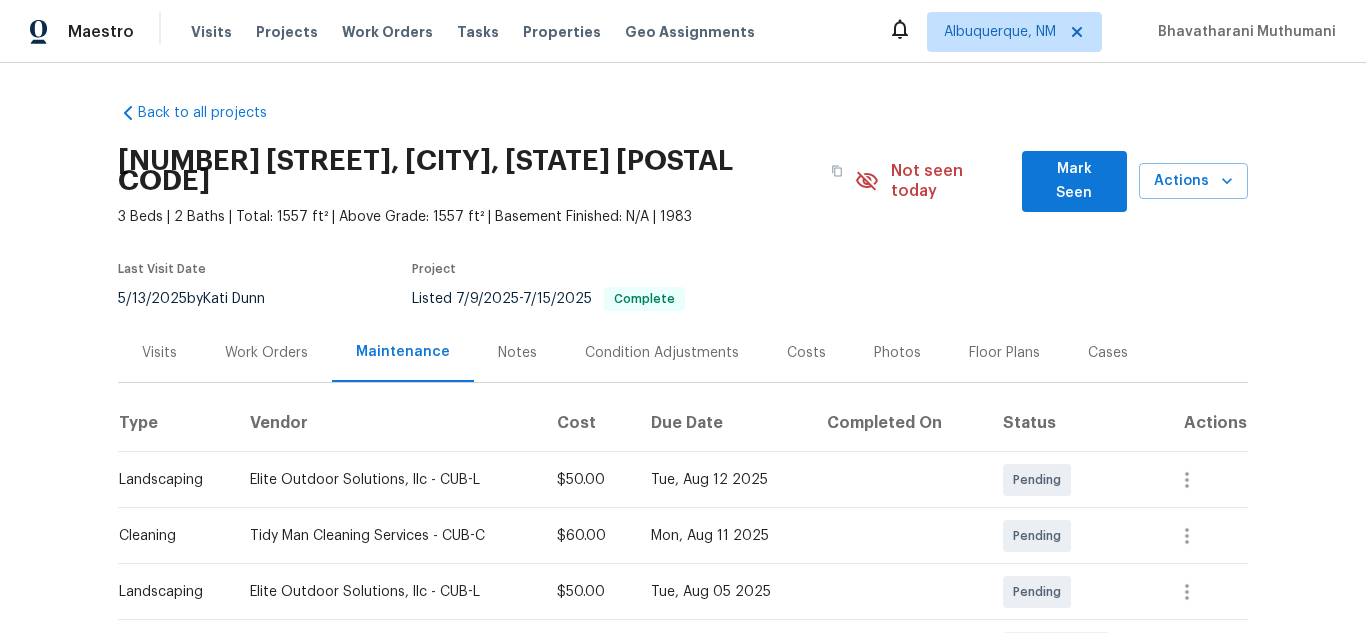 scroll, scrollTop: 0, scrollLeft: 0, axis: both 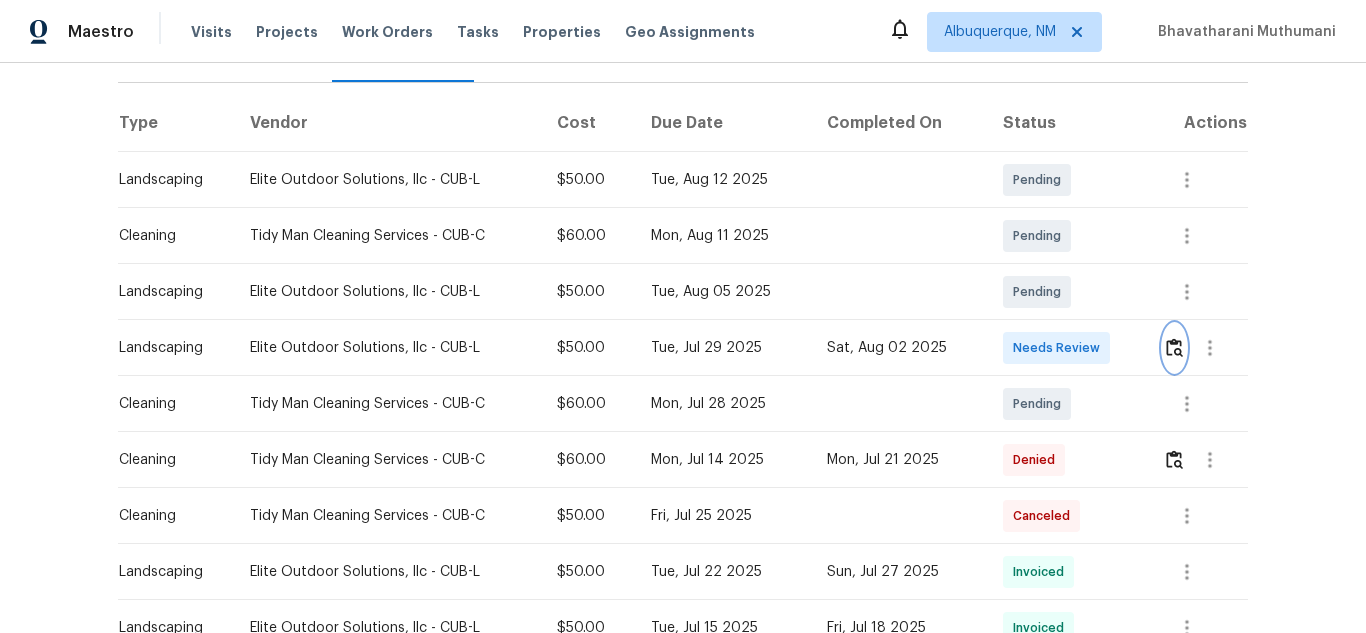 click at bounding box center (1174, 347) 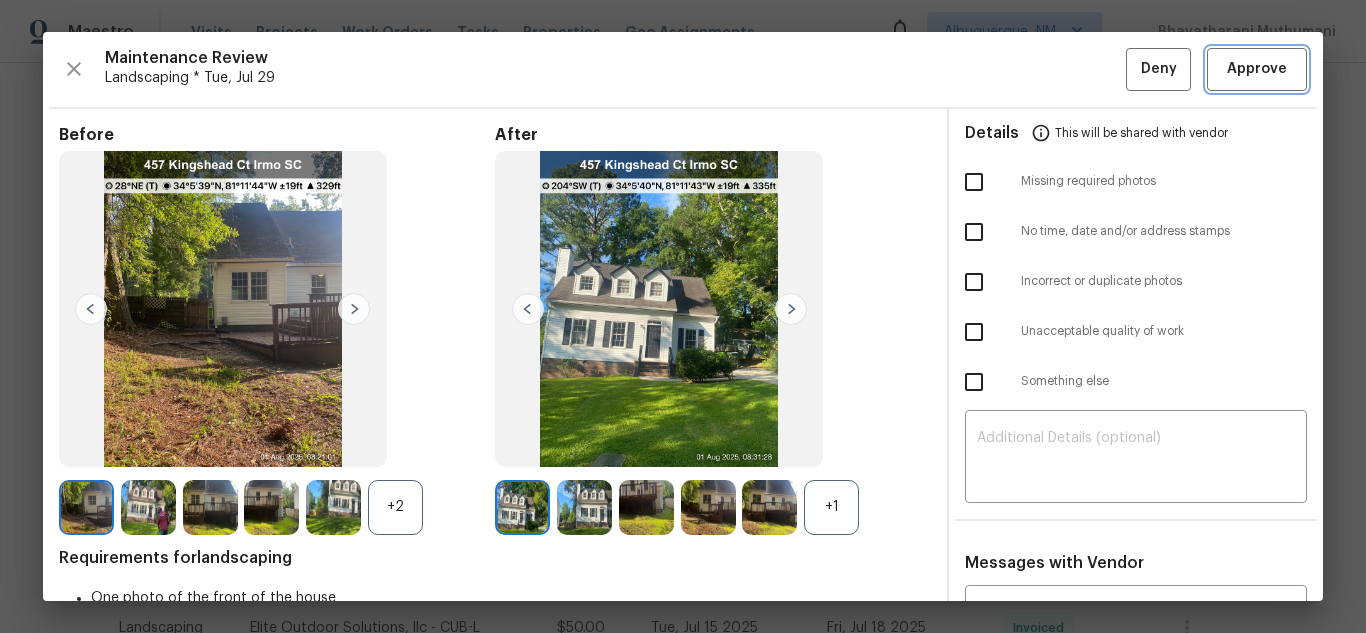 click on "Approve" at bounding box center [1257, 69] 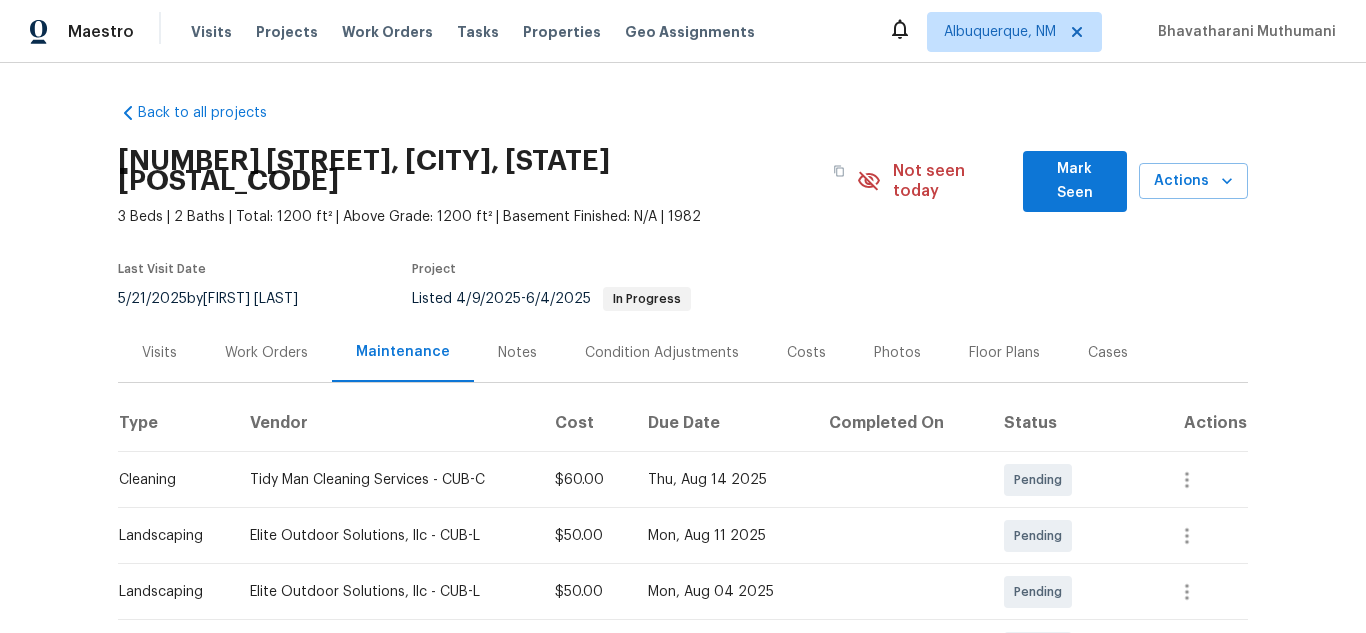 scroll, scrollTop: 0, scrollLeft: 0, axis: both 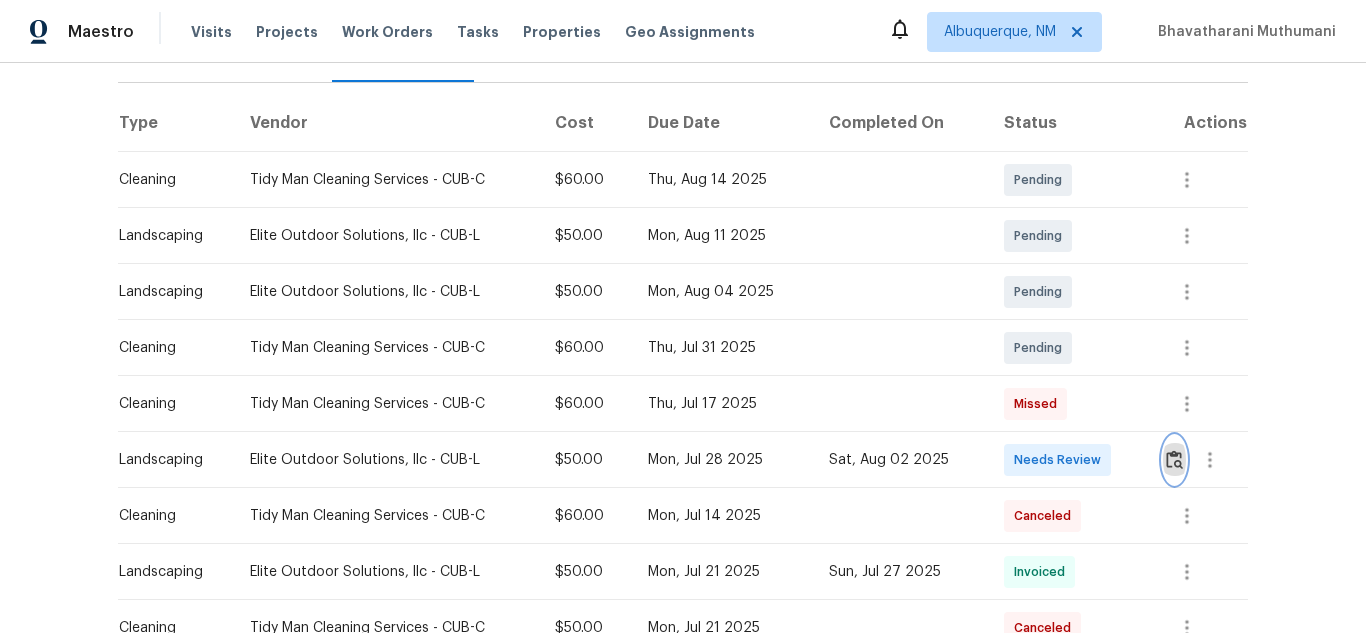 click at bounding box center (1174, 459) 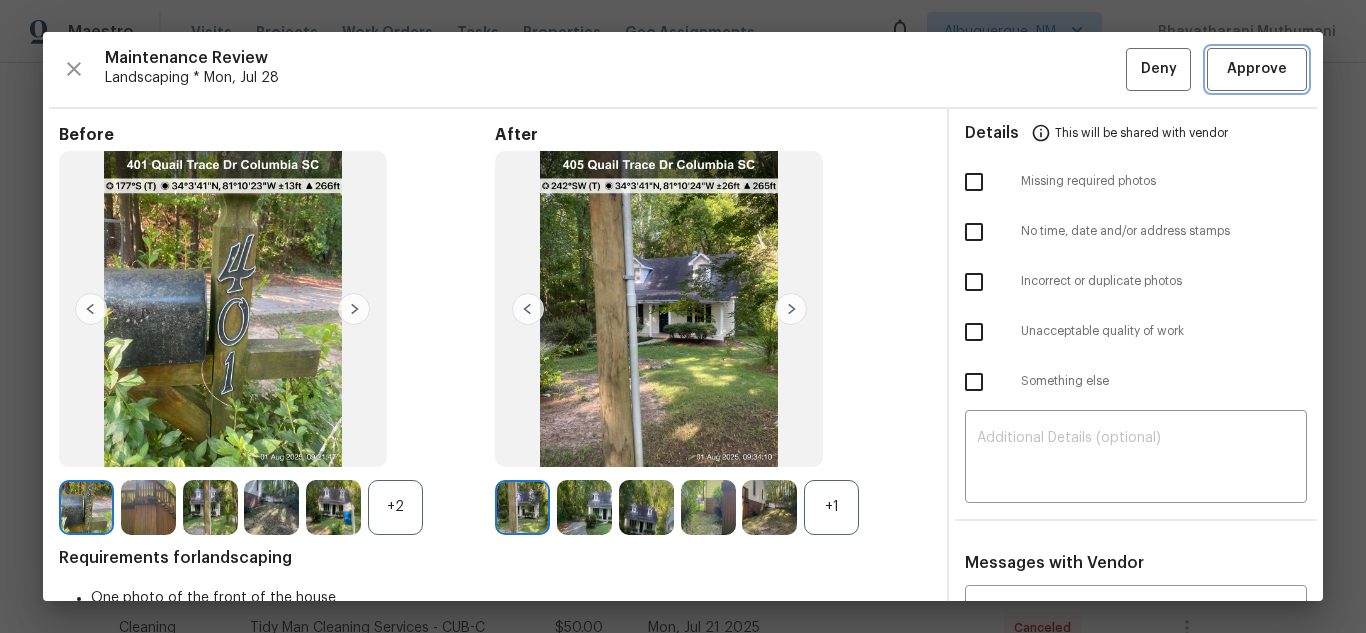 click on "Approve" at bounding box center (1257, 69) 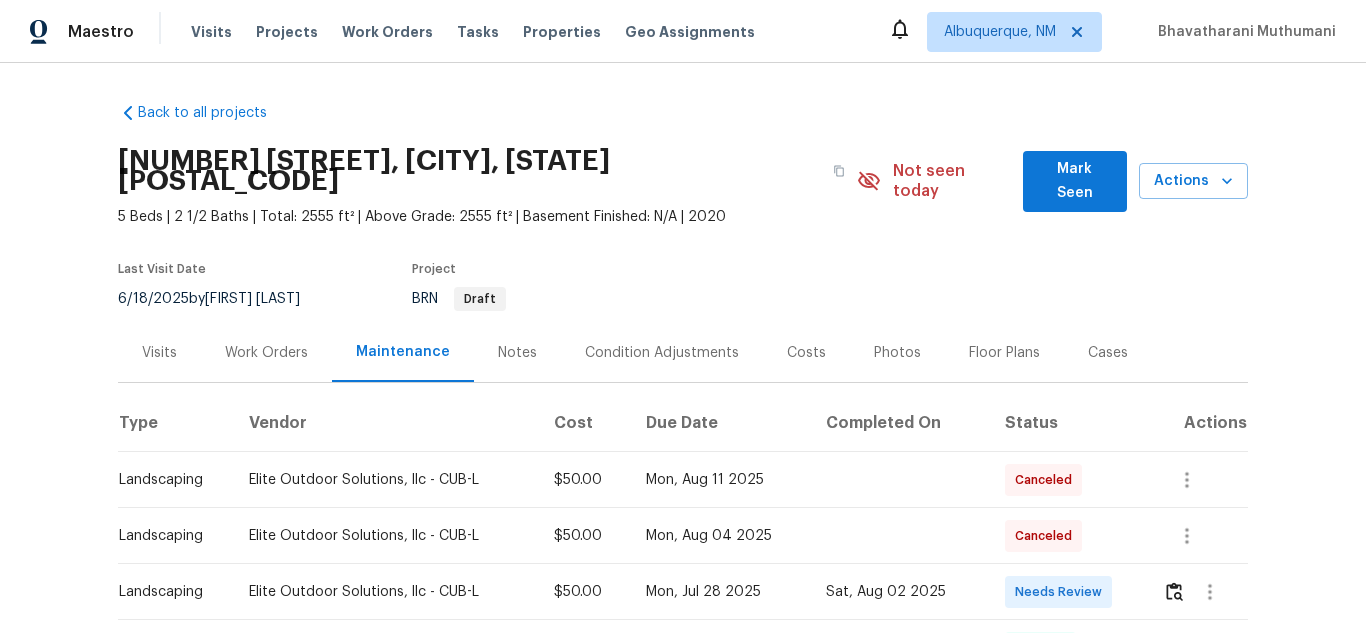 scroll, scrollTop: 0, scrollLeft: 0, axis: both 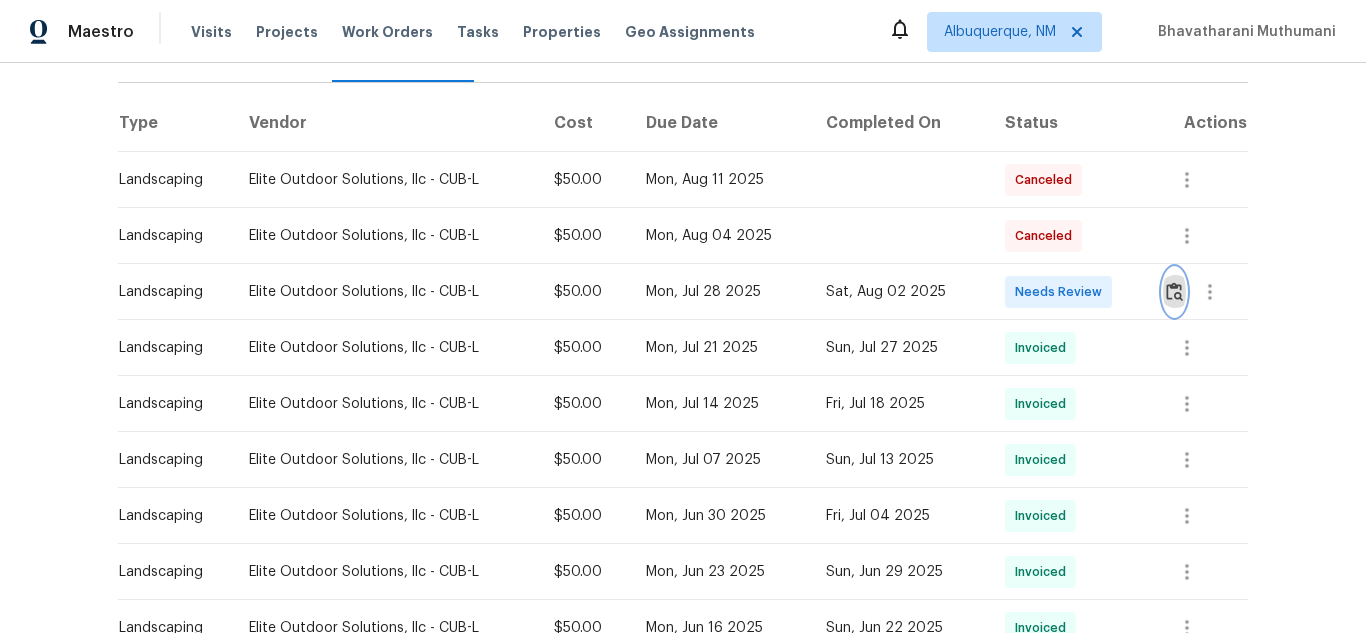 click at bounding box center [1174, 291] 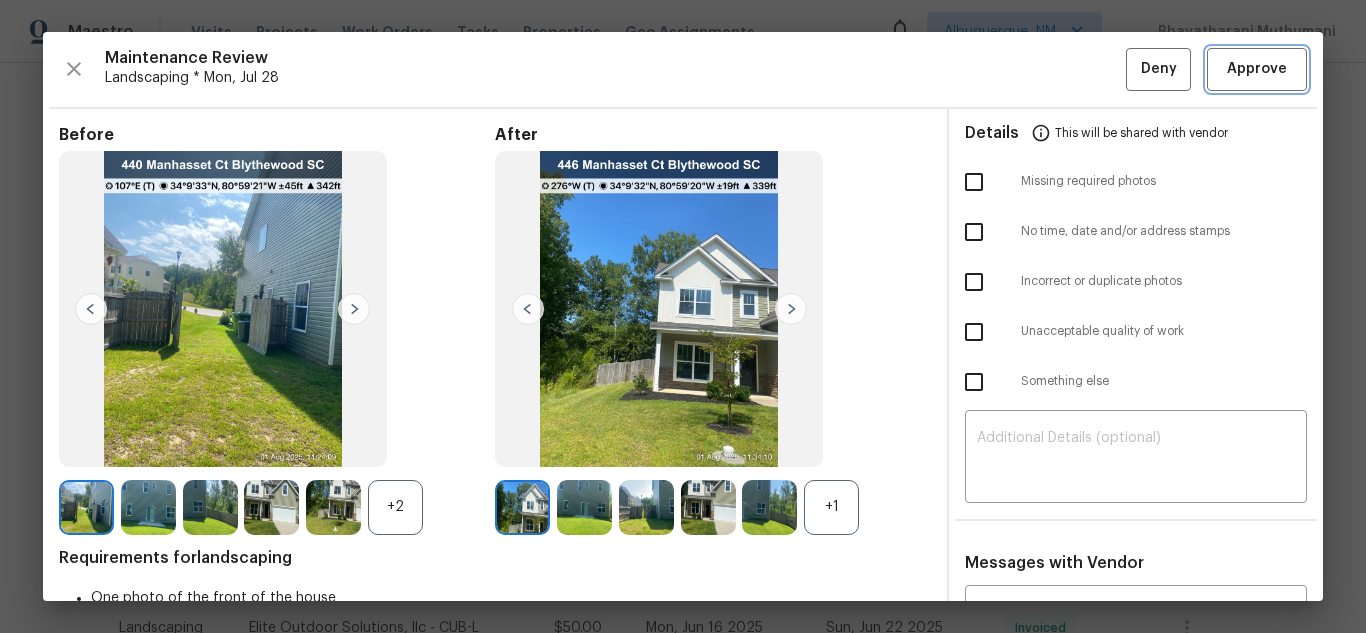 click on "Approve" at bounding box center [1257, 69] 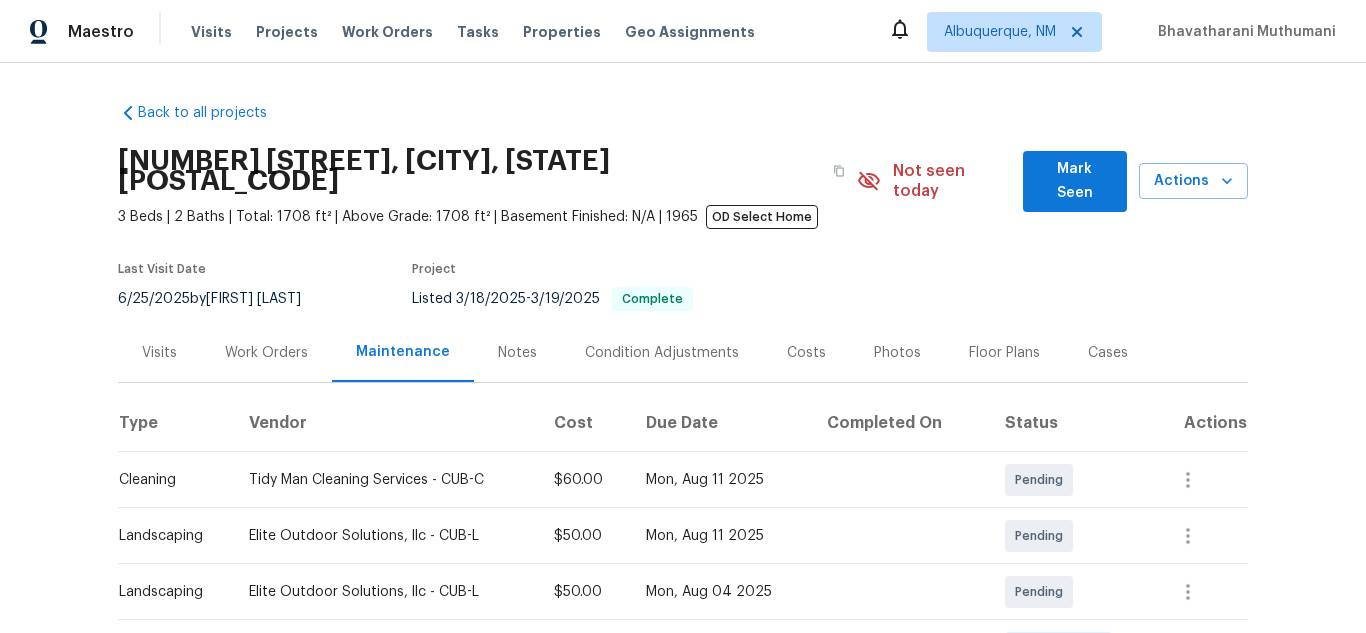 scroll, scrollTop: 0, scrollLeft: 0, axis: both 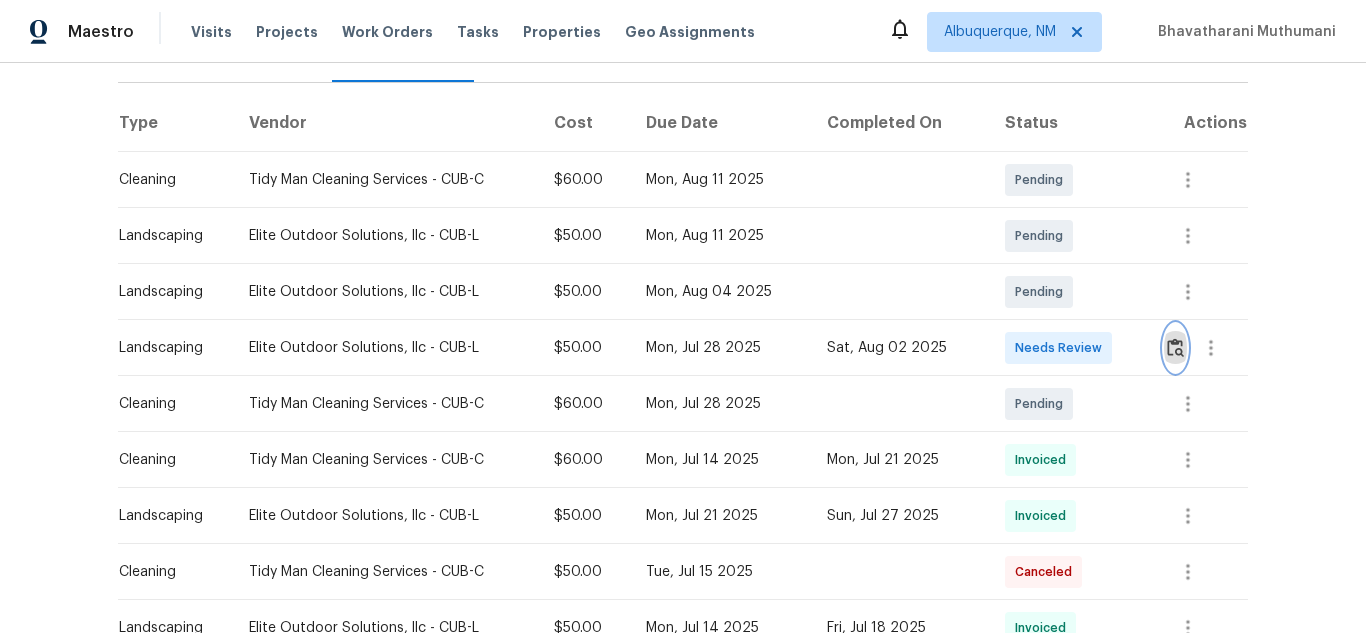 click at bounding box center (1175, 347) 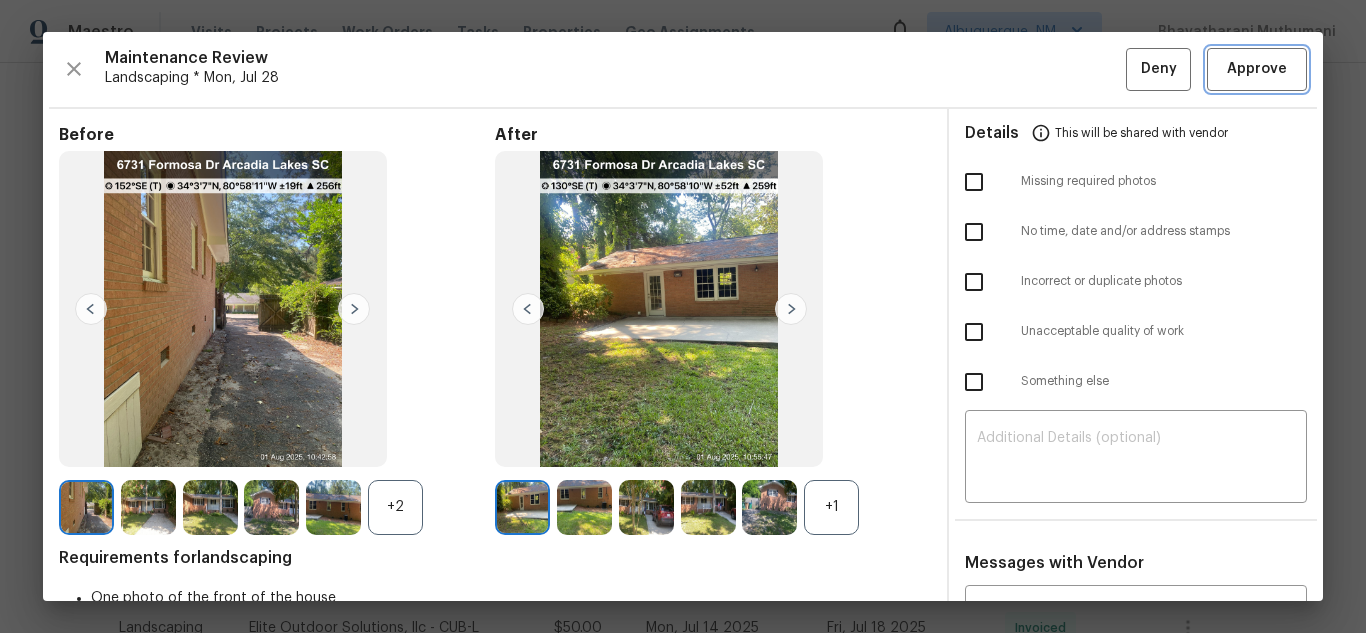 click on "Approve" at bounding box center (1257, 69) 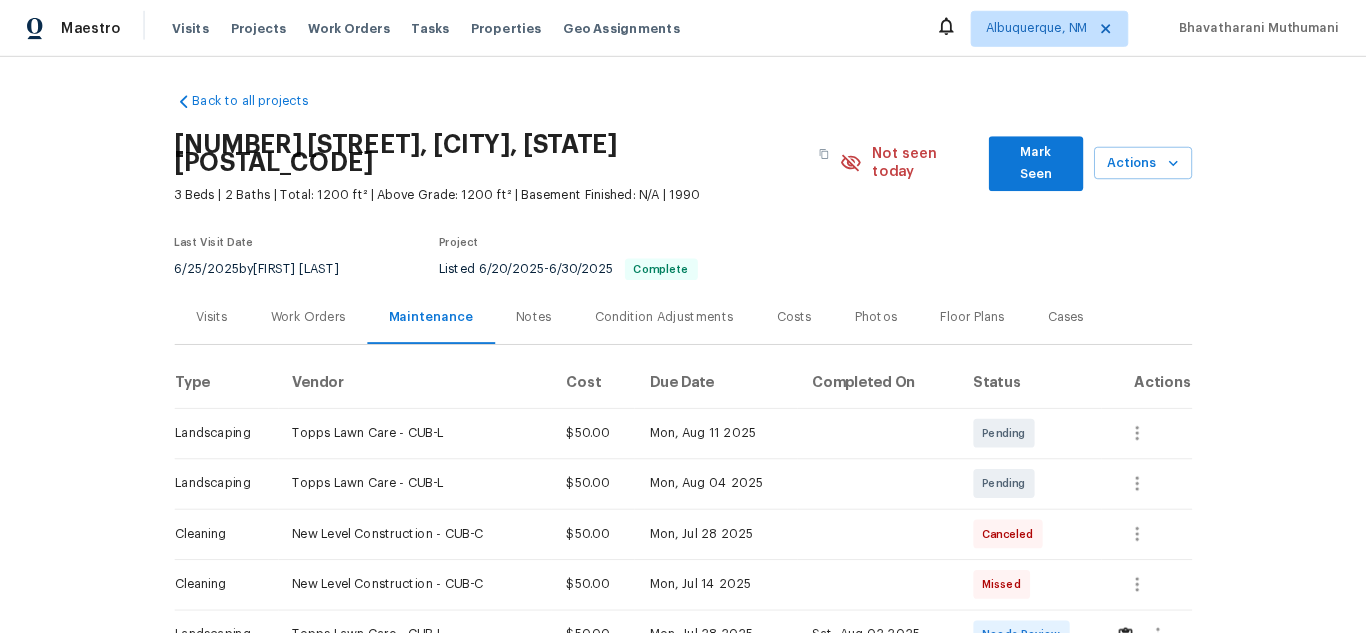 scroll, scrollTop: 0, scrollLeft: 0, axis: both 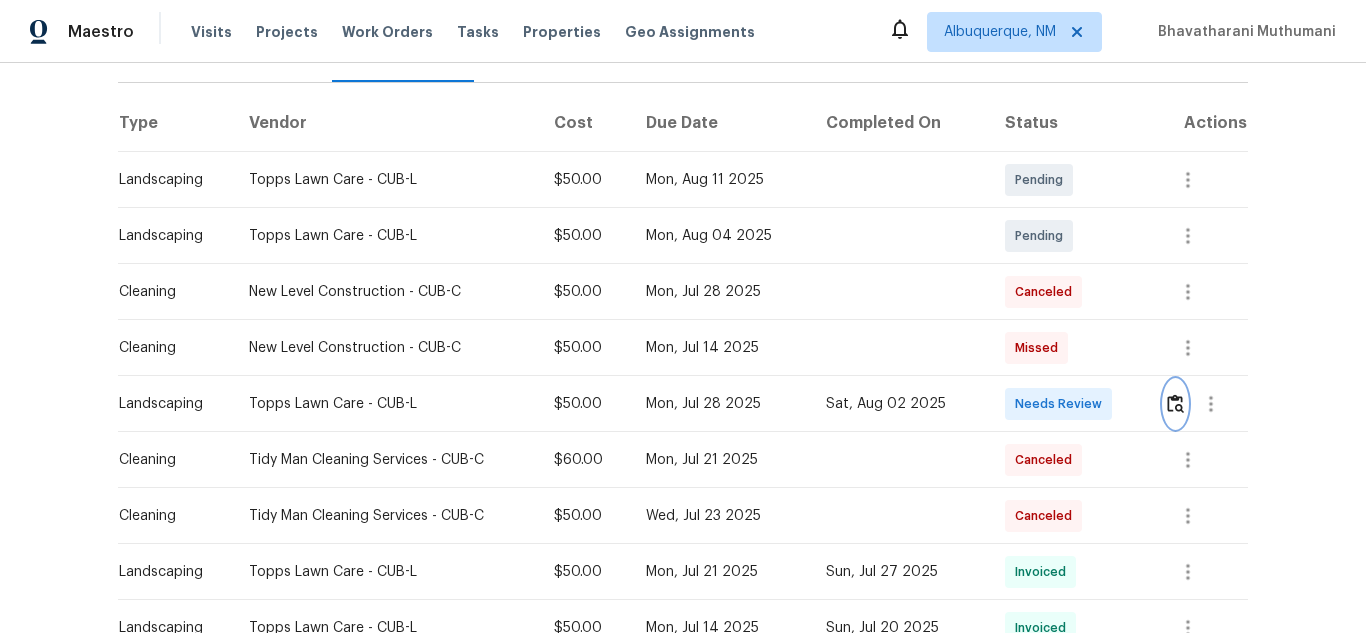 click at bounding box center (1175, 403) 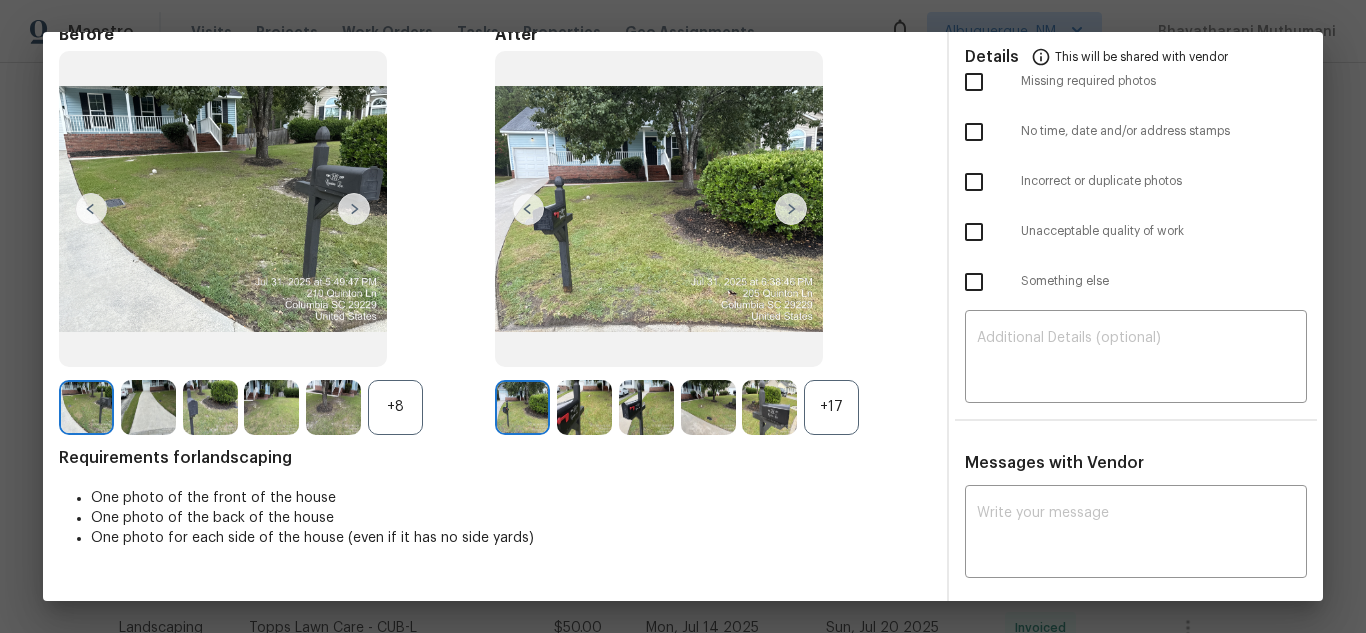 click on "+17" at bounding box center [831, 407] 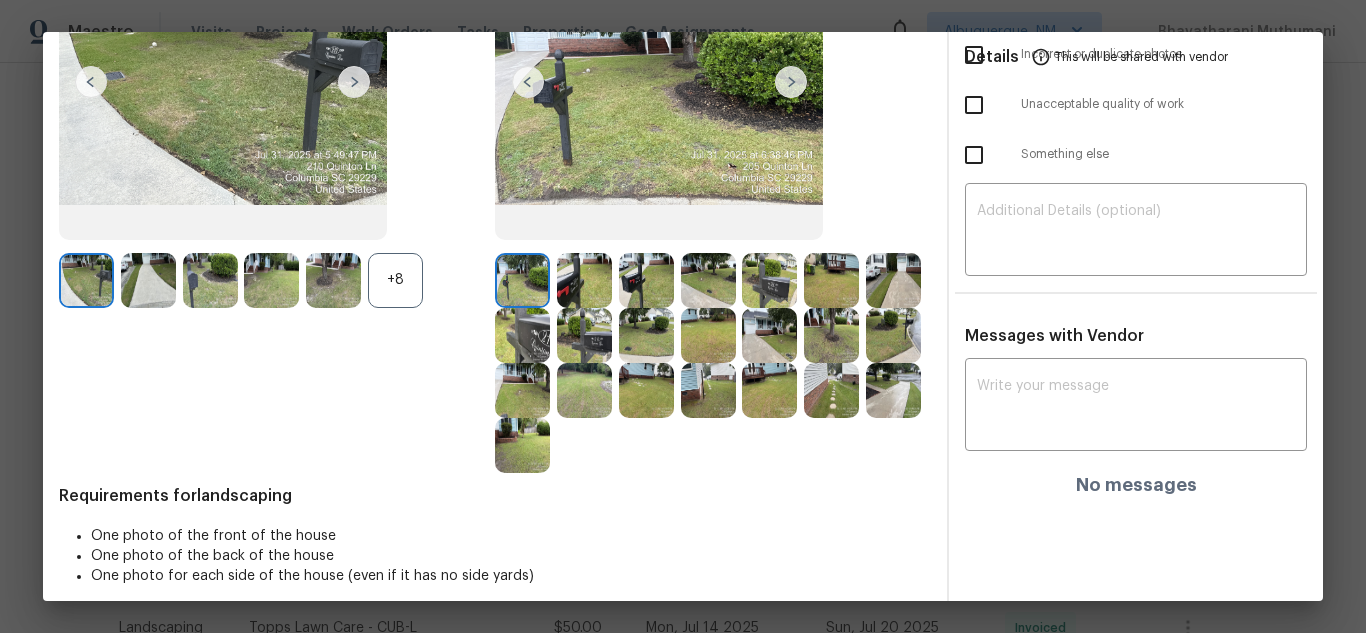 scroll, scrollTop: 238, scrollLeft: 0, axis: vertical 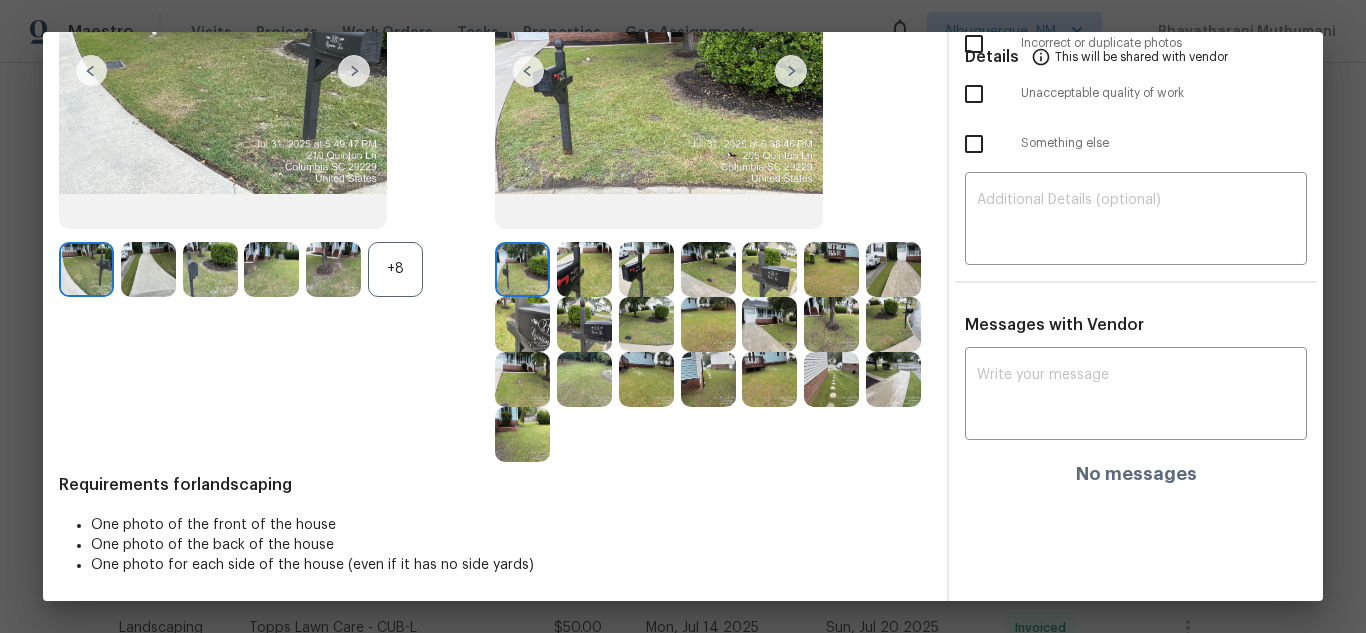 click at bounding box center (708, 269) 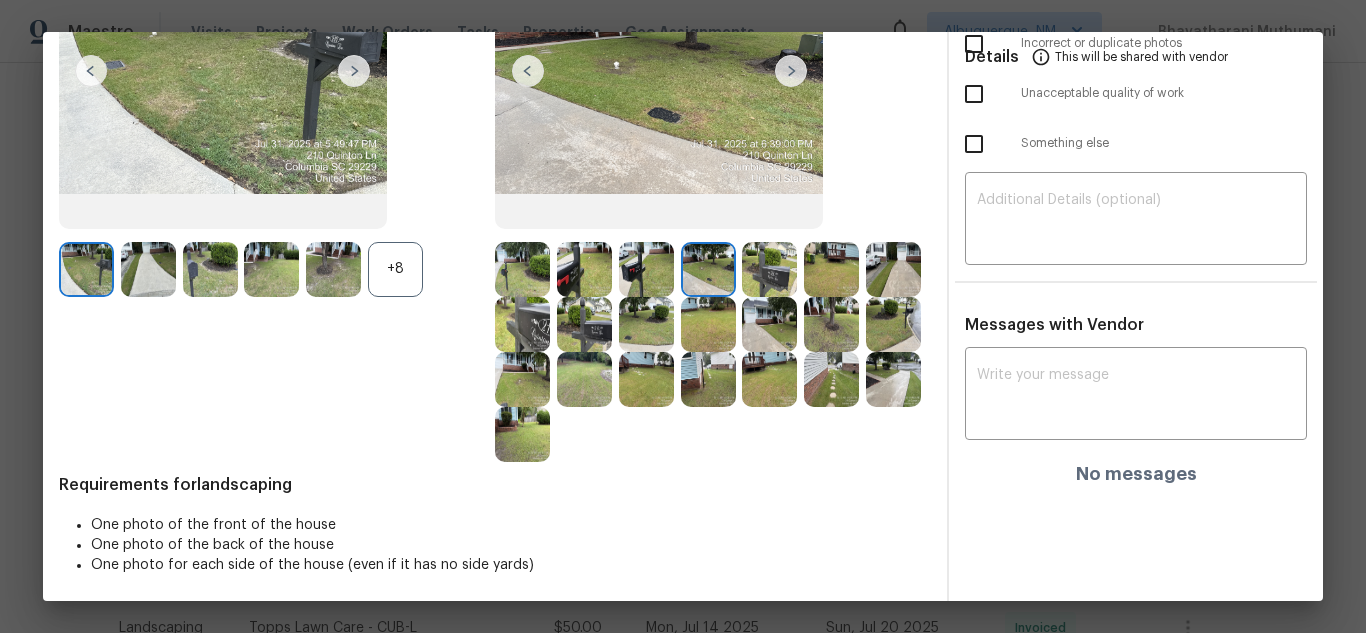 click at bounding box center [646, 324] 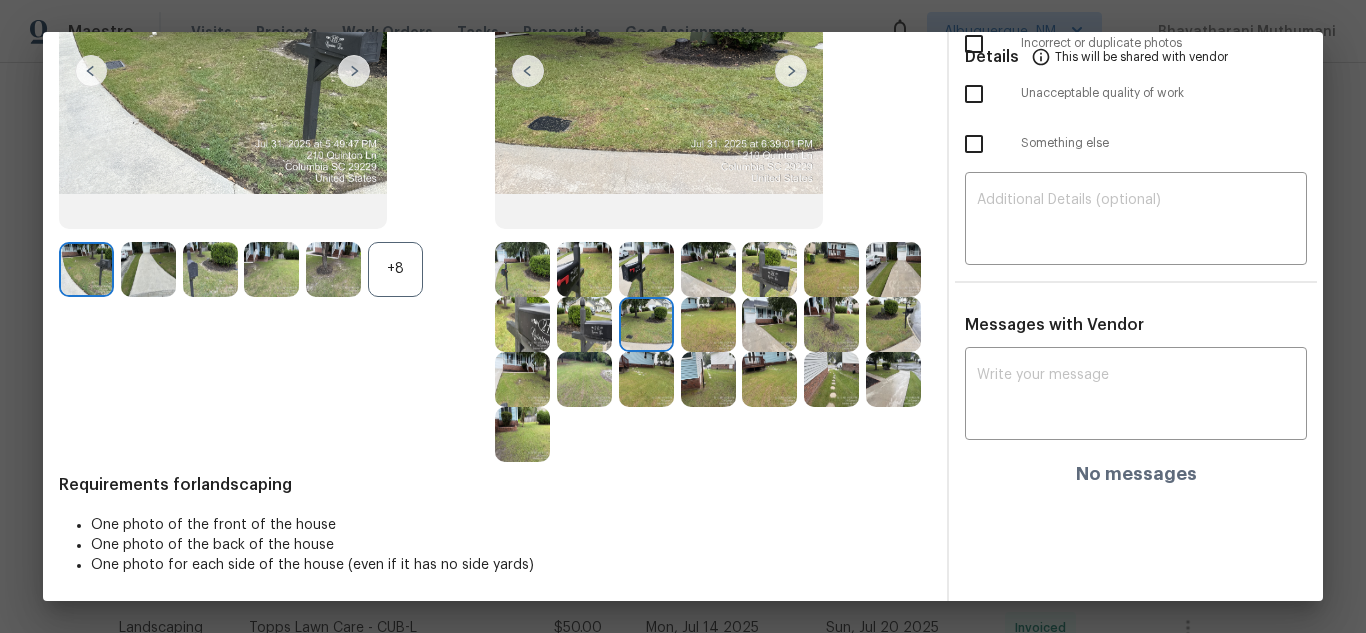 click at bounding box center (708, 324) 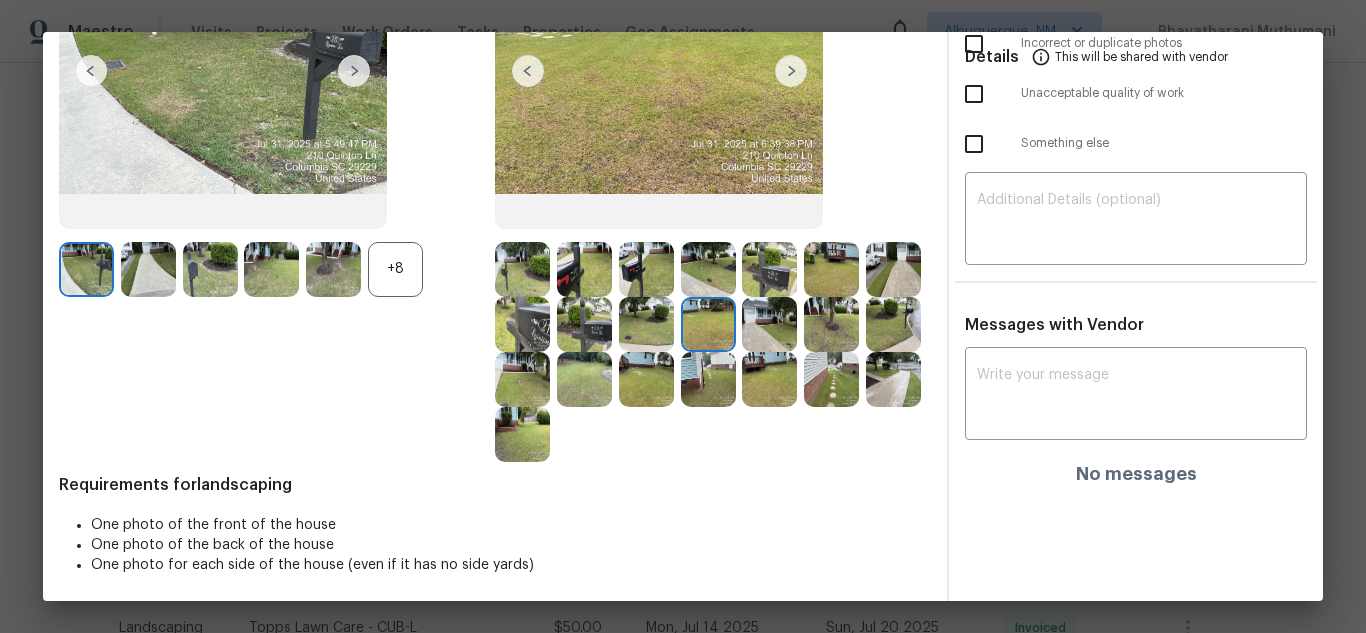 click at bounding box center (769, 324) 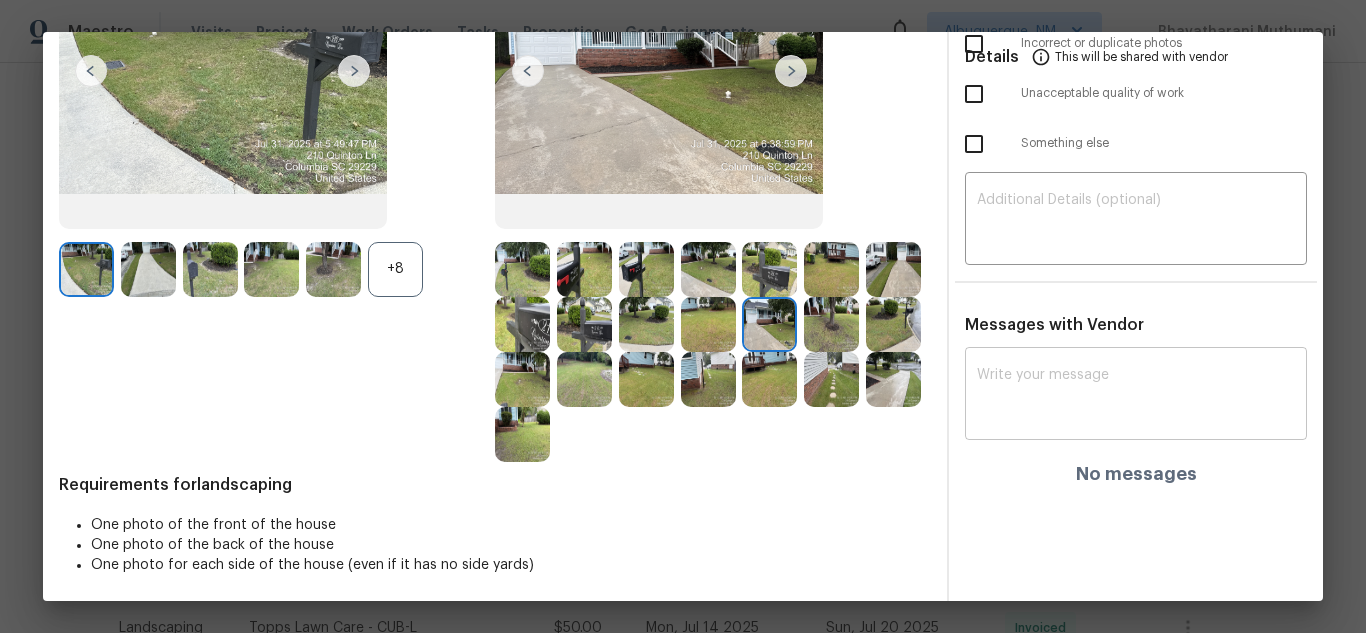 scroll, scrollTop: 0, scrollLeft: 0, axis: both 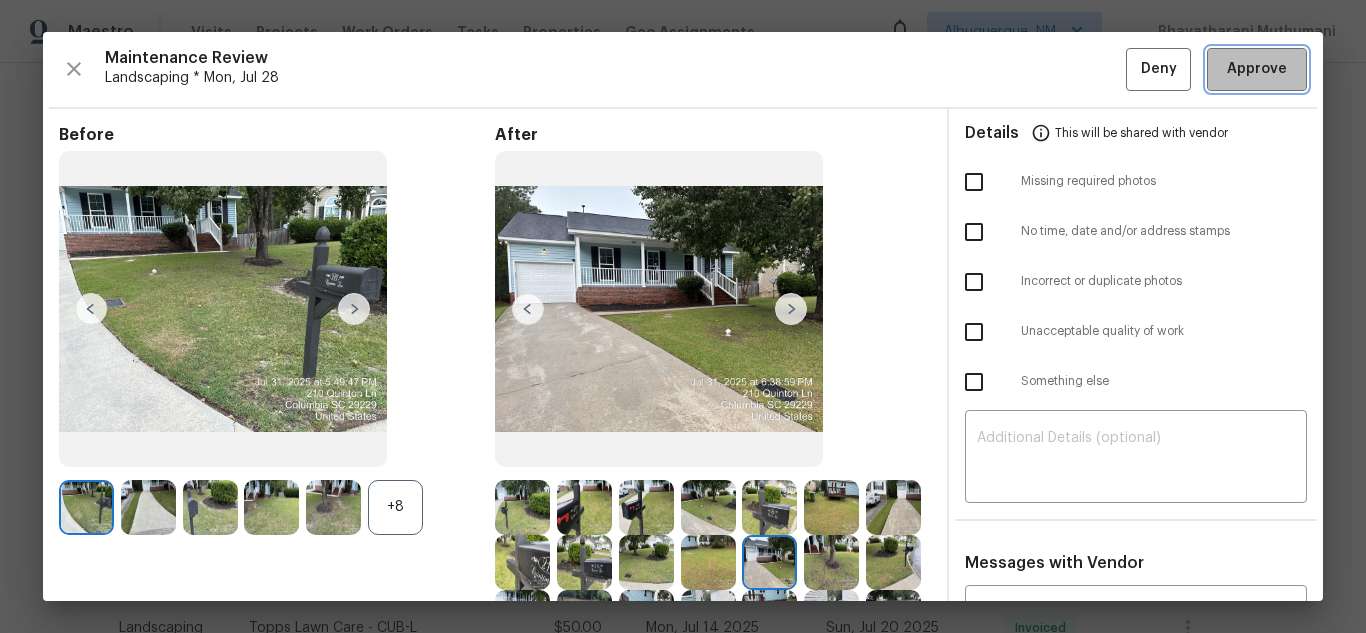 click on "Approve" at bounding box center [1257, 69] 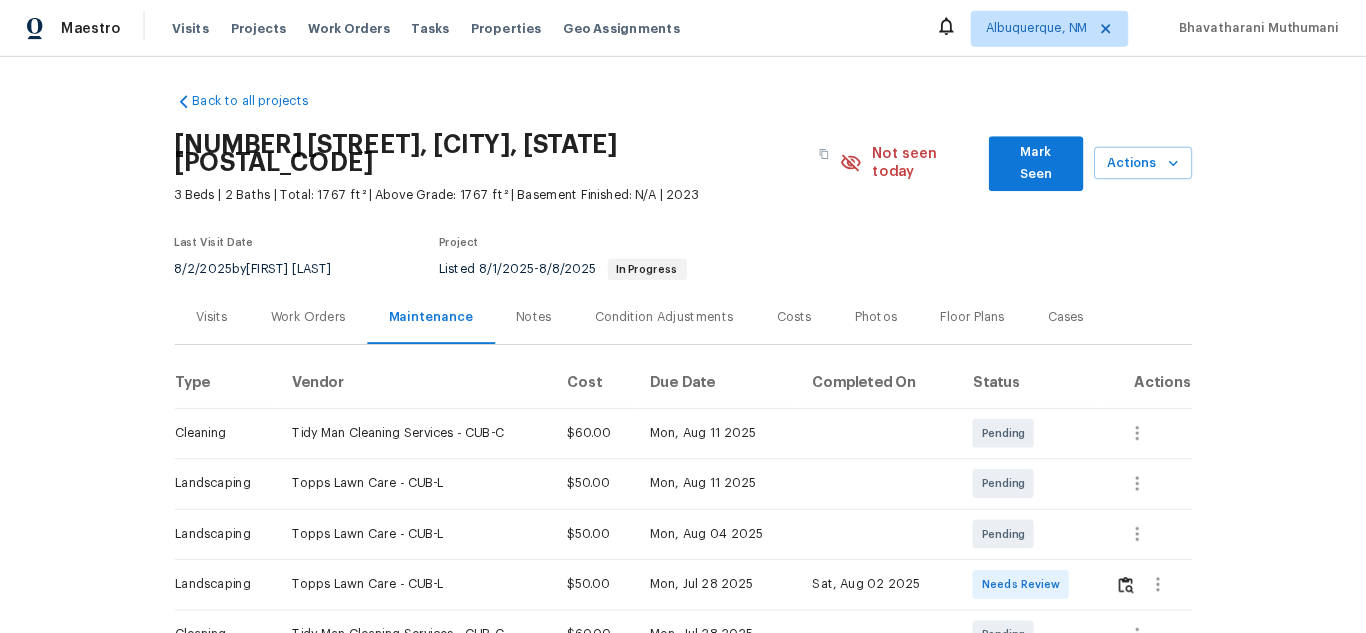 scroll, scrollTop: 0, scrollLeft: 0, axis: both 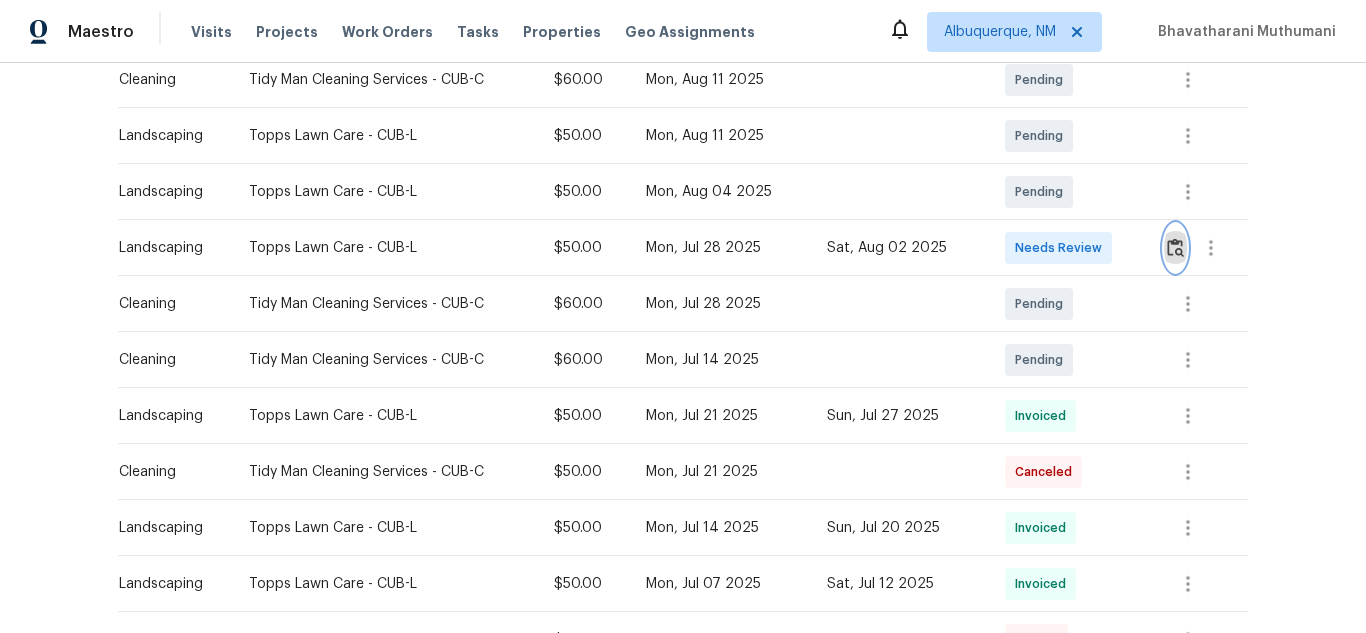 click at bounding box center [1175, 247] 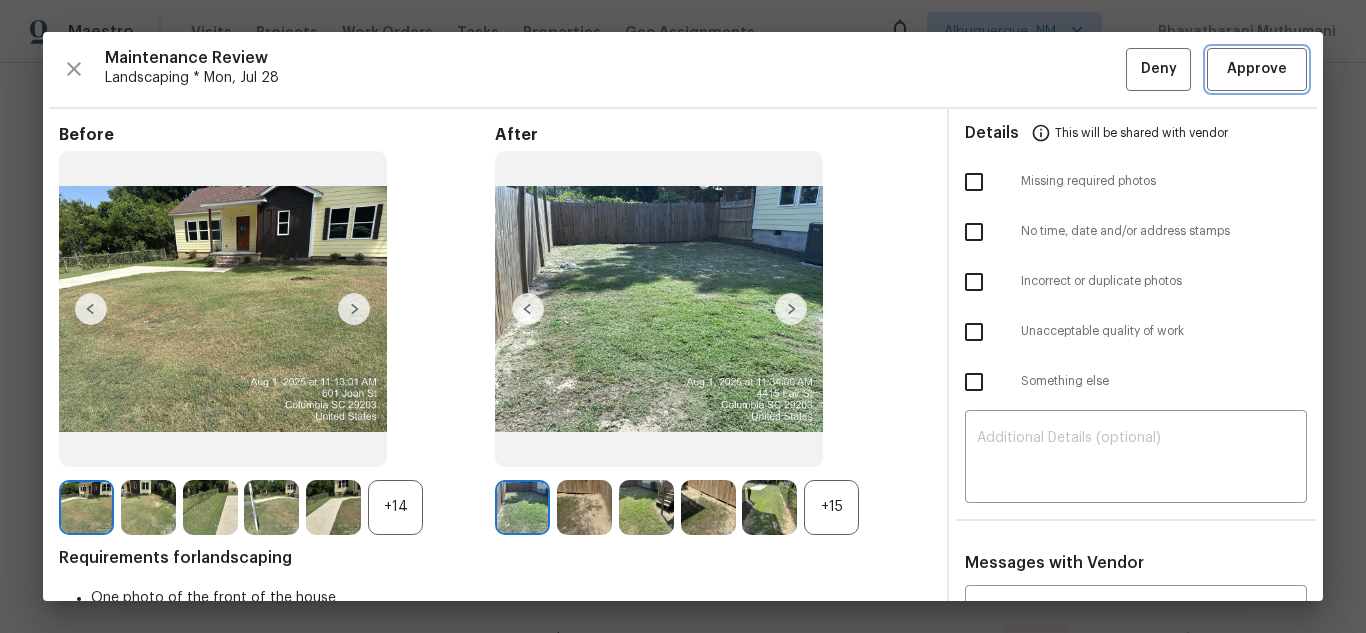 click on "Approve" at bounding box center [1257, 69] 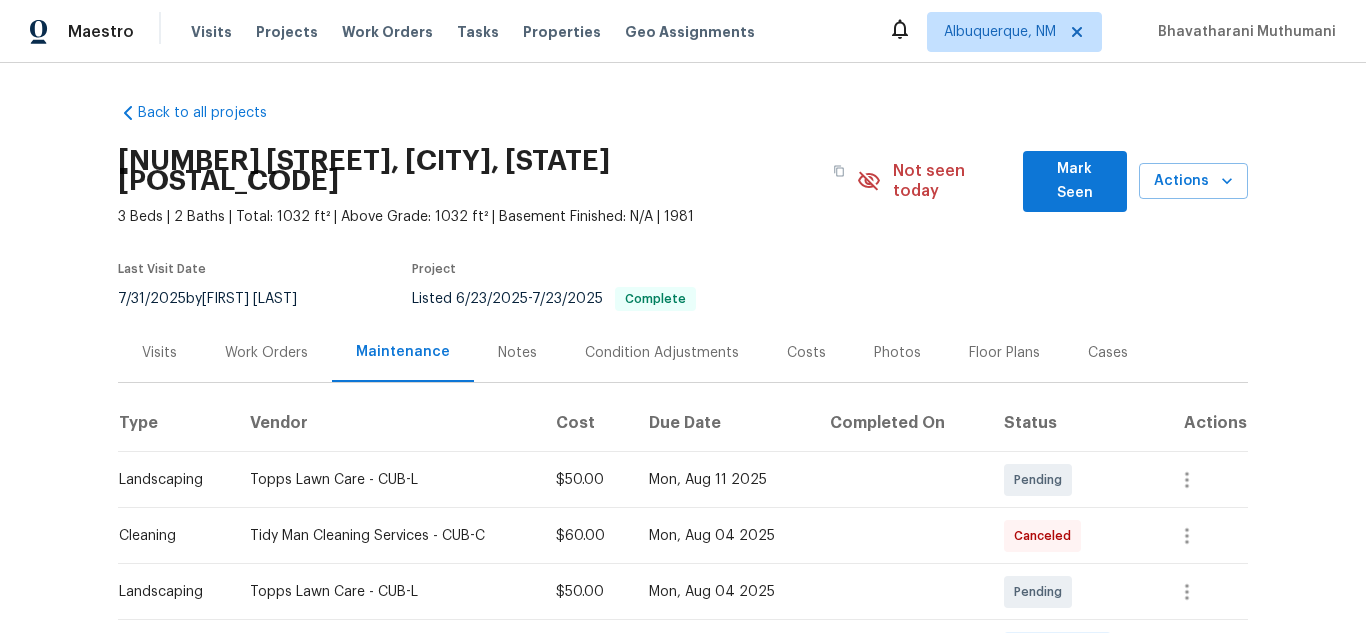 scroll, scrollTop: 0, scrollLeft: 0, axis: both 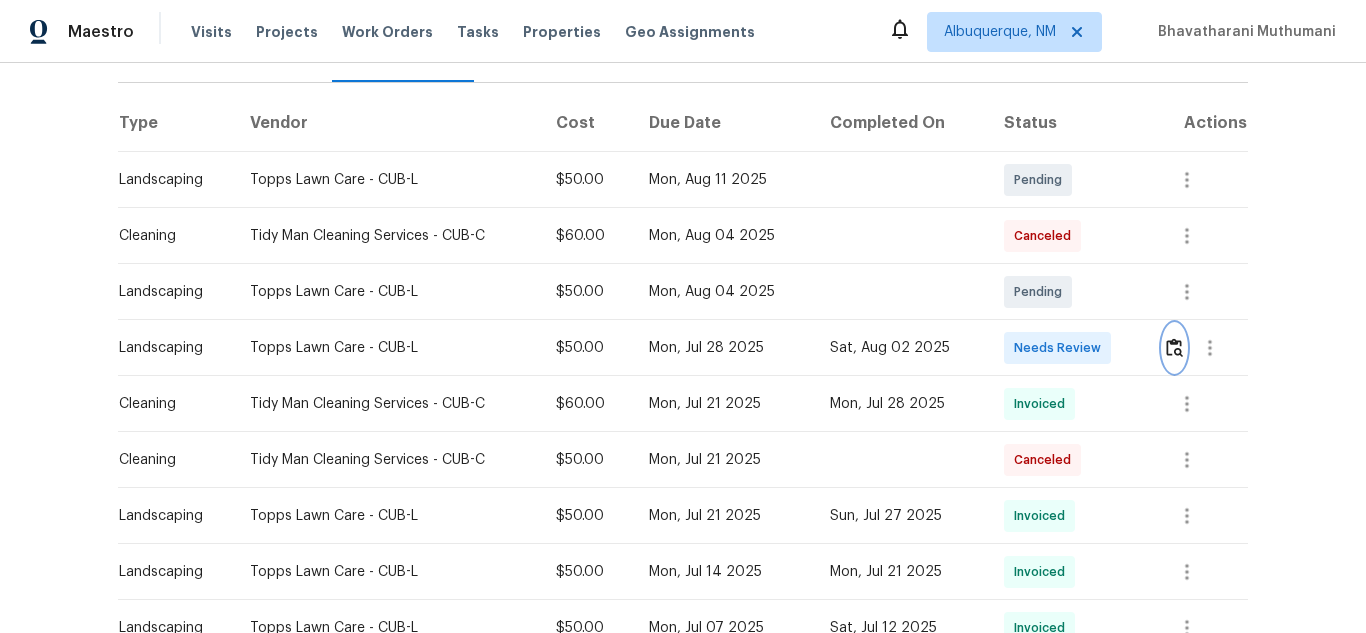 click at bounding box center [1174, 347] 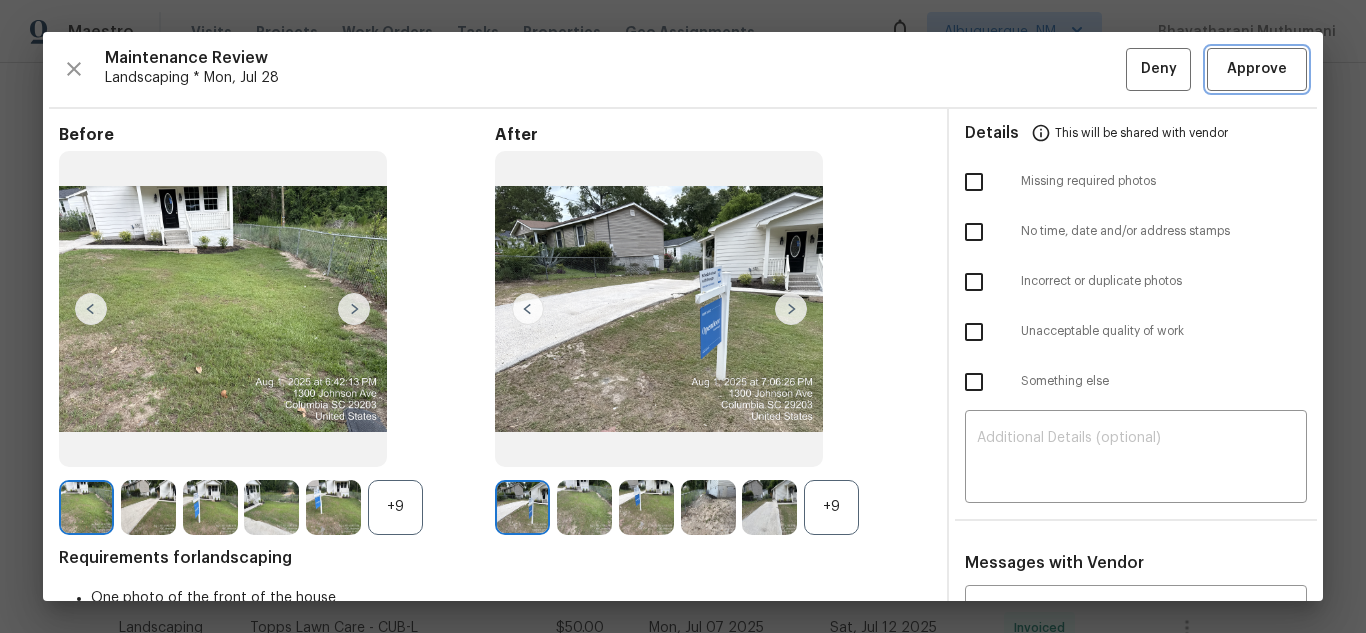 click on "Approve" at bounding box center (1257, 69) 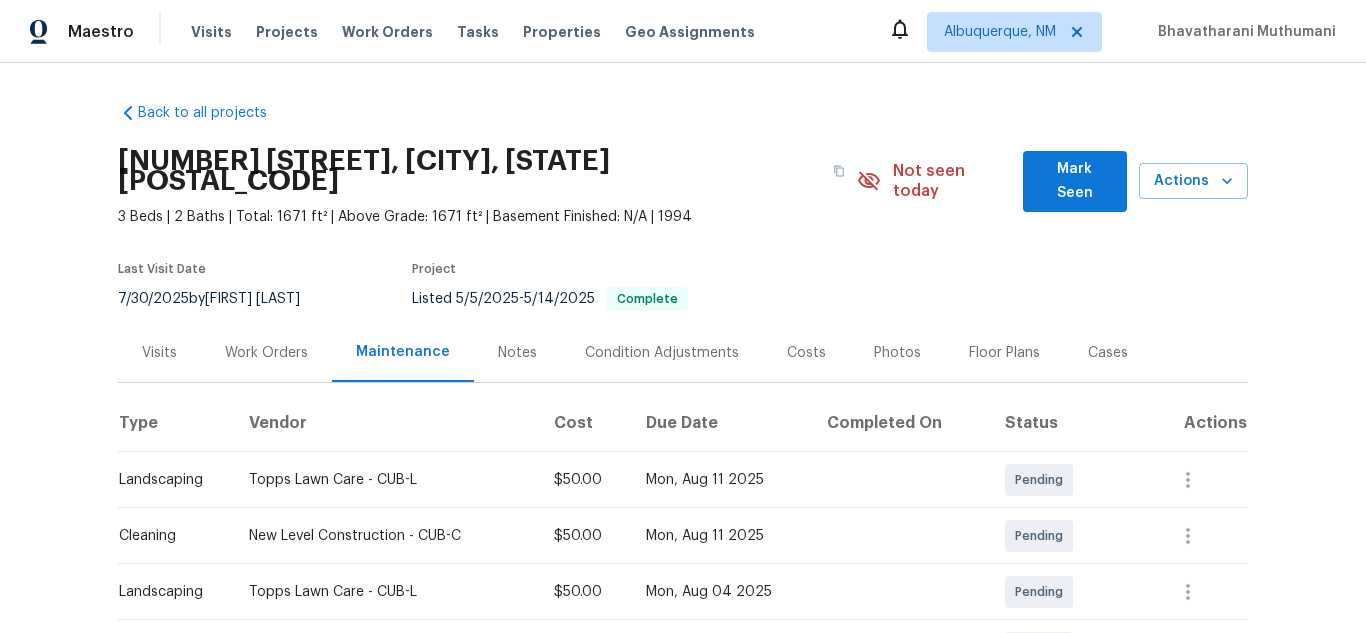 scroll, scrollTop: 0, scrollLeft: 0, axis: both 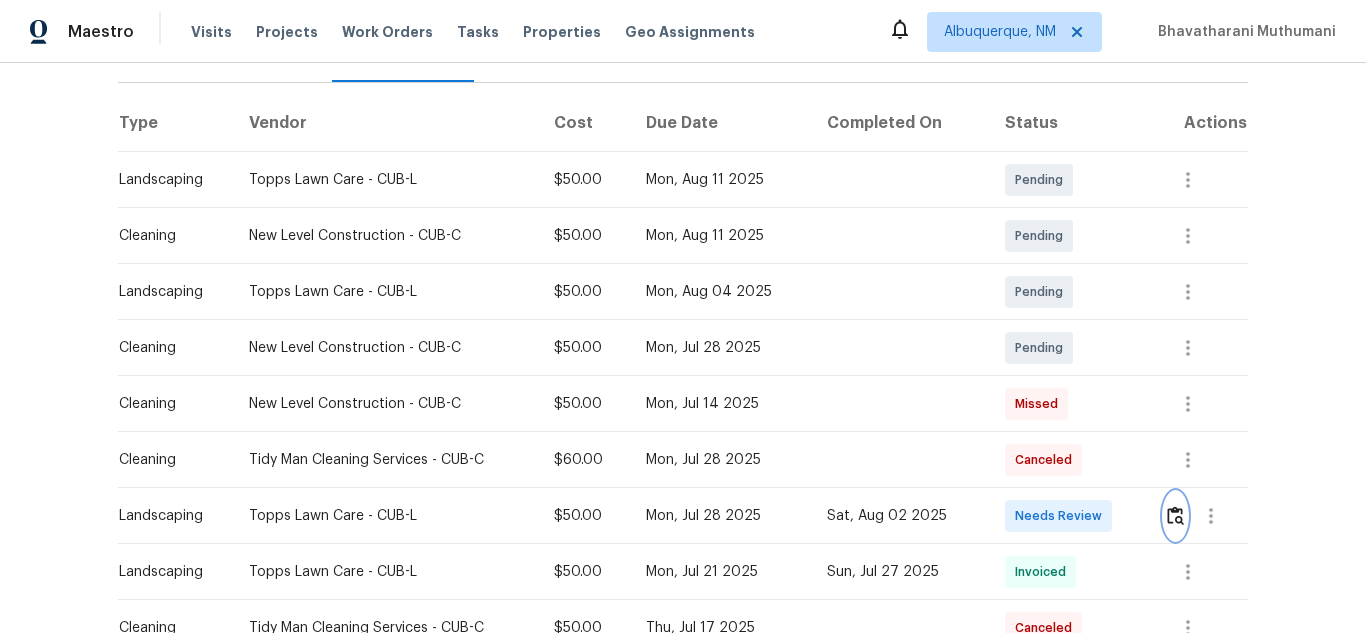 click at bounding box center [1175, 515] 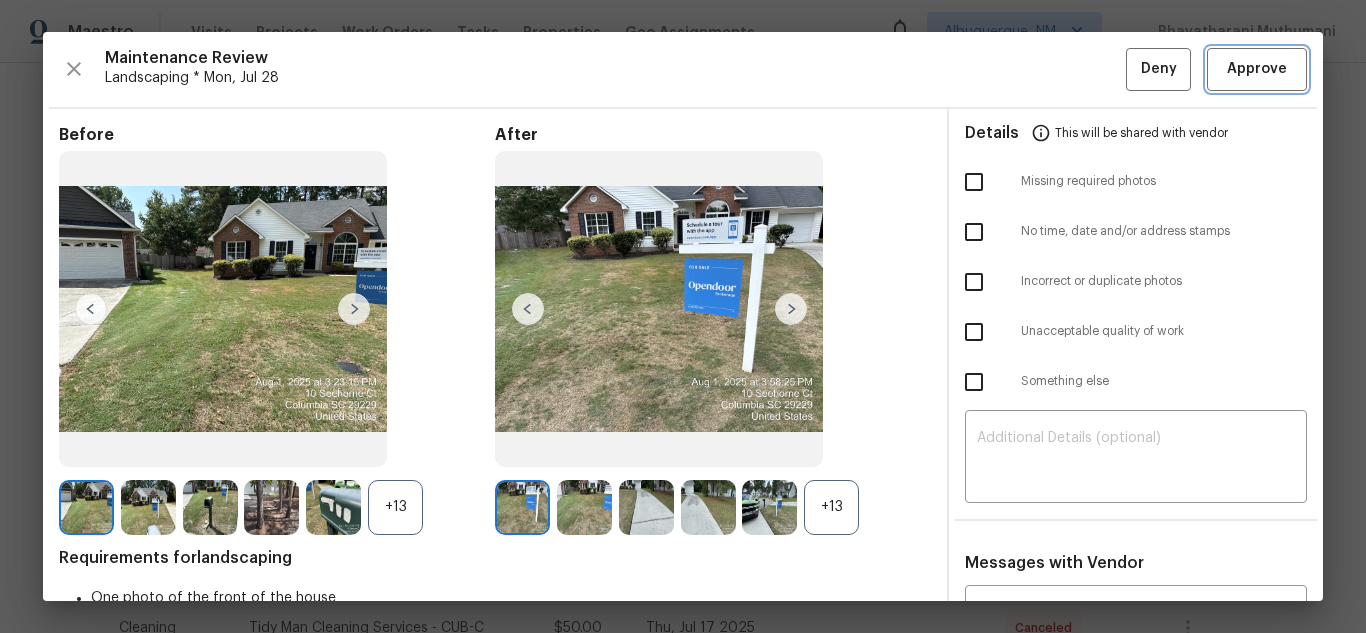 click on "Approve" at bounding box center [1257, 69] 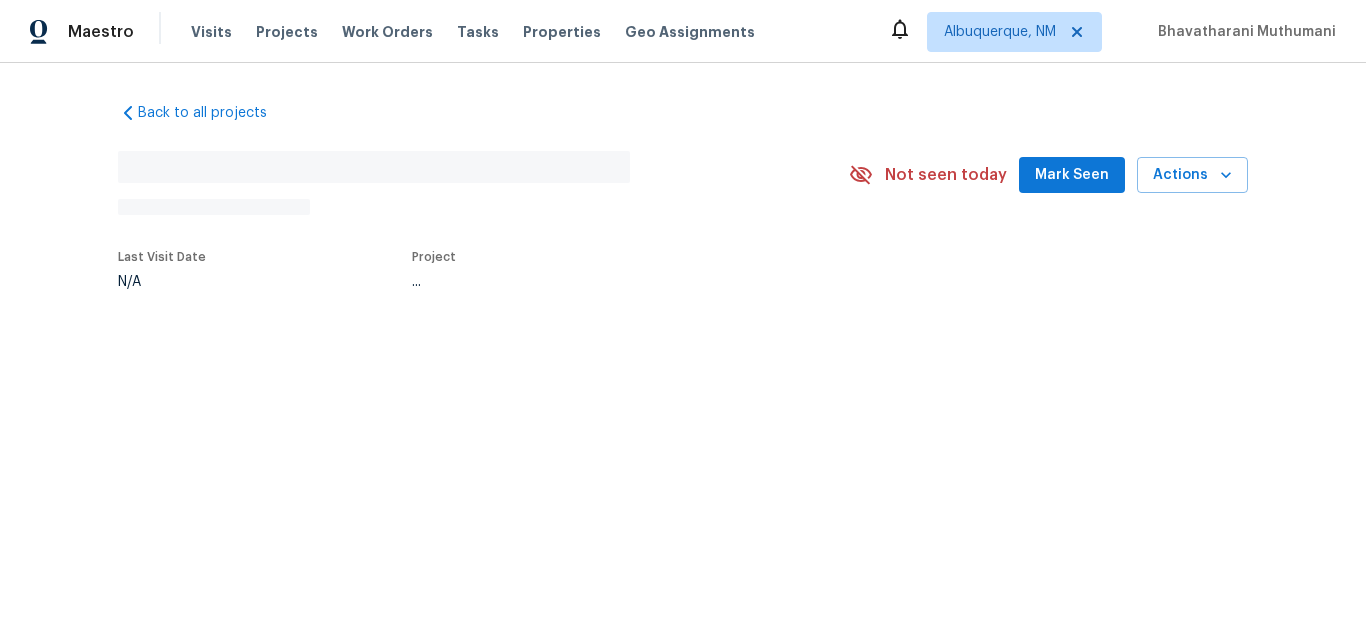 scroll, scrollTop: 0, scrollLeft: 0, axis: both 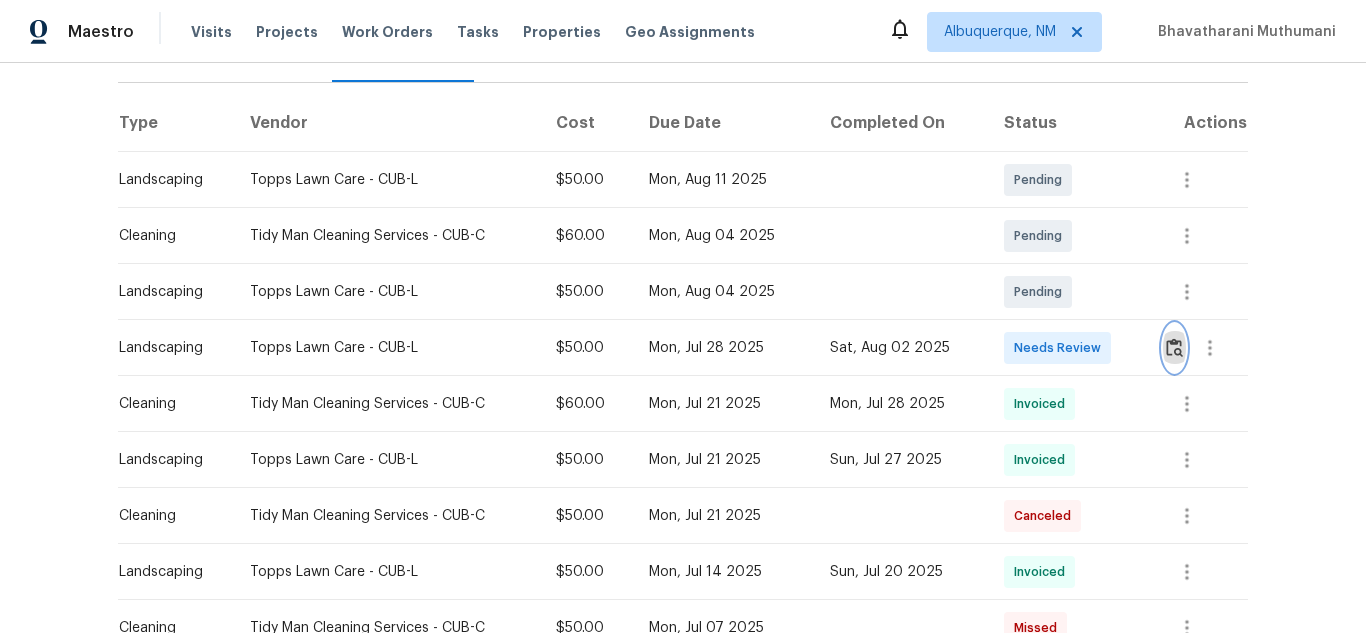 click at bounding box center (1174, 347) 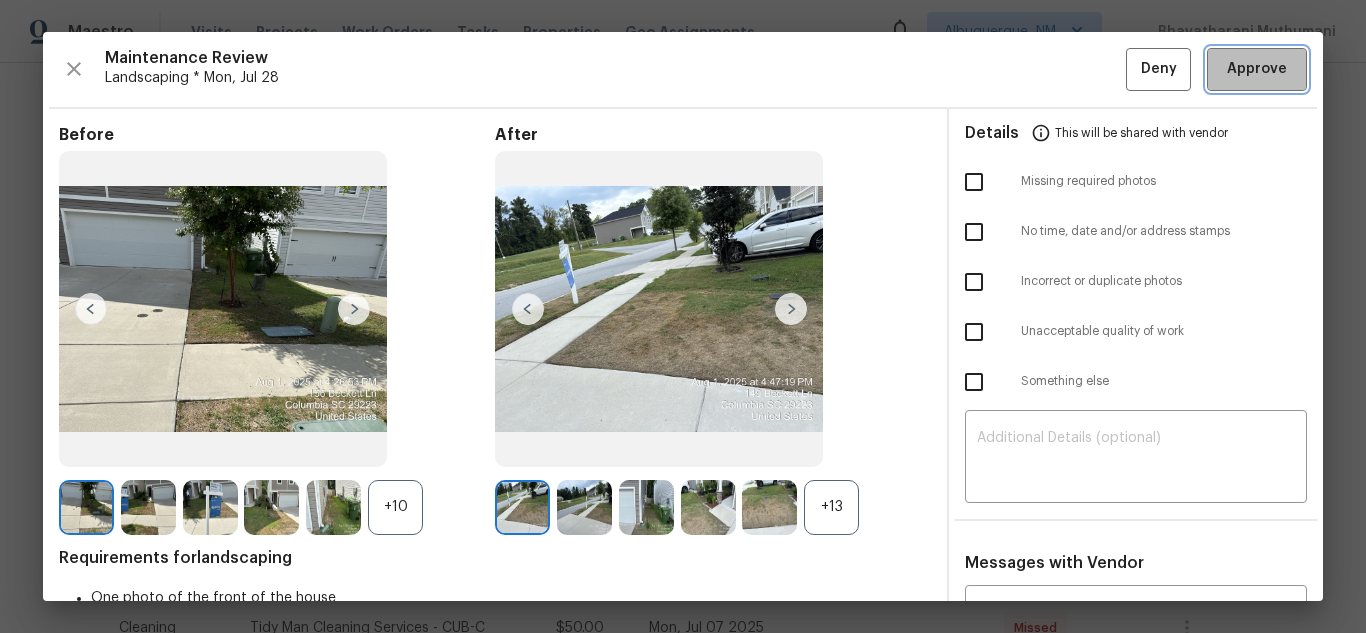 click on "Approve" at bounding box center [1257, 69] 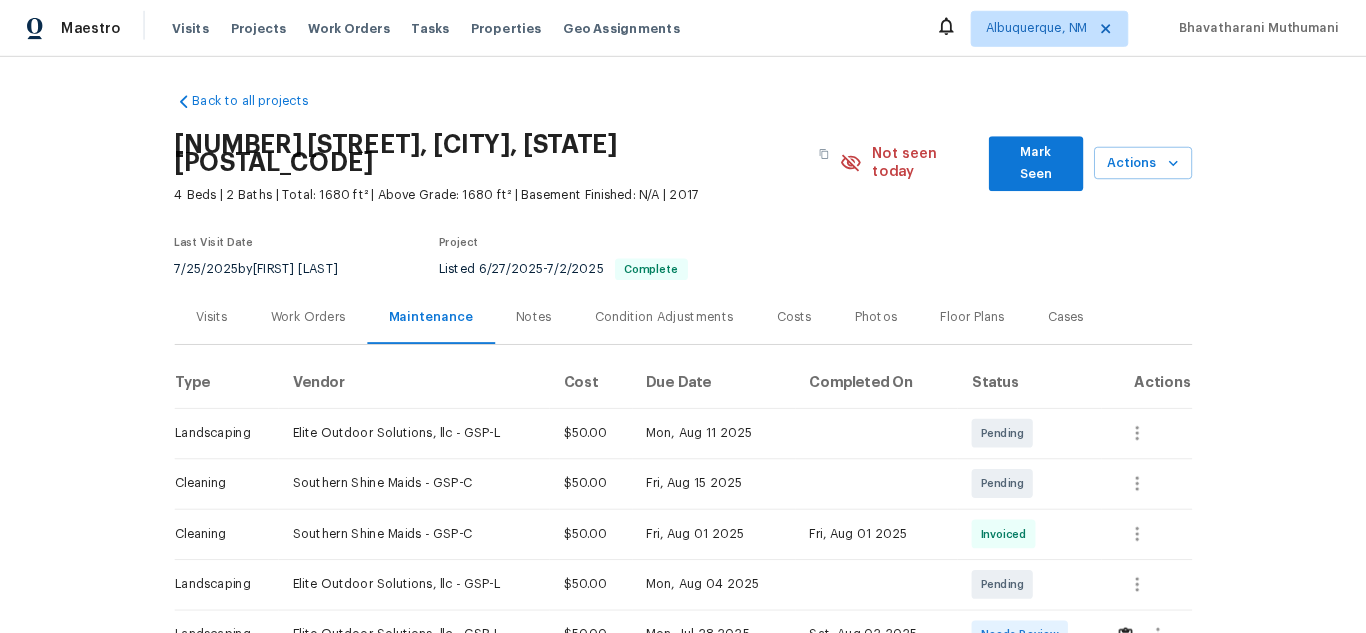 scroll, scrollTop: 0, scrollLeft: 0, axis: both 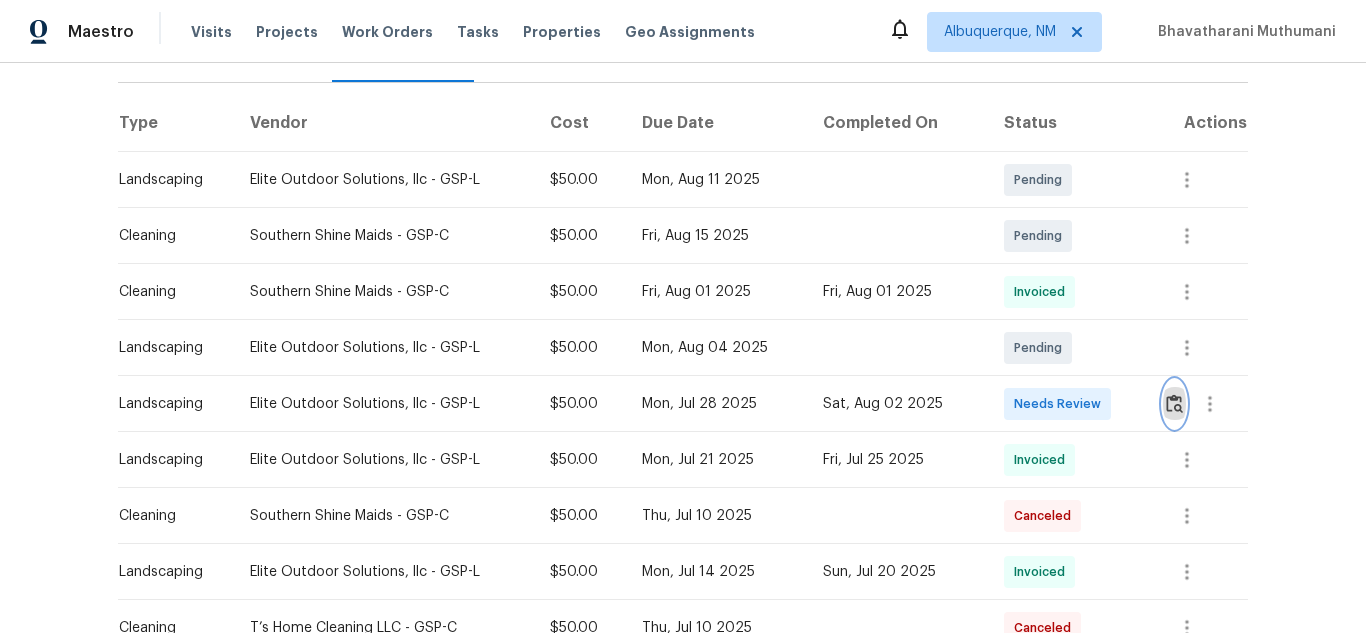 click at bounding box center (1174, 403) 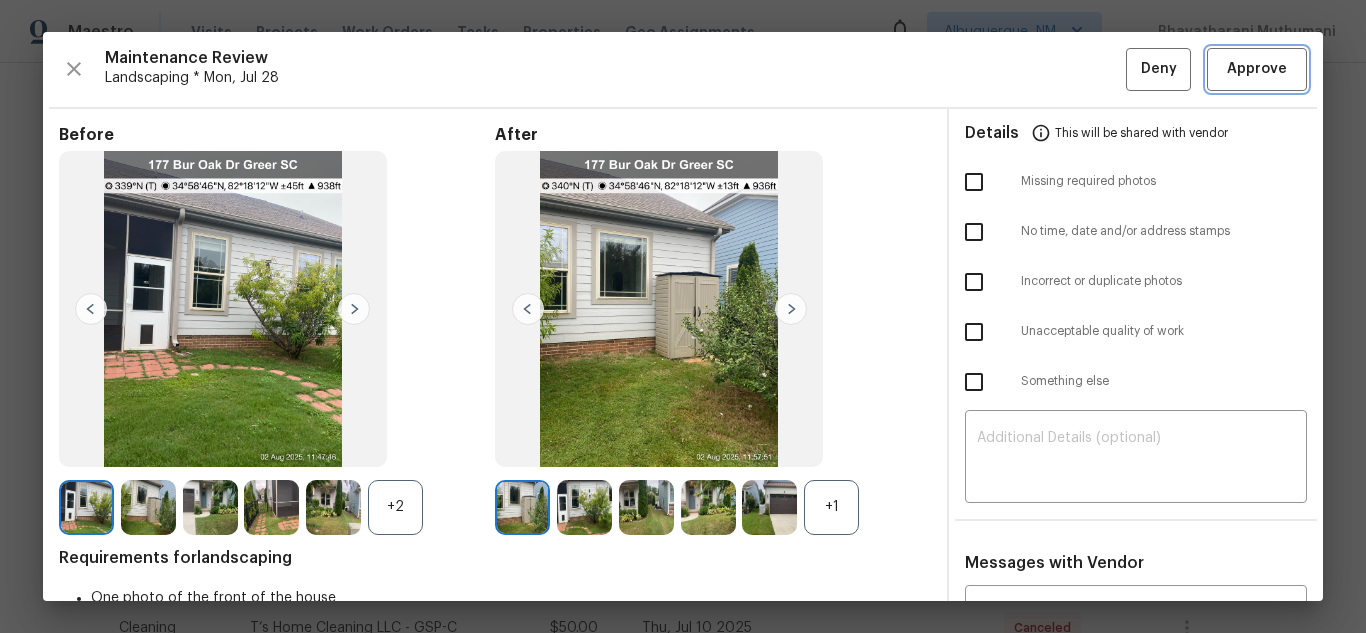 click on "Approve" at bounding box center [1257, 69] 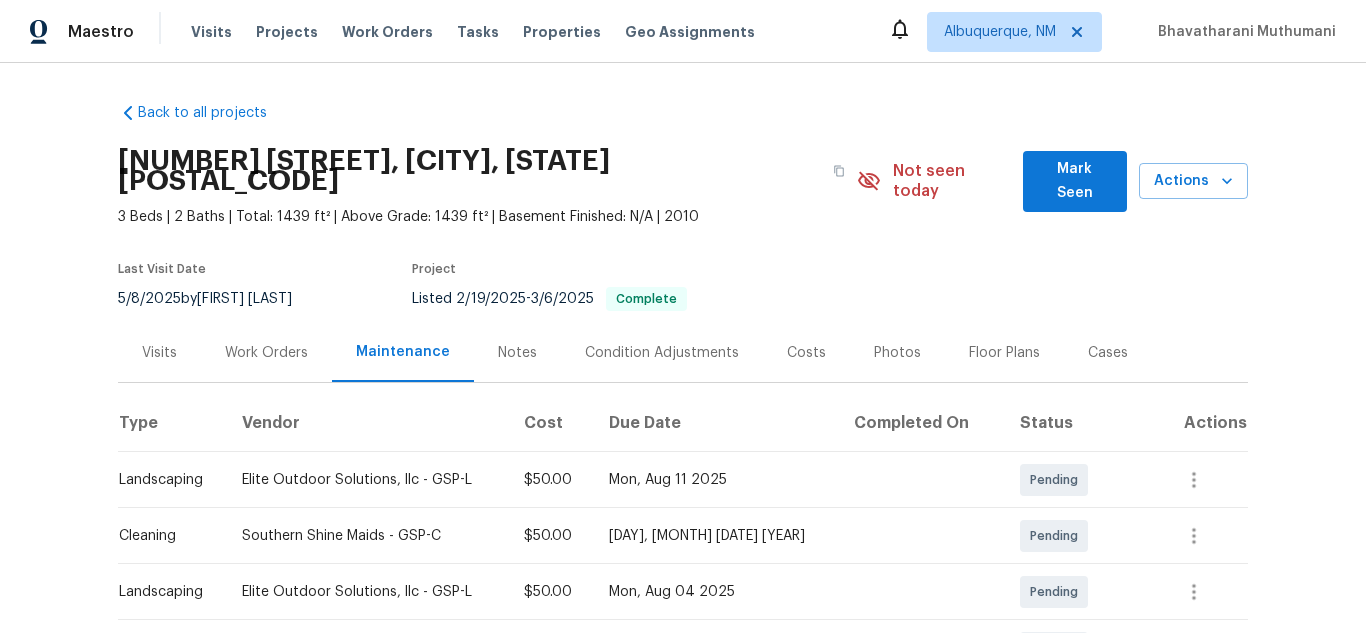 scroll, scrollTop: 0, scrollLeft: 0, axis: both 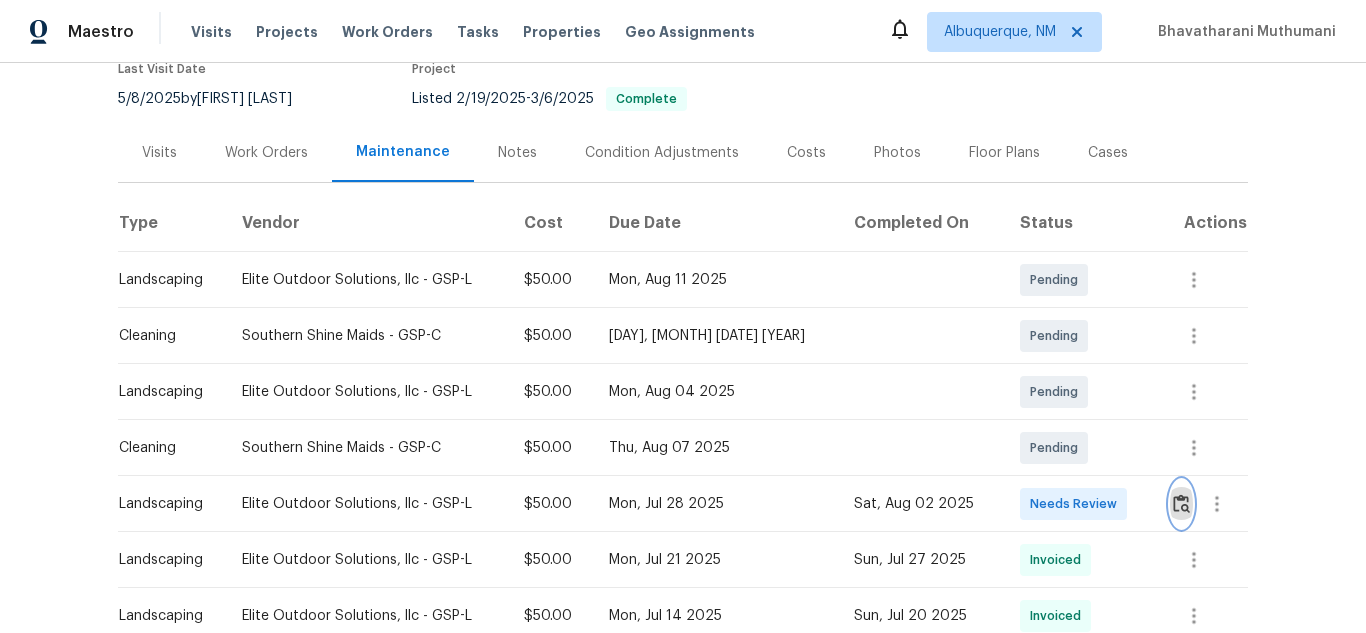 click at bounding box center (1181, 503) 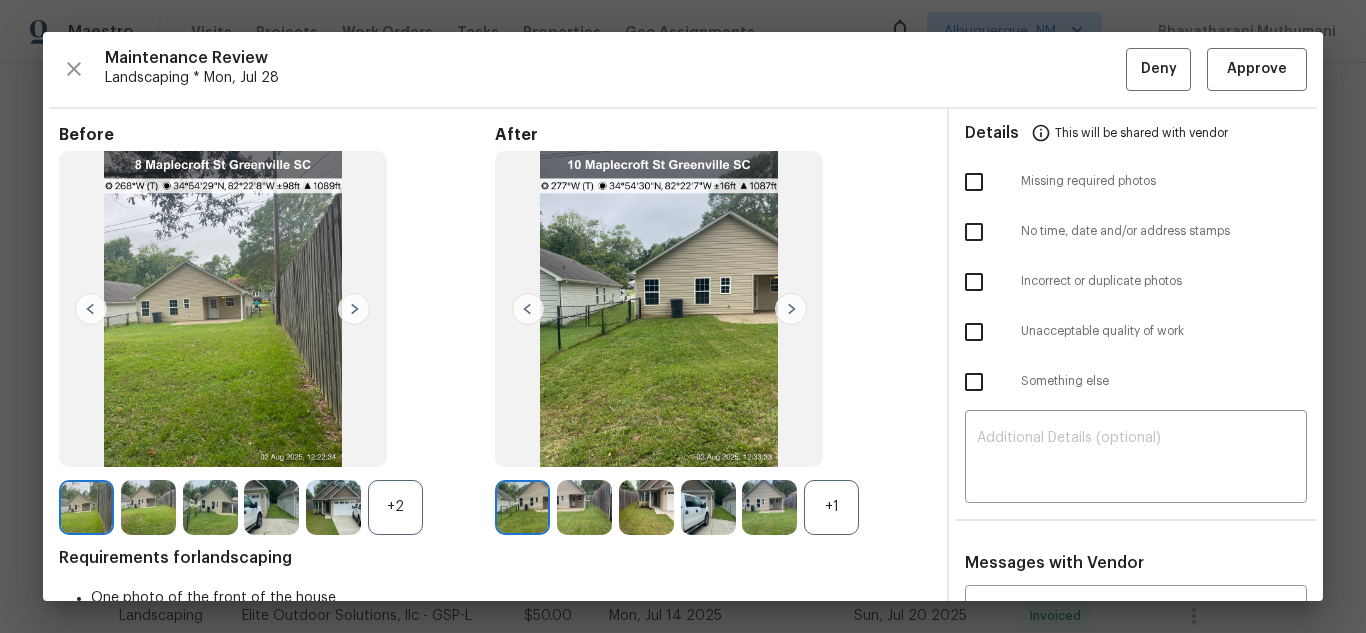 click at bounding box center (522, 507) 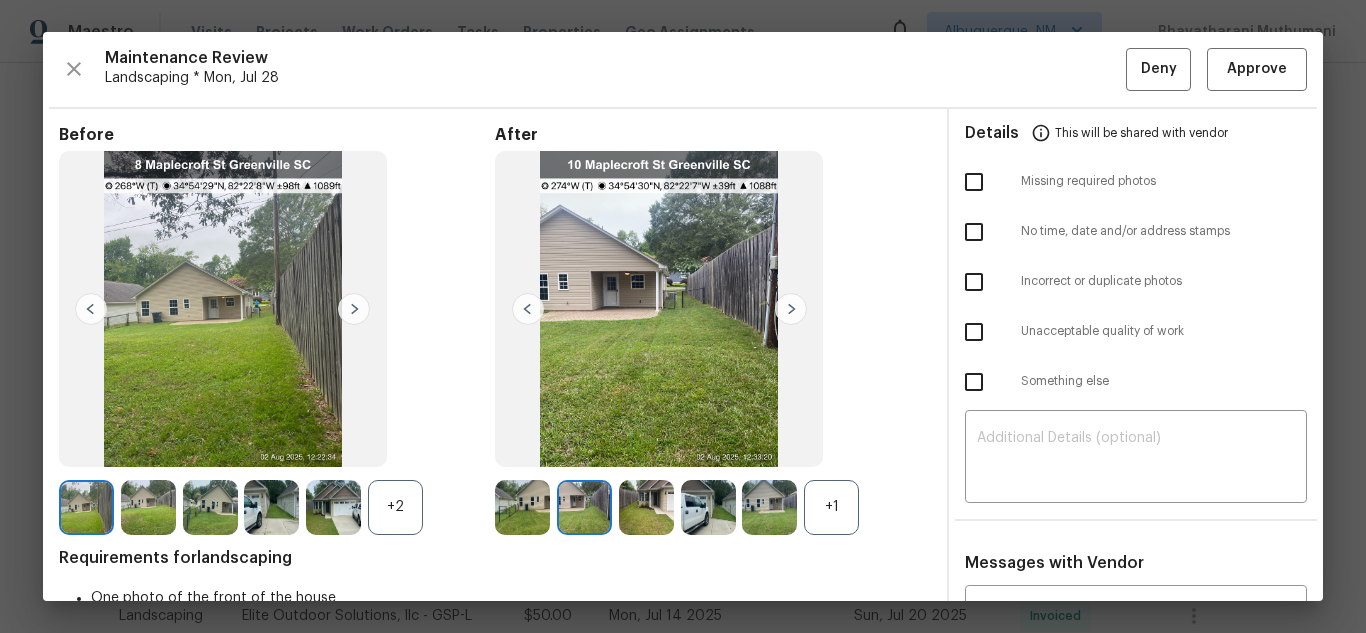 click at bounding box center (522, 507) 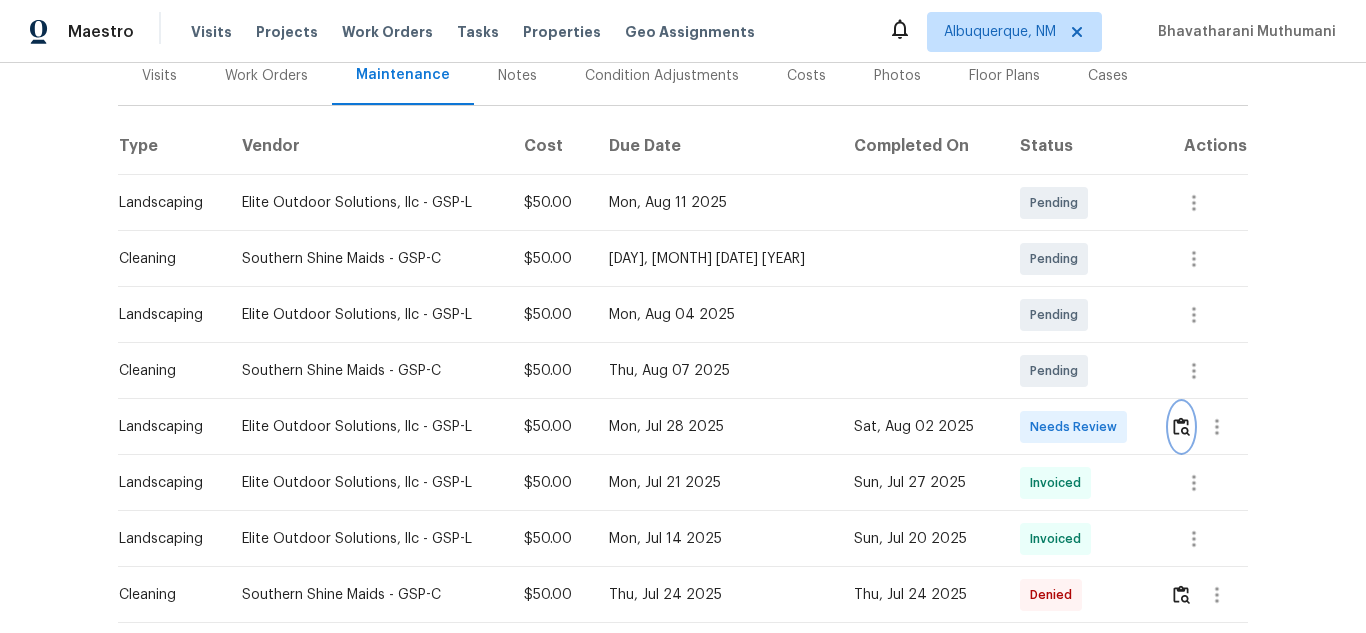 scroll, scrollTop: 300, scrollLeft: 0, axis: vertical 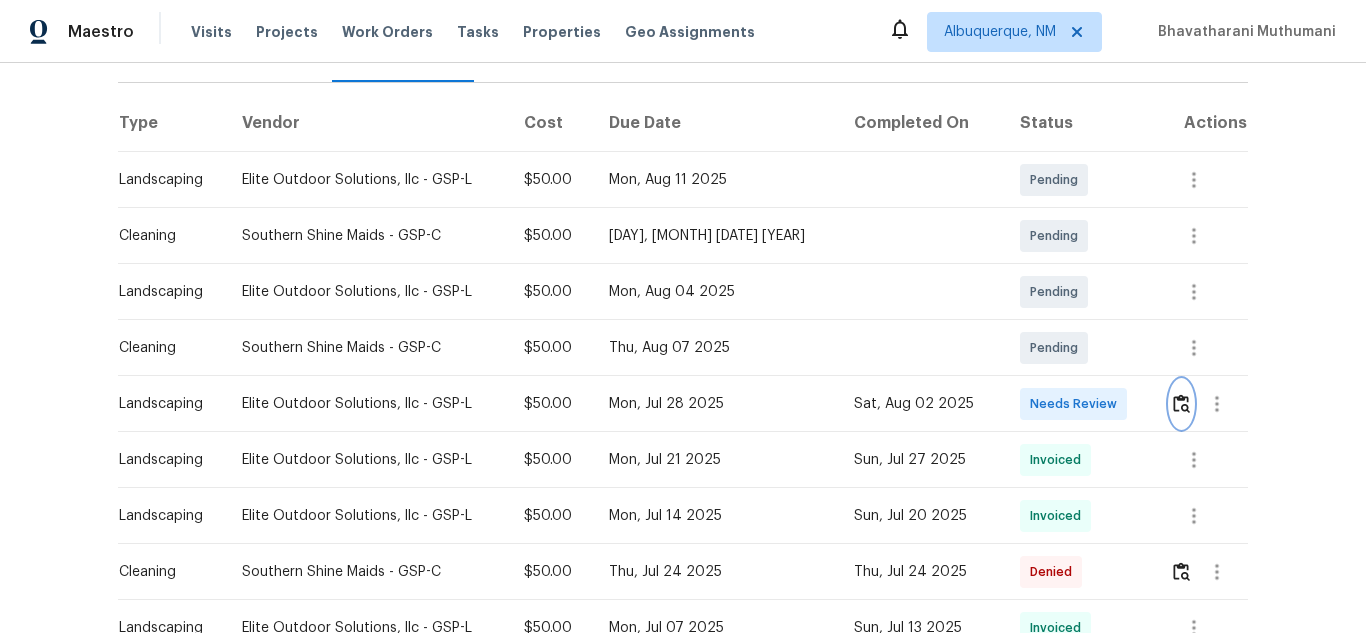 click at bounding box center [1181, 403] 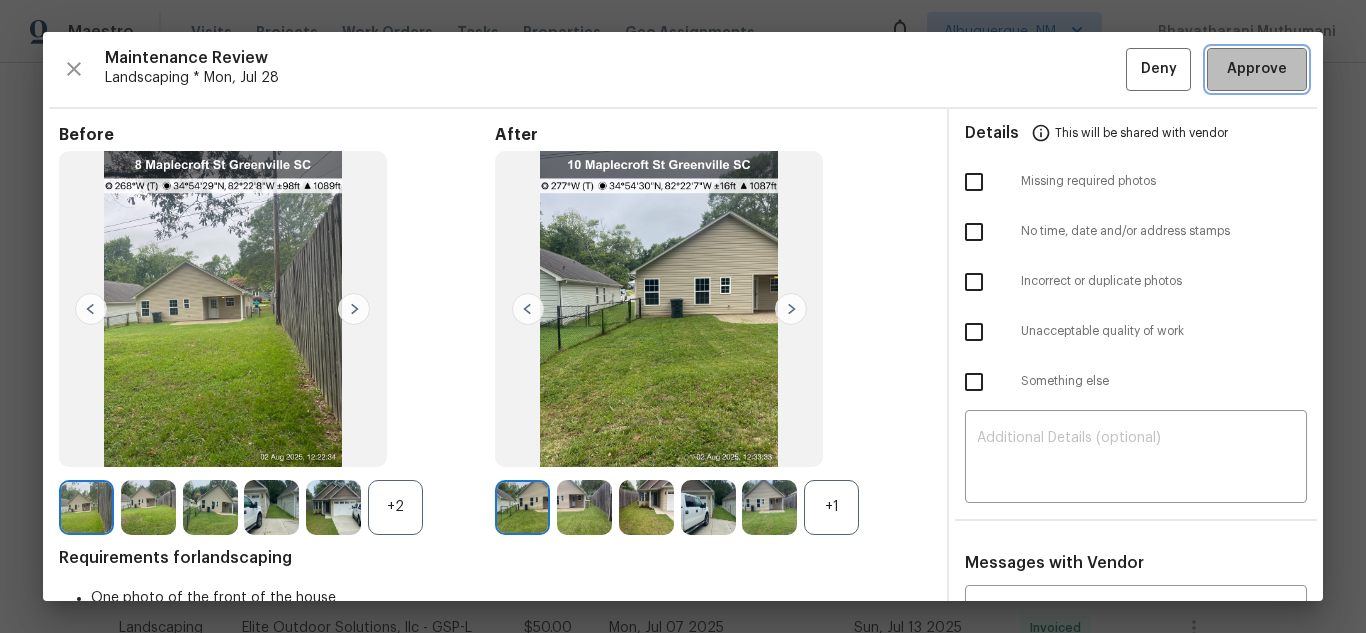 click on "Approve" at bounding box center [1257, 69] 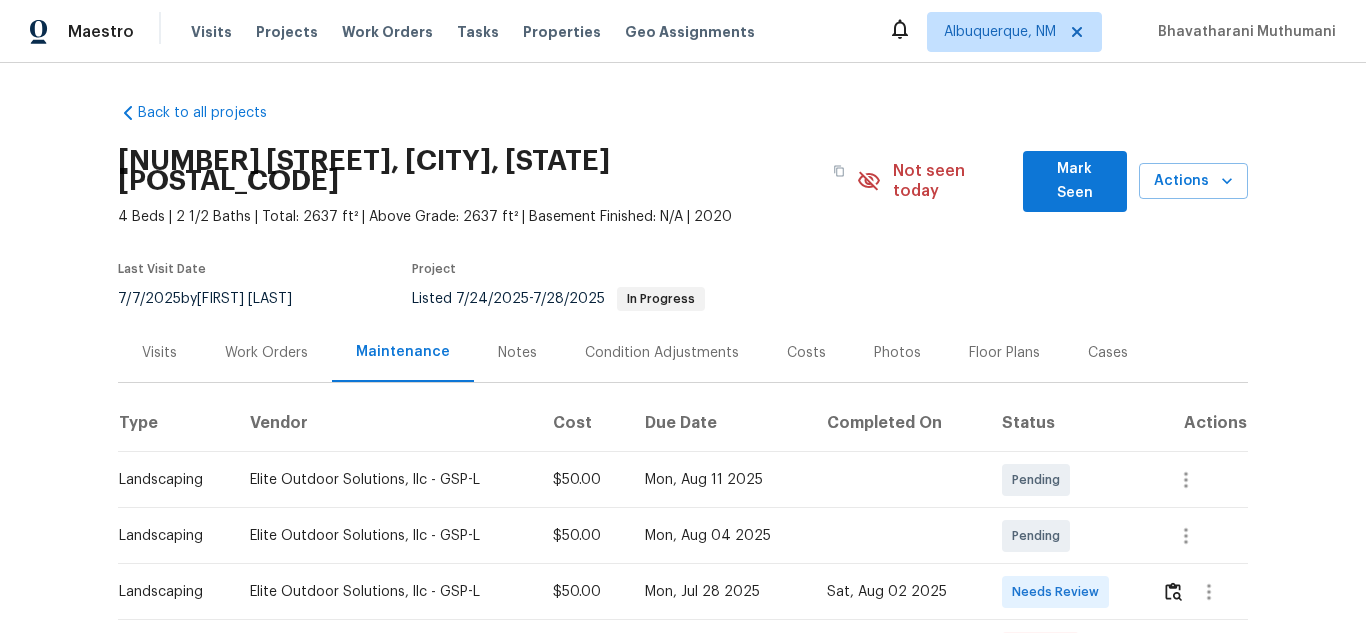 scroll, scrollTop: 0, scrollLeft: 0, axis: both 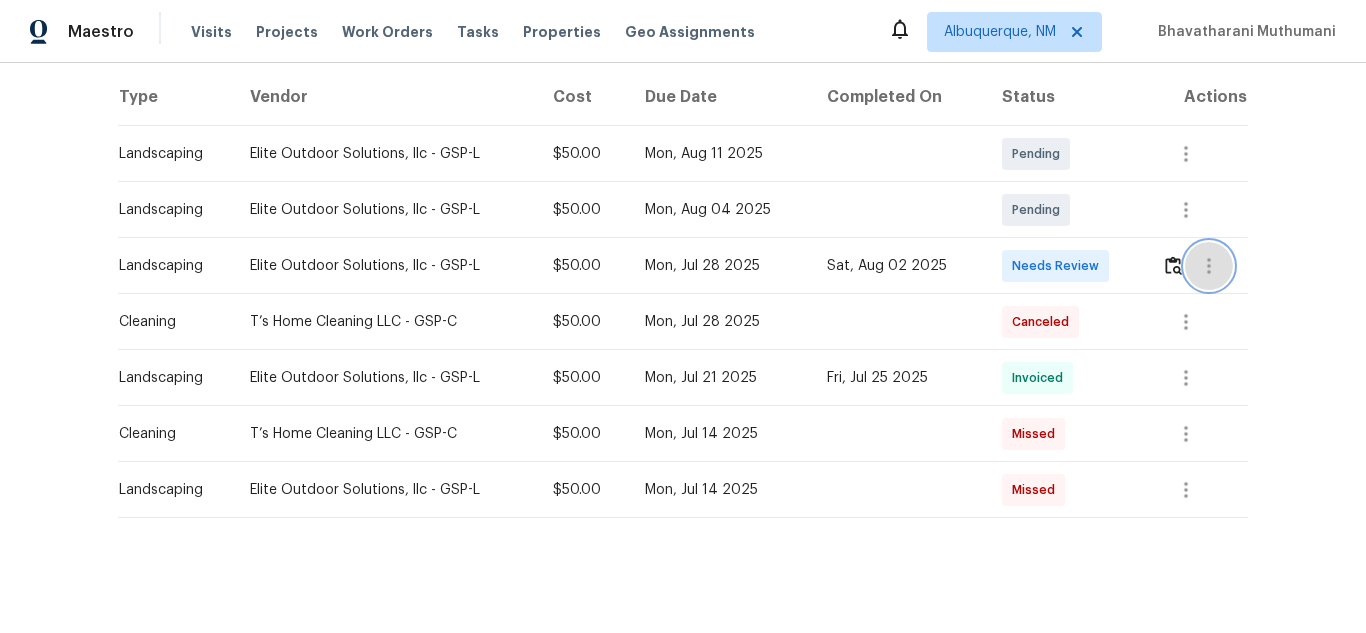 click at bounding box center (1209, 266) 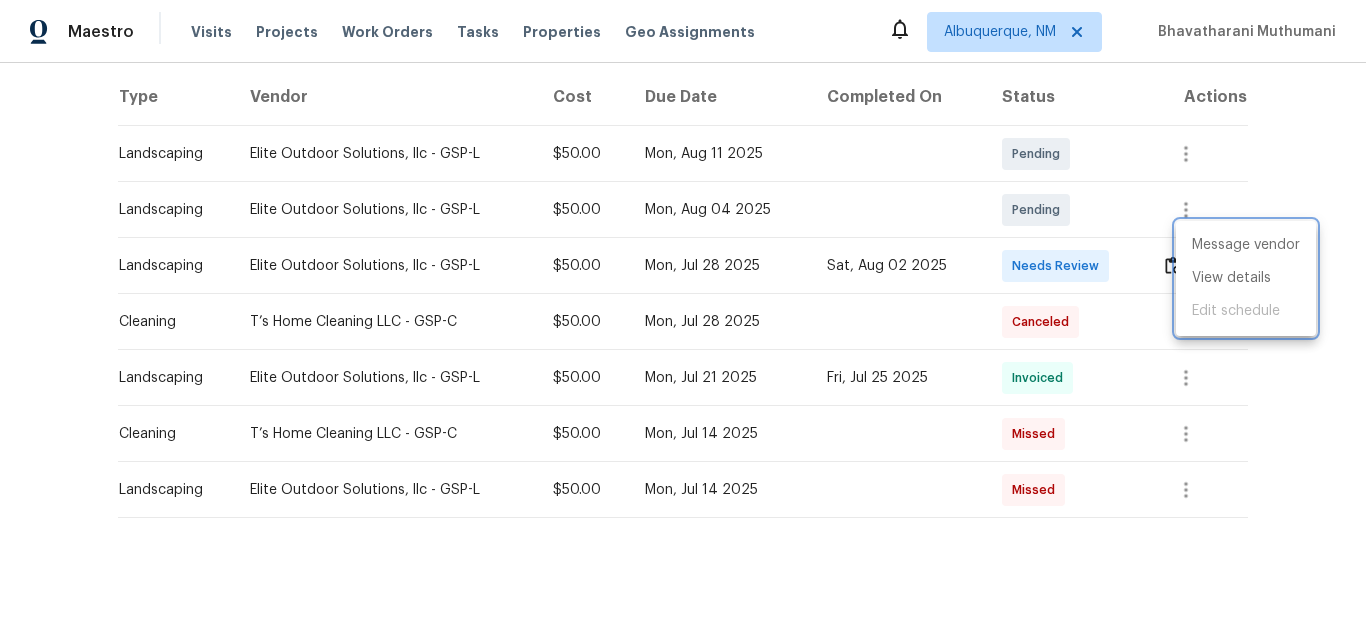 click at bounding box center [683, 316] 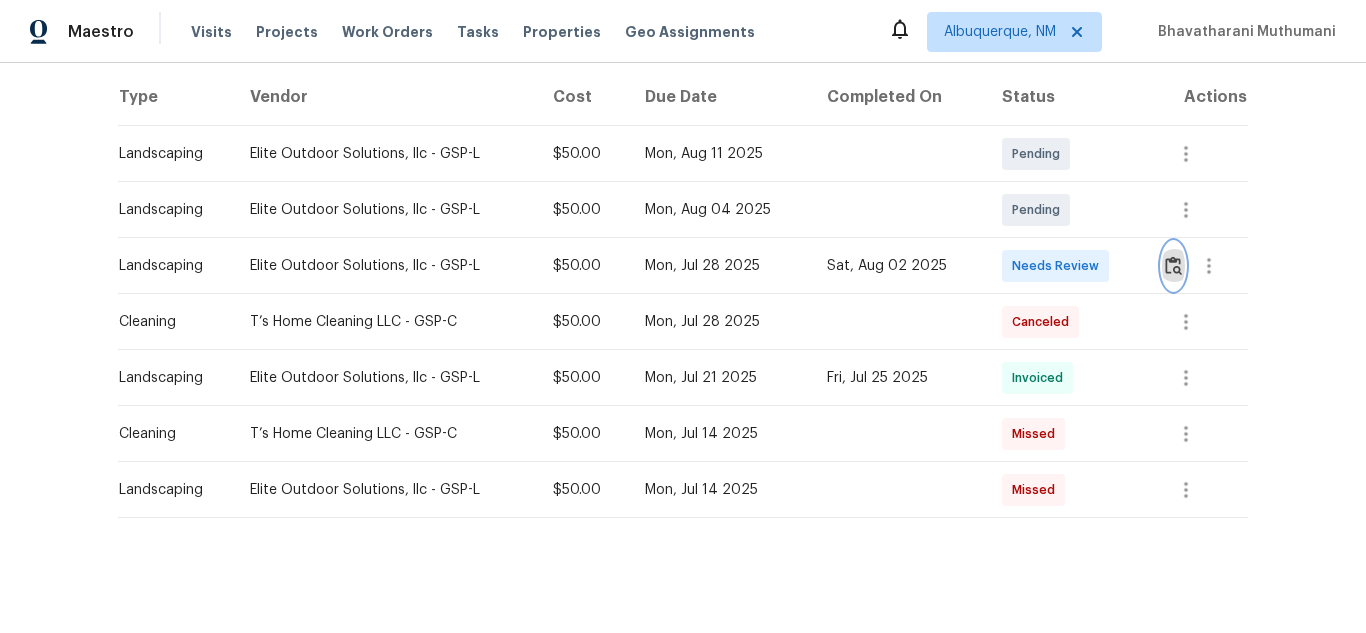 click at bounding box center (1173, 265) 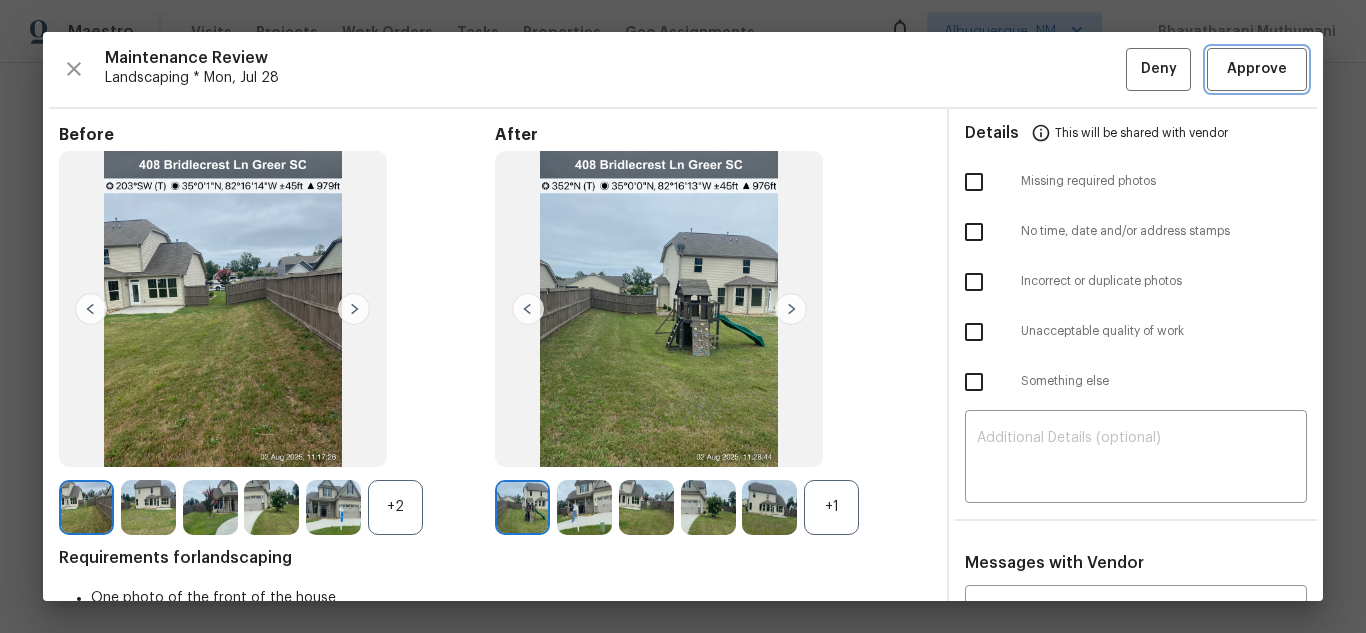 click on "Approve" at bounding box center [1257, 69] 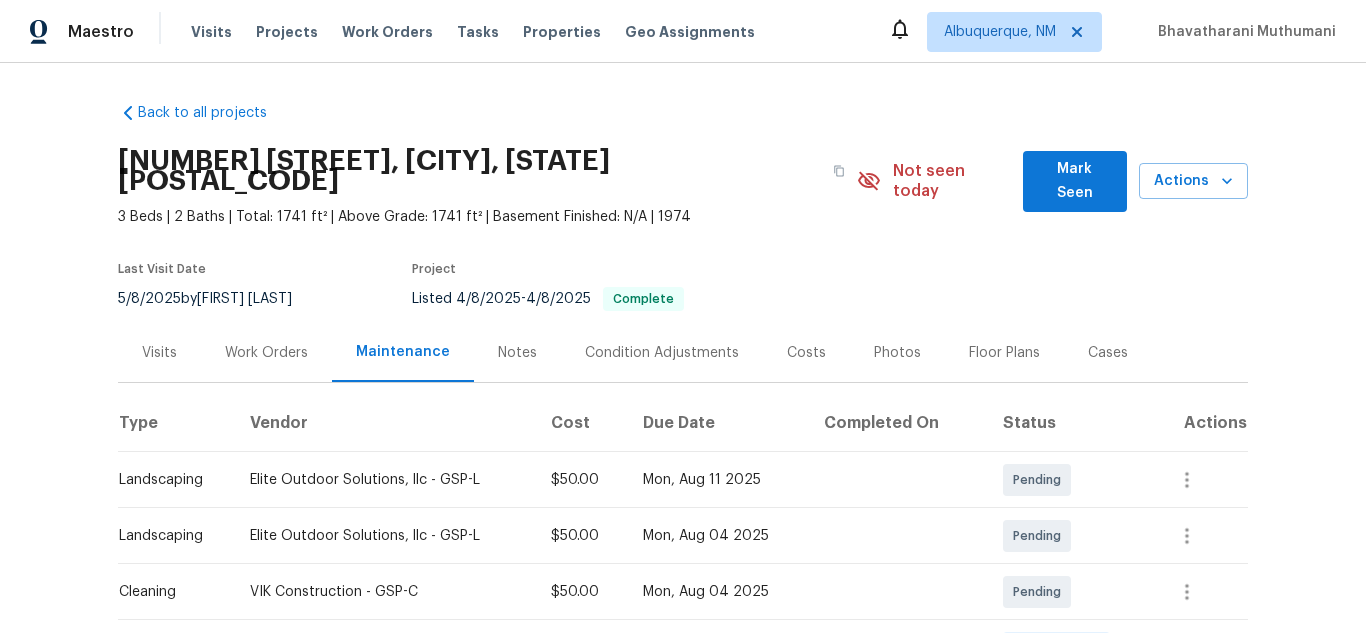 scroll, scrollTop: 0, scrollLeft: 0, axis: both 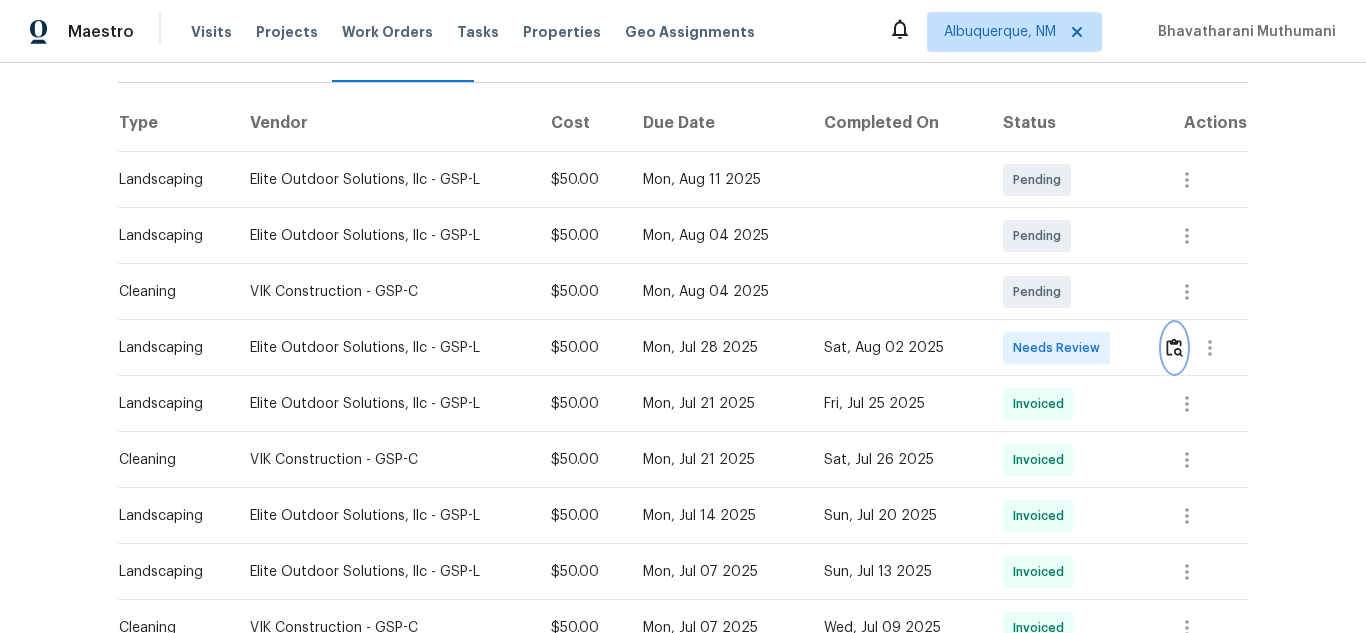 click at bounding box center (1174, 347) 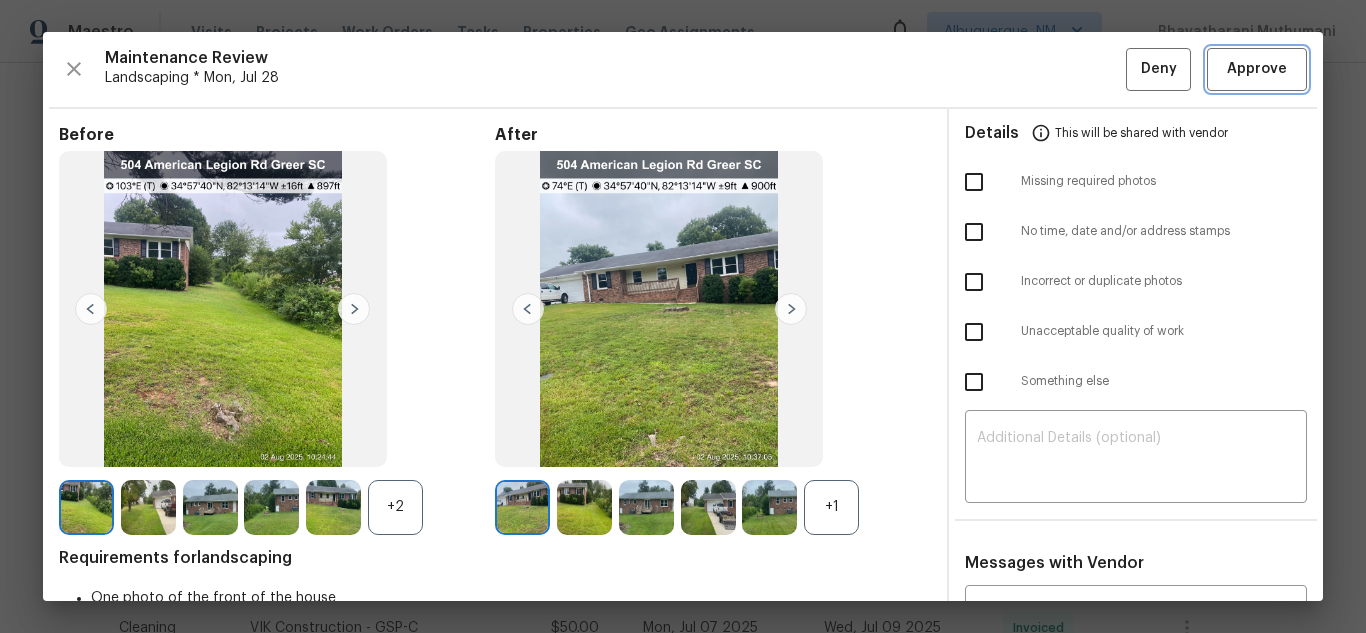 click on "Approve" at bounding box center [1257, 69] 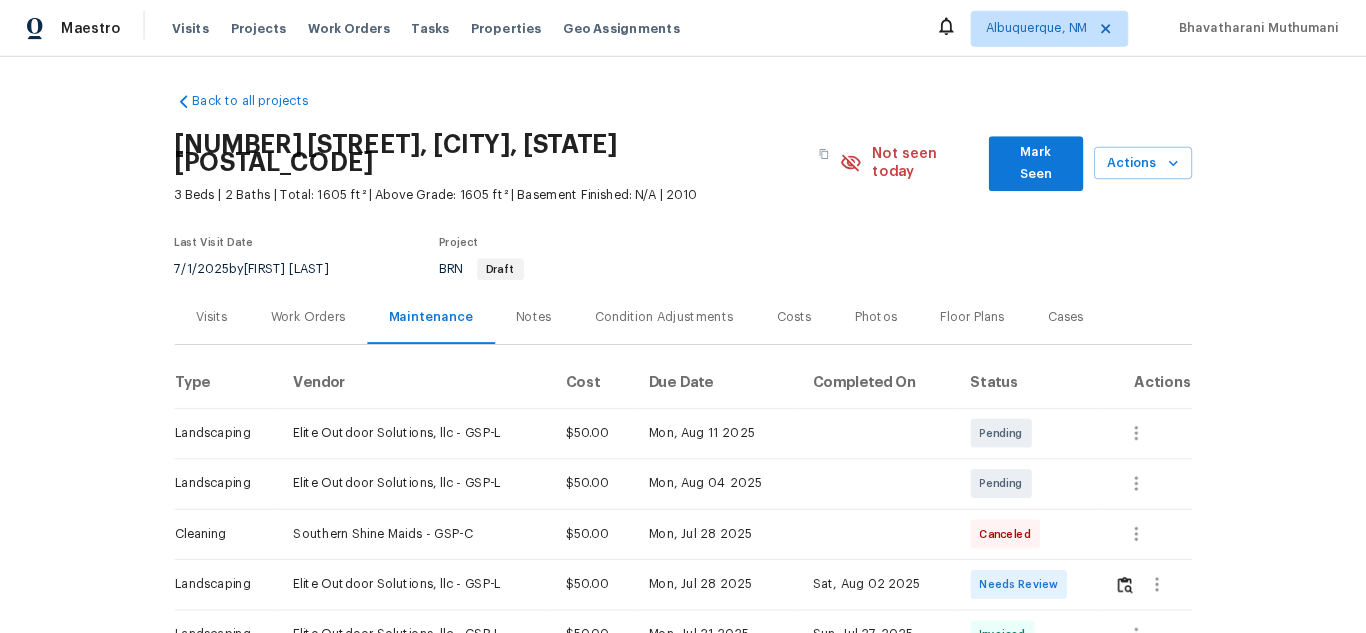 scroll, scrollTop: 0, scrollLeft: 0, axis: both 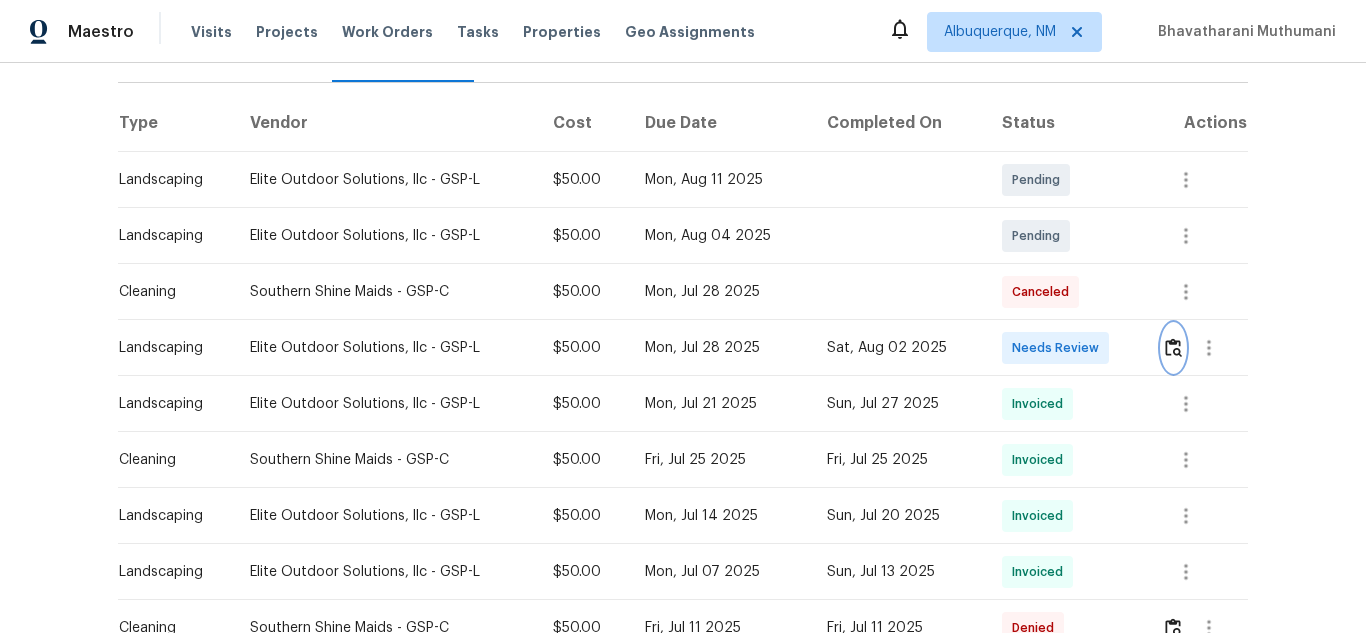 click at bounding box center [1173, 347] 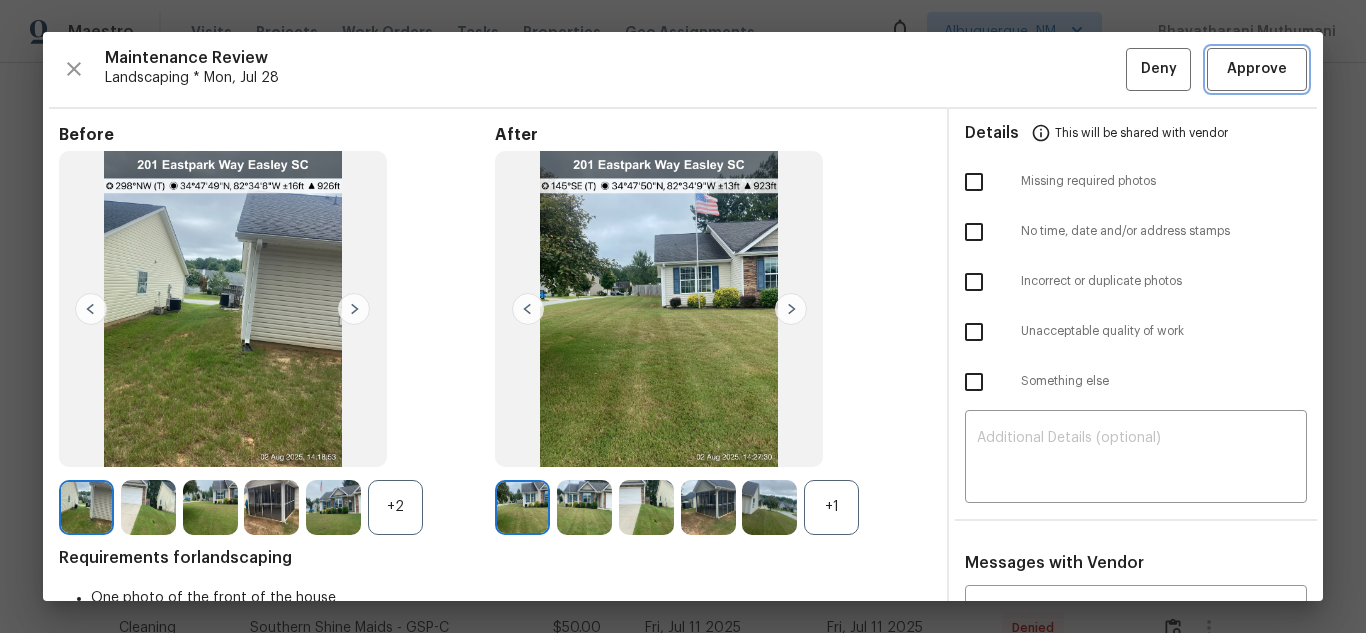 click on "Approve" at bounding box center [1257, 69] 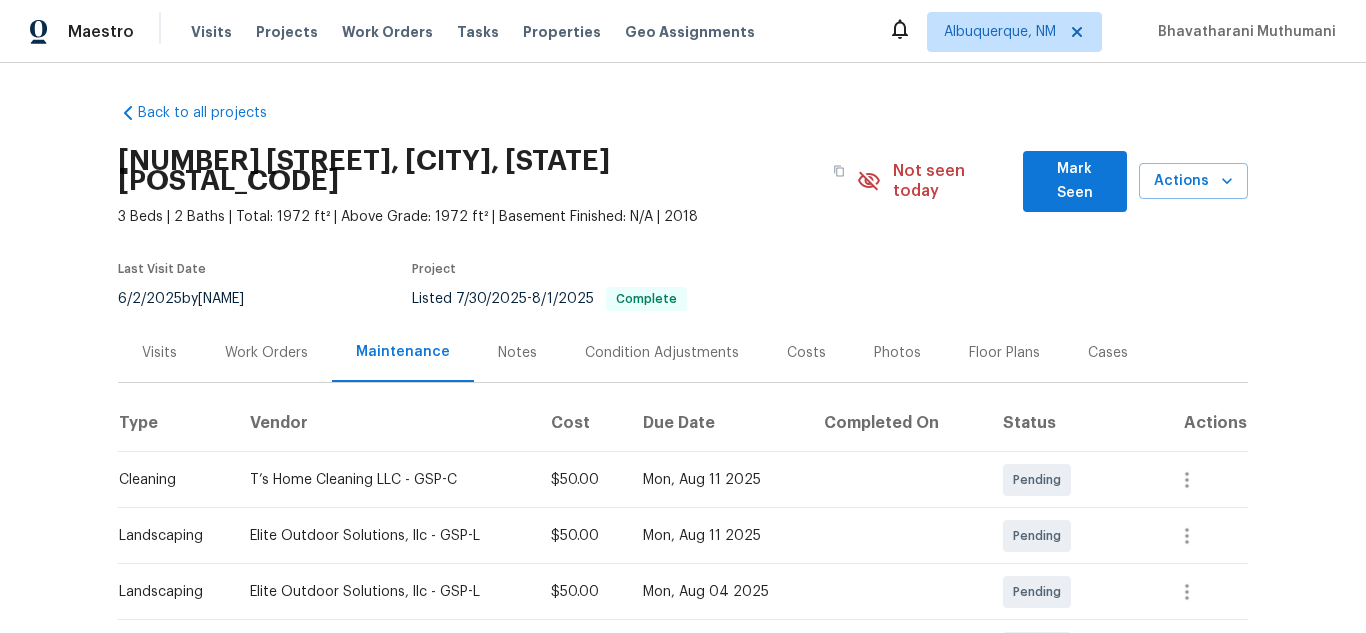 scroll, scrollTop: 0, scrollLeft: 0, axis: both 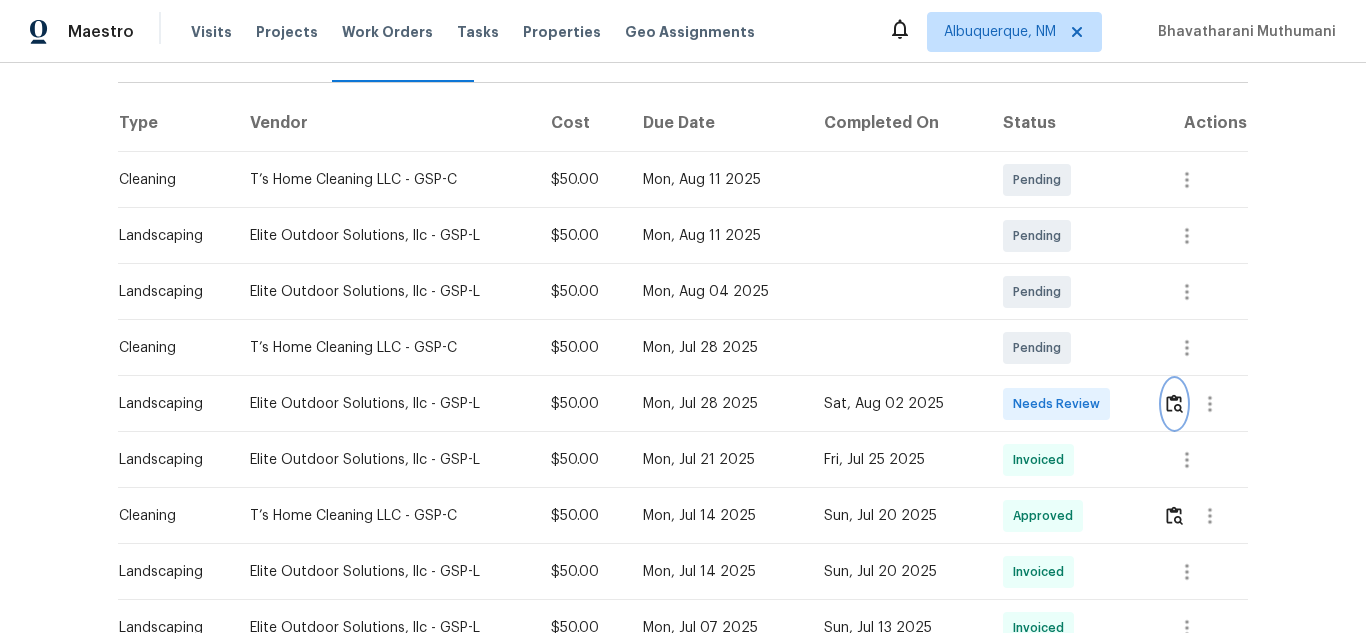 click at bounding box center [1174, 403] 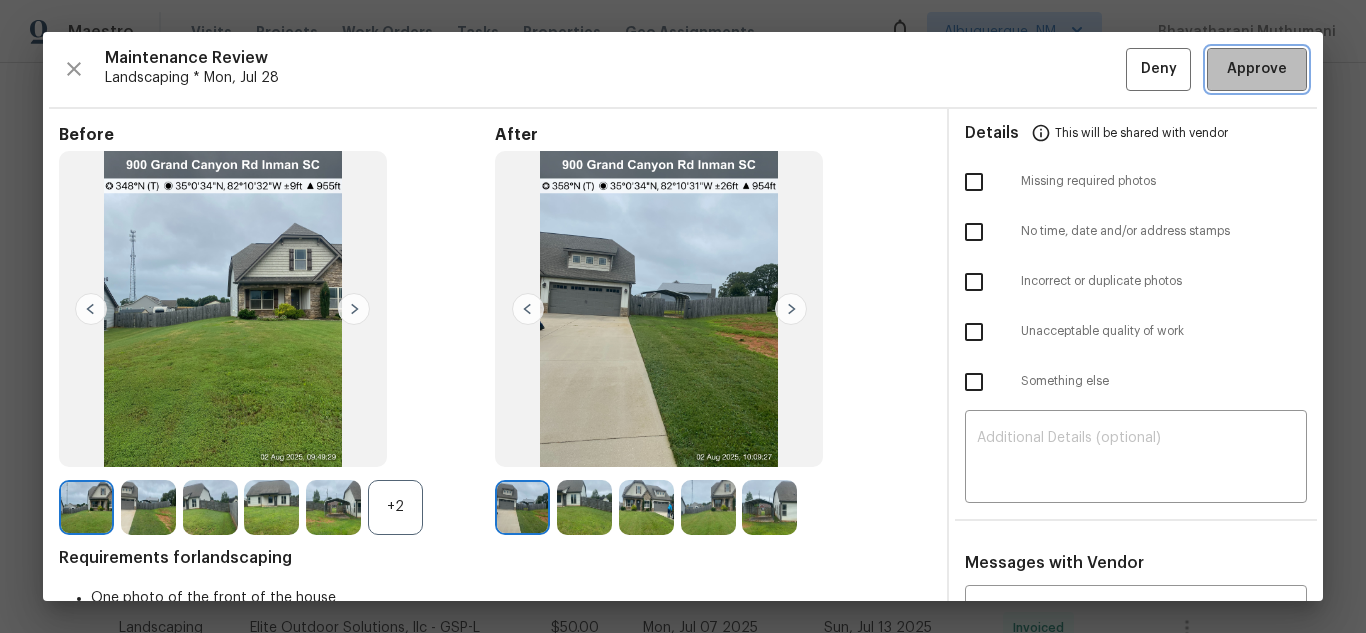 click on "Approve" at bounding box center [1257, 69] 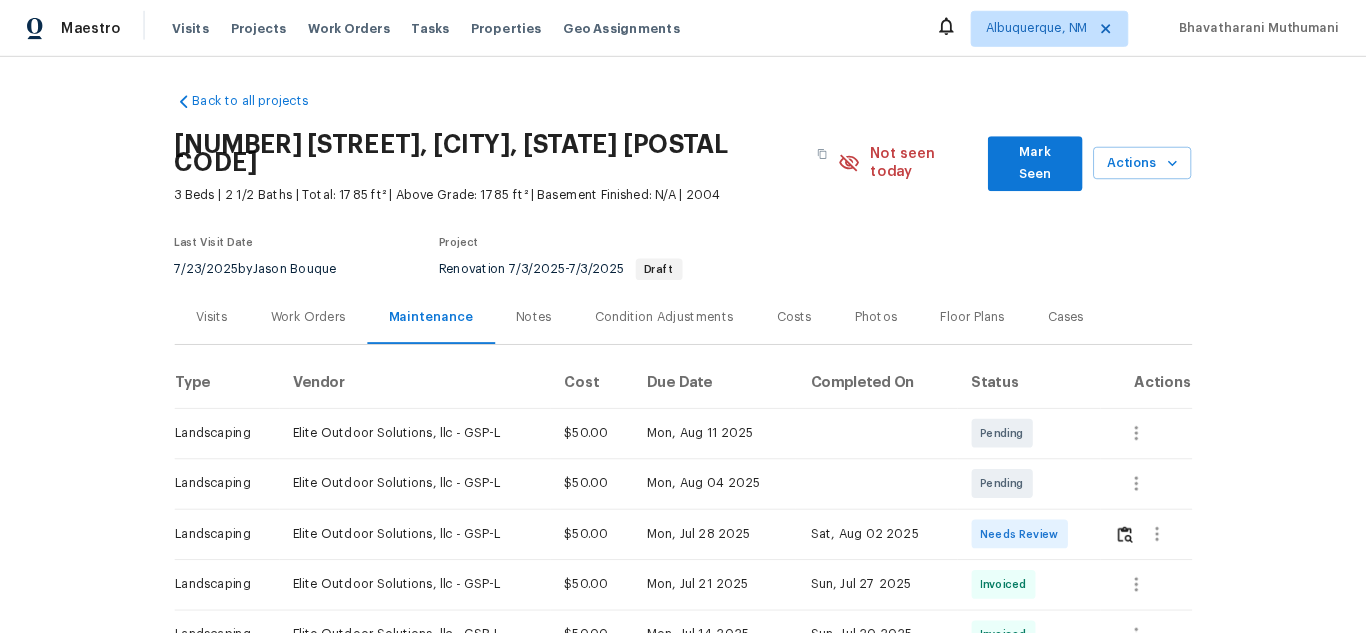 scroll, scrollTop: 0, scrollLeft: 0, axis: both 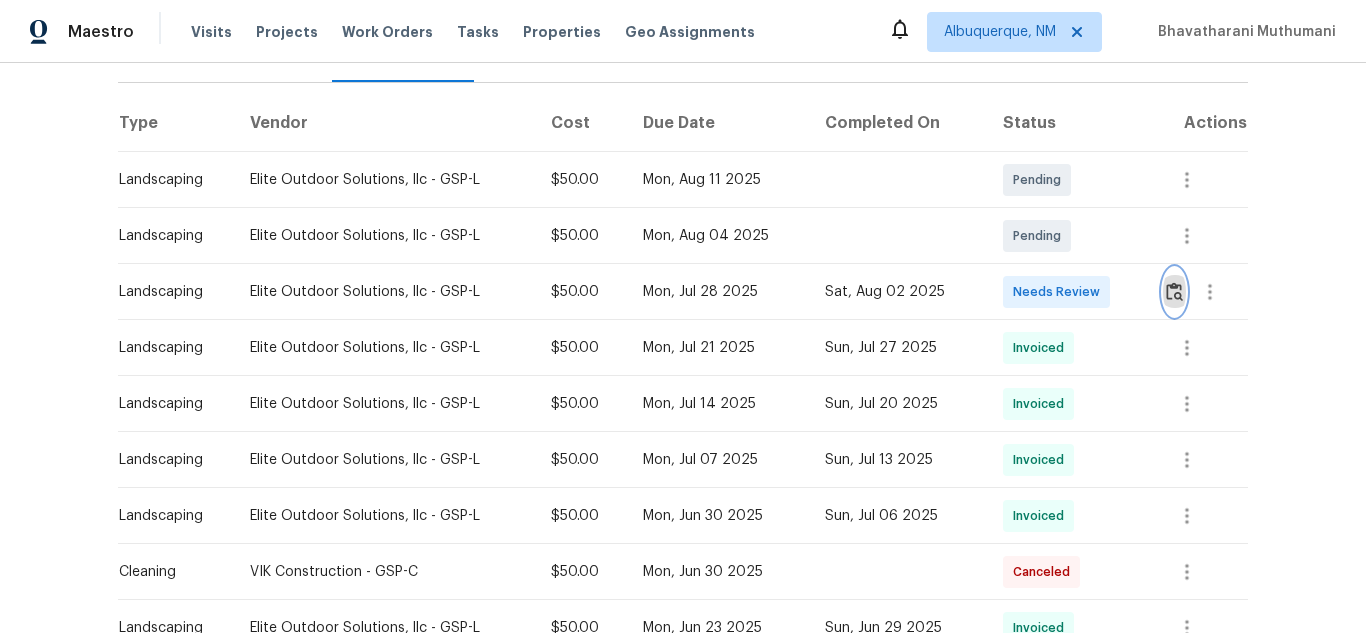 click at bounding box center (1174, 291) 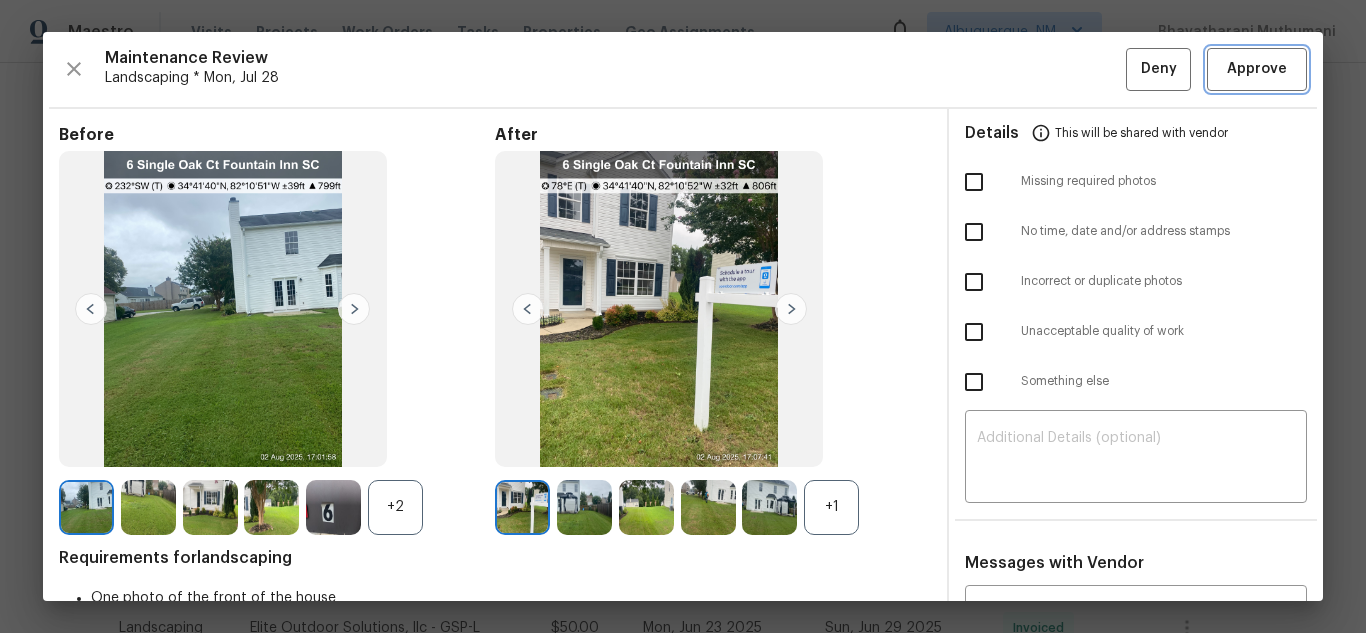 click on "Approve" at bounding box center [1257, 69] 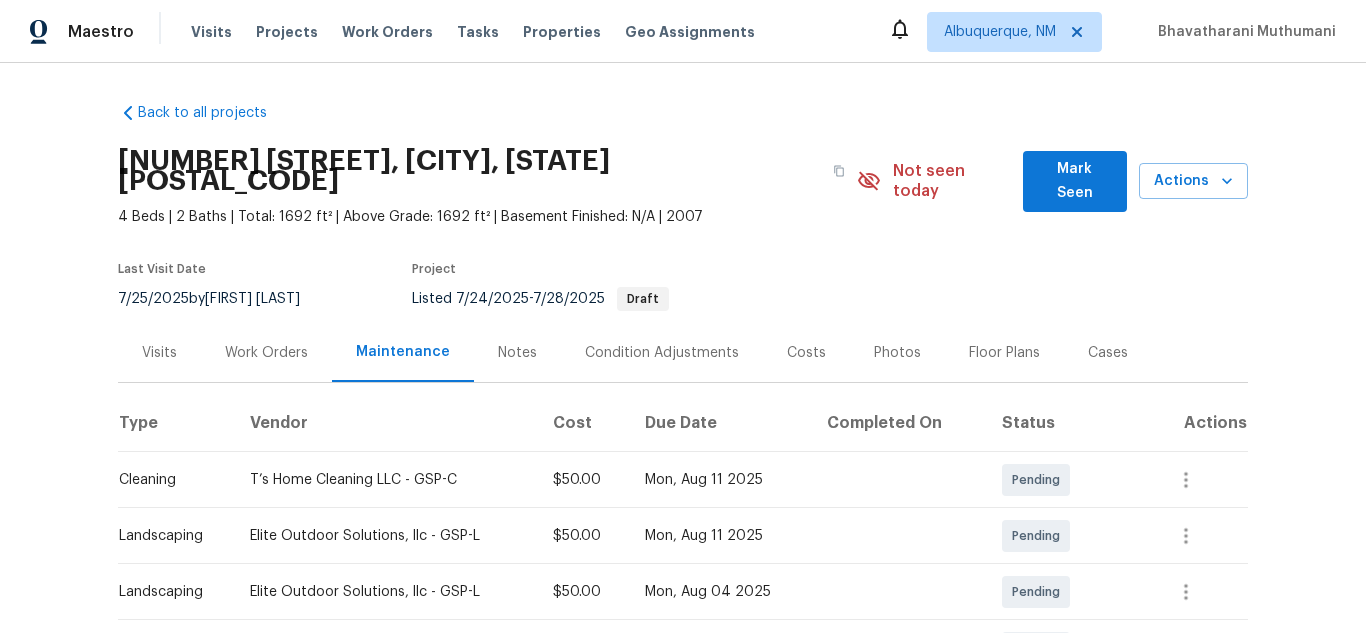 scroll, scrollTop: 0, scrollLeft: 0, axis: both 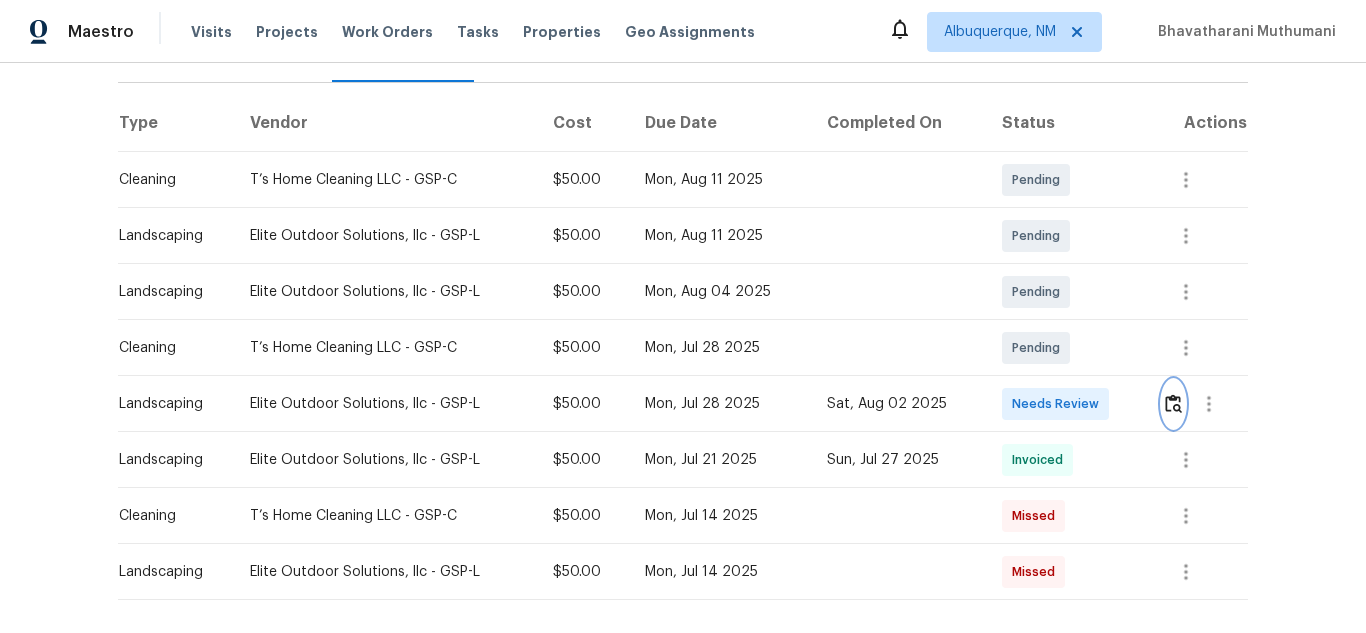 click at bounding box center (1173, 403) 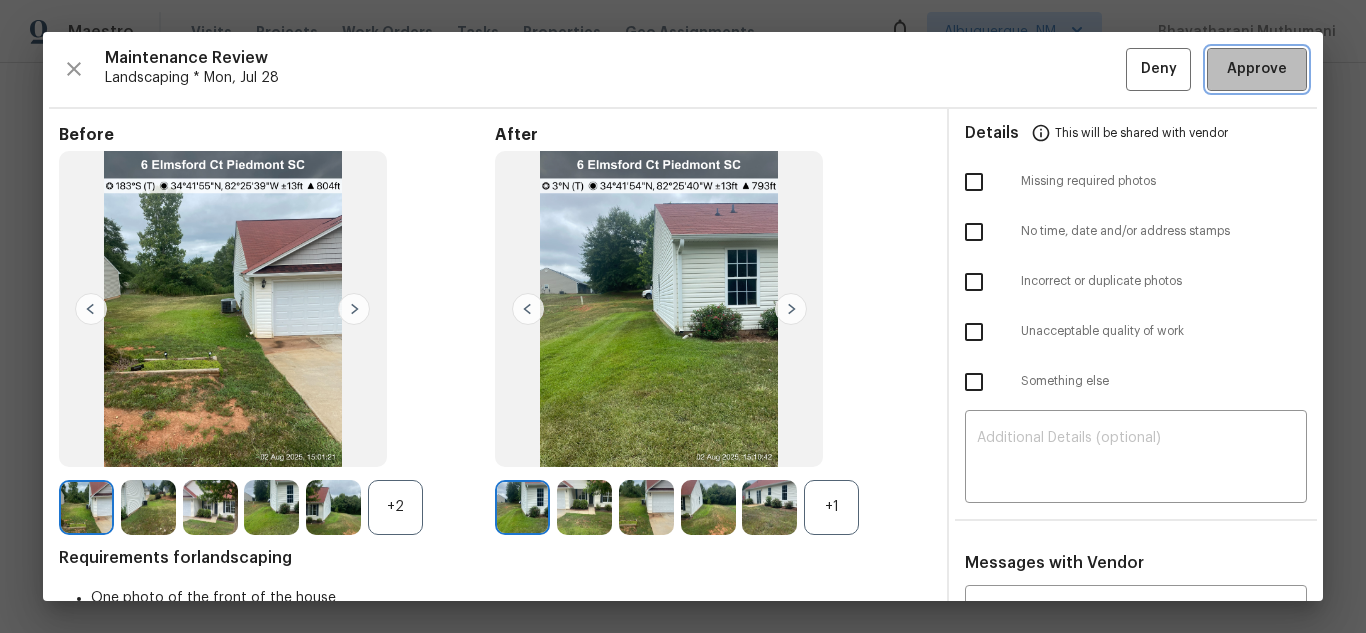 click on "Approve" at bounding box center (1257, 69) 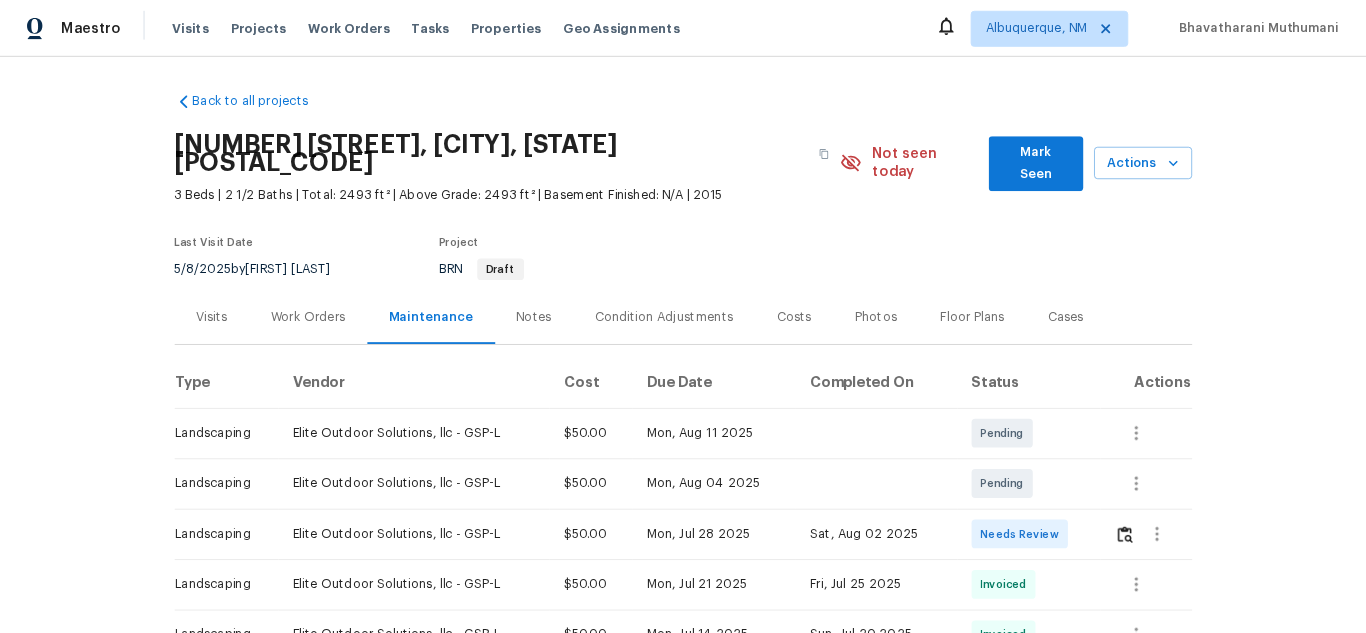 scroll, scrollTop: 0, scrollLeft: 0, axis: both 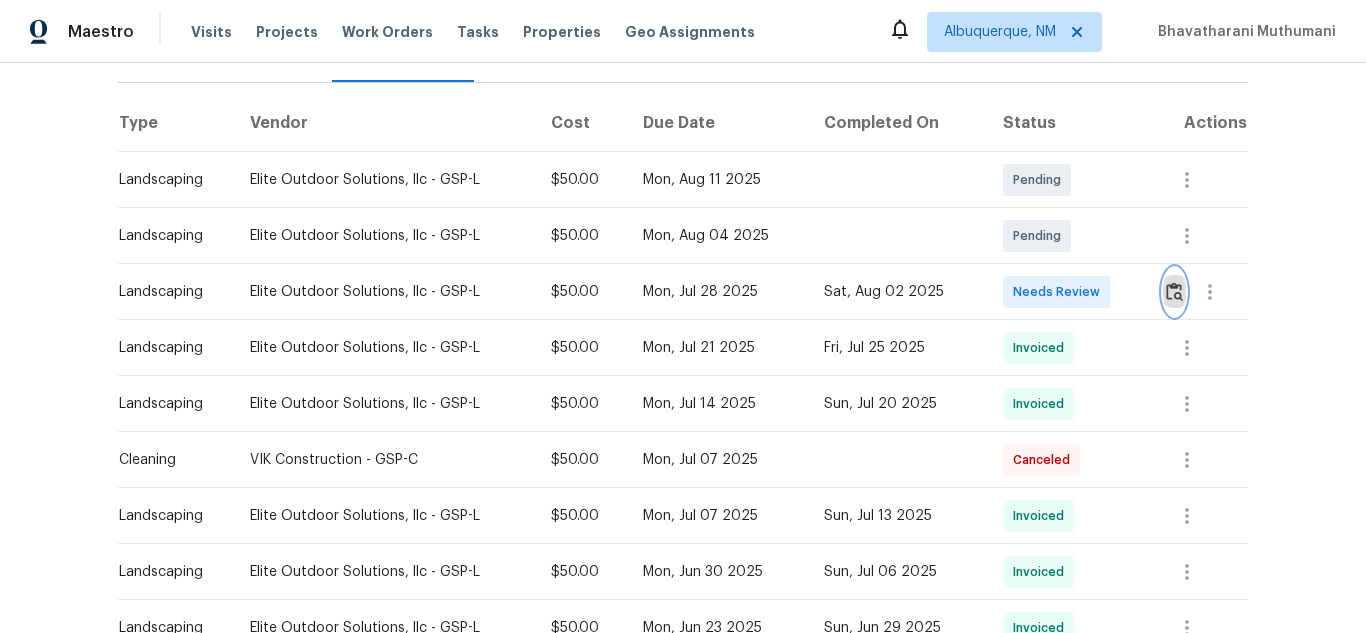 click at bounding box center (1174, 291) 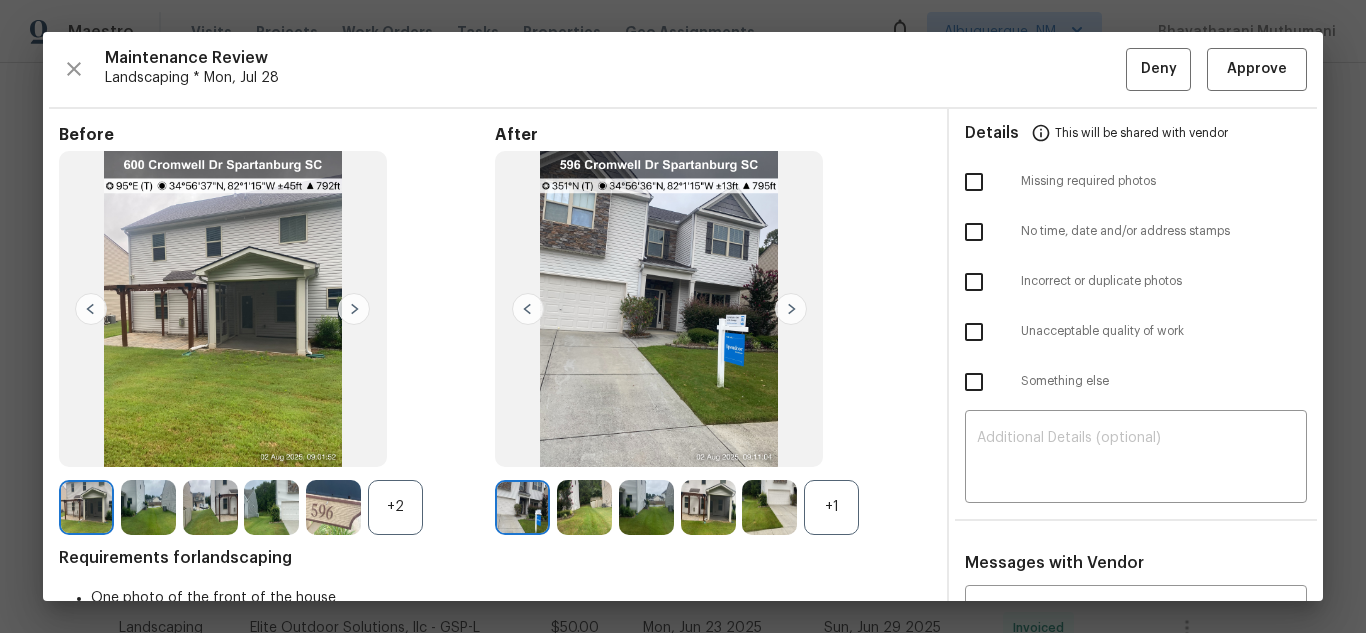 click at bounding box center [791, 309] 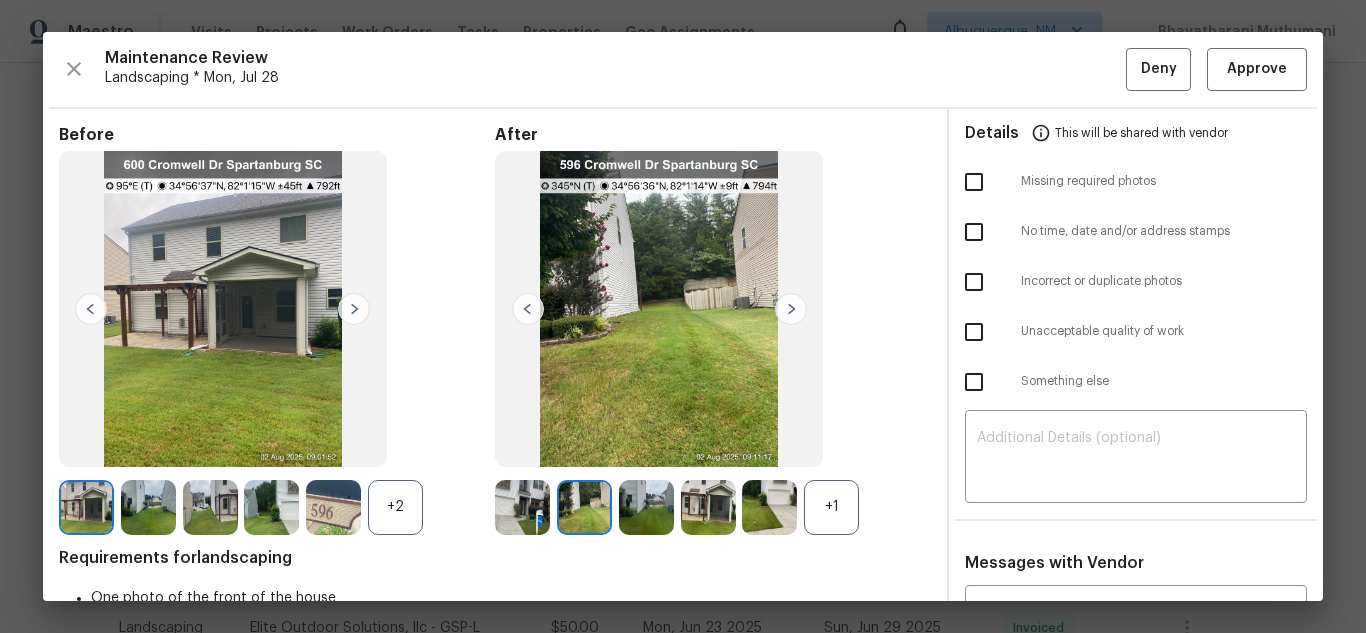click at bounding box center (791, 309) 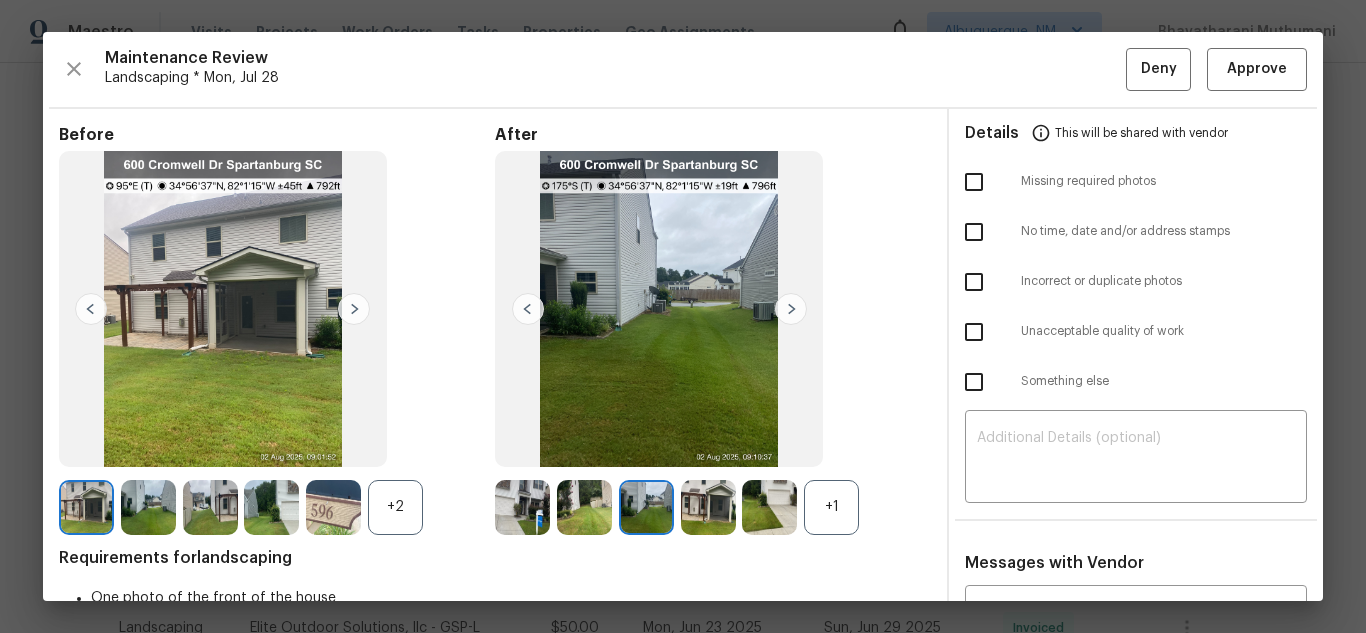 click on "+1" at bounding box center (831, 507) 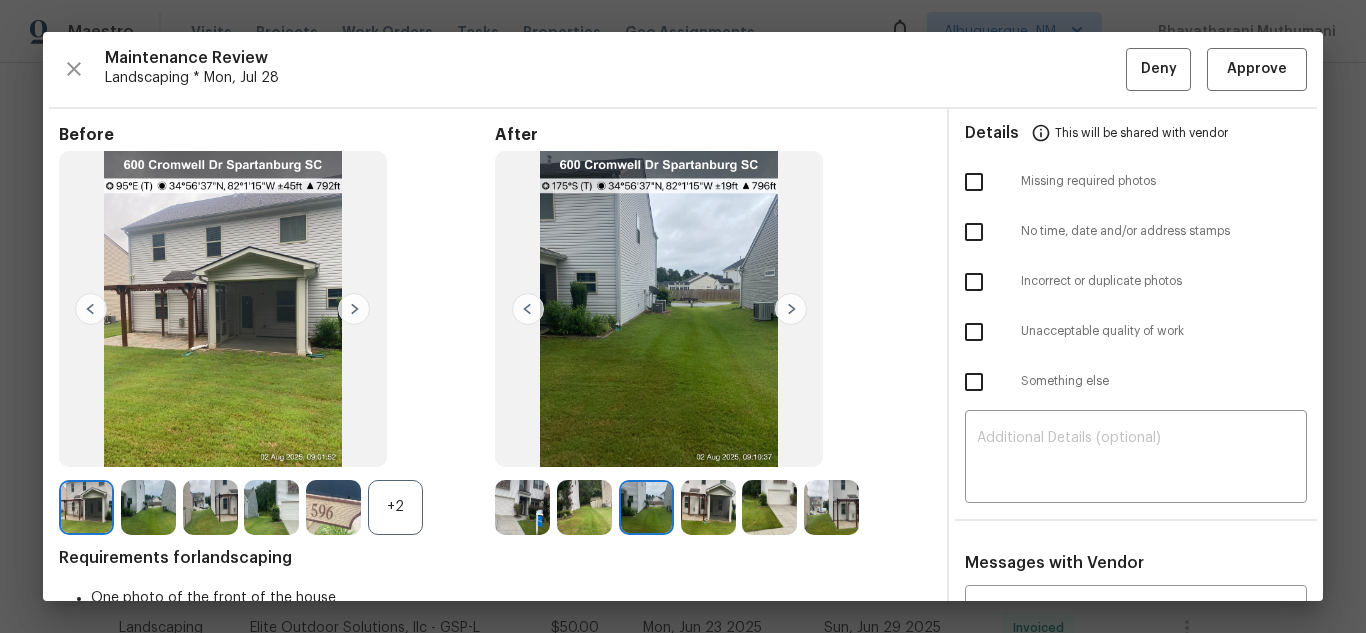 click on "+2" at bounding box center [395, 507] 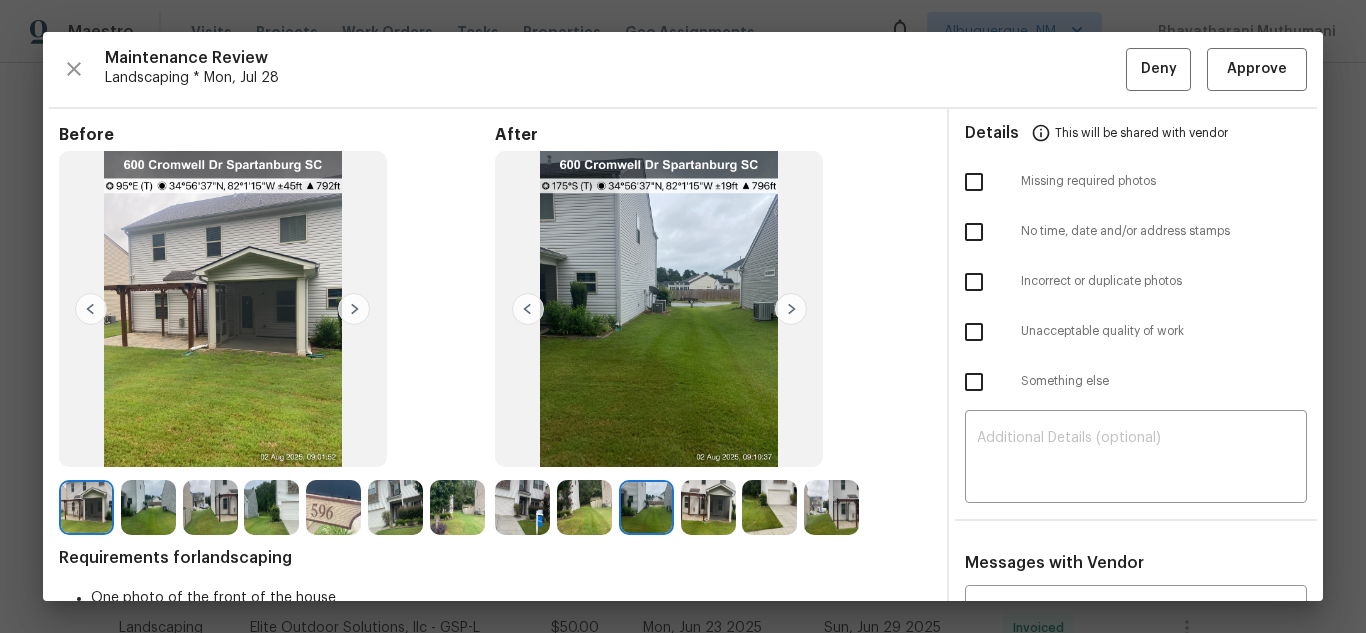 click at bounding box center (791, 309) 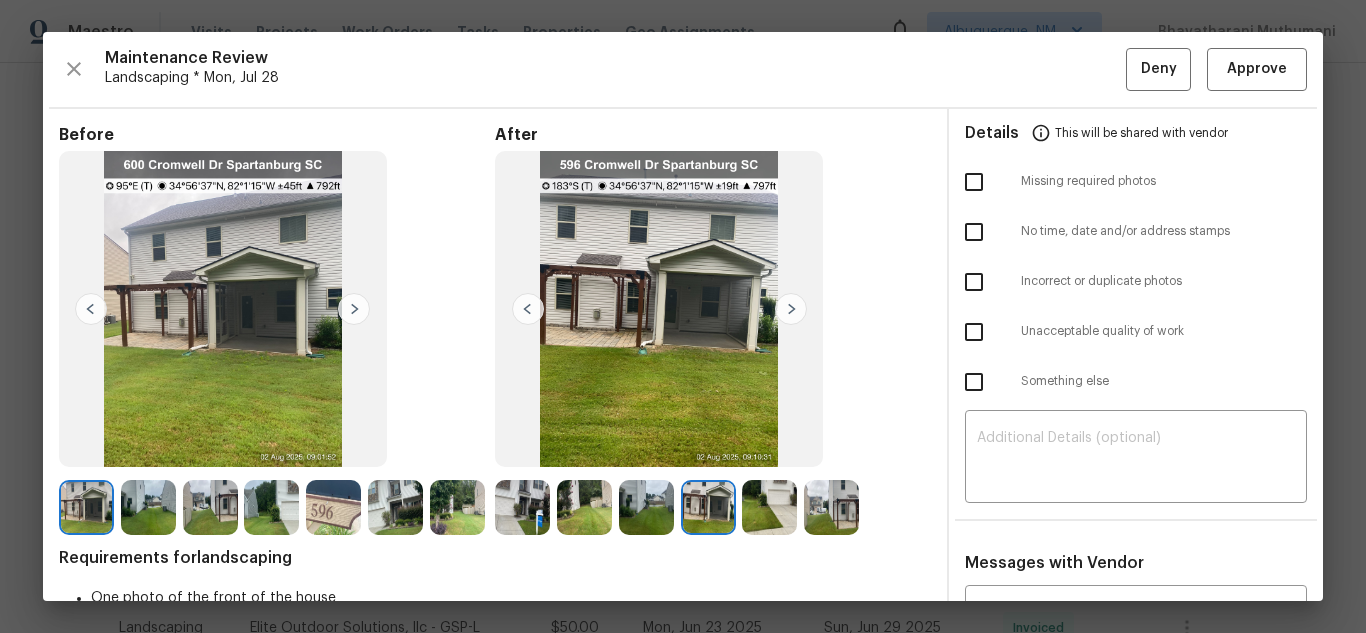 click at bounding box center (791, 309) 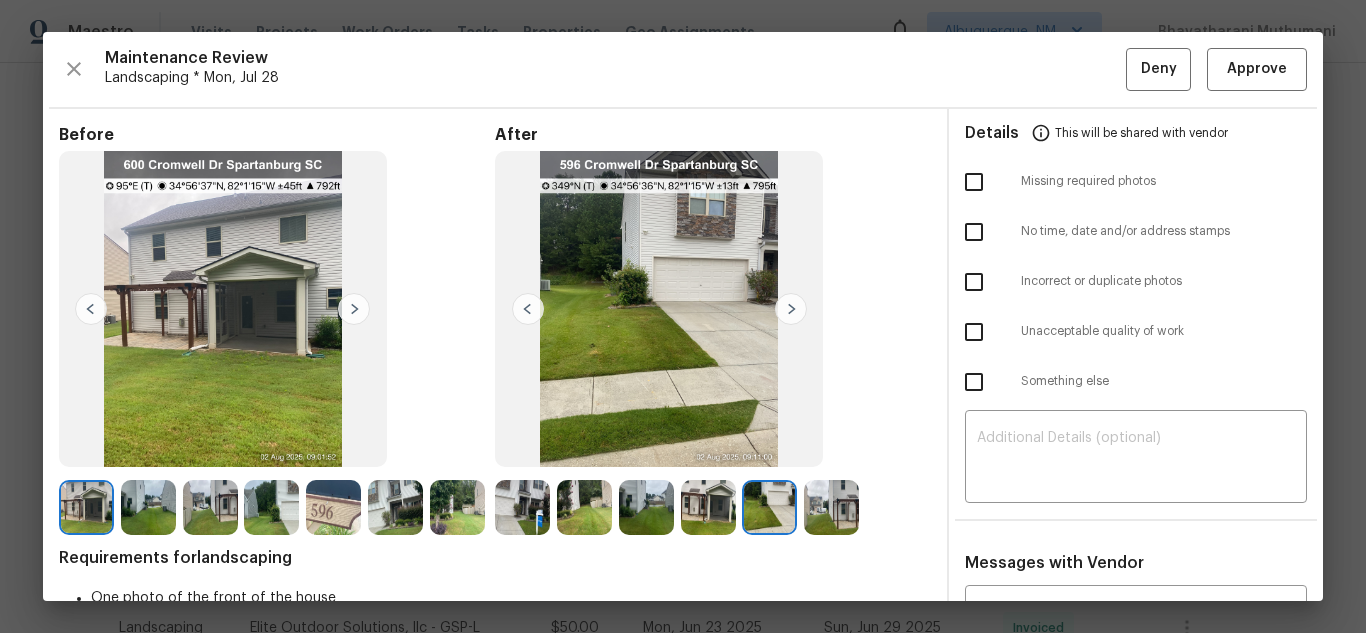 click at bounding box center [791, 309] 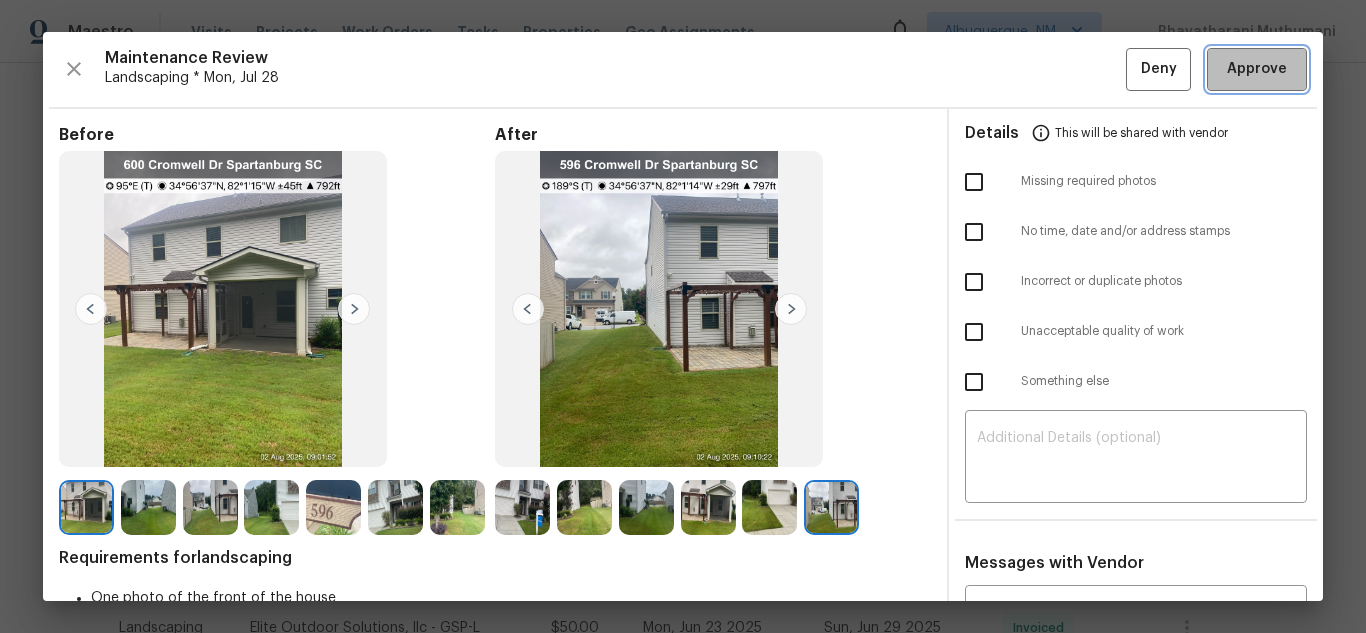 click on "Approve" at bounding box center [1257, 69] 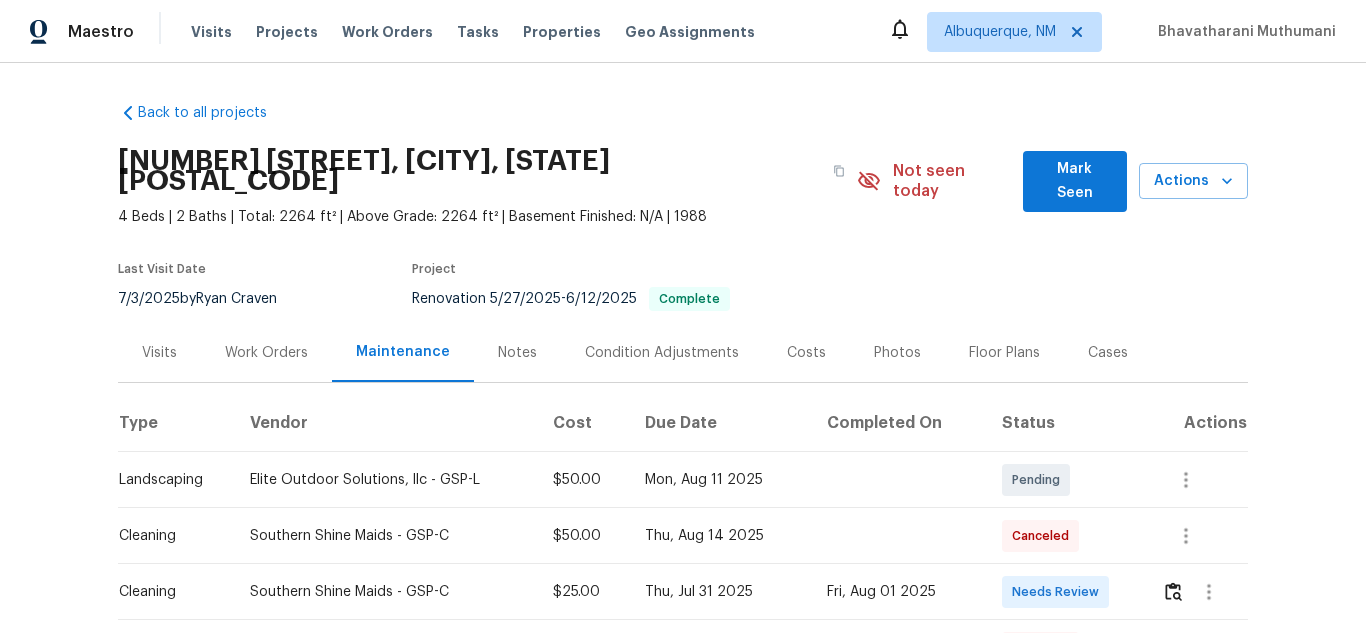 scroll, scrollTop: 0, scrollLeft: 0, axis: both 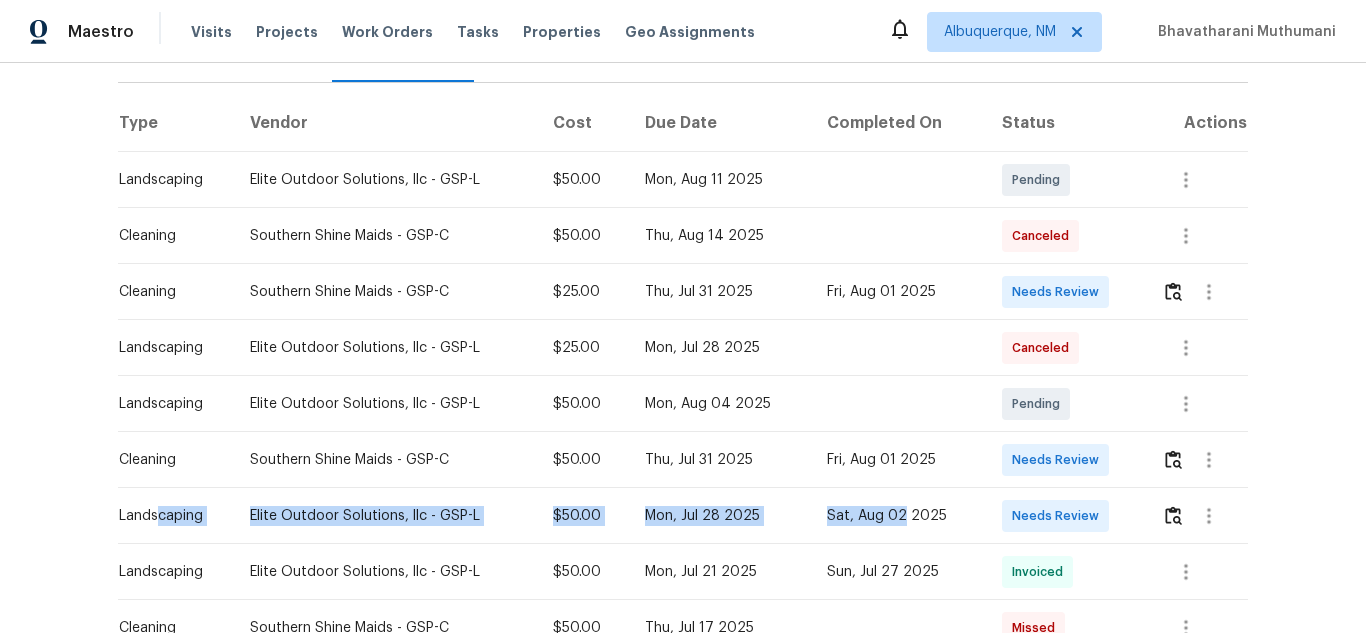 drag, startPoint x: 148, startPoint y: 495, endPoint x: 903, endPoint y: 501, distance: 755.02386 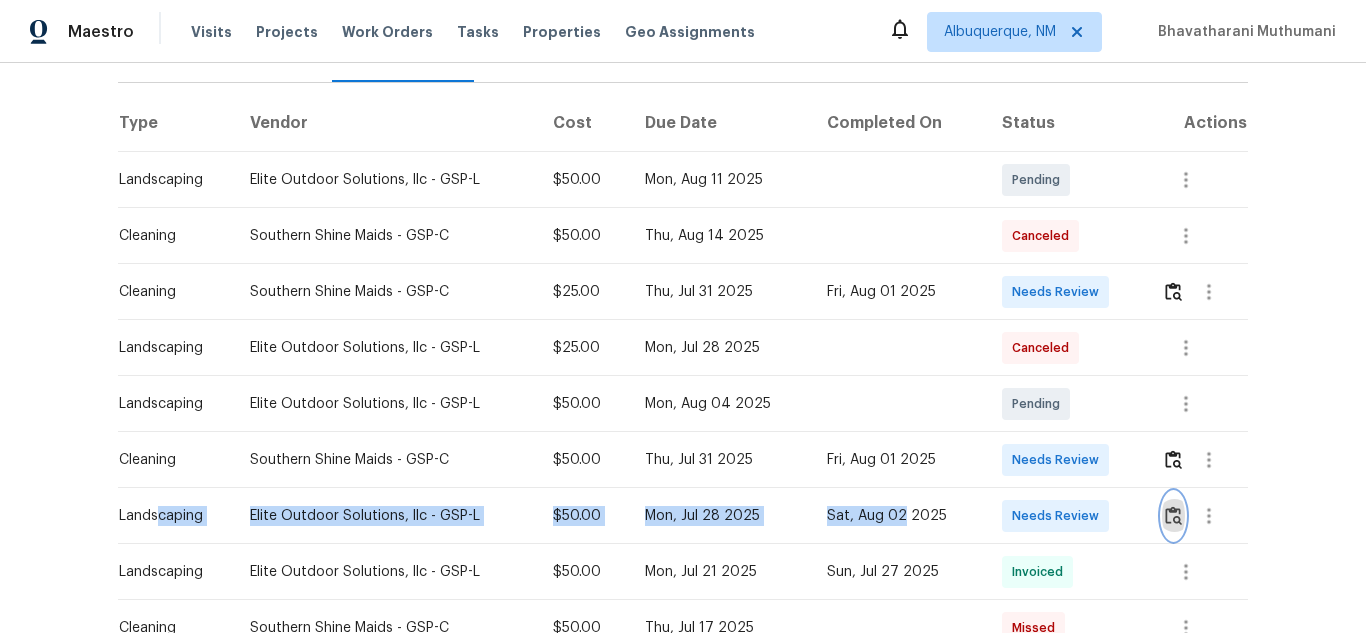 click at bounding box center [1173, 515] 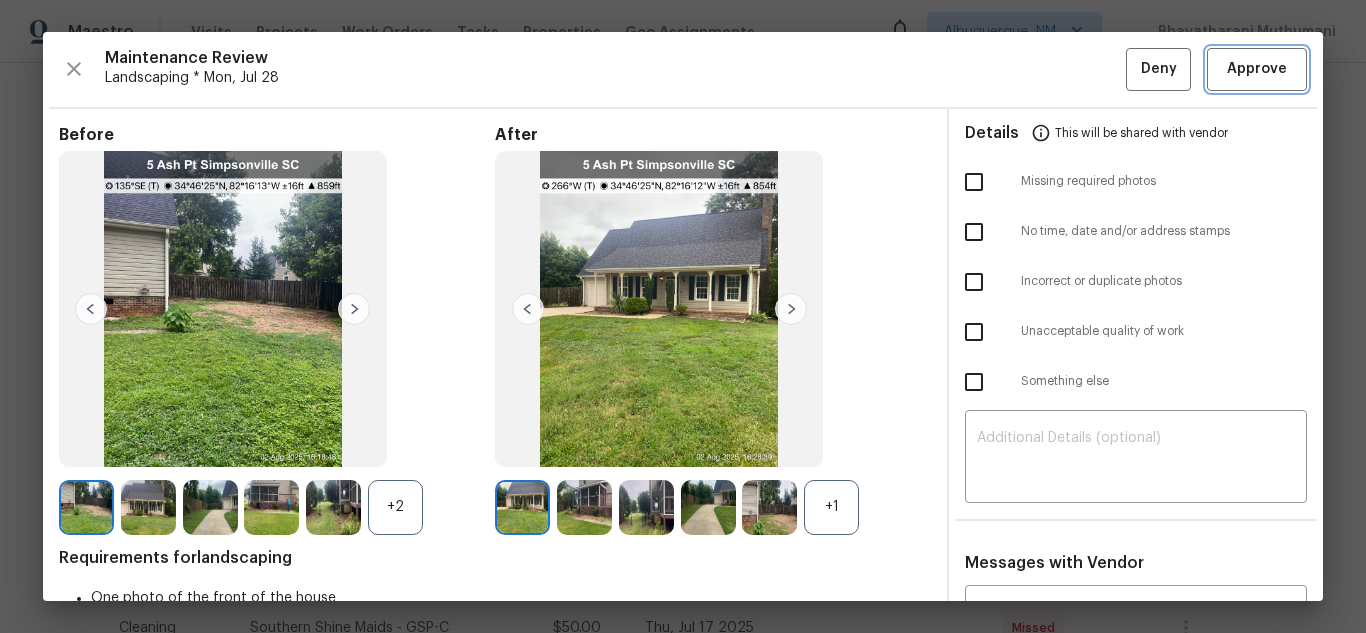 click on "Approve" at bounding box center (1257, 69) 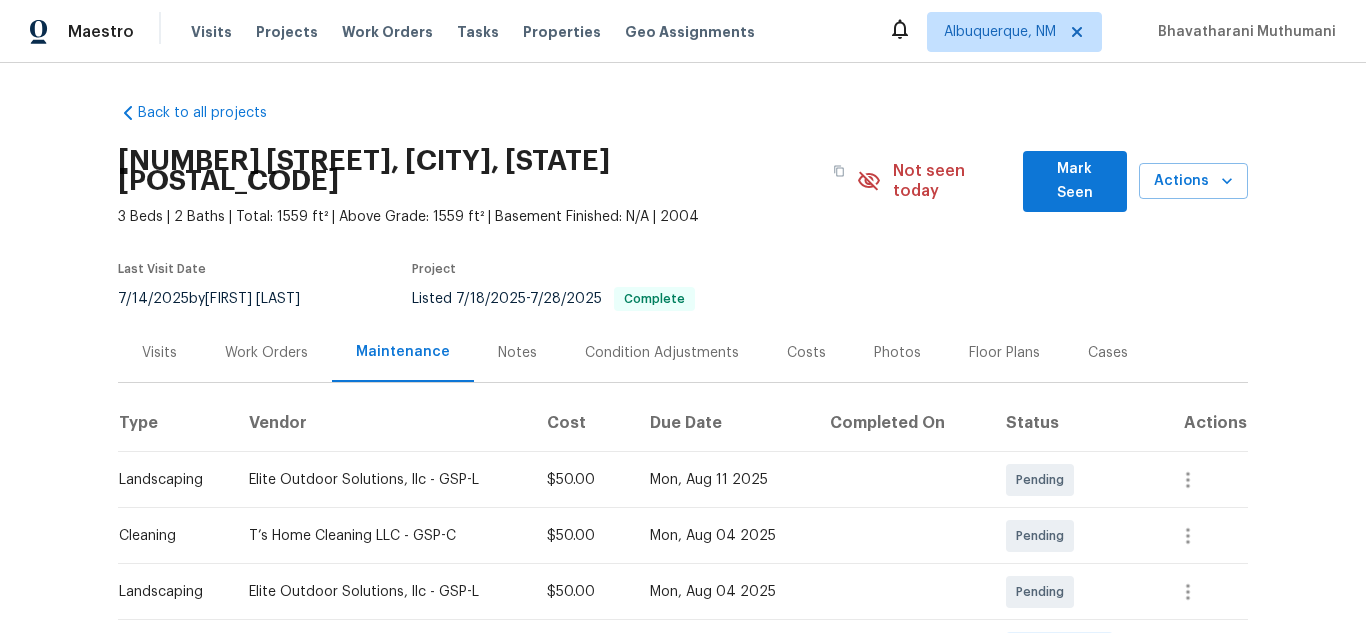 scroll, scrollTop: 0, scrollLeft: 0, axis: both 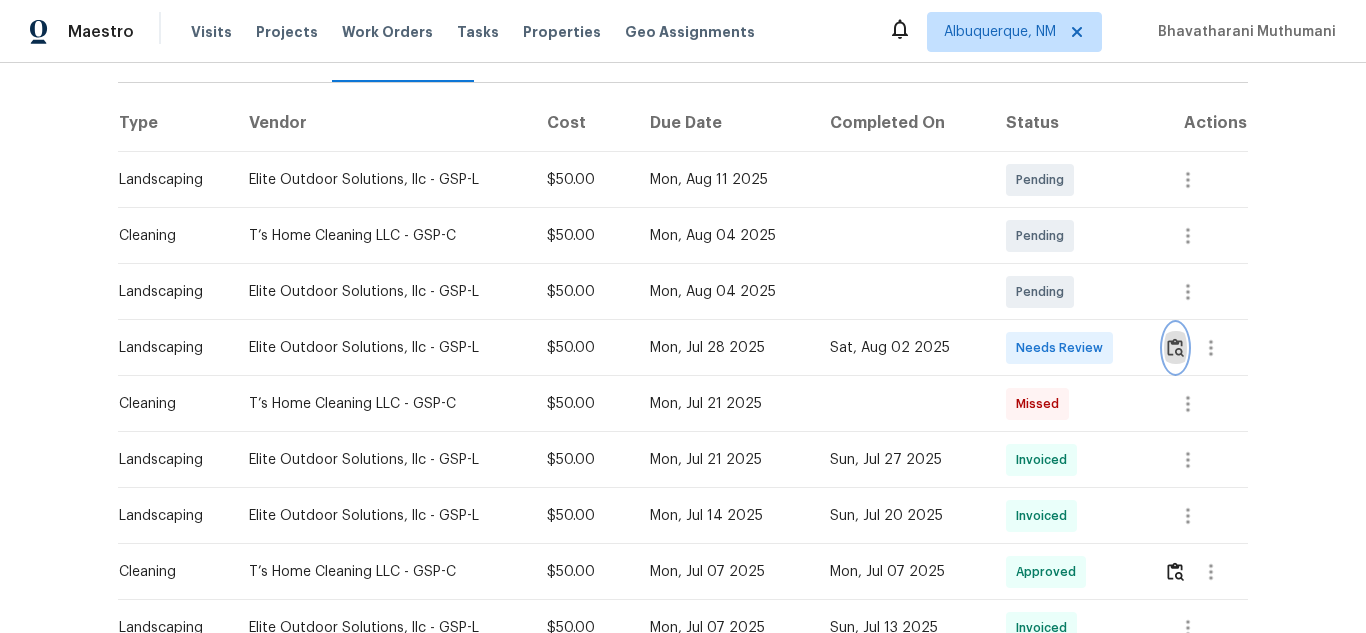 click at bounding box center (1175, 347) 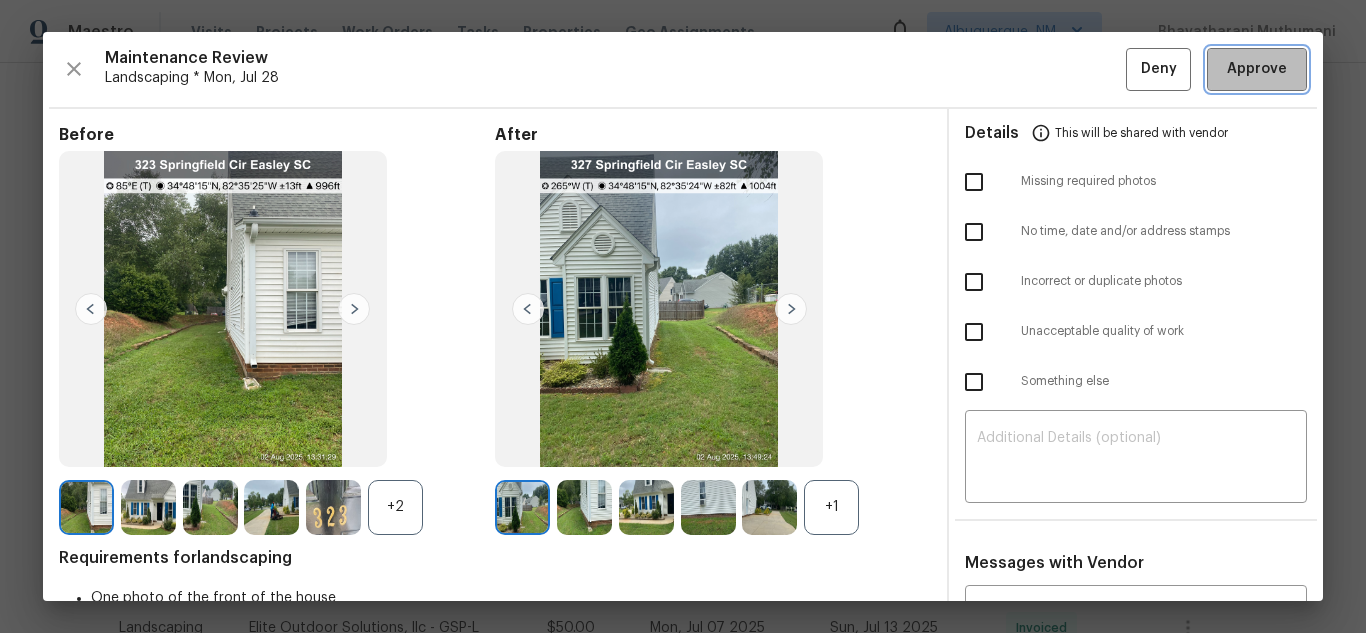 click on "Approve" at bounding box center [1257, 69] 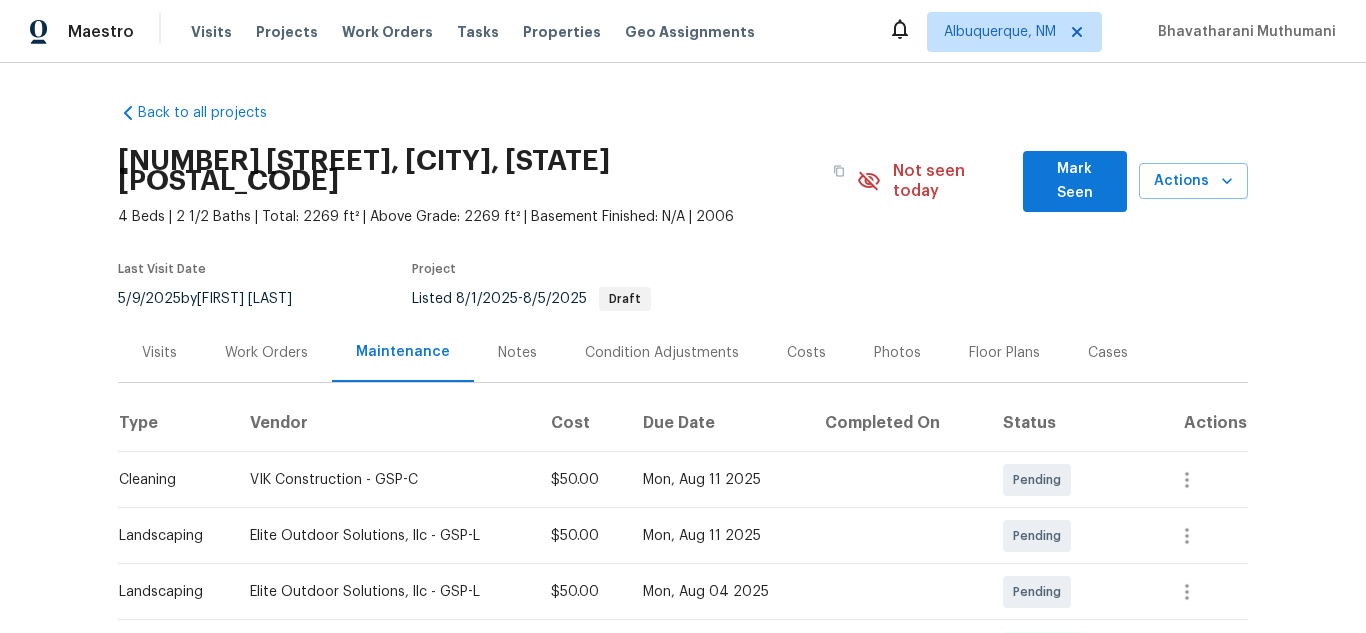 scroll, scrollTop: 0, scrollLeft: 0, axis: both 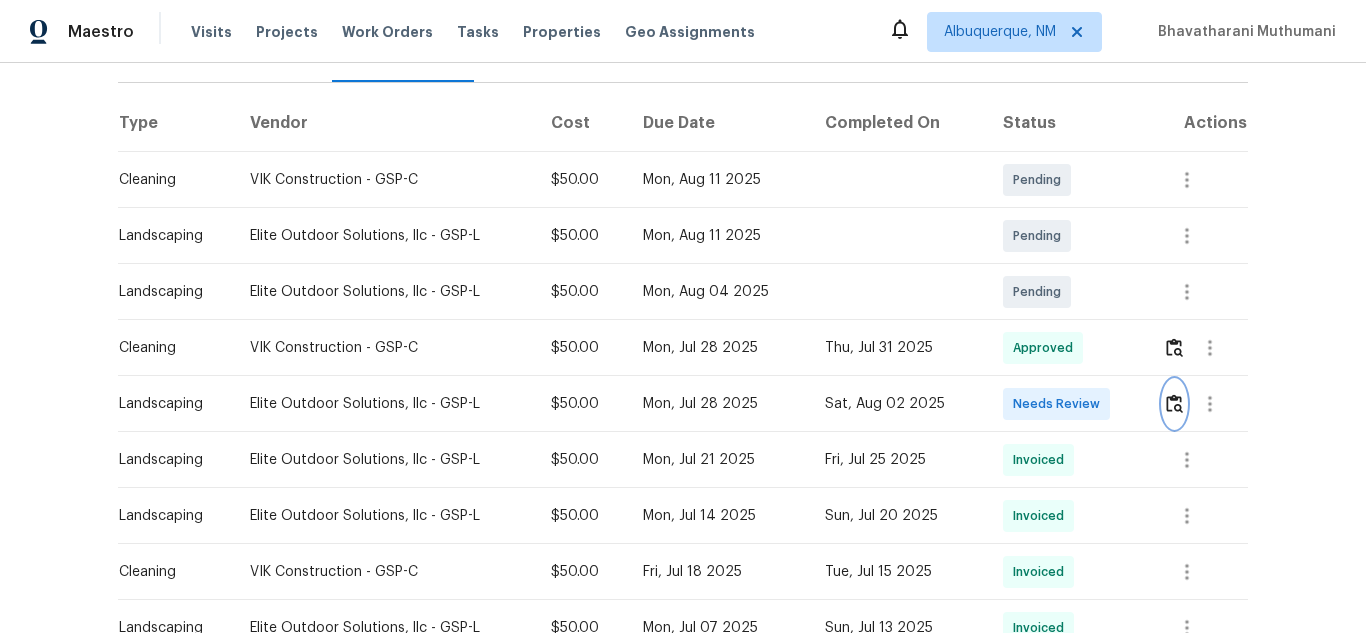 click at bounding box center [1174, 403] 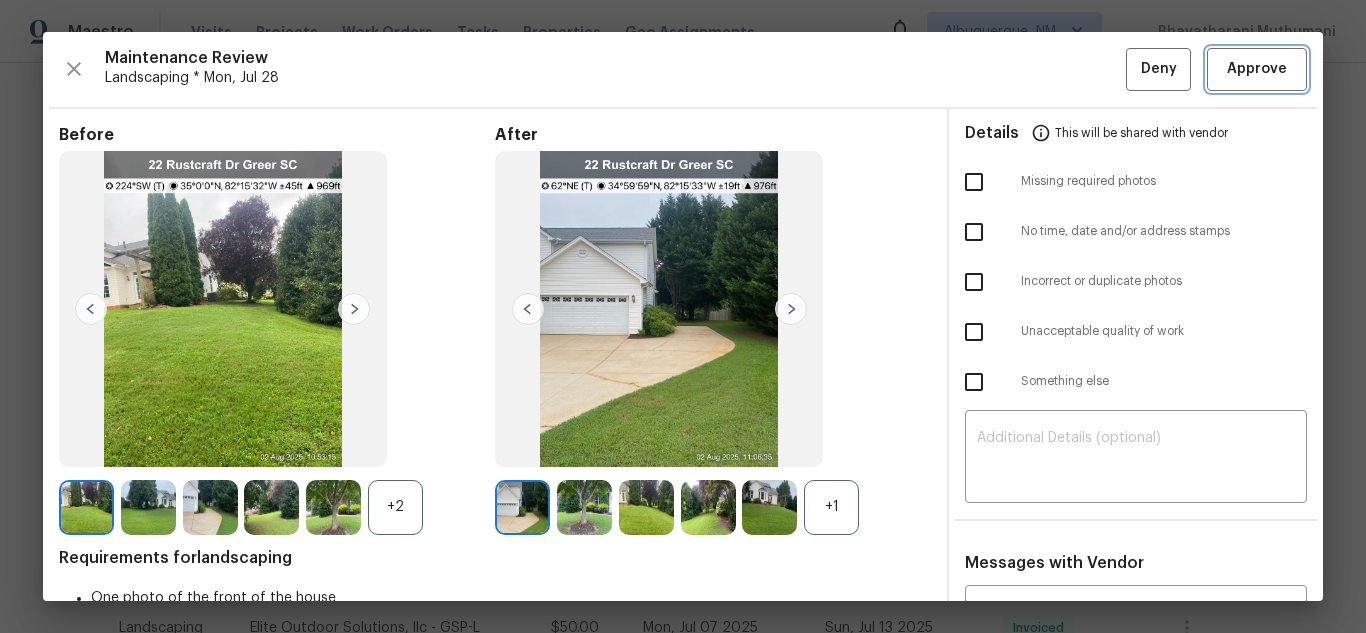 click on "Approve" at bounding box center [1257, 69] 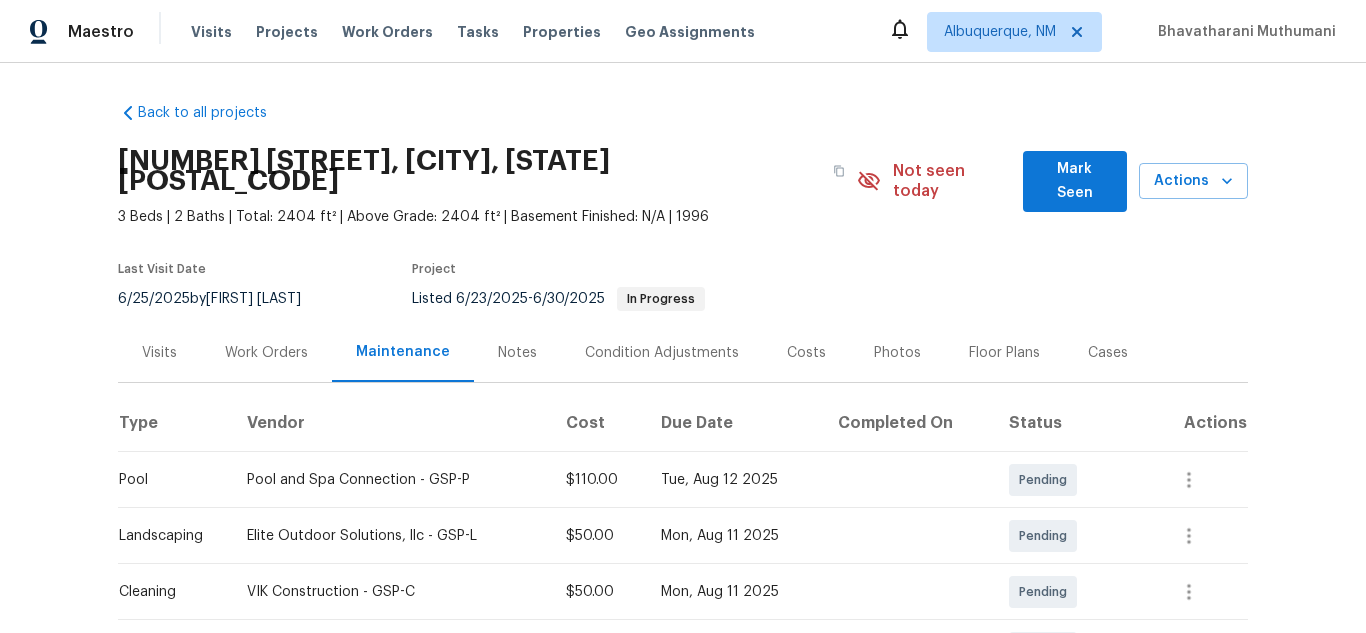 scroll, scrollTop: 0, scrollLeft: 0, axis: both 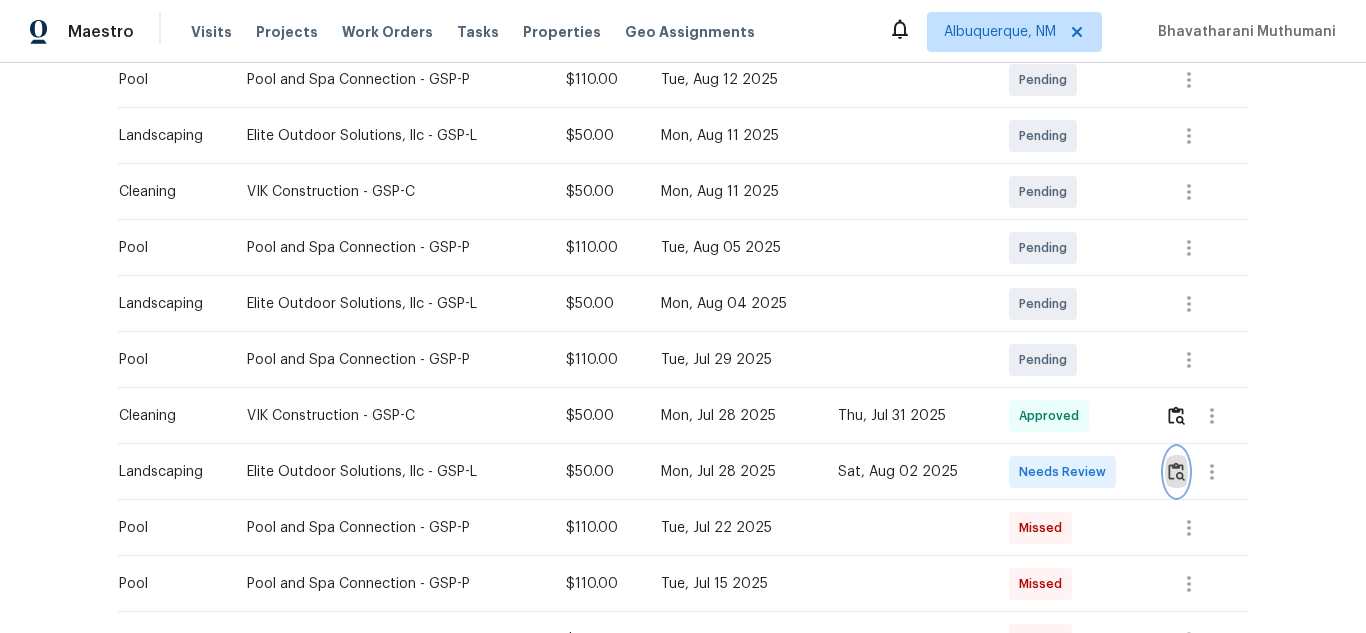 click at bounding box center [1176, 471] 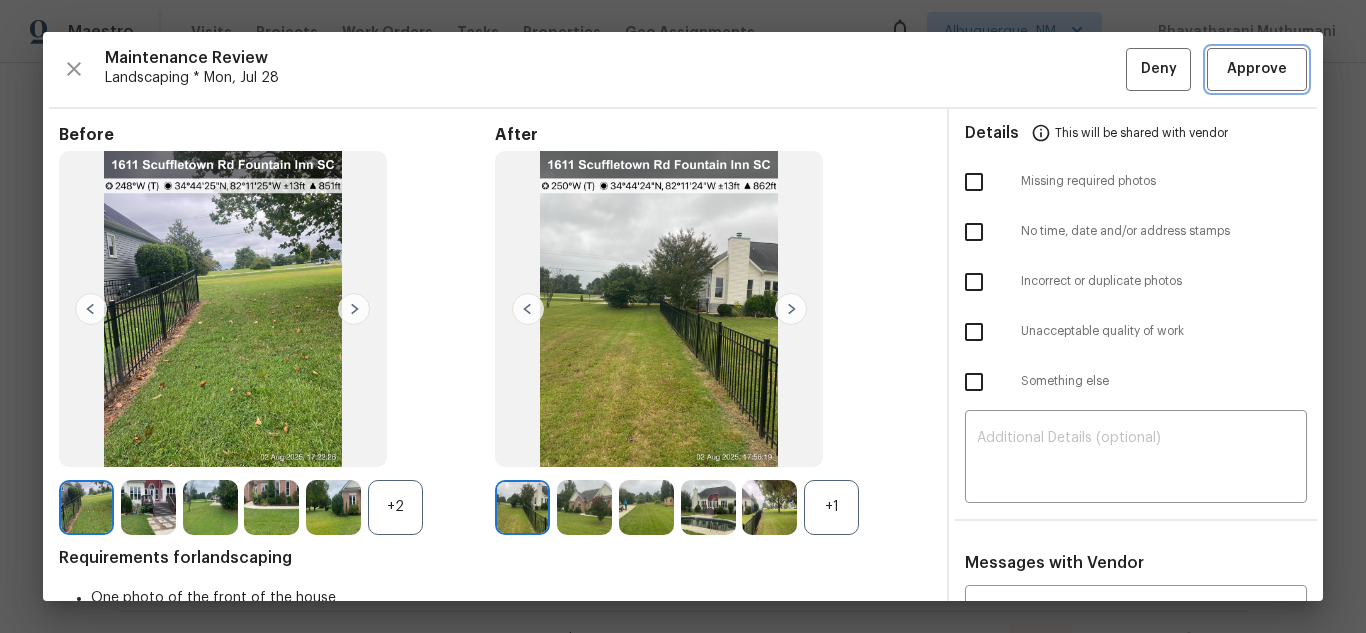 click on "Approve" at bounding box center (1257, 69) 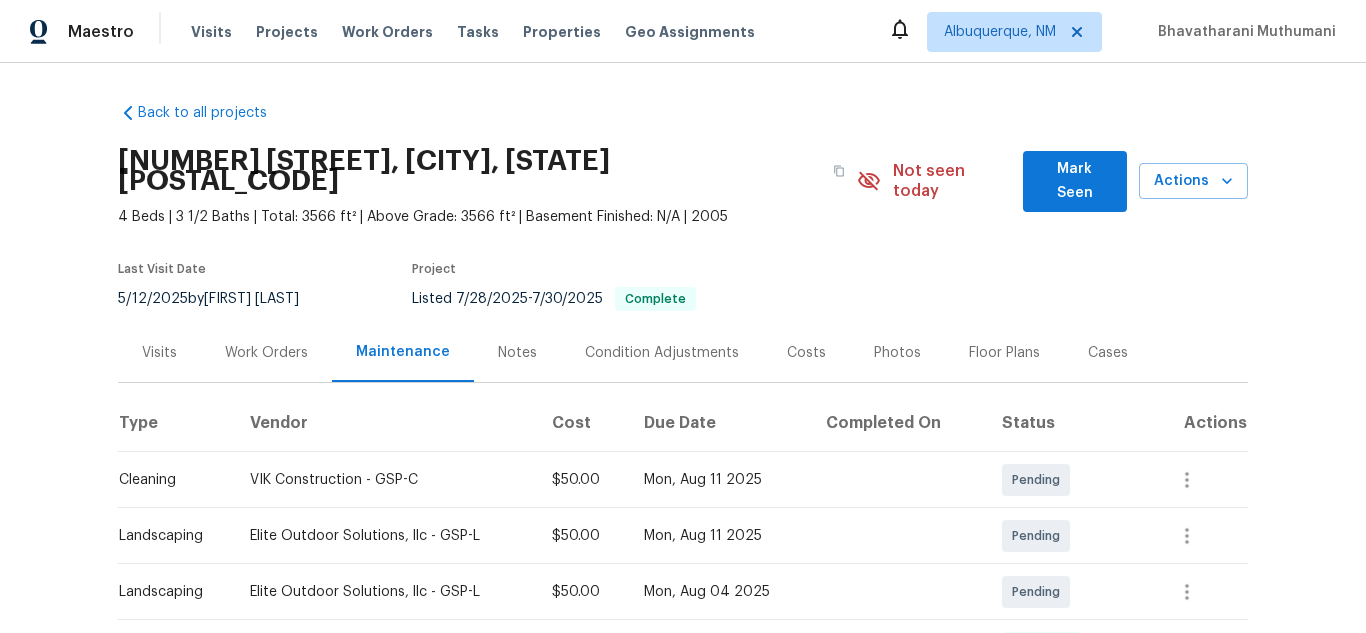 scroll, scrollTop: 0, scrollLeft: 0, axis: both 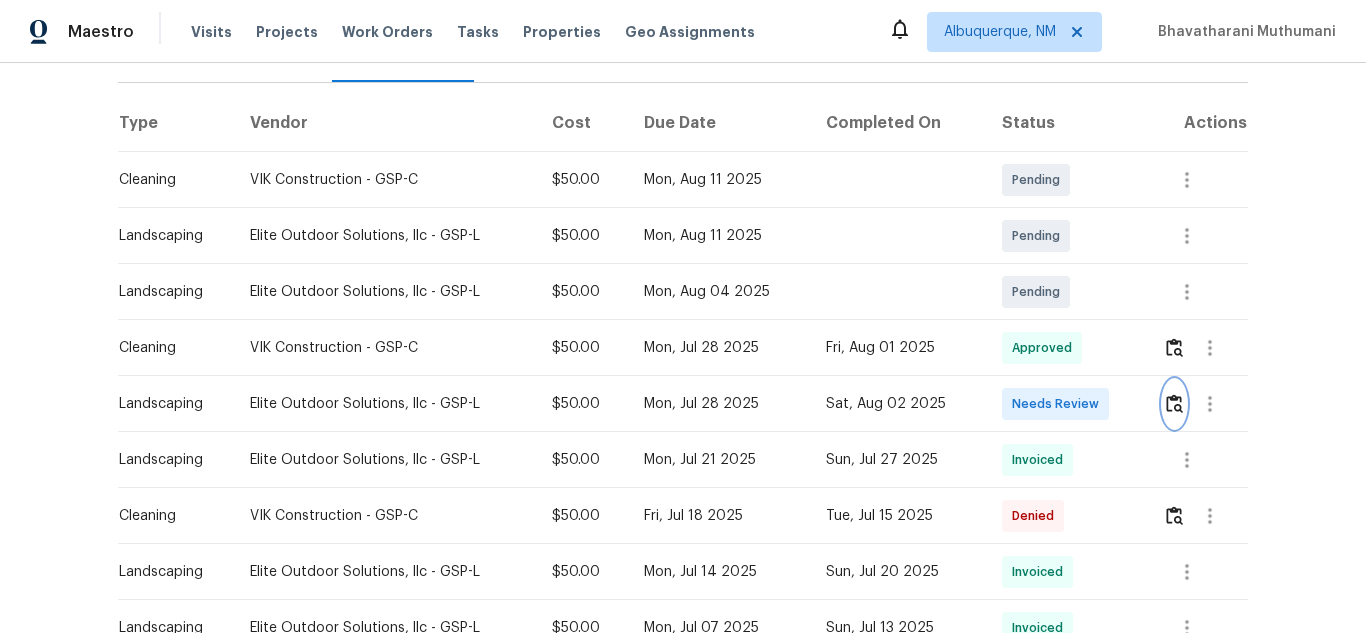 click at bounding box center [1174, 403] 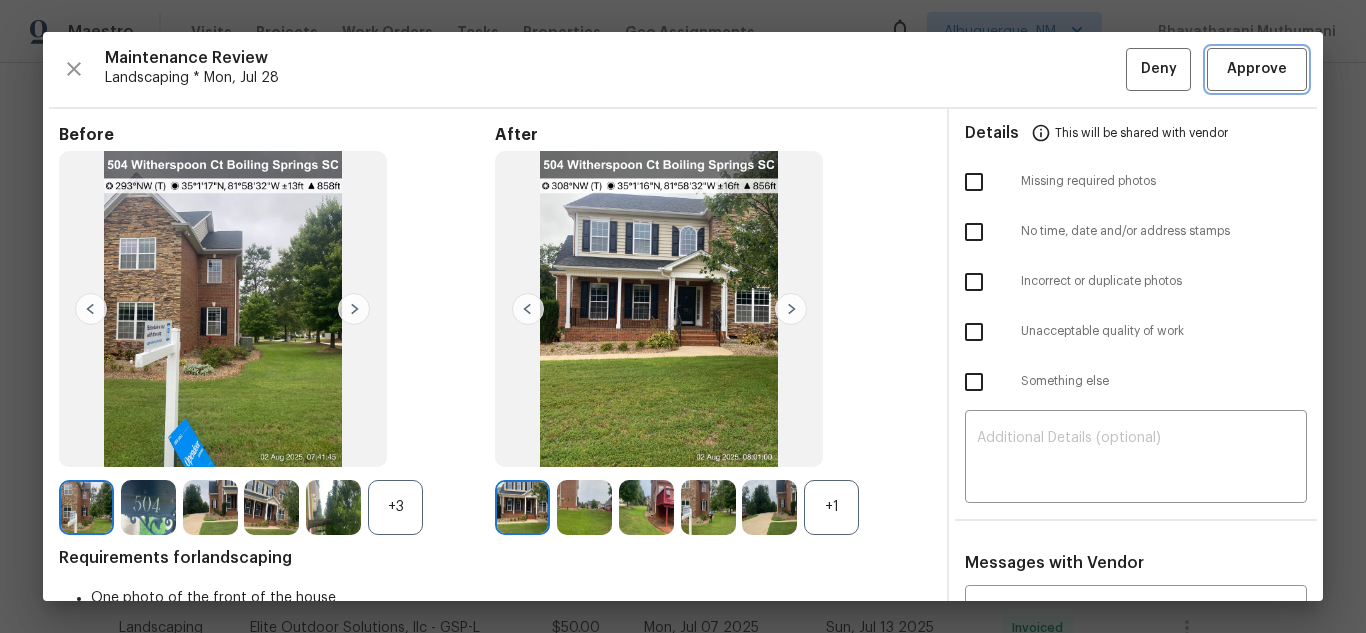 click on "Approve" at bounding box center (1257, 69) 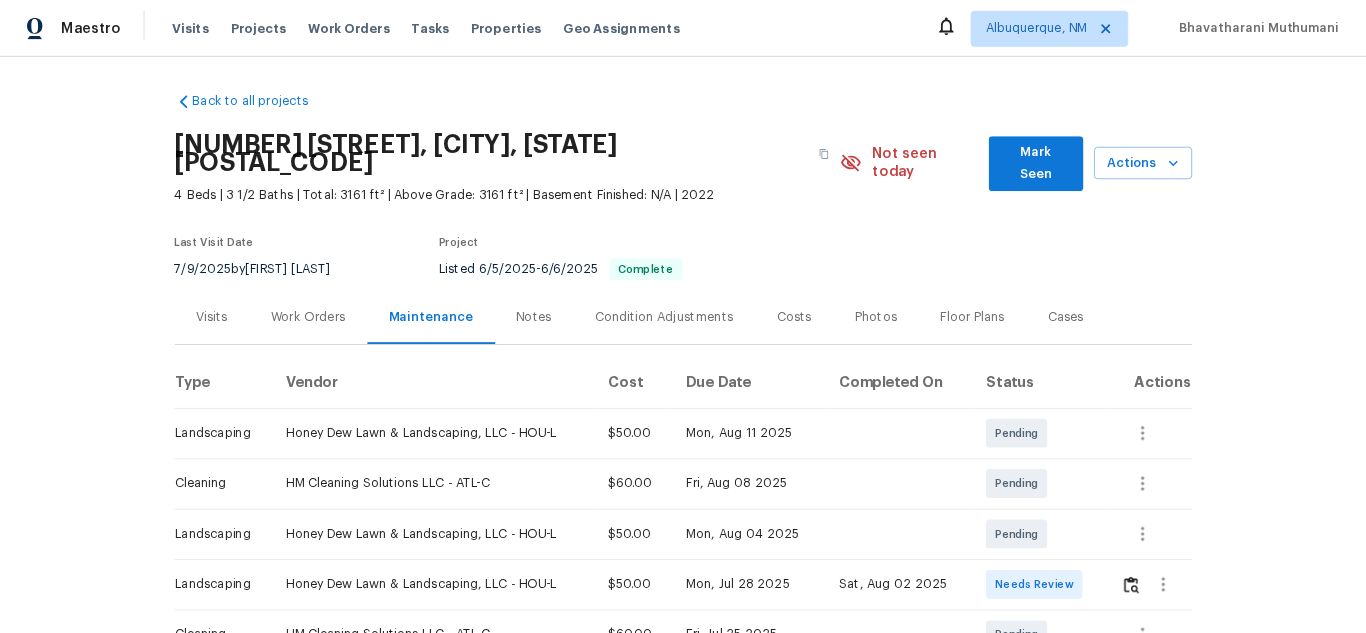 scroll, scrollTop: 0, scrollLeft: 0, axis: both 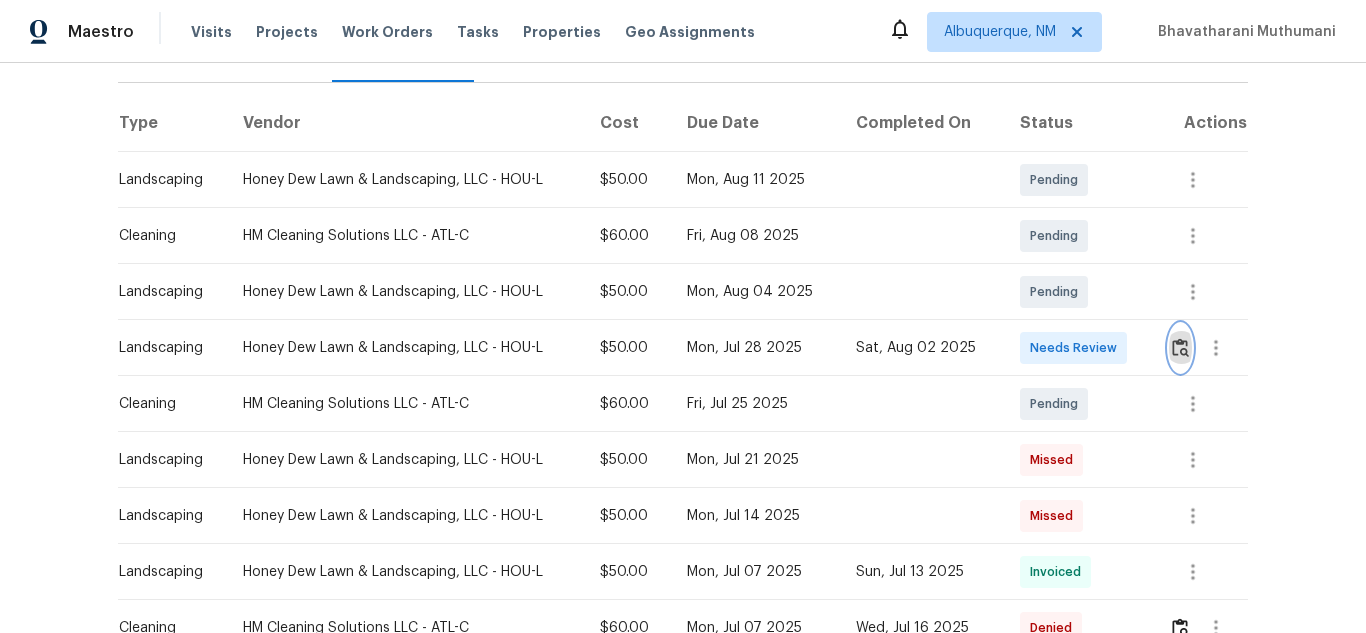 click at bounding box center (1180, 347) 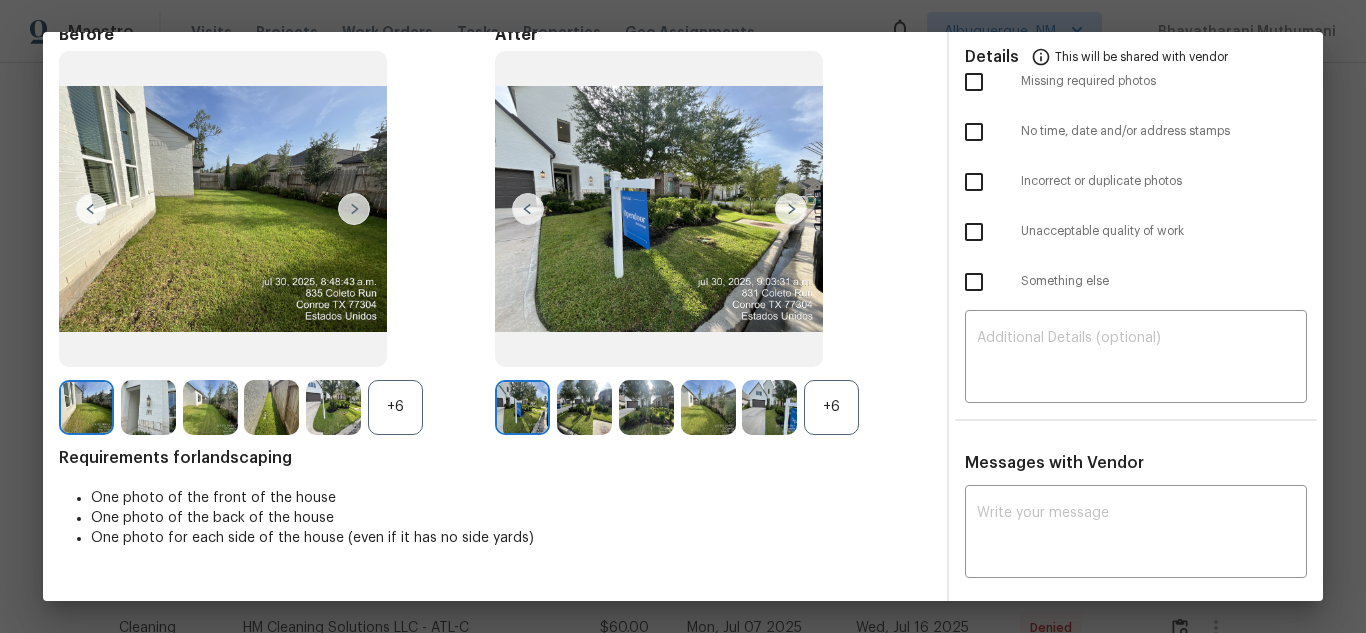 scroll, scrollTop: 0, scrollLeft: 0, axis: both 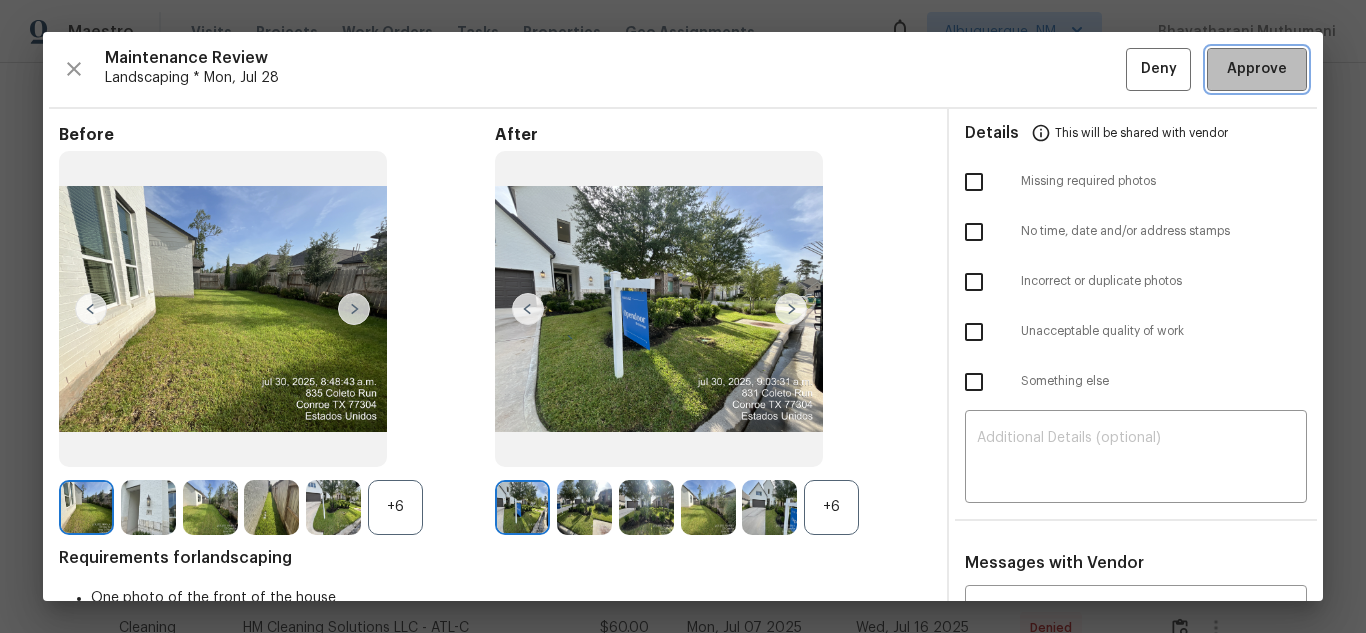 click on "Approve" at bounding box center (1257, 69) 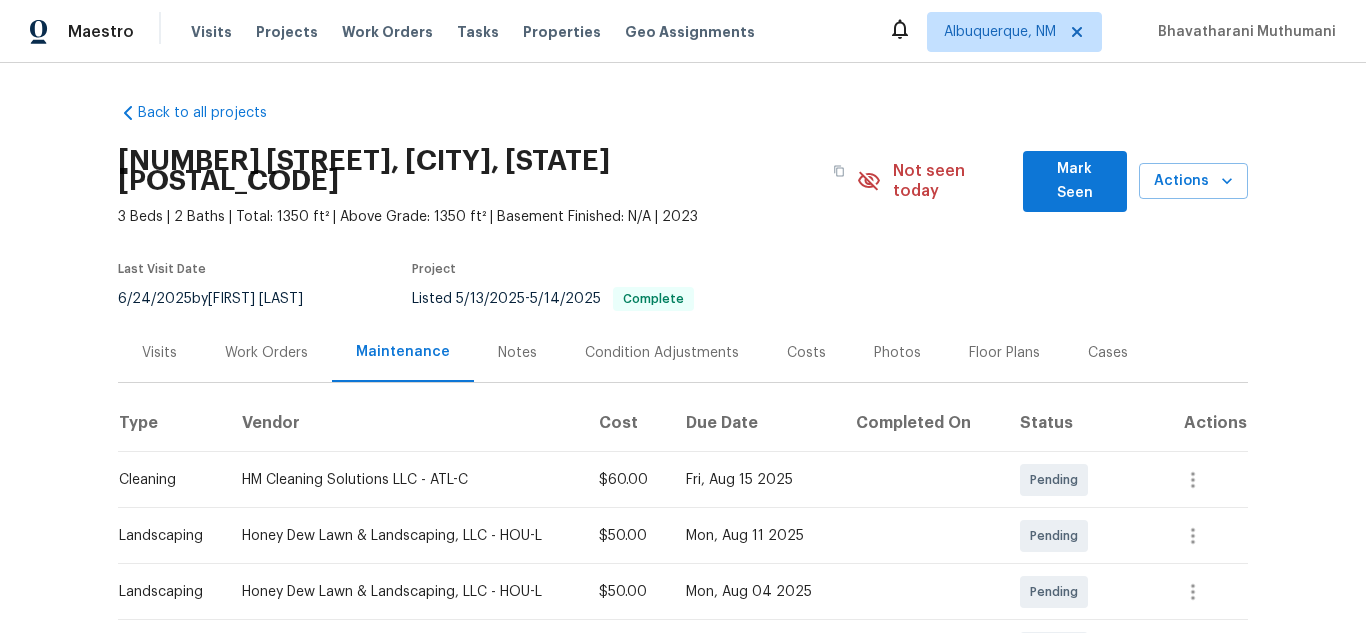 scroll, scrollTop: 0, scrollLeft: 0, axis: both 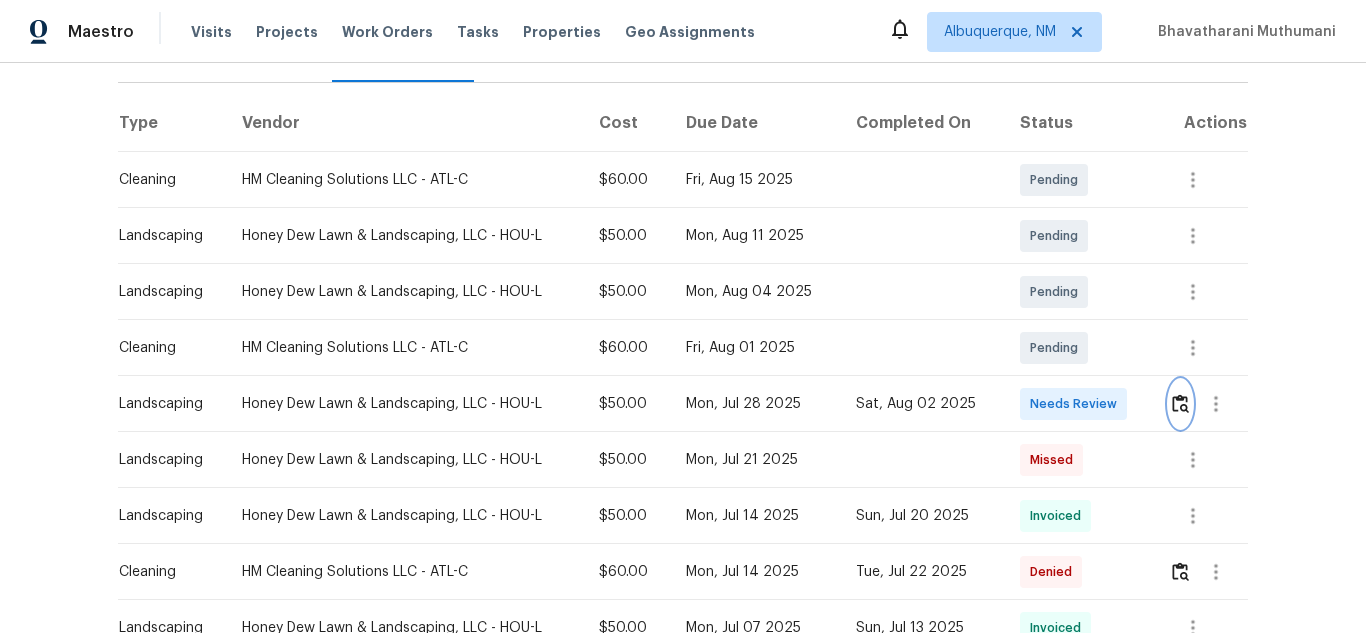 click at bounding box center (1180, 403) 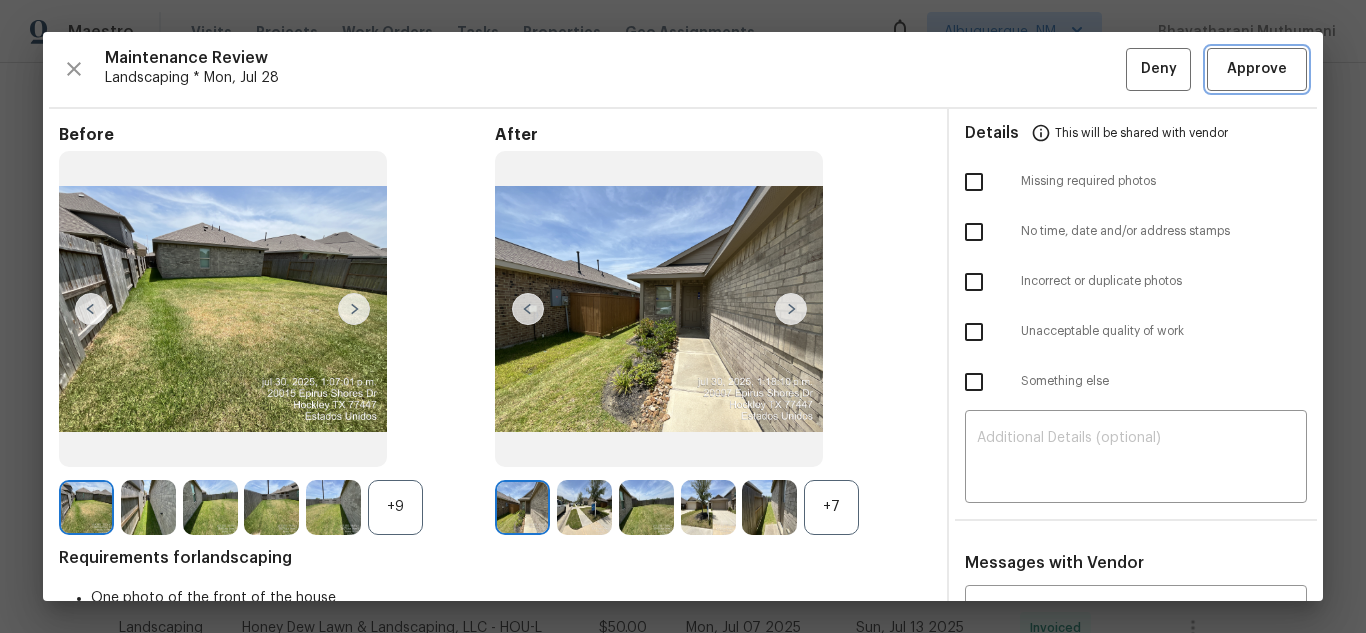 click on "Approve" at bounding box center (1257, 69) 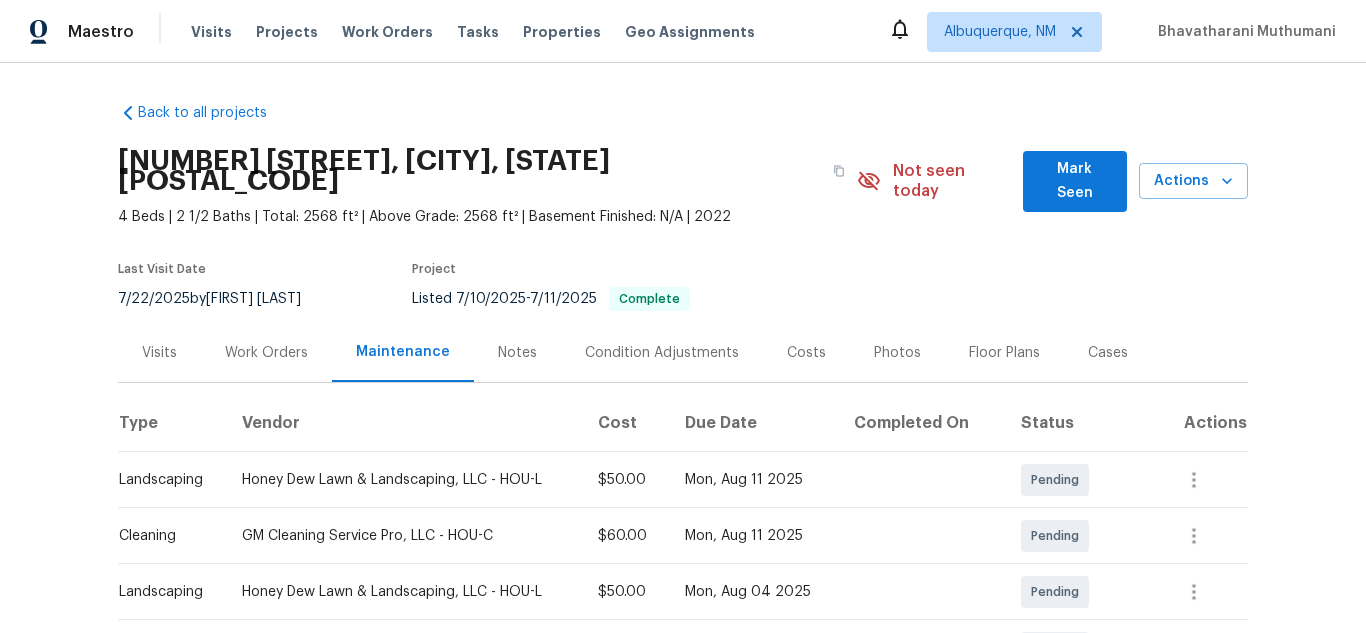 scroll, scrollTop: 0, scrollLeft: 0, axis: both 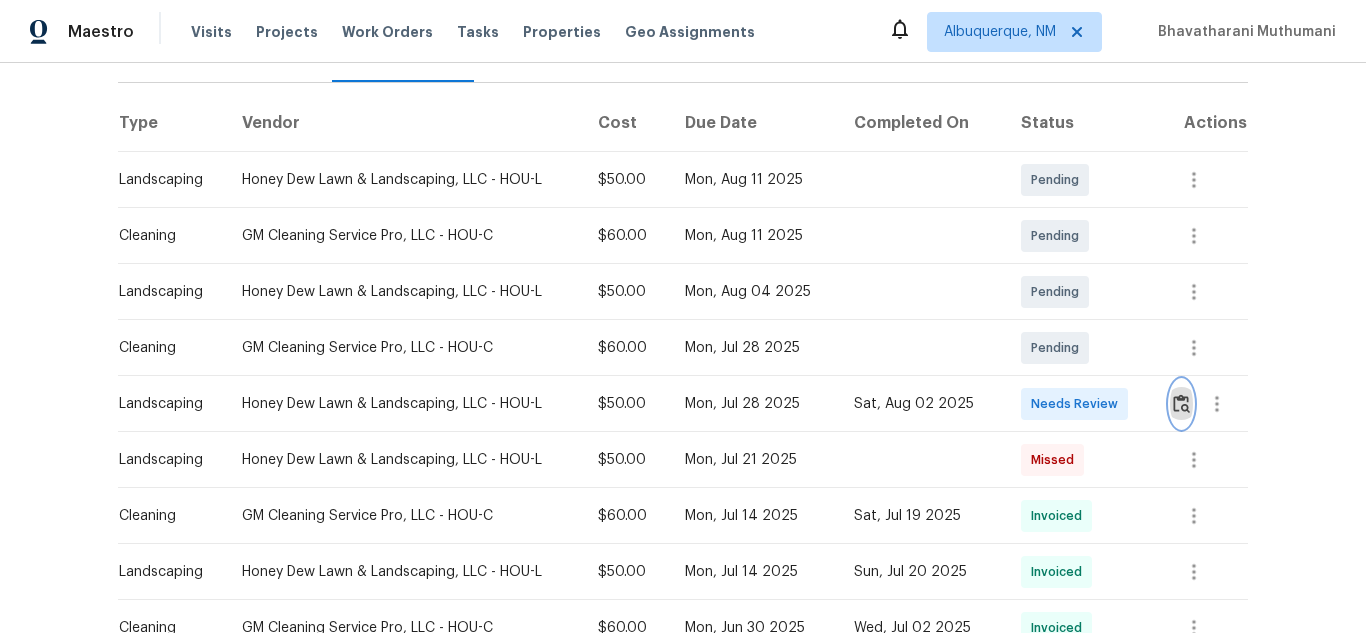 click at bounding box center (1181, 403) 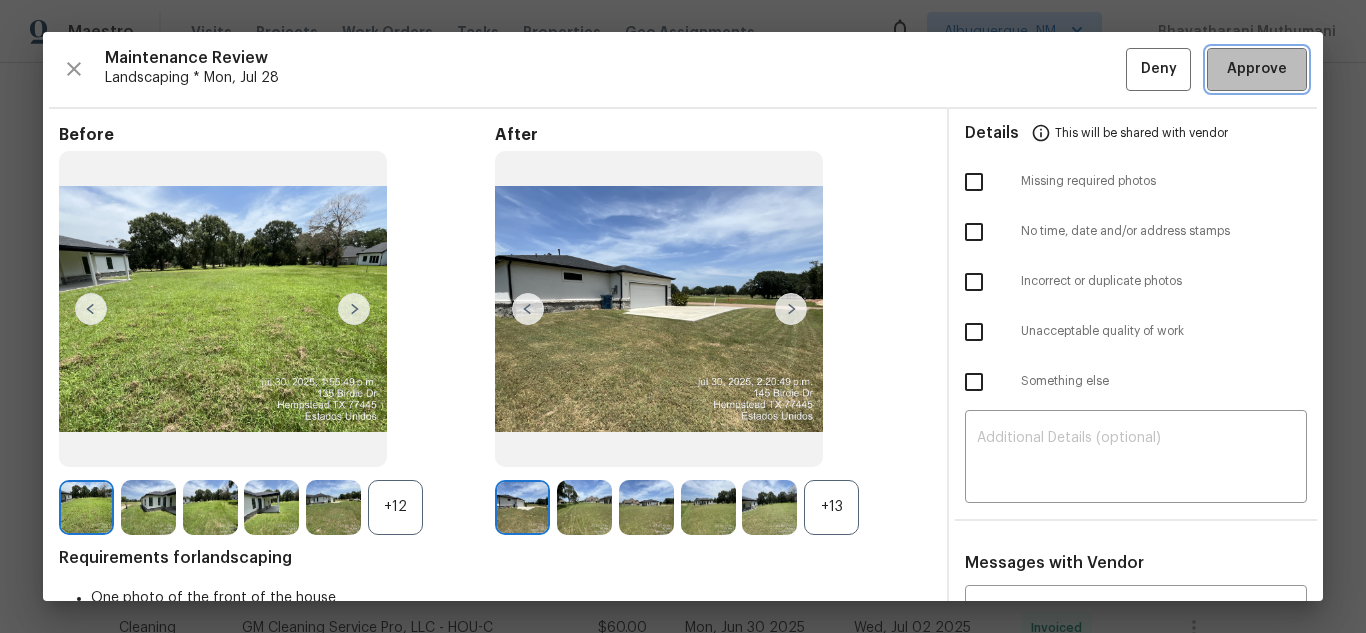 click on "Approve" at bounding box center (1257, 69) 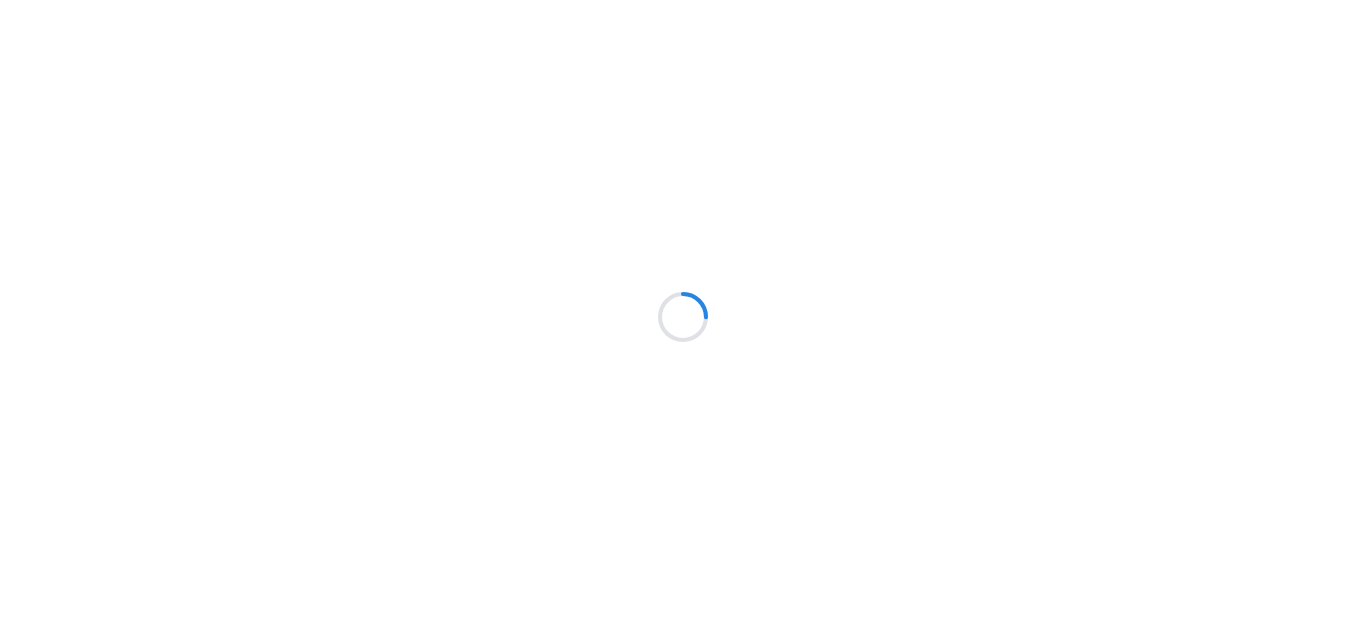 scroll, scrollTop: 0, scrollLeft: 0, axis: both 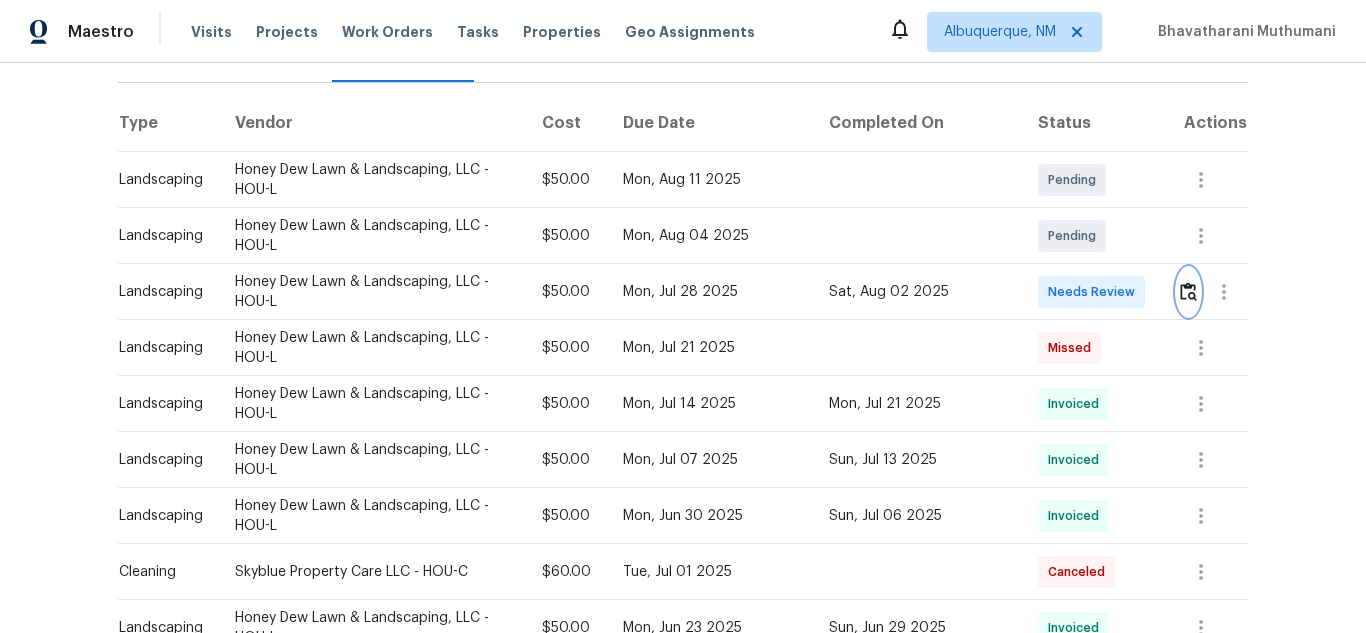 click at bounding box center [1188, 291] 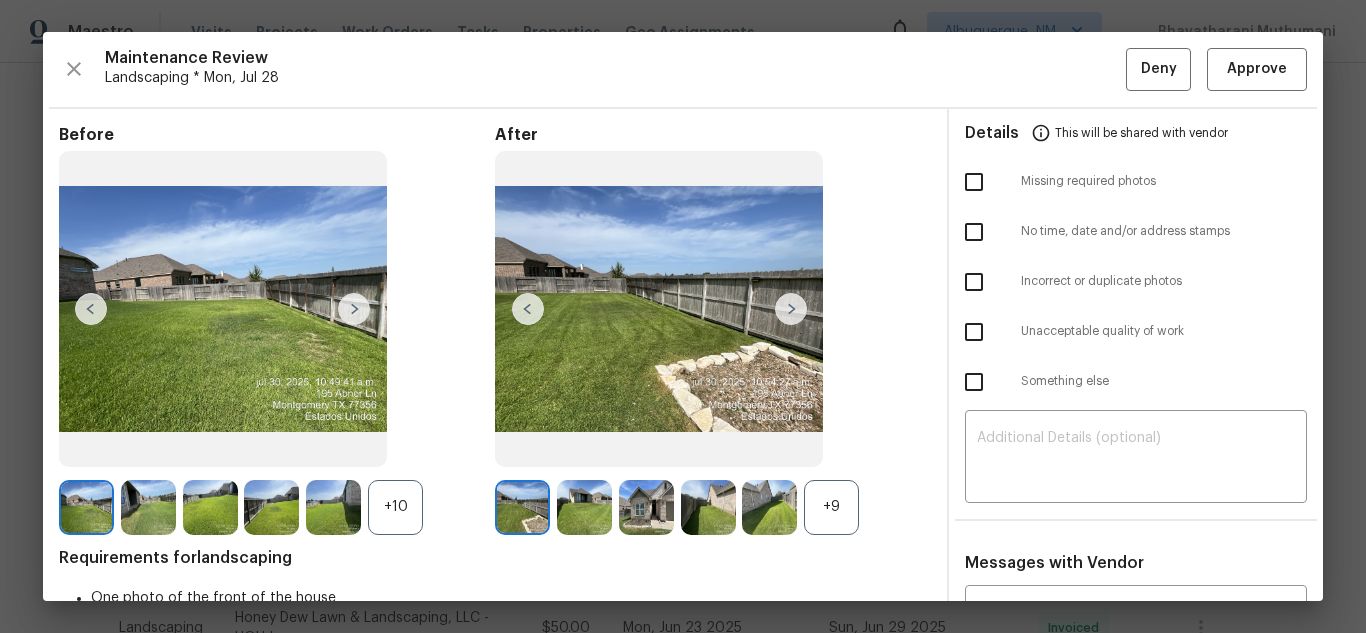 click on "Maintenance Review Landscaping * Mon, Jul 28 Deny Approve Before  +10 After  +9 Requirements for  landscaping One photo of the front of the house One photo of the back of the house One photo for each side of the house (even if it has no side yards) Details This will be shared with vendor Missing required photos No time, date and/or address stamps Incorrect or duplicate photos Unacceptable quality of work Something else ​   Messages with Vendor   x ​ Gopal M 7/28/25, 22:58 Thanks for the update. David Dickey (Honey Dew LS) 7/28/25, 22:48 Not done due to heavy rain" at bounding box center (683, 316) 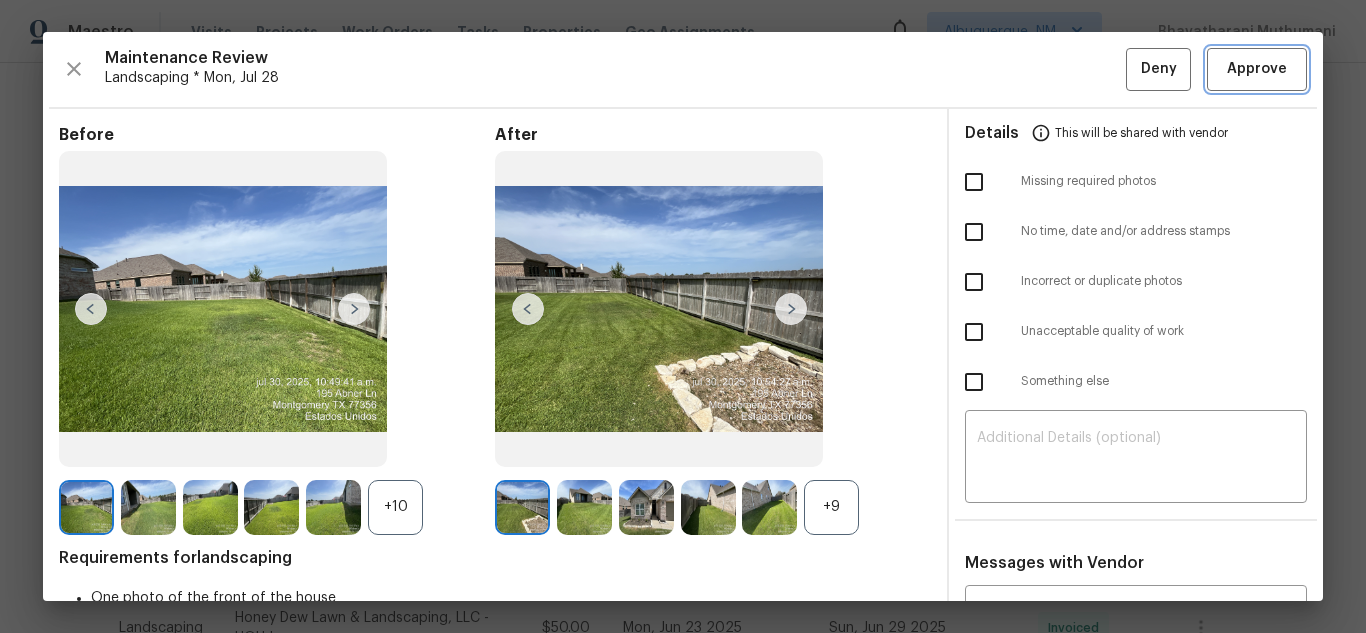 click on "Approve" at bounding box center (1257, 69) 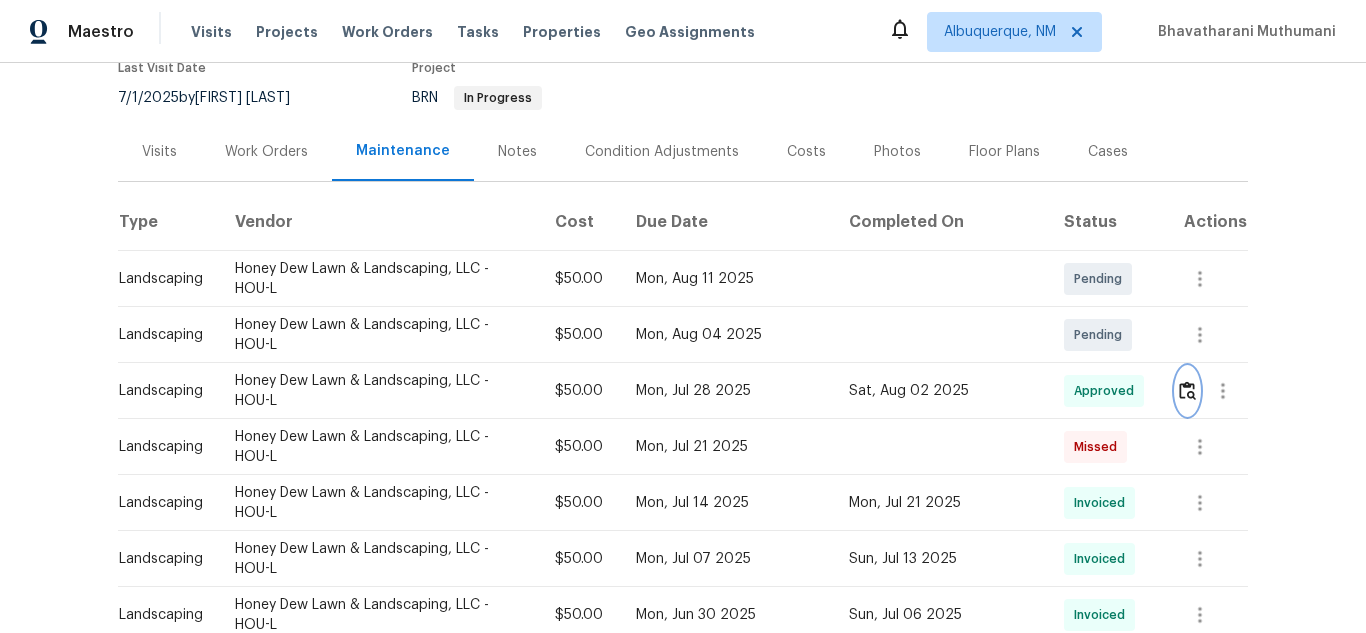 scroll, scrollTop: 0, scrollLeft: 0, axis: both 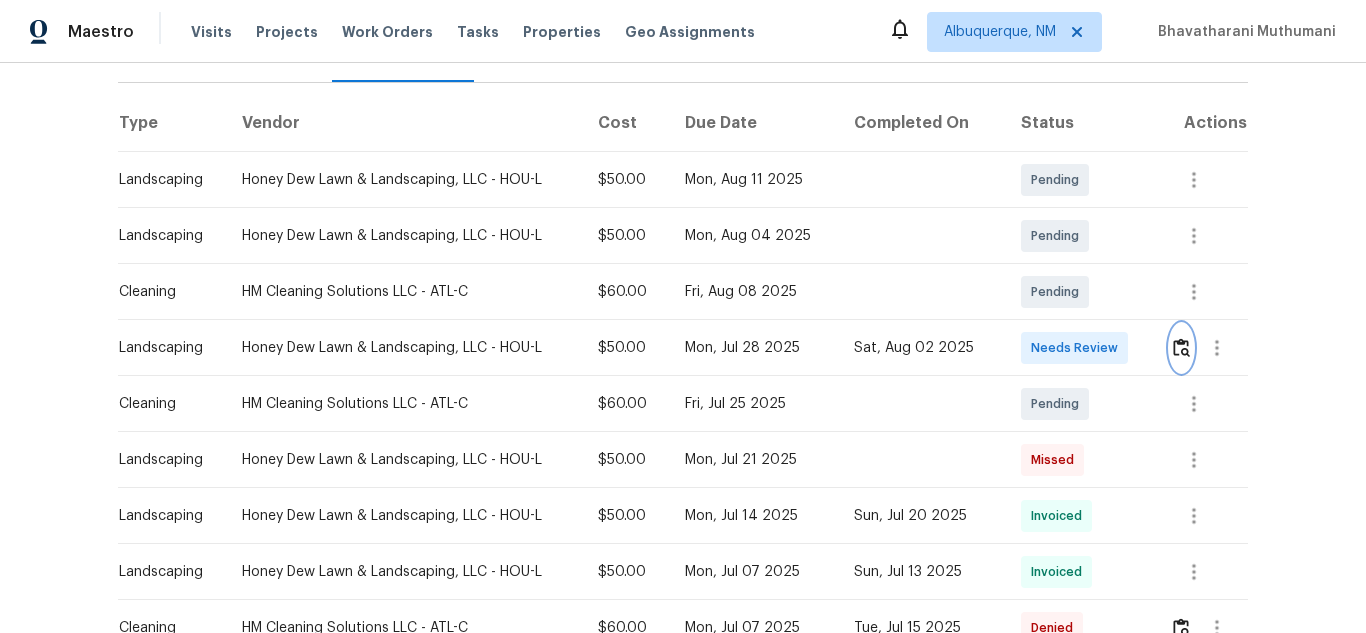 click at bounding box center [1181, 347] 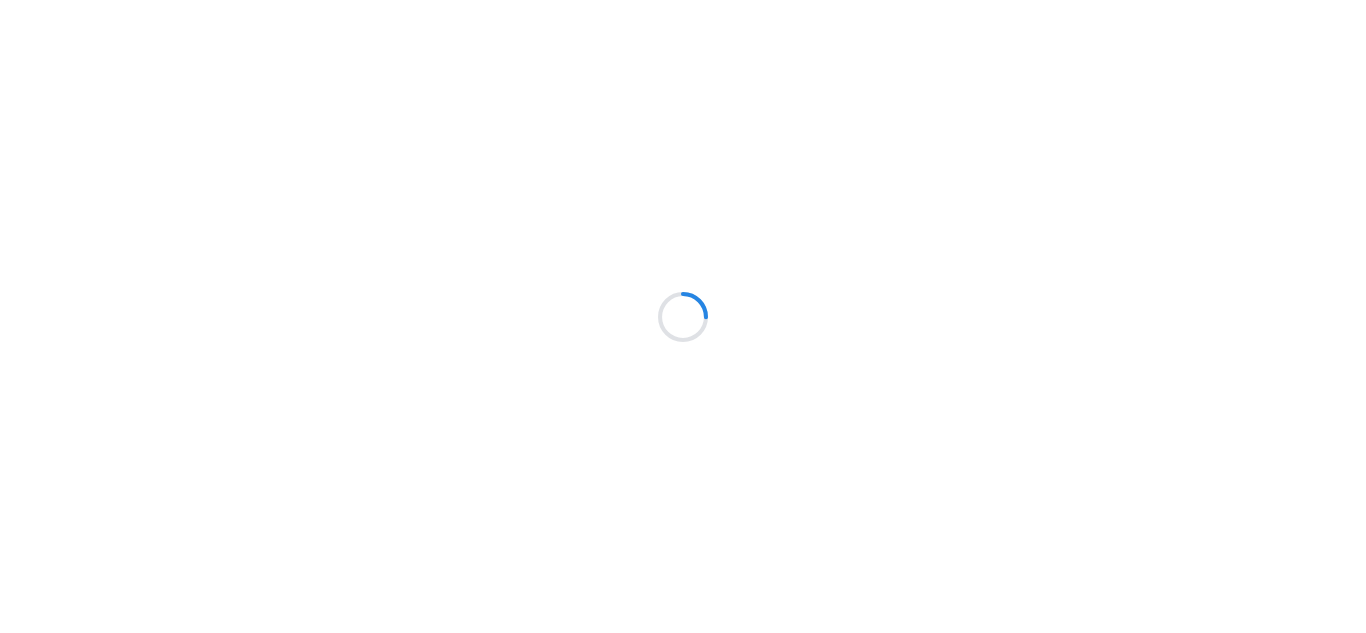 scroll, scrollTop: 0, scrollLeft: 0, axis: both 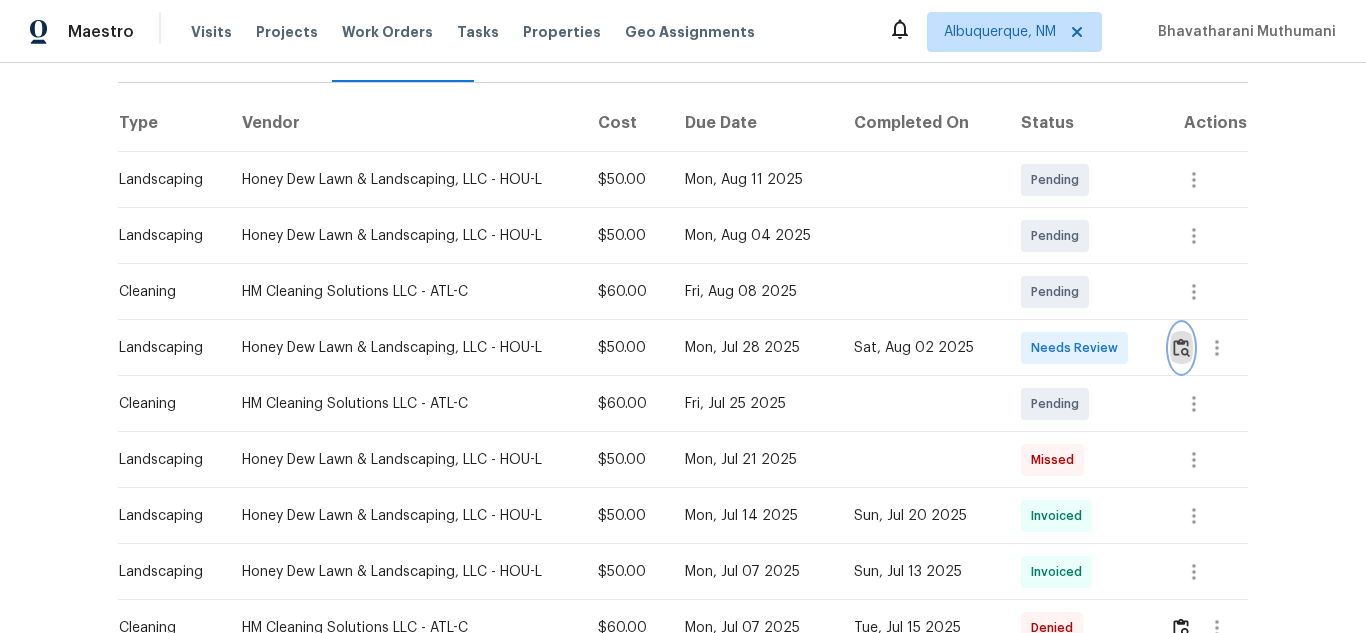 click at bounding box center [1181, 347] 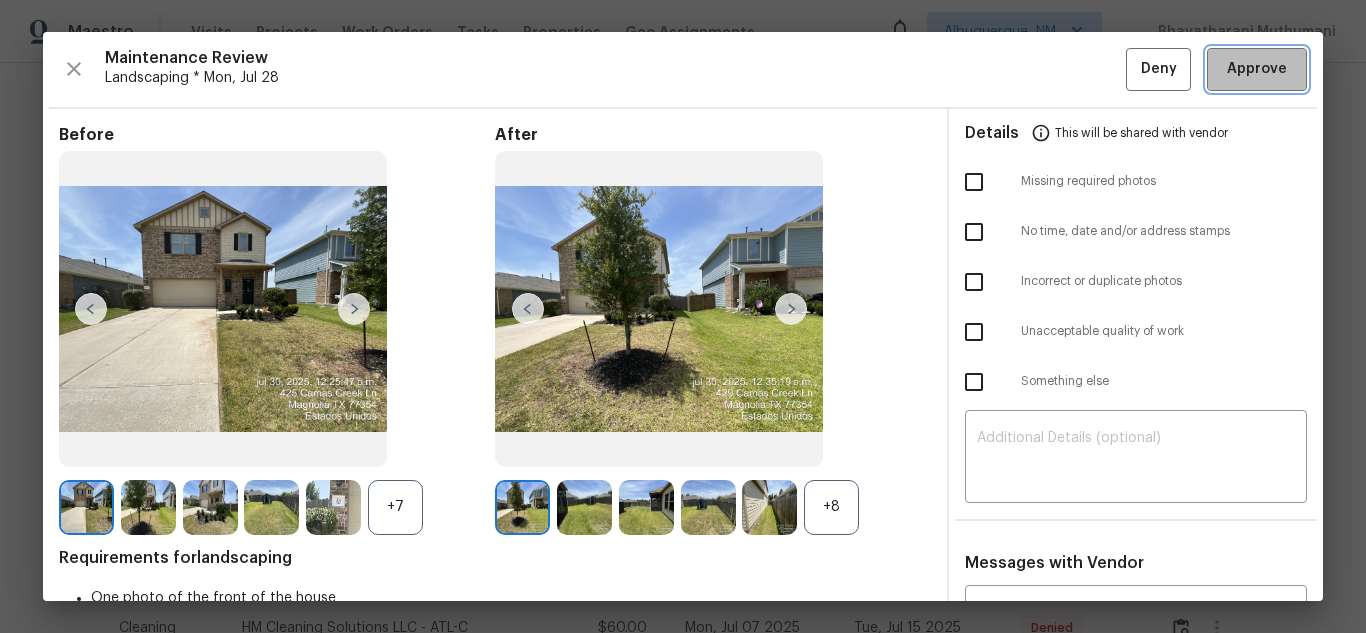 click on "Approve" at bounding box center [1257, 69] 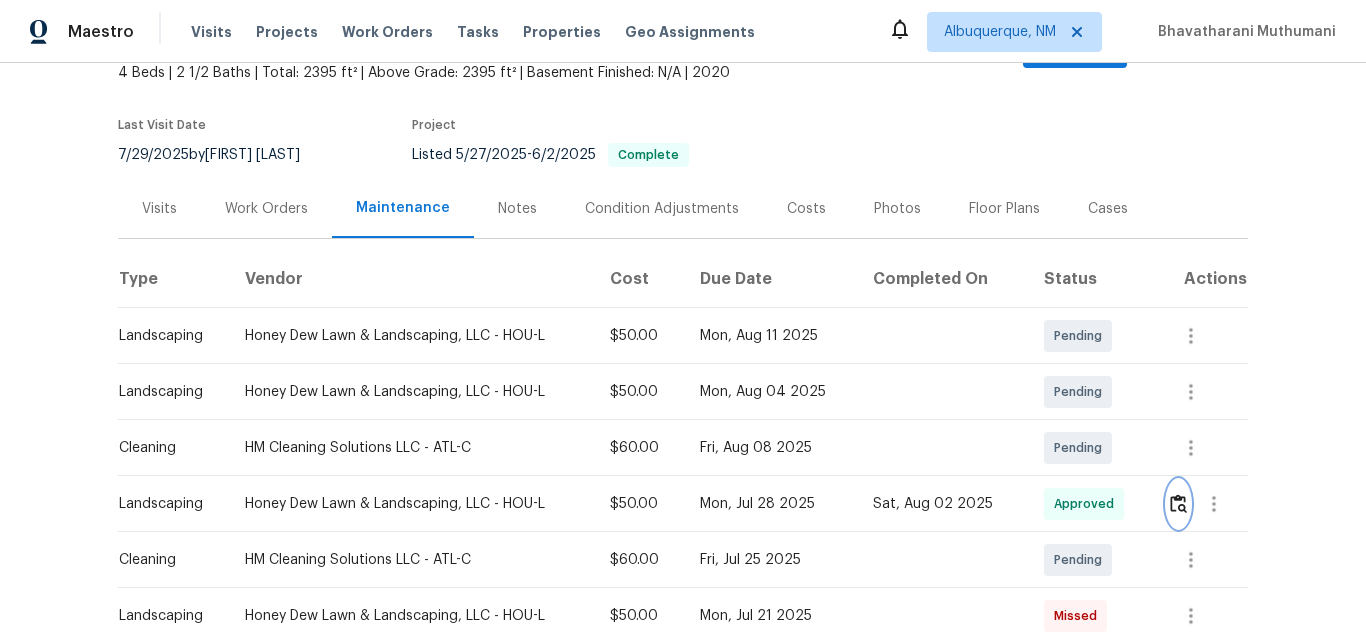 scroll, scrollTop: 0, scrollLeft: 0, axis: both 